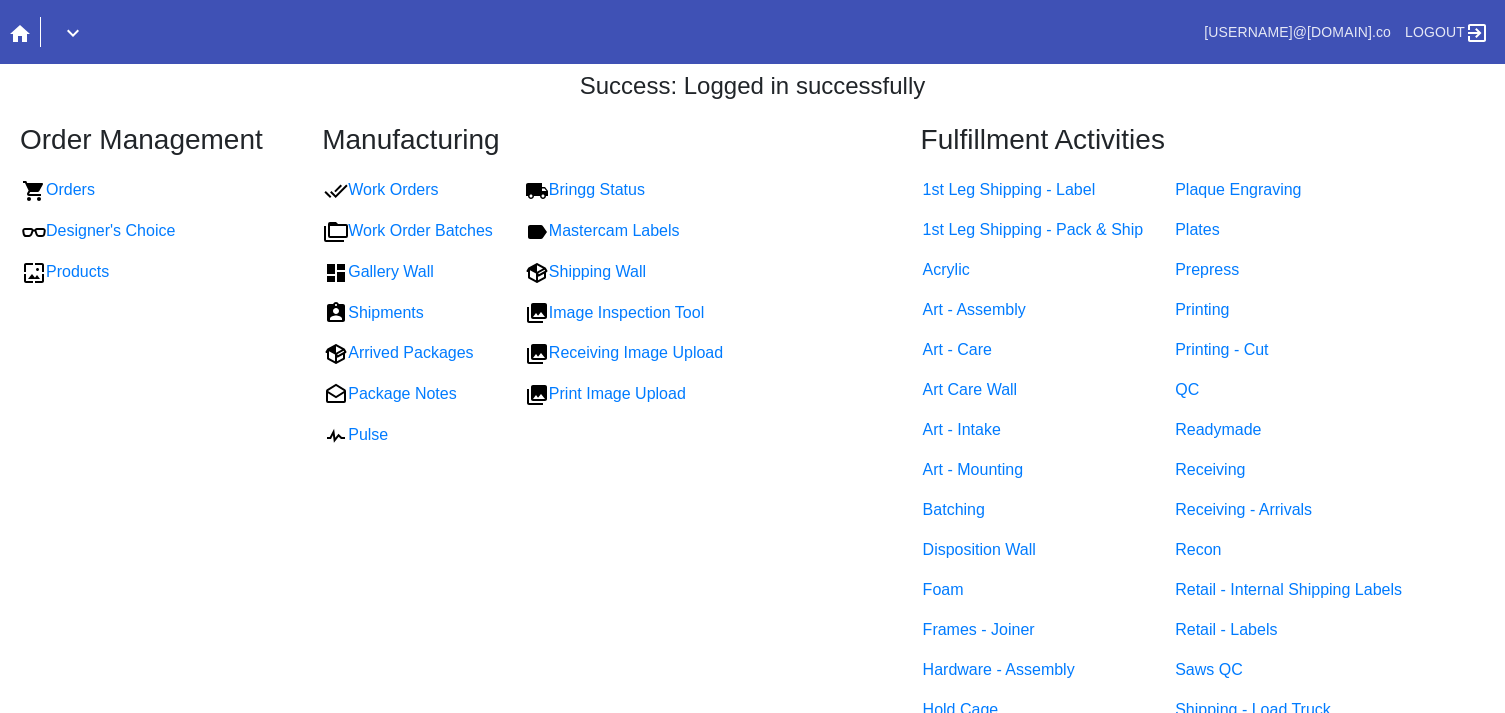 scroll, scrollTop: 0, scrollLeft: 0, axis: both 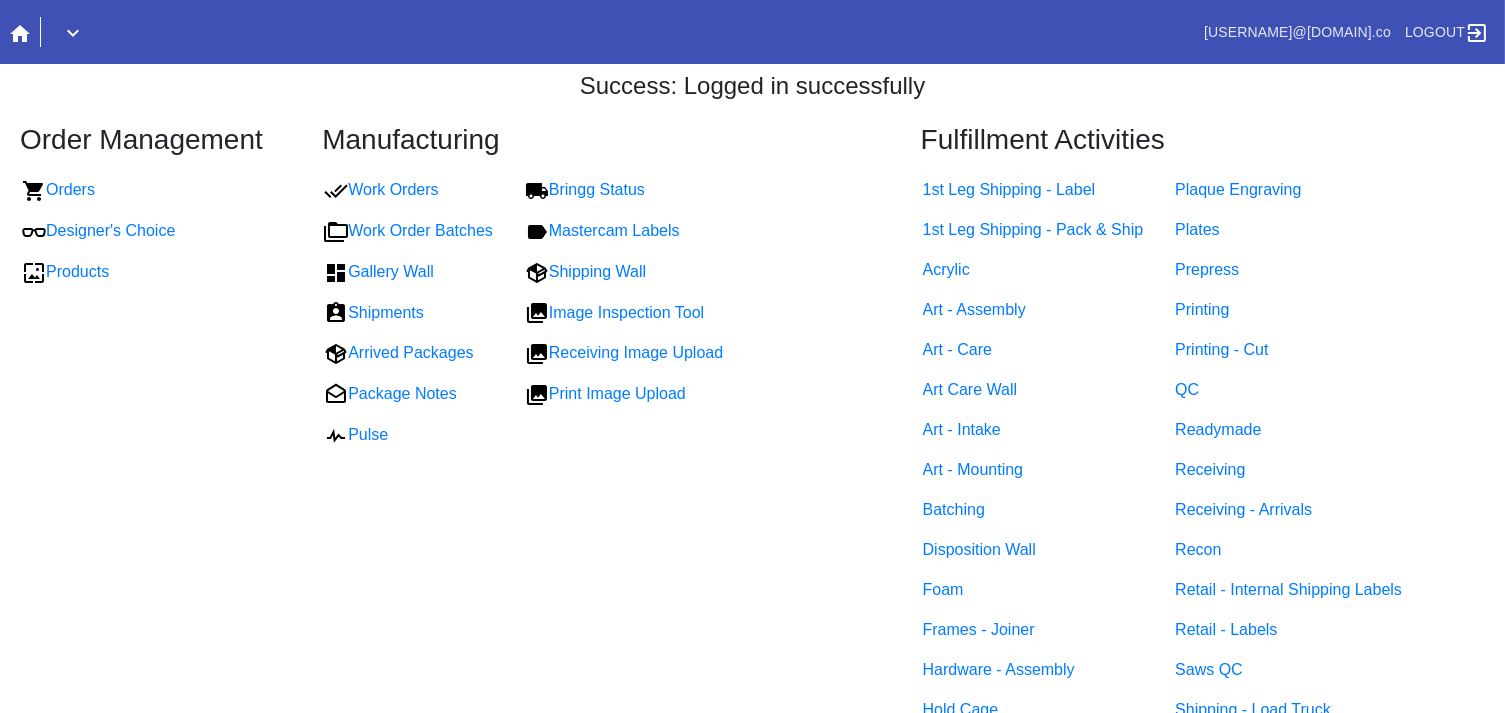 click at bounding box center [407, 32] 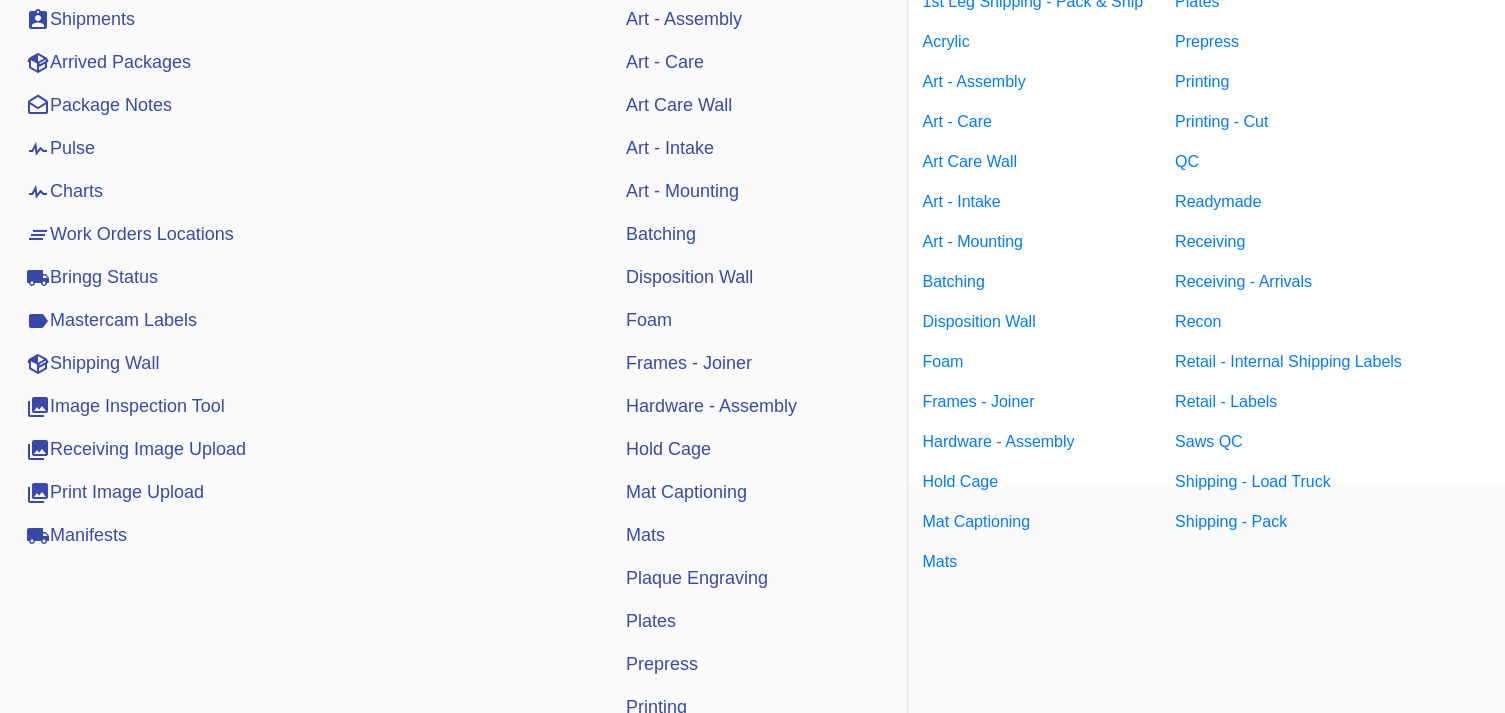 scroll, scrollTop: 545, scrollLeft: 0, axis: vertical 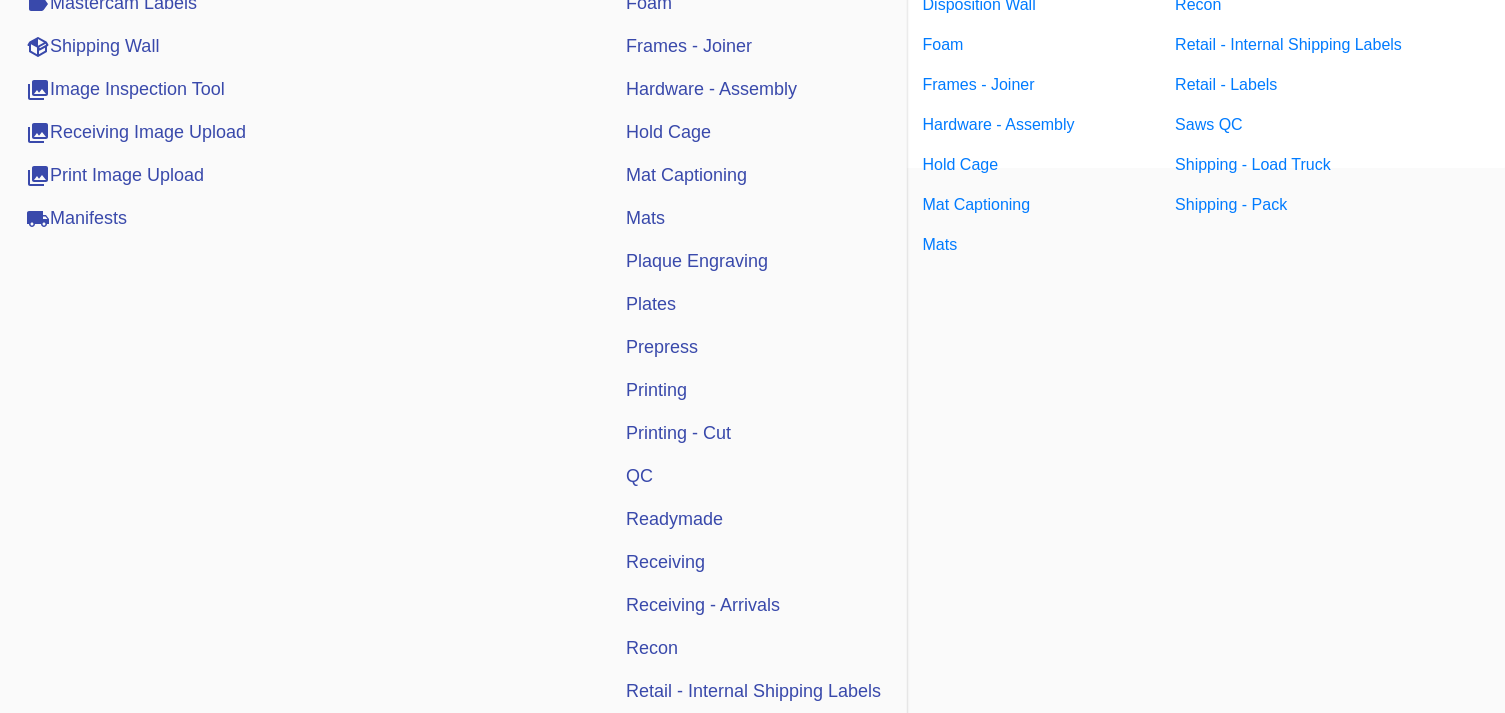drag, startPoint x: 649, startPoint y: 558, endPoint x: 663, endPoint y: 540, distance: 22.803509 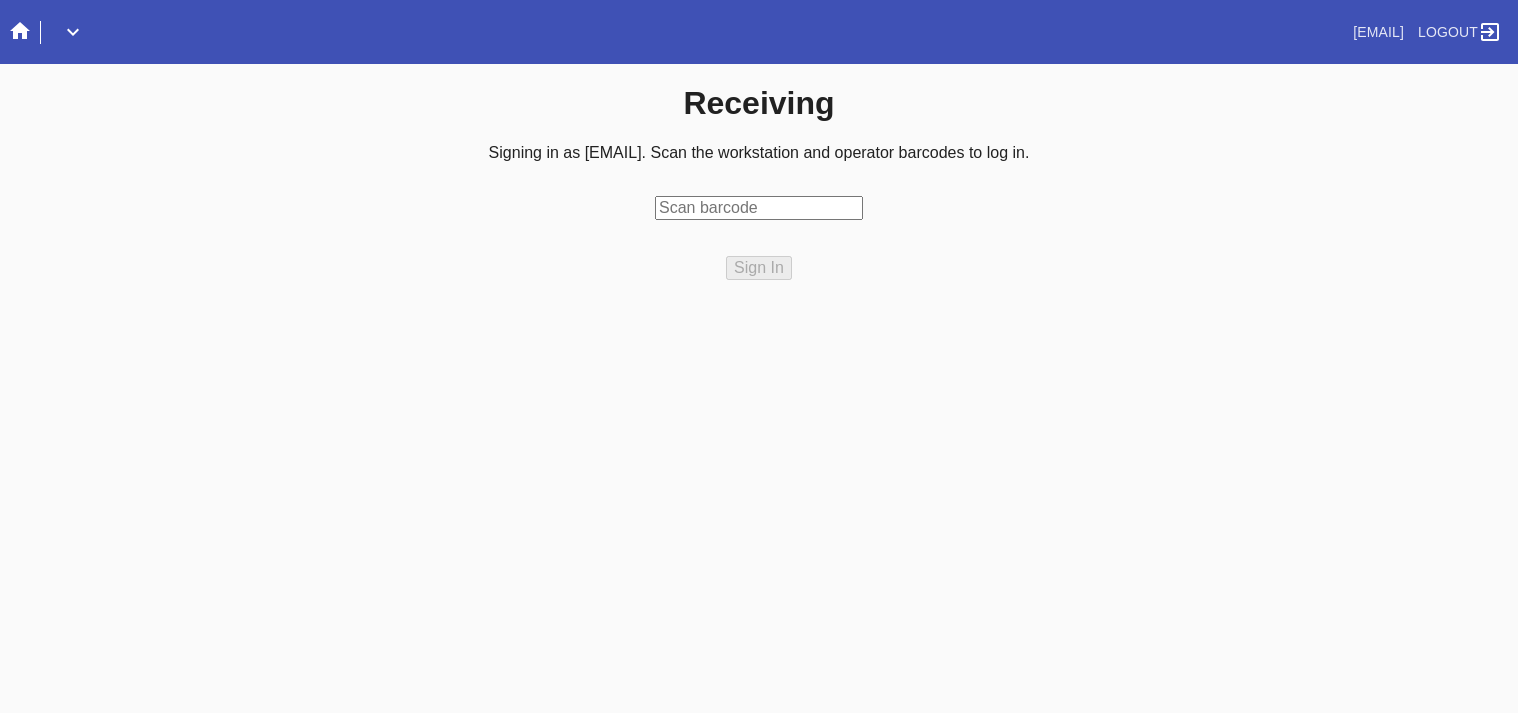 scroll, scrollTop: 0, scrollLeft: 0, axis: both 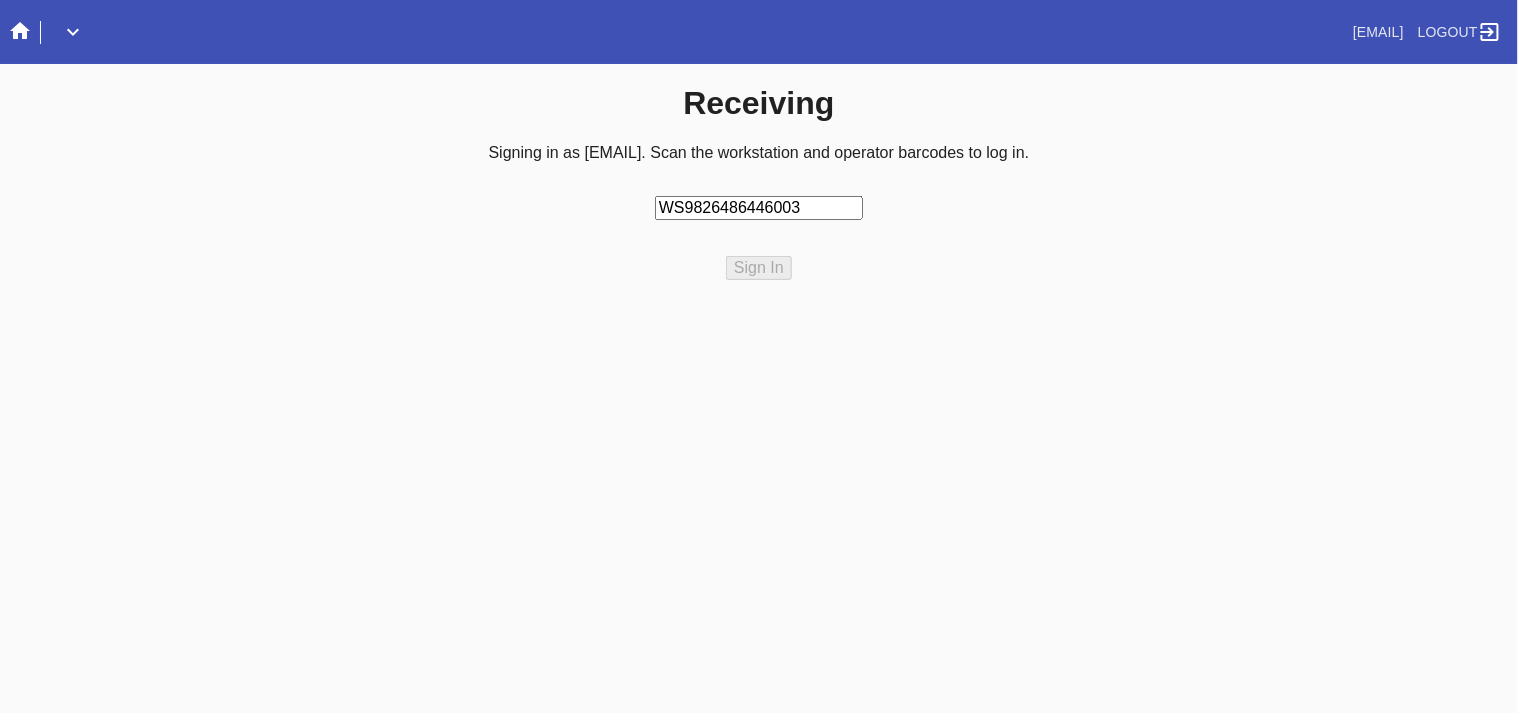 type on "WS98264864460037" 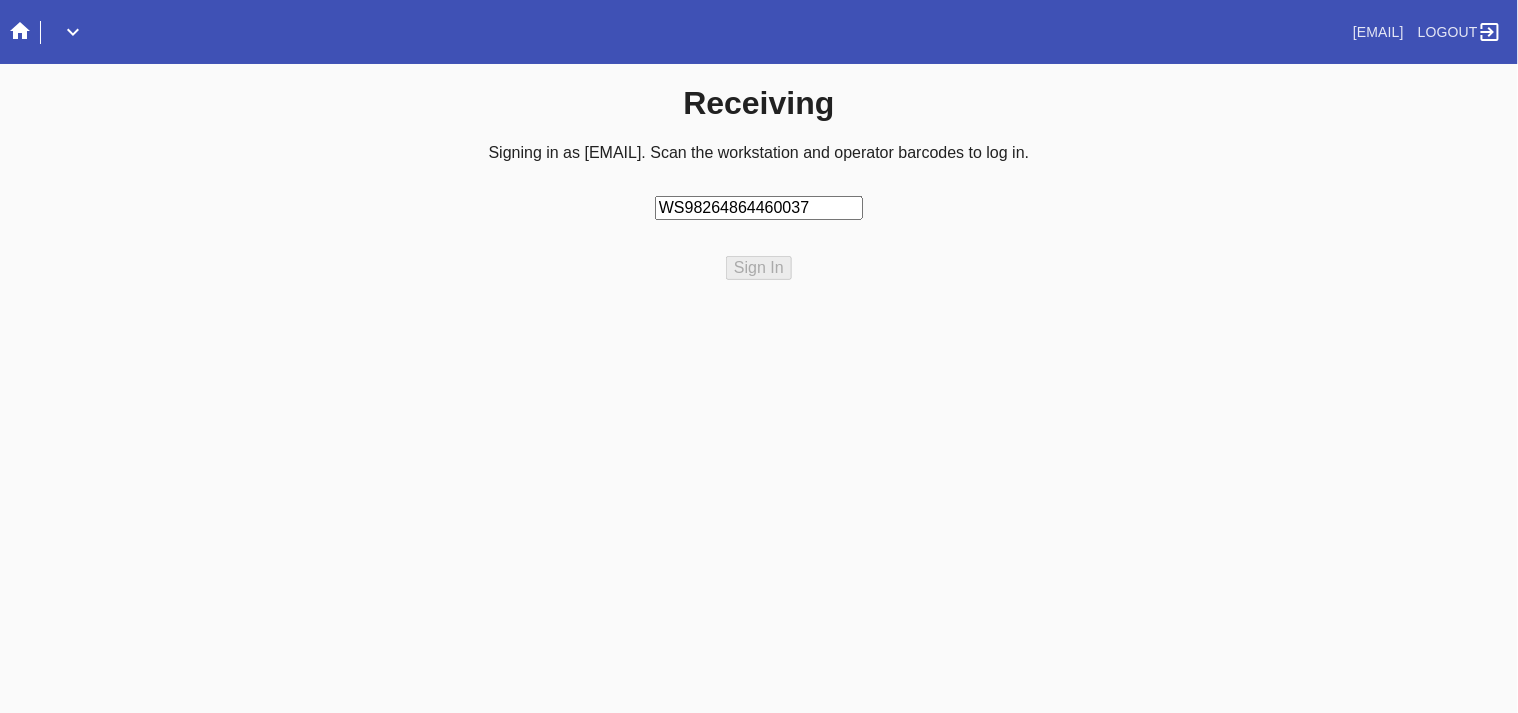 type 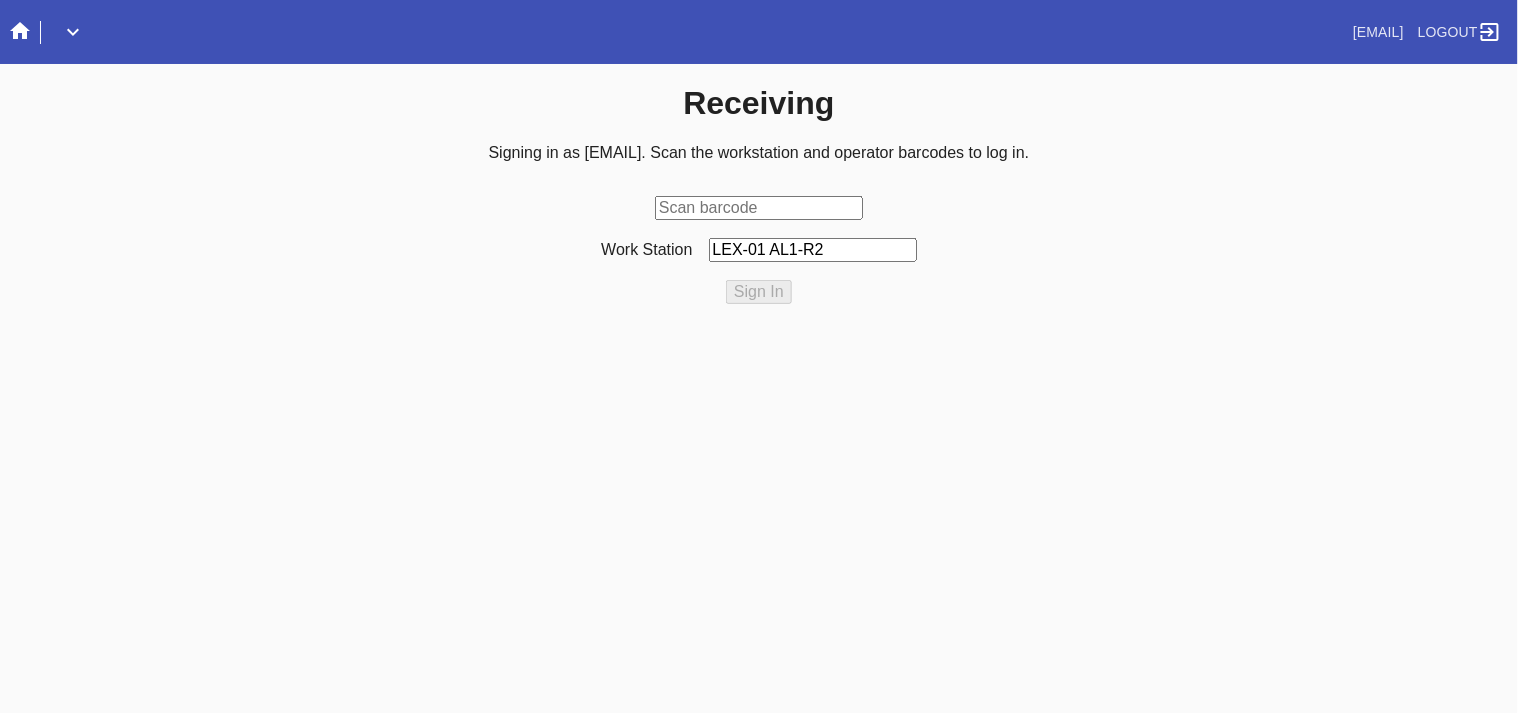 drag, startPoint x: 763, startPoint y: 206, endPoint x: 774, endPoint y: 244, distance: 39.56008 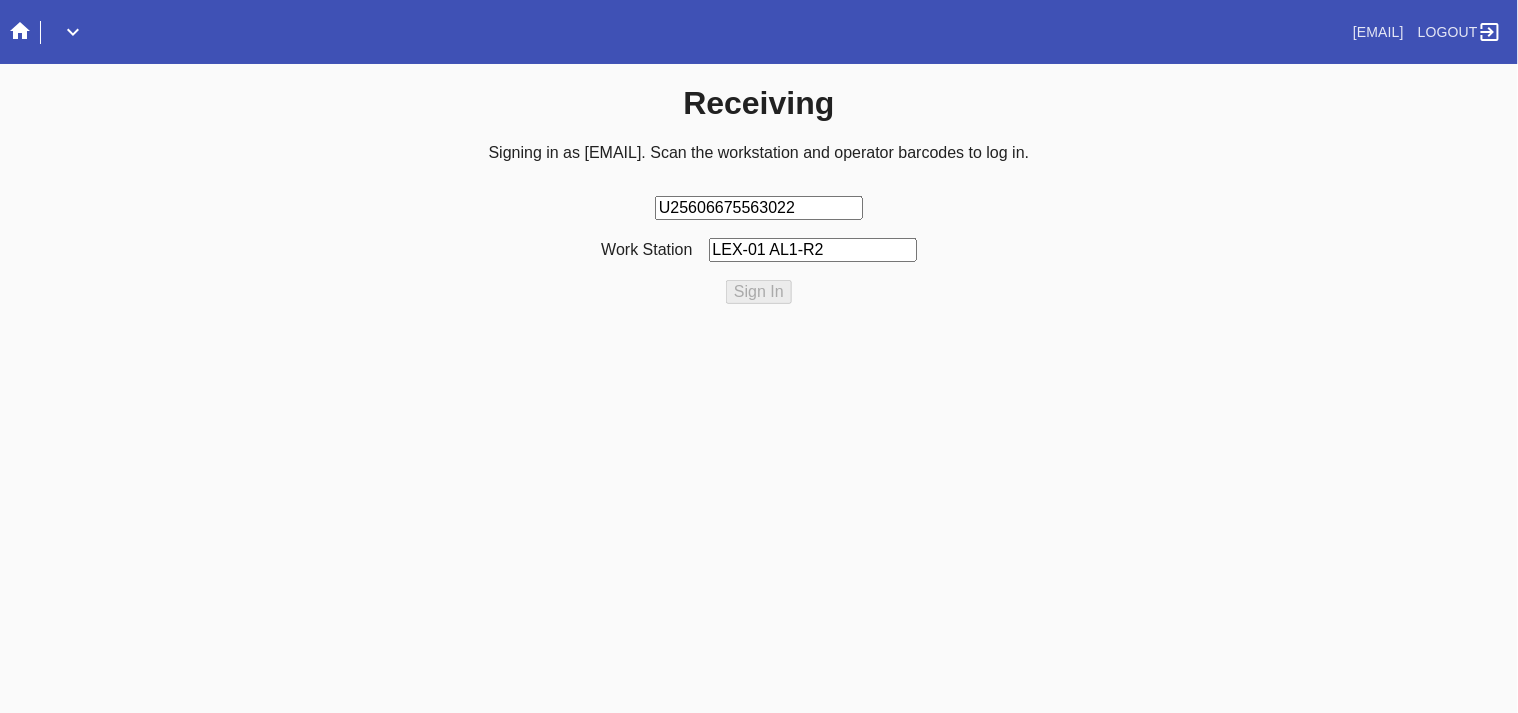 type on "U256066755630229" 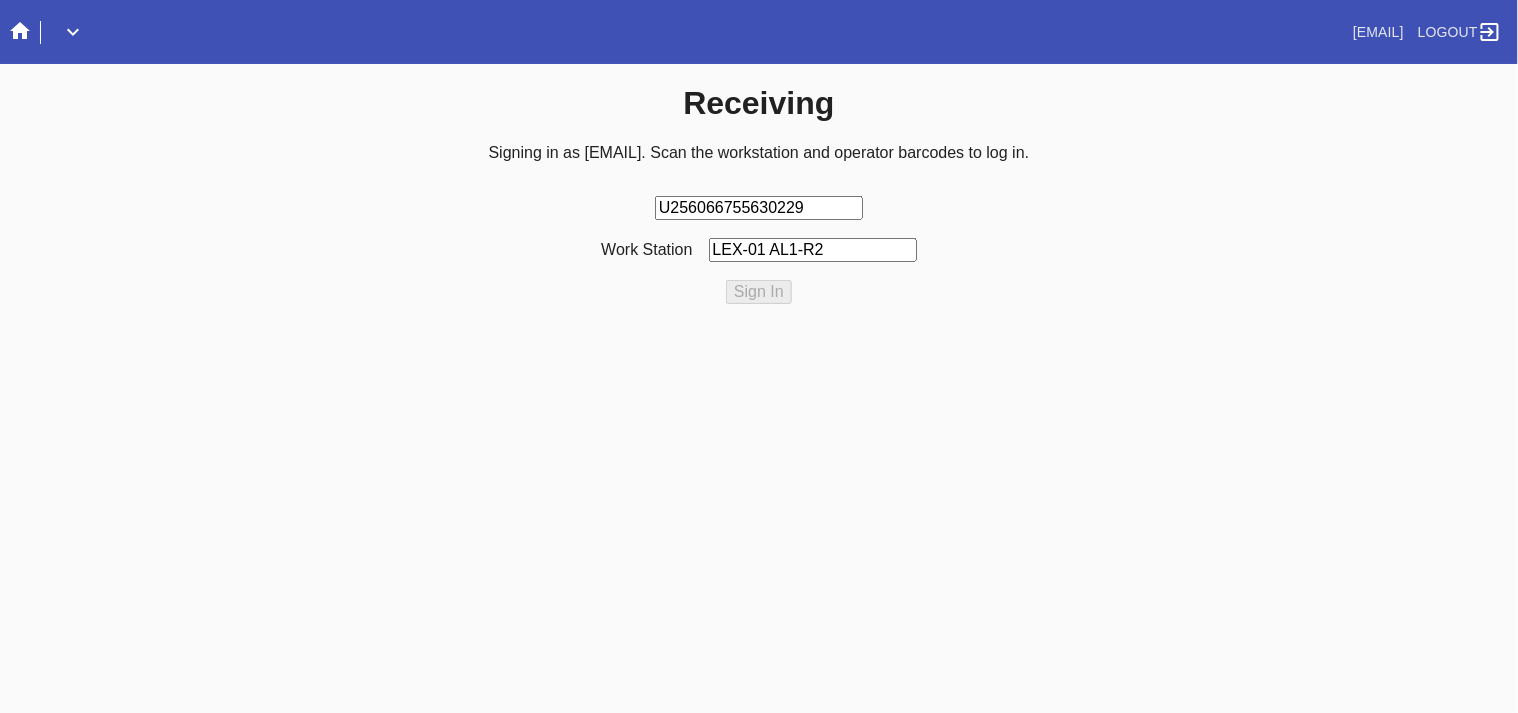 type 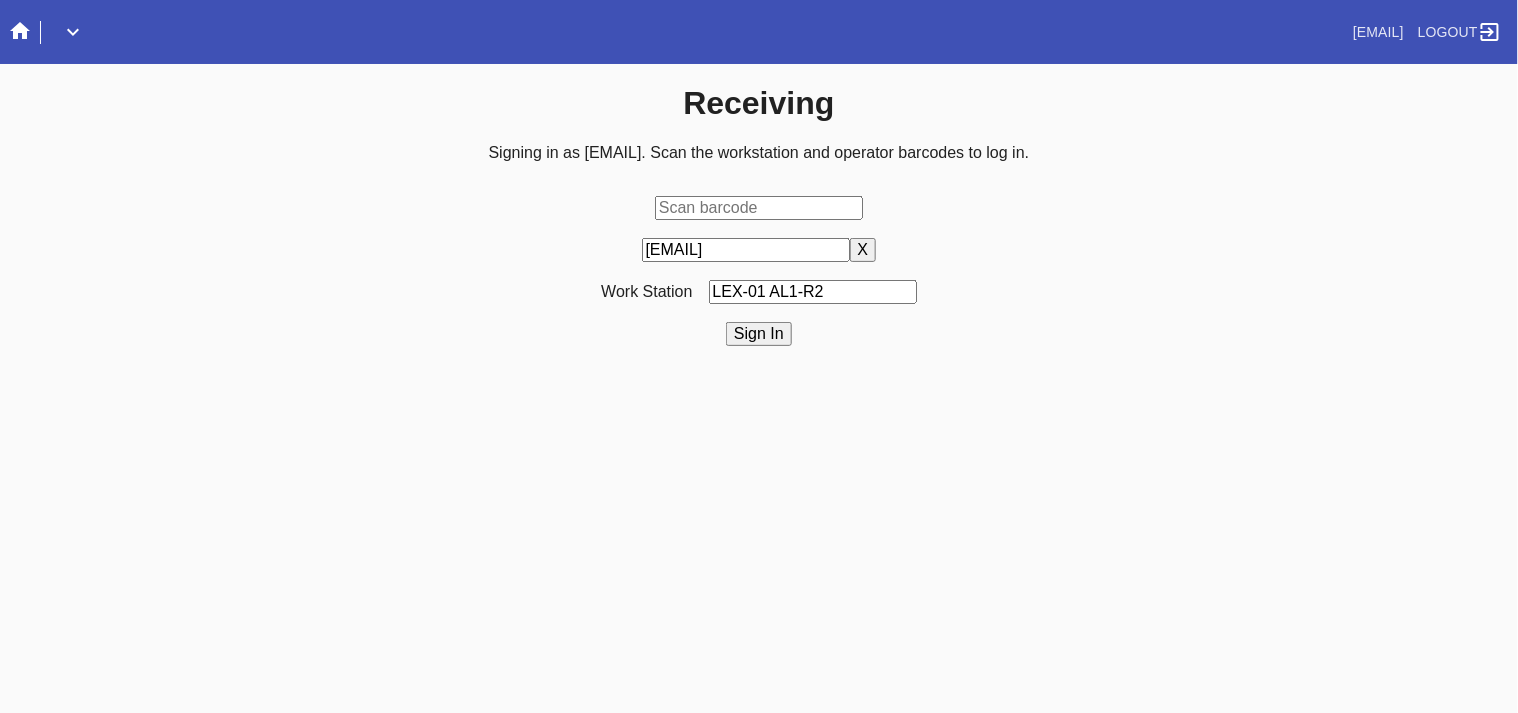 click on "Sign In" at bounding box center (759, 334) 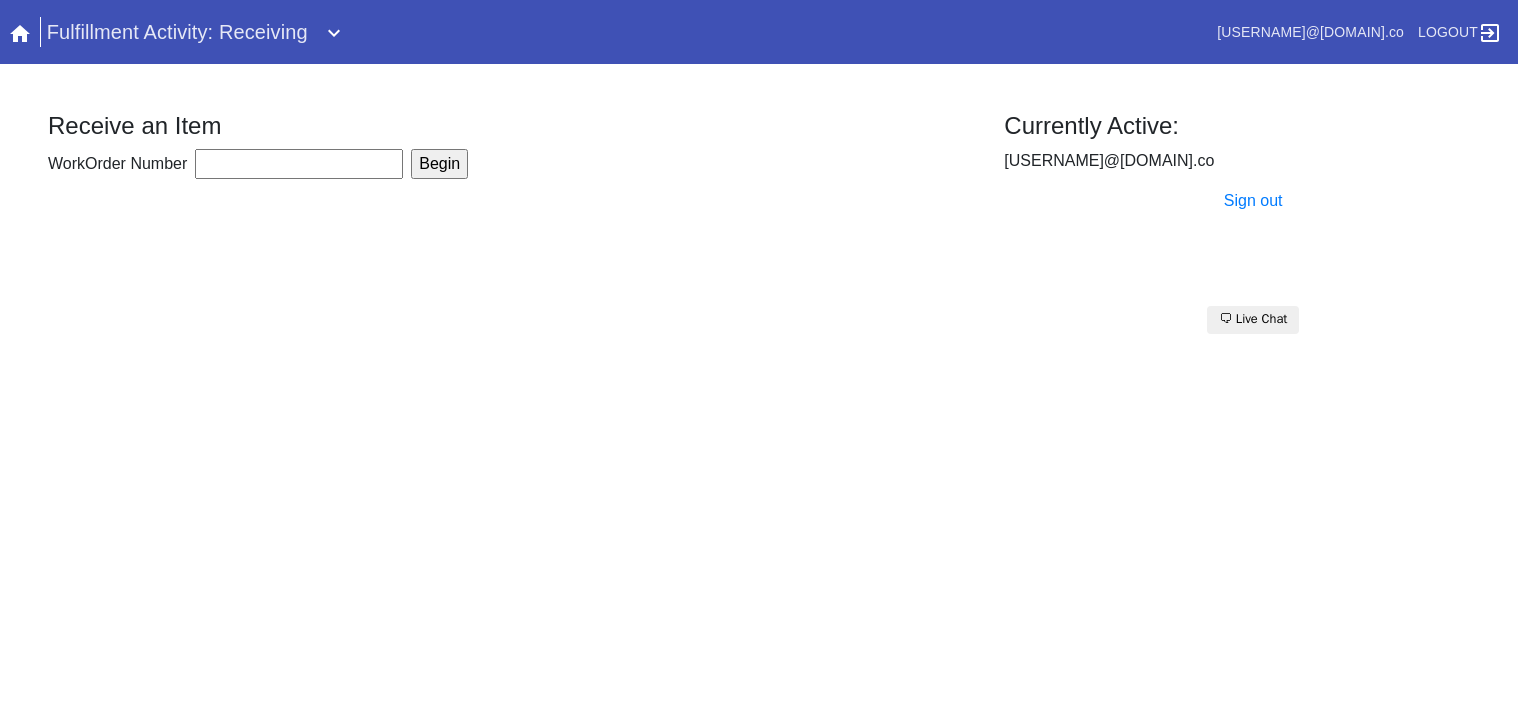 scroll, scrollTop: 0, scrollLeft: 0, axis: both 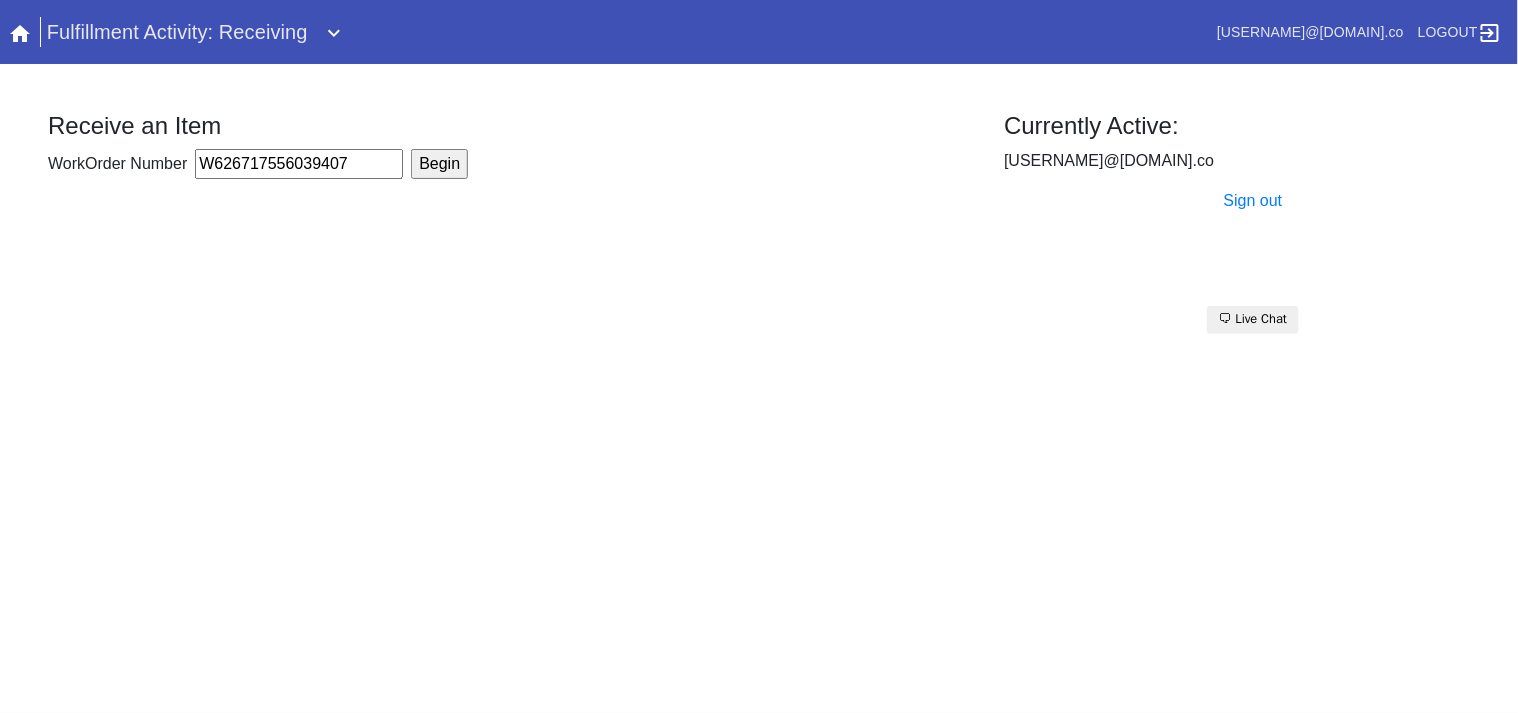 type on "W626717556039407" 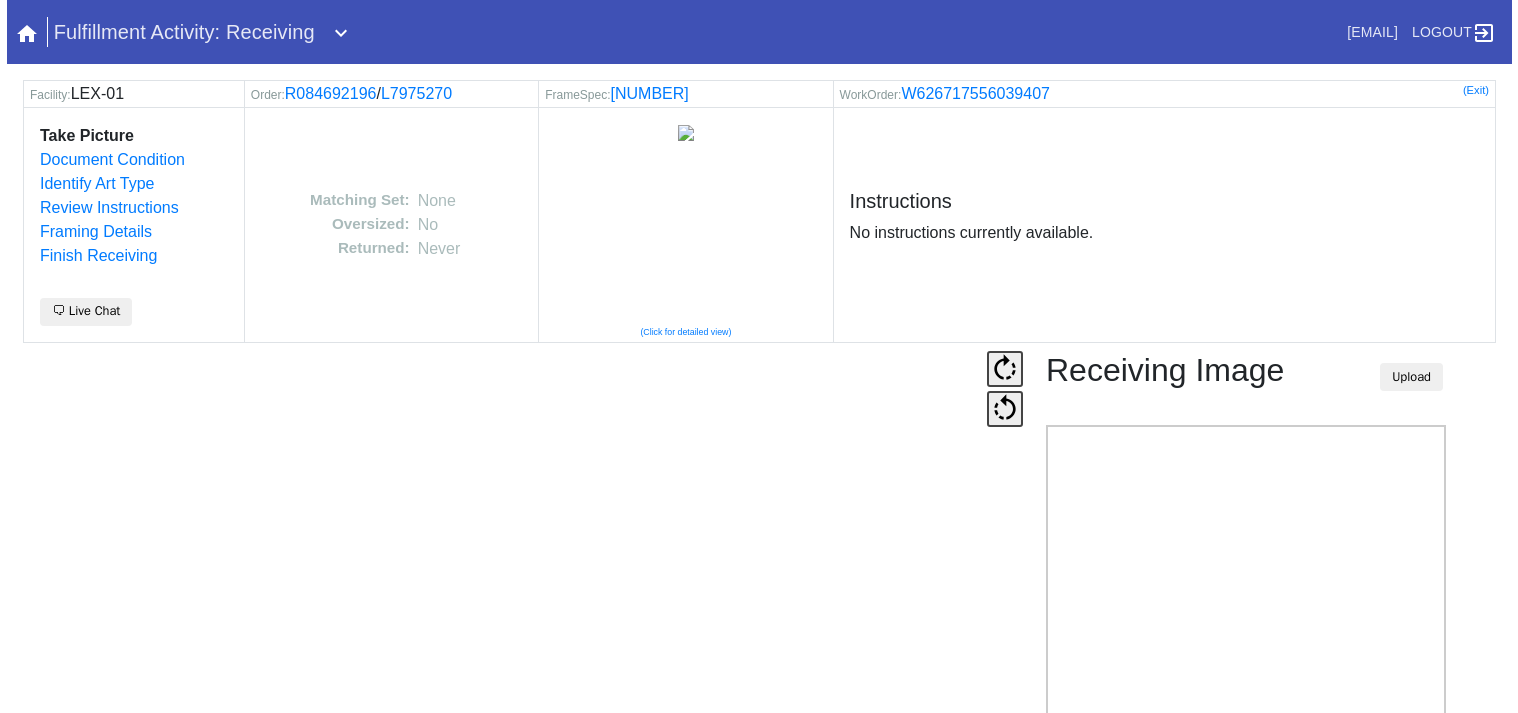 scroll, scrollTop: 0, scrollLeft: 0, axis: both 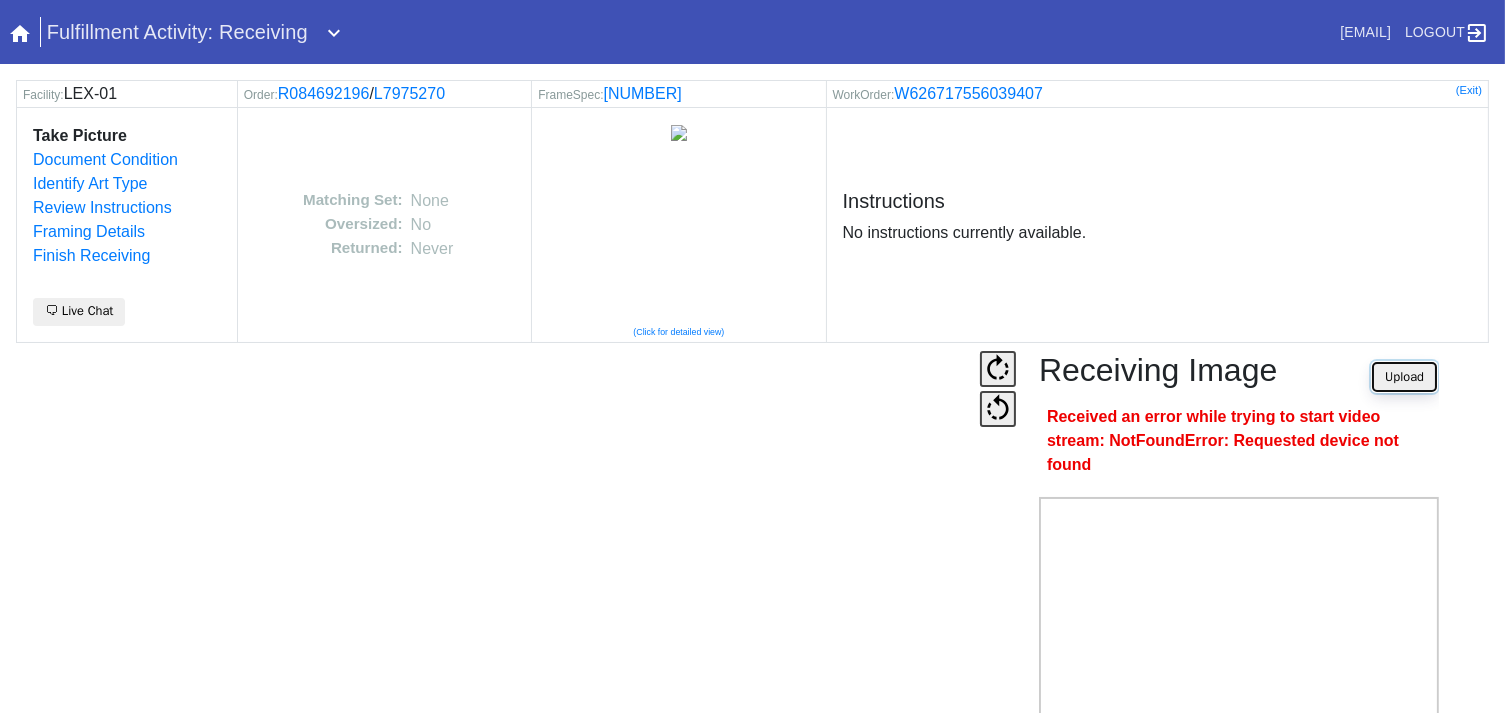 click on "Upload" at bounding box center (1404, 377) 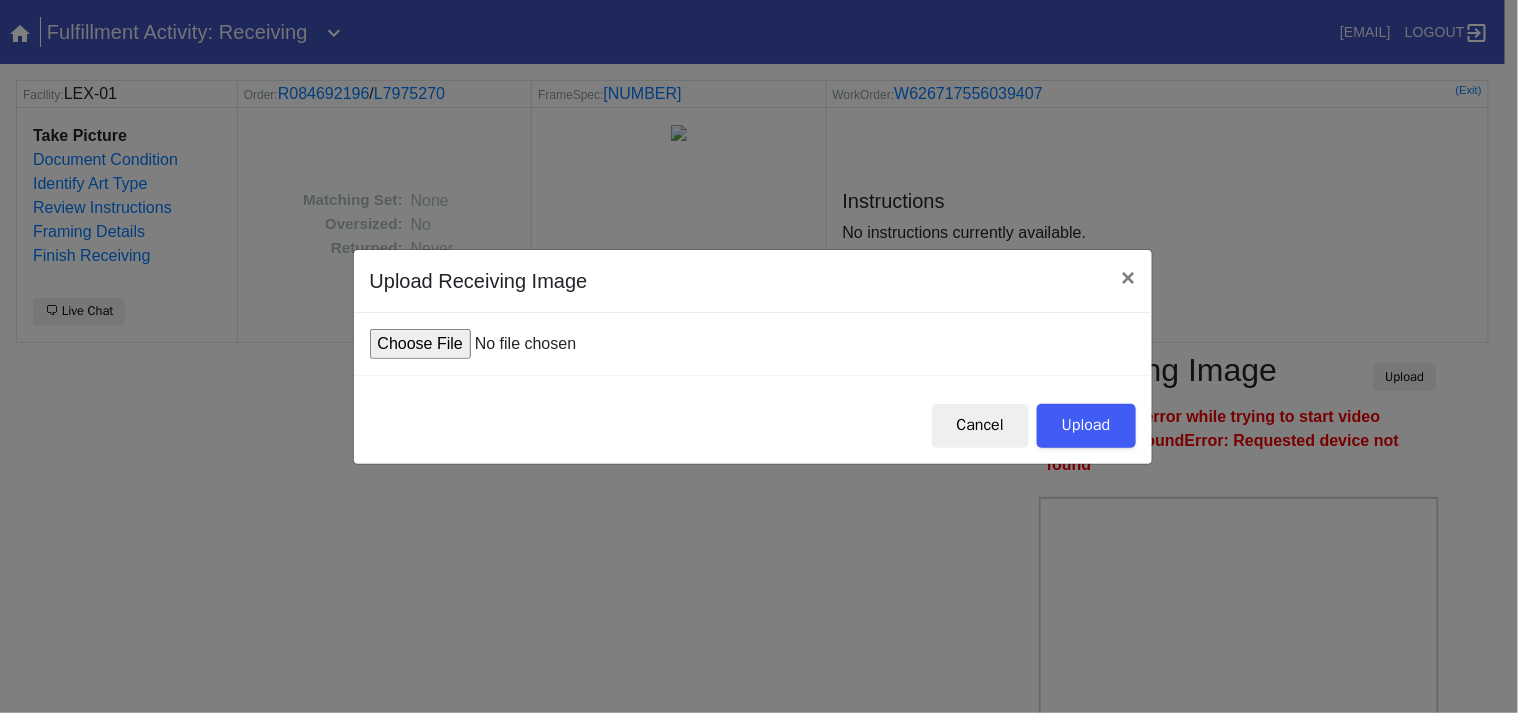 click at bounding box center [521, 344] 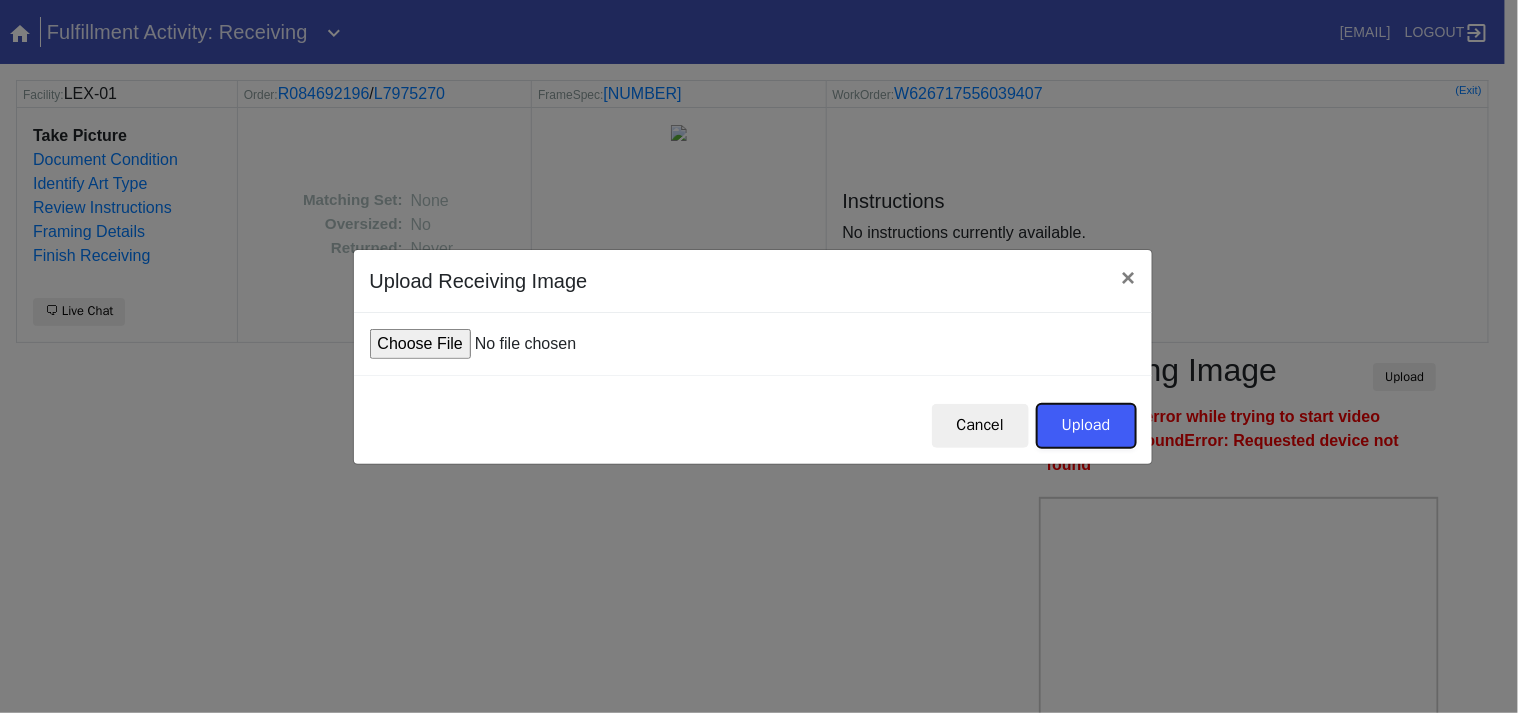 click on "Upload" at bounding box center [1086, 426] 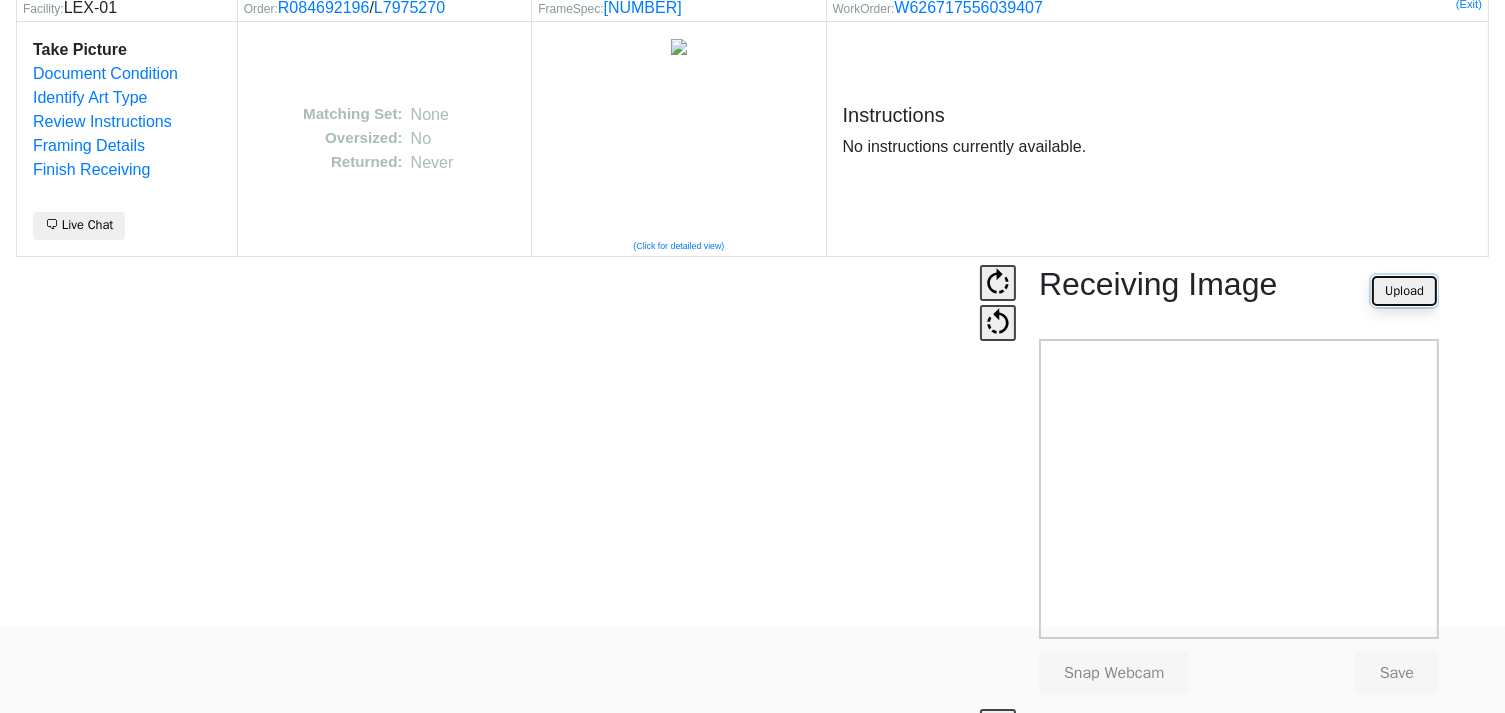 scroll, scrollTop: 124, scrollLeft: 0, axis: vertical 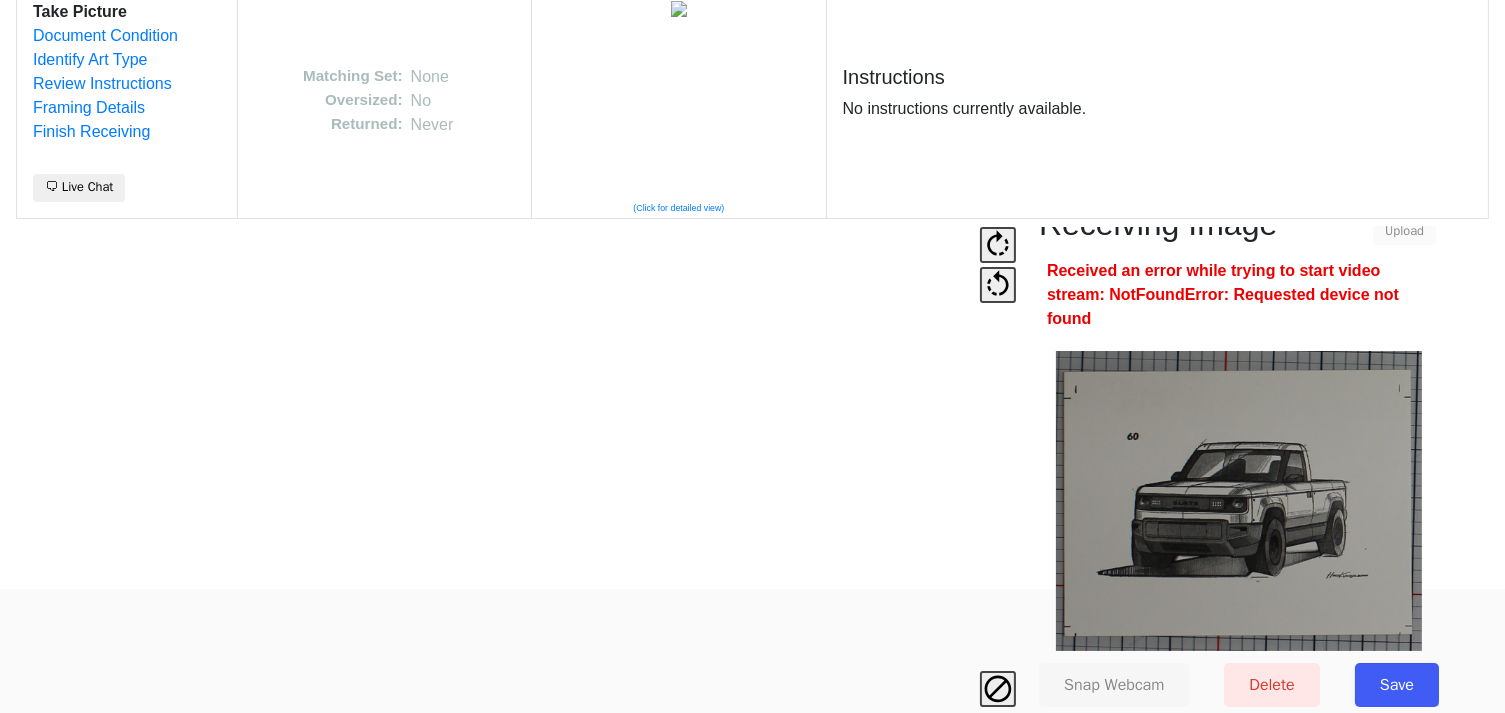 drag, startPoint x: 1413, startPoint y: 674, endPoint x: 1420, endPoint y: 660, distance: 15.652476 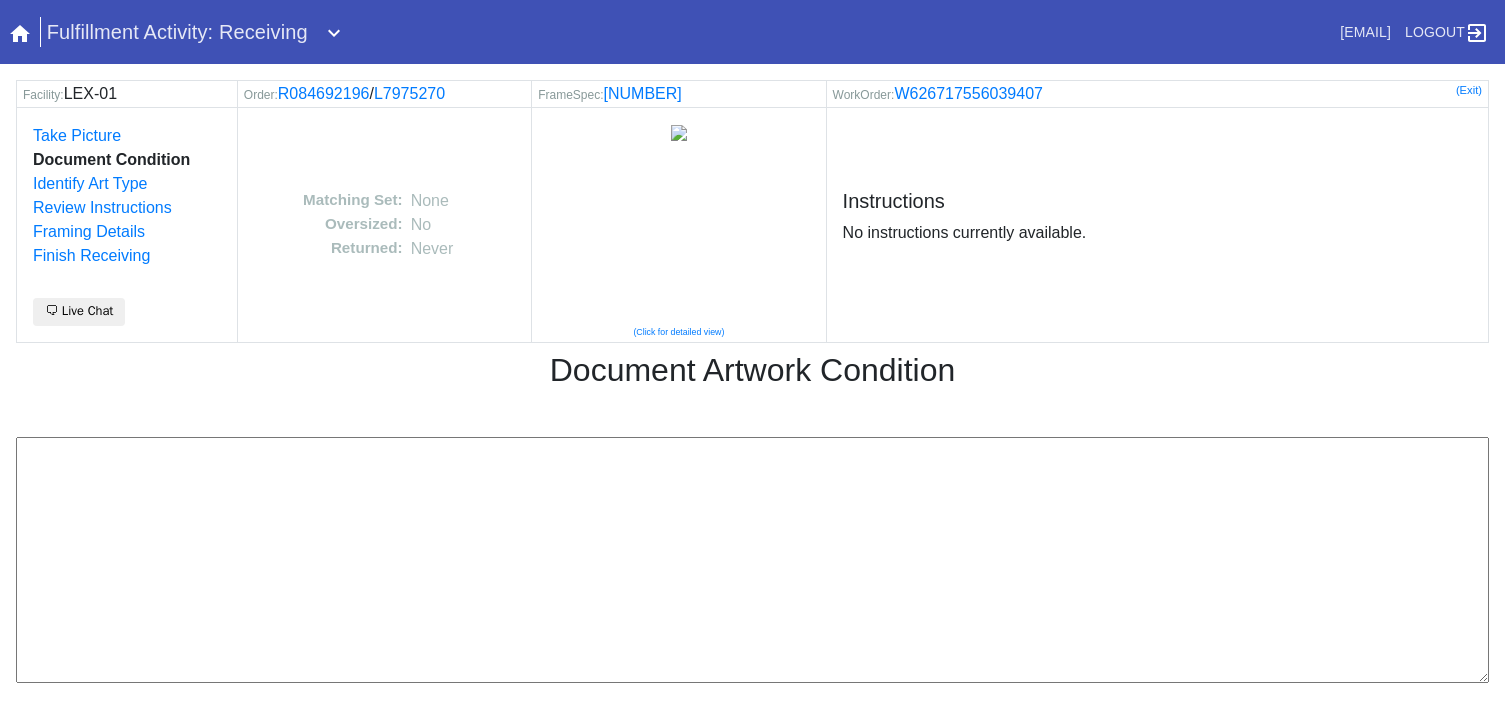 scroll, scrollTop: 0, scrollLeft: 0, axis: both 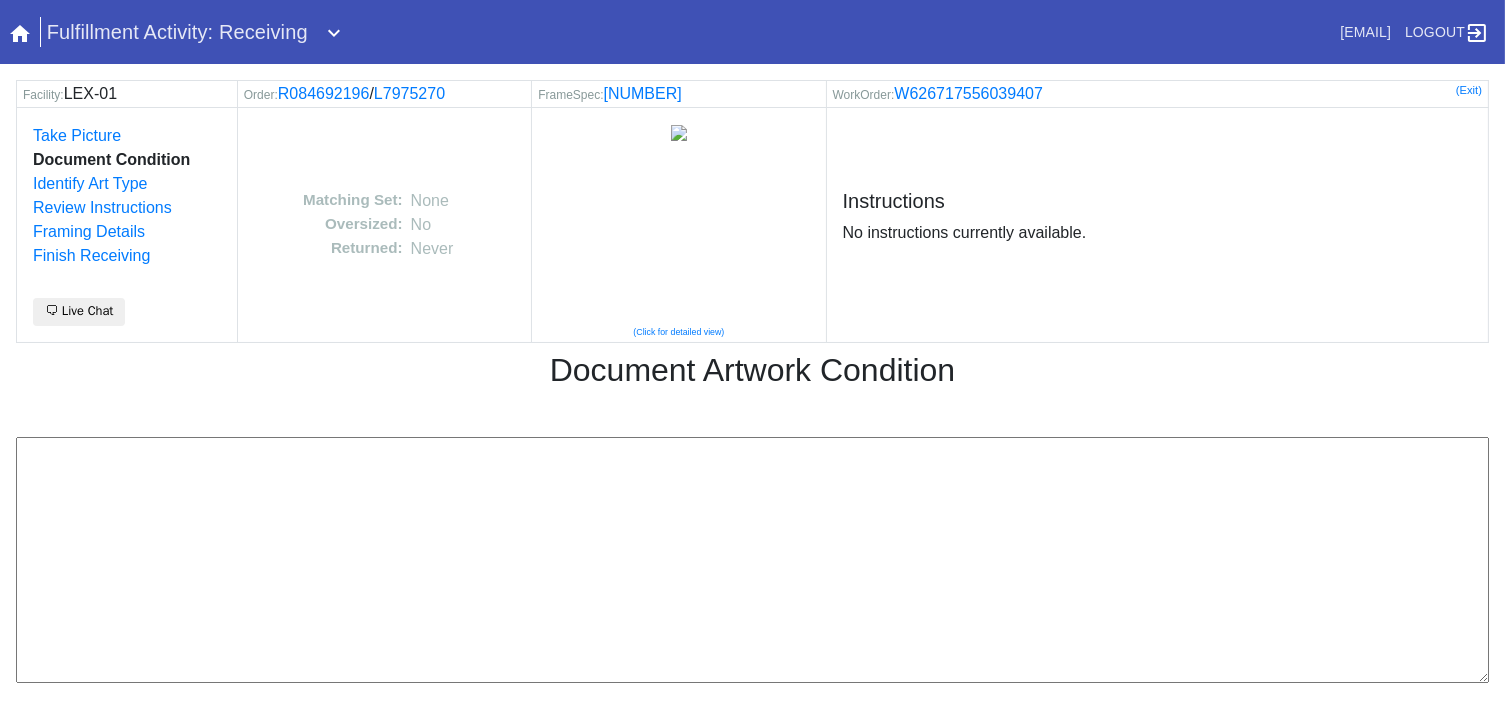 click at bounding box center (752, 560) 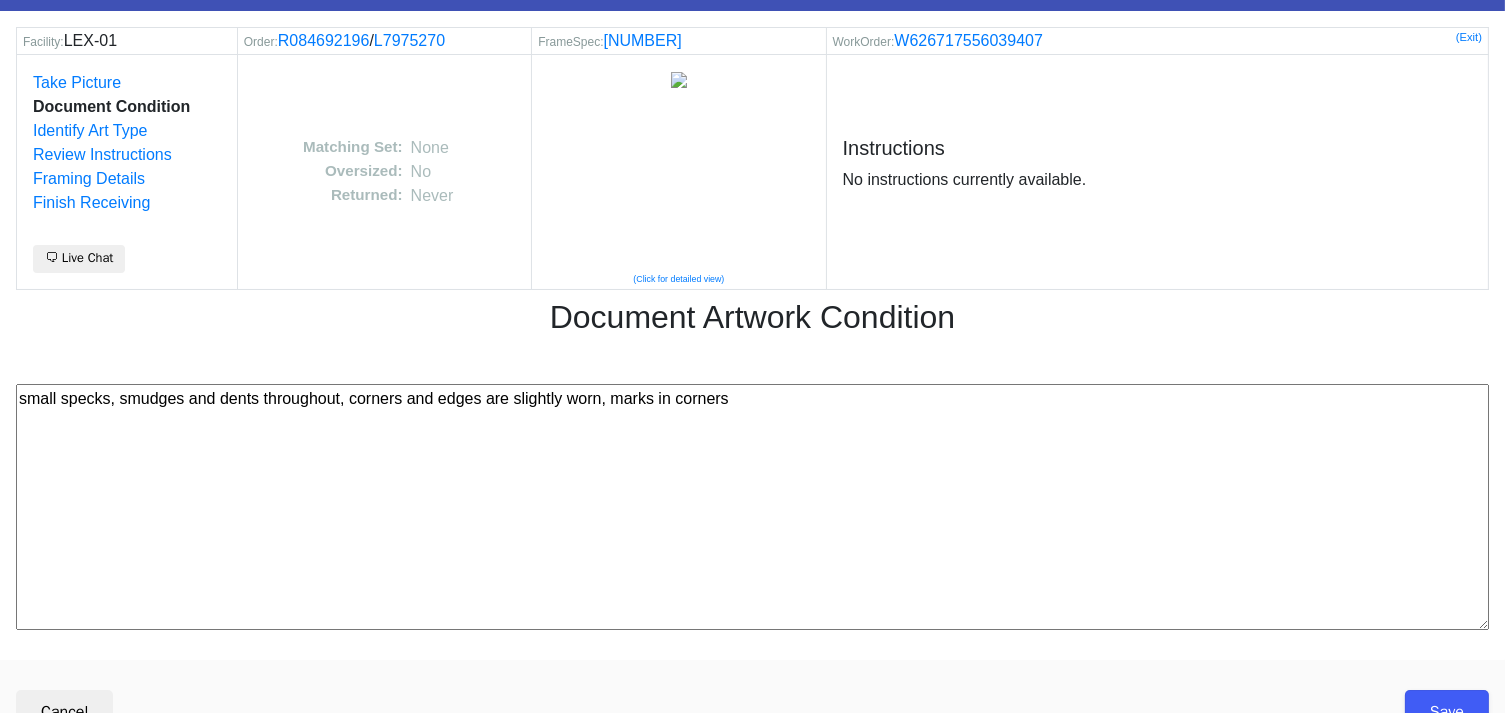 scroll, scrollTop: 80, scrollLeft: 0, axis: vertical 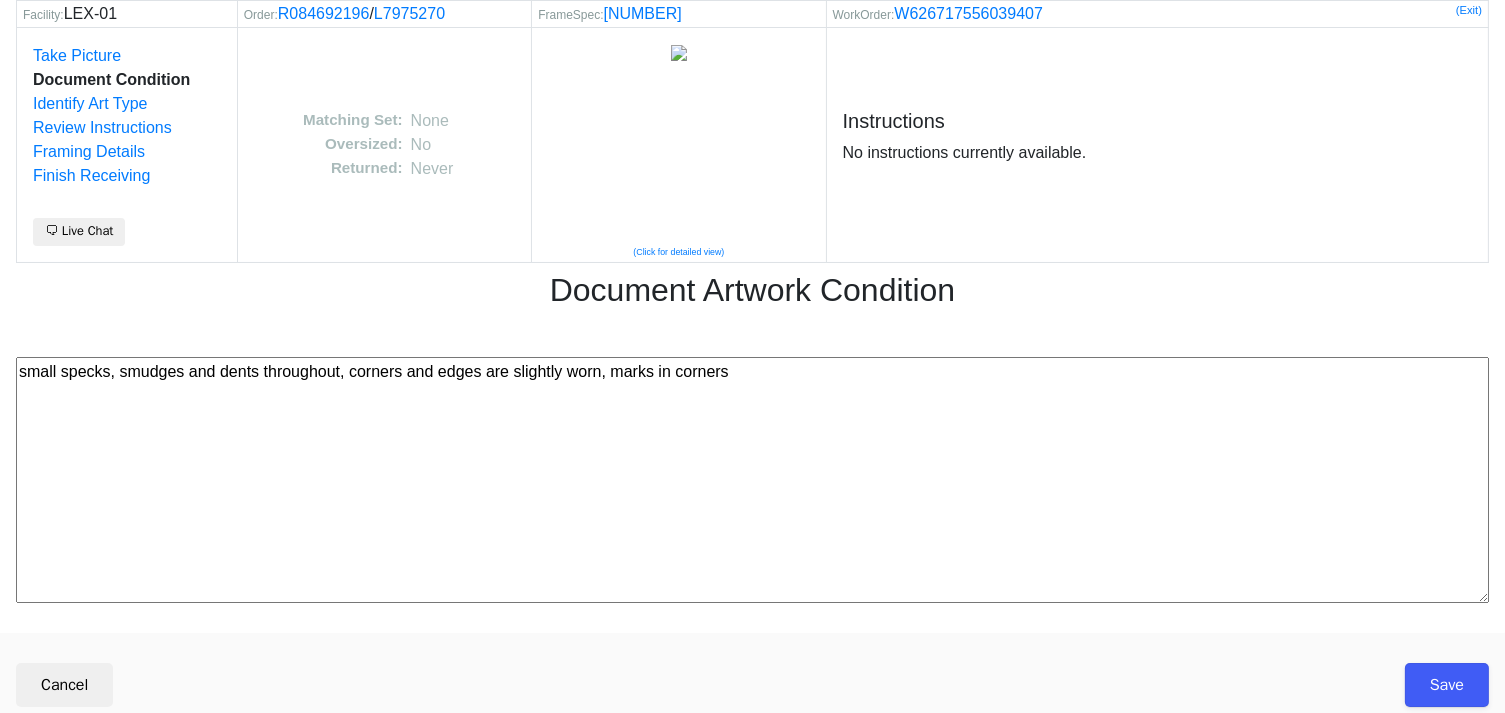 type on "small specks, smudges and dents throughout, corners and edges are slightly worn, marks in corners" 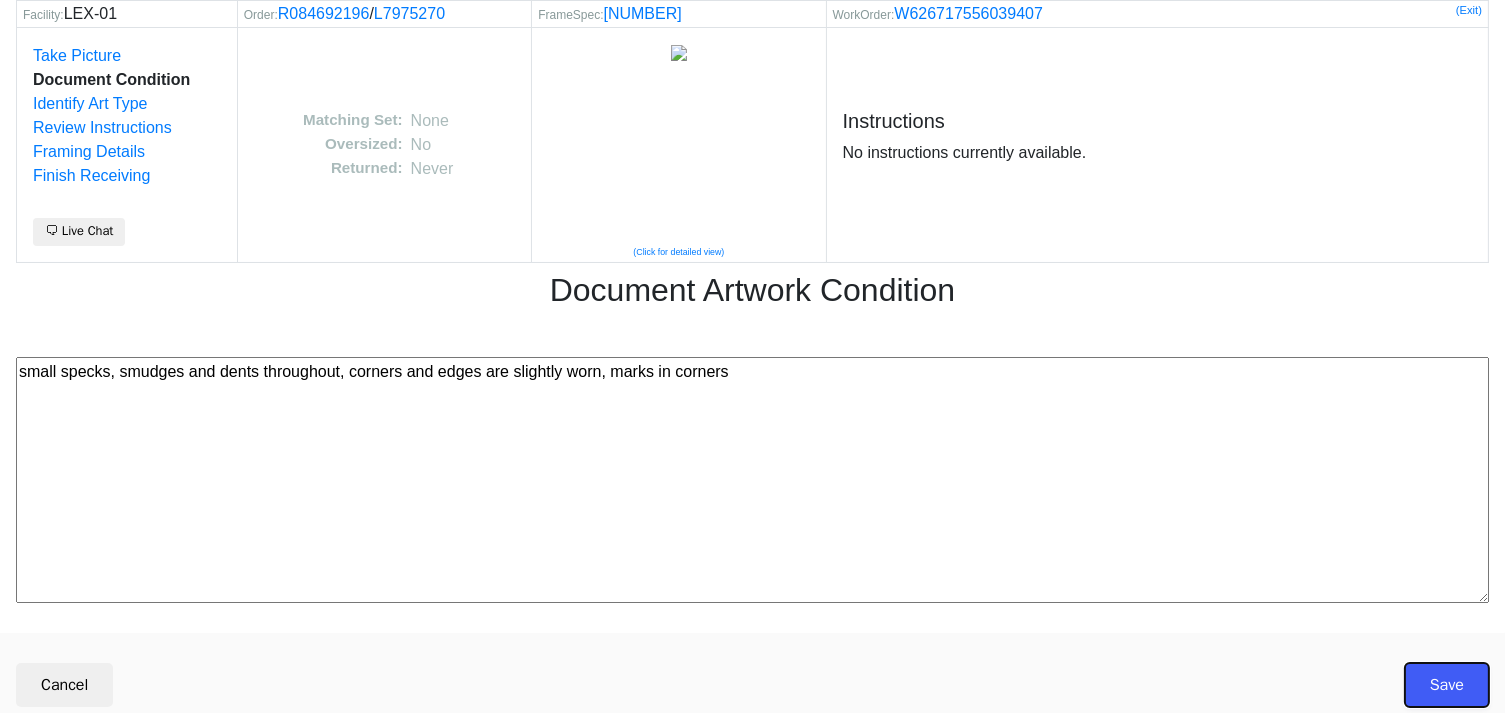 click on "Save" at bounding box center [1447, 685] 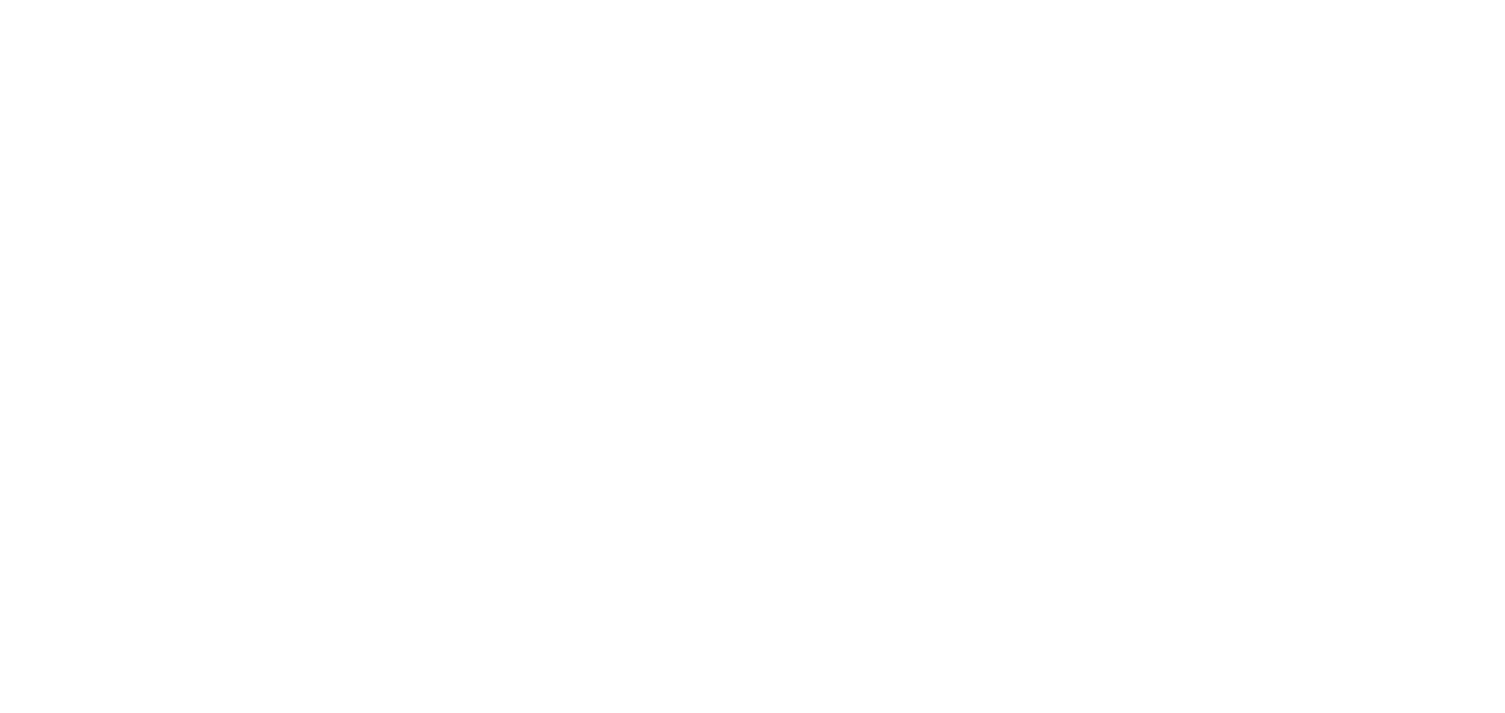 scroll, scrollTop: 0, scrollLeft: 0, axis: both 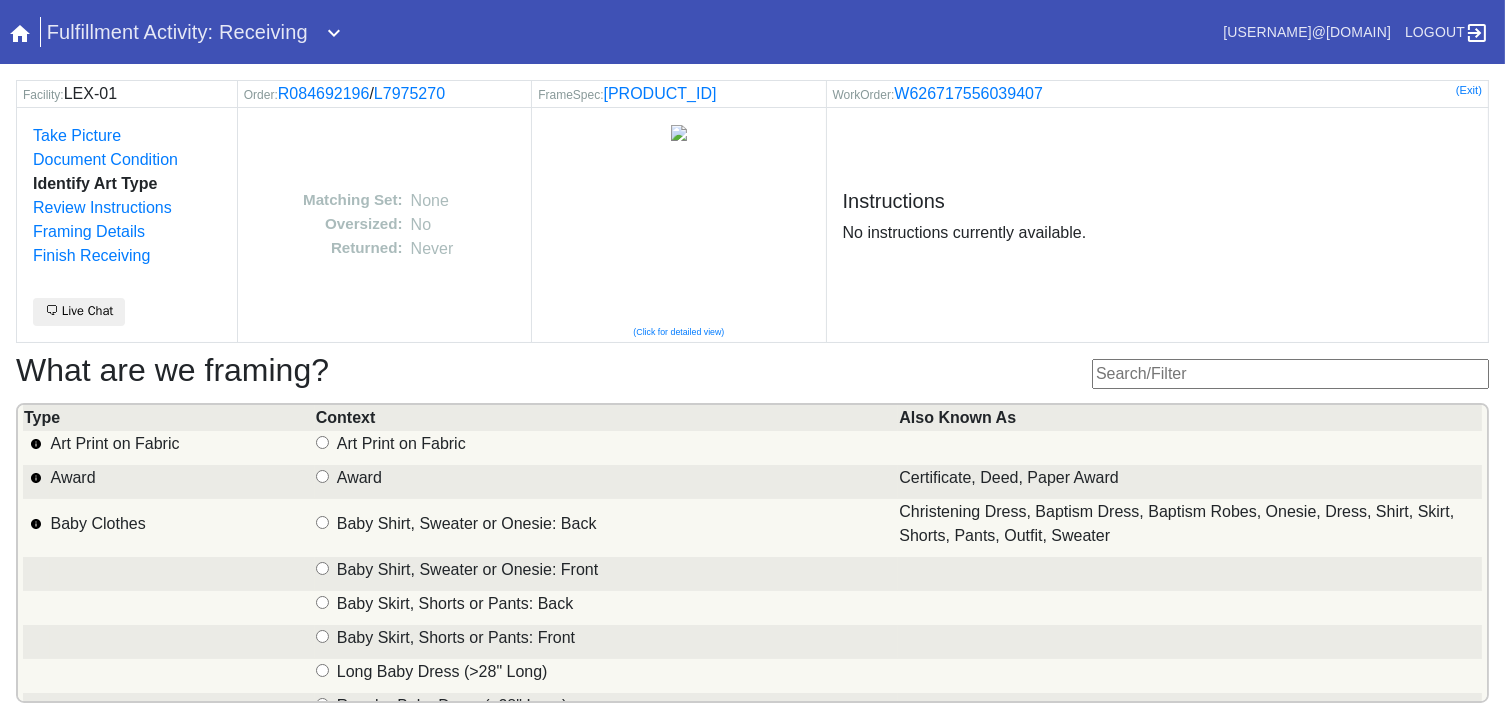 click at bounding box center [1290, 374] 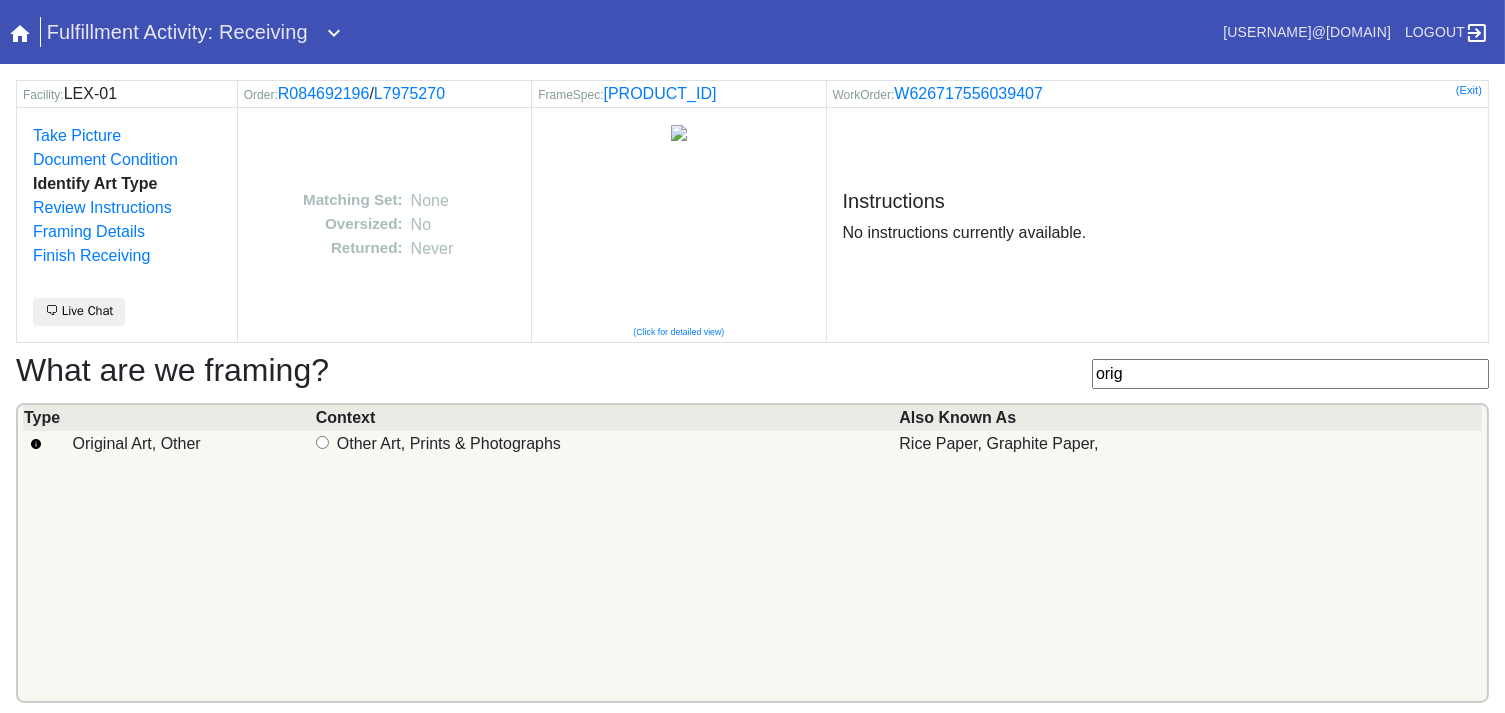 type on "orig" 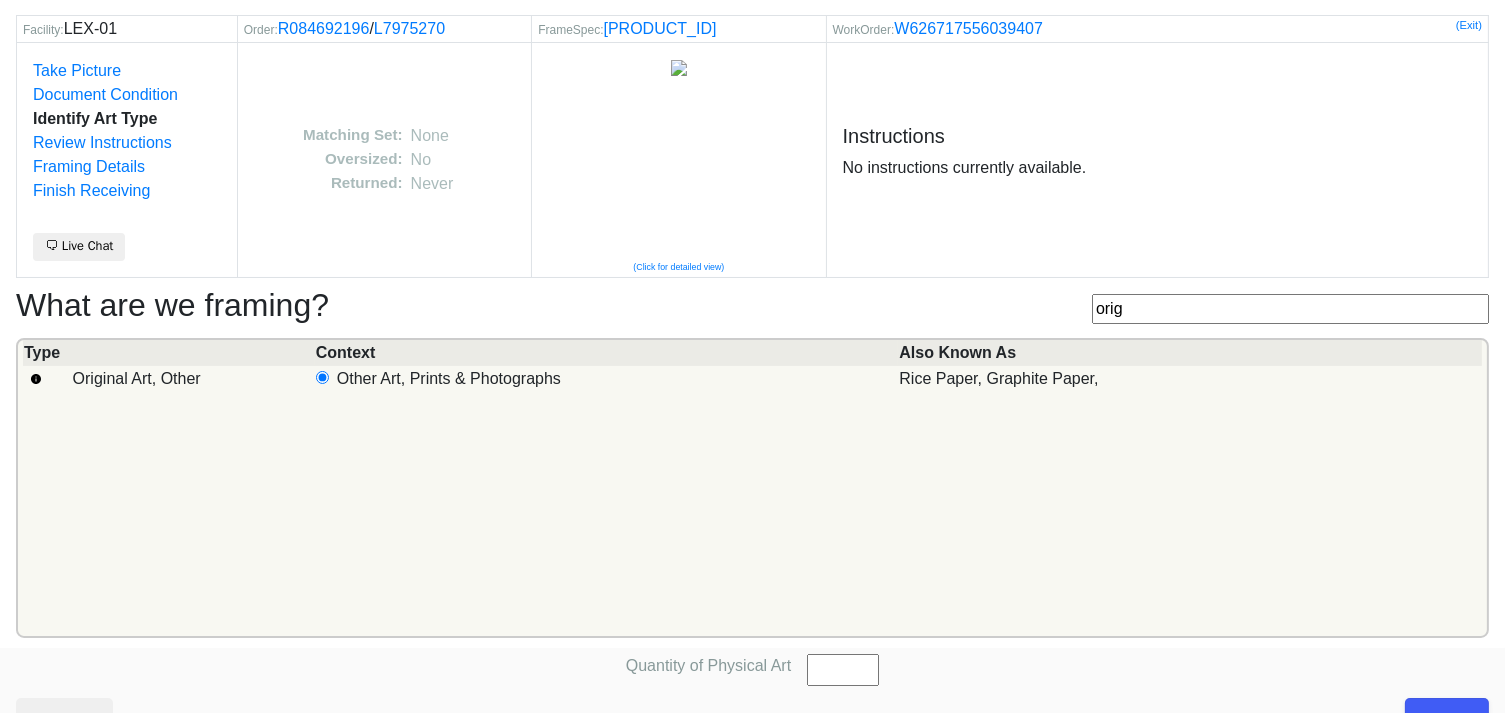 scroll, scrollTop: 101, scrollLeft: 0, axis: vertical 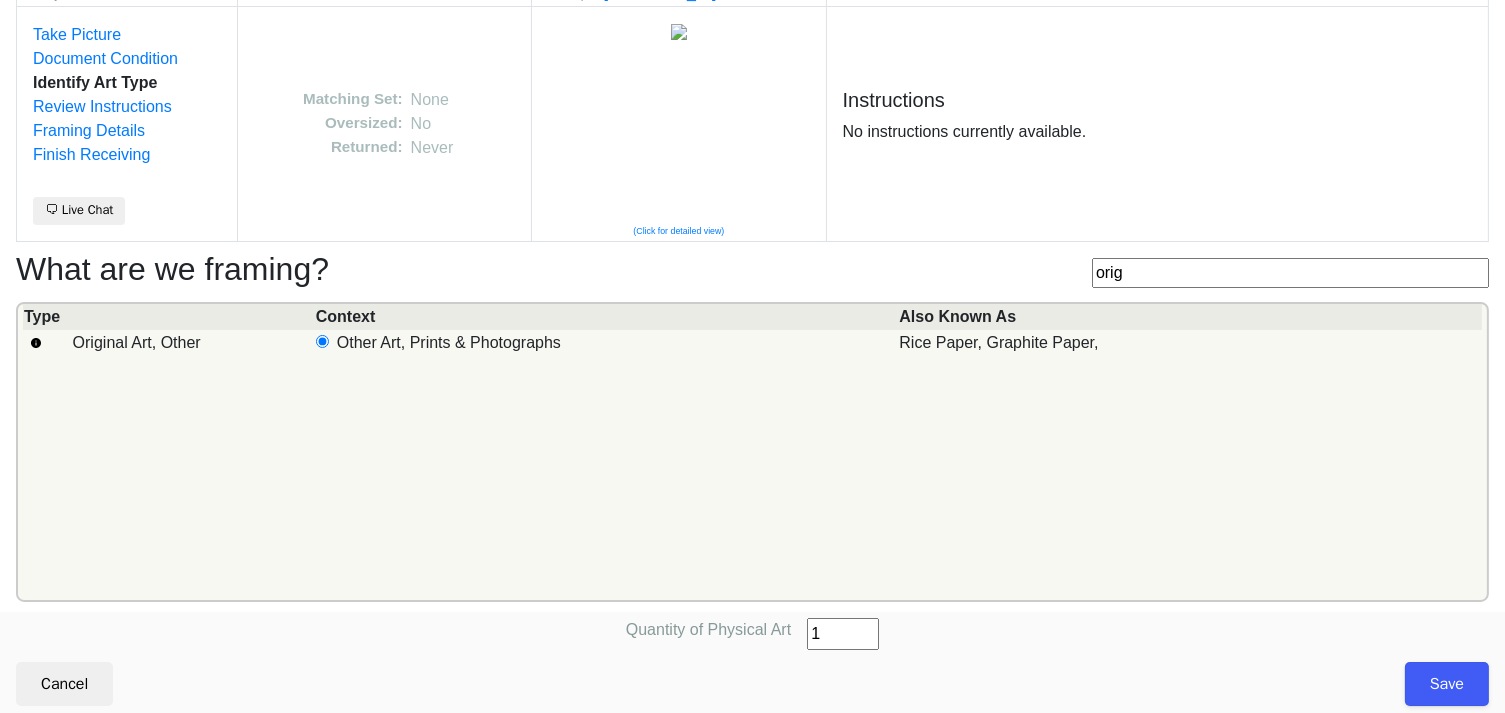 type on "1" 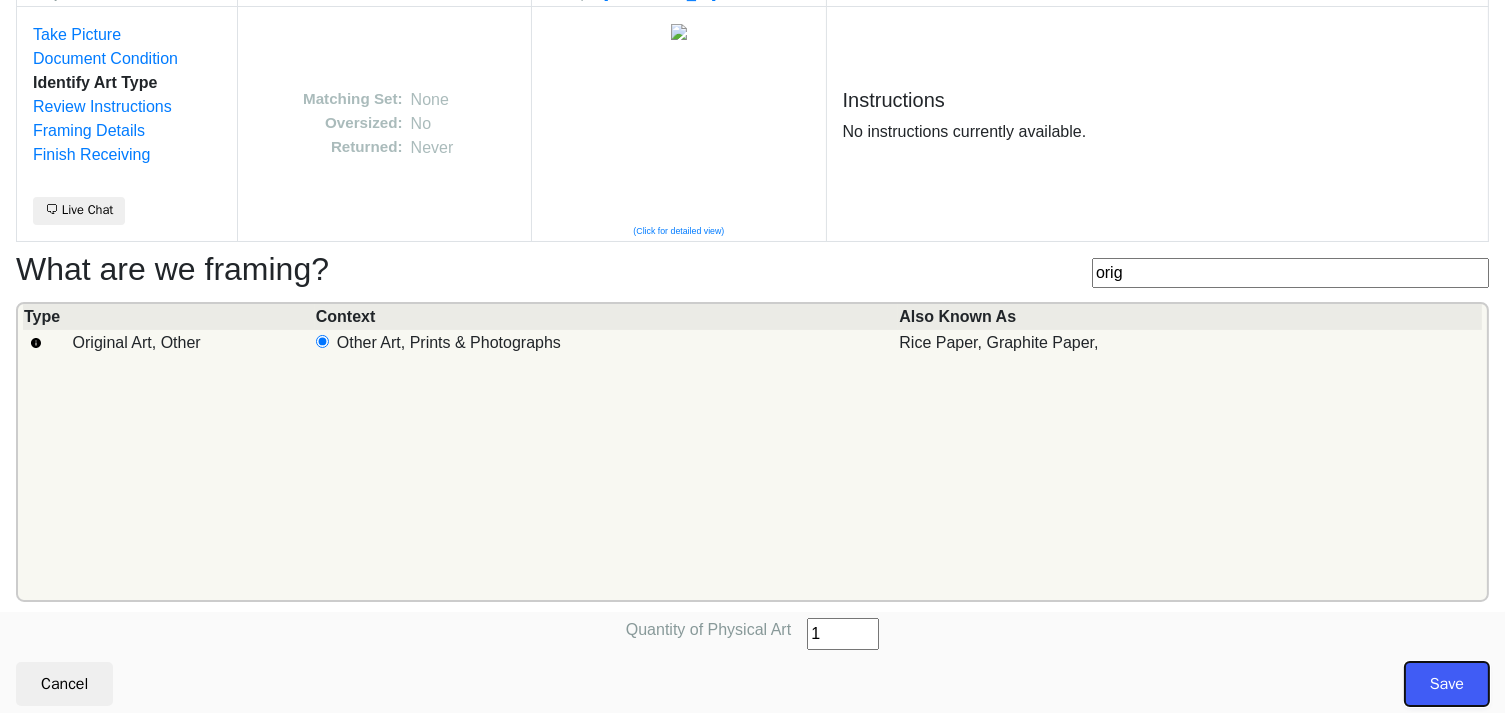 click on "Save" at bounding box center (1447, 684) 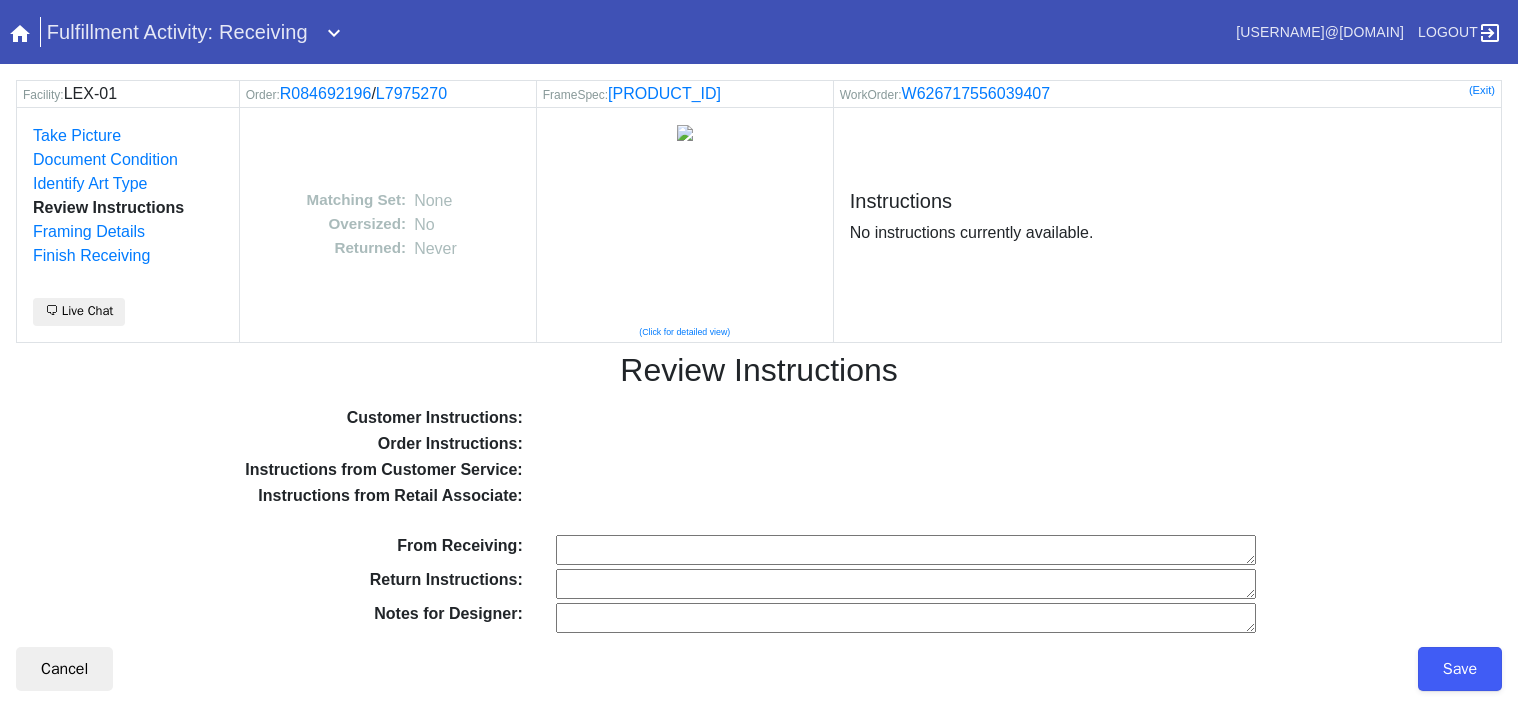 scroll, scrollTop: 0, scrollLeft: 0, axis: both 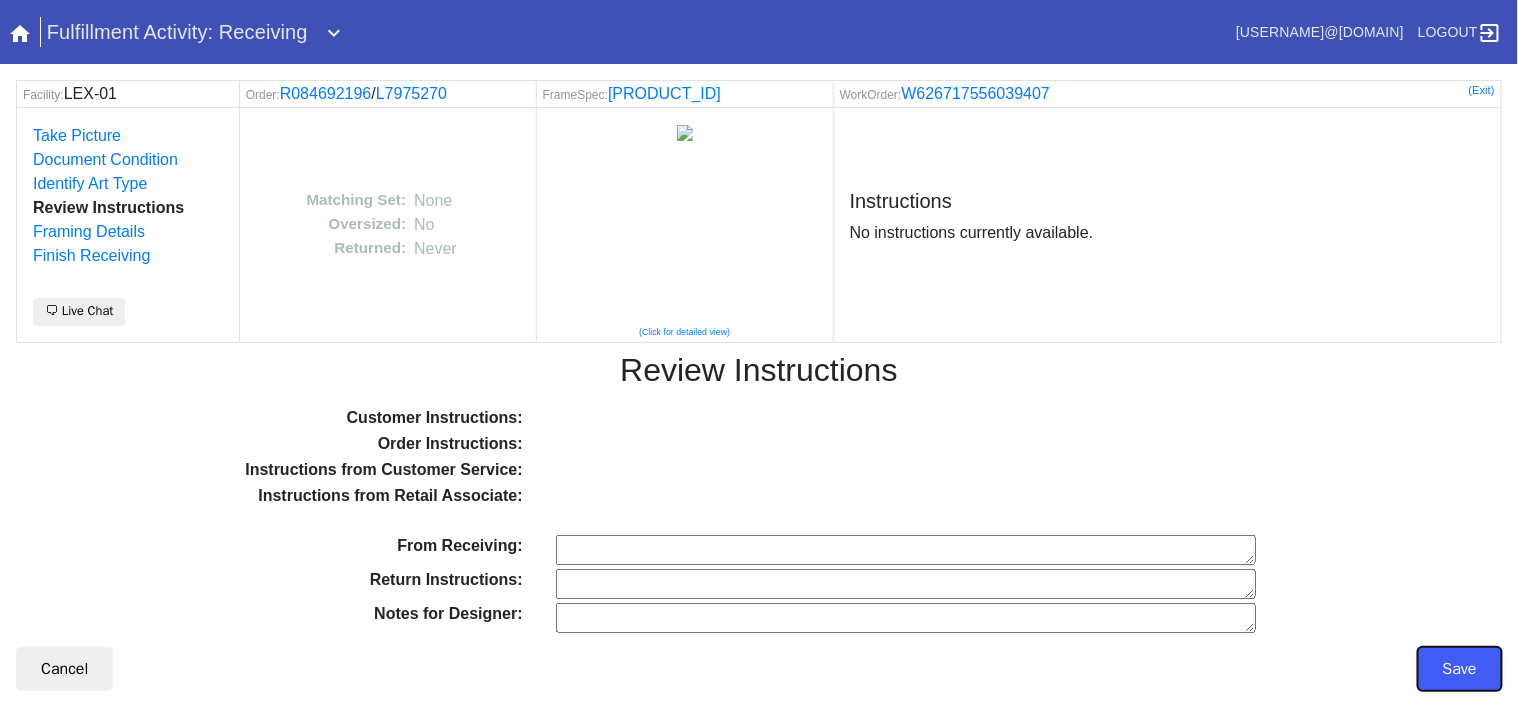 click on "Save" at bounding box center [1460, 669] 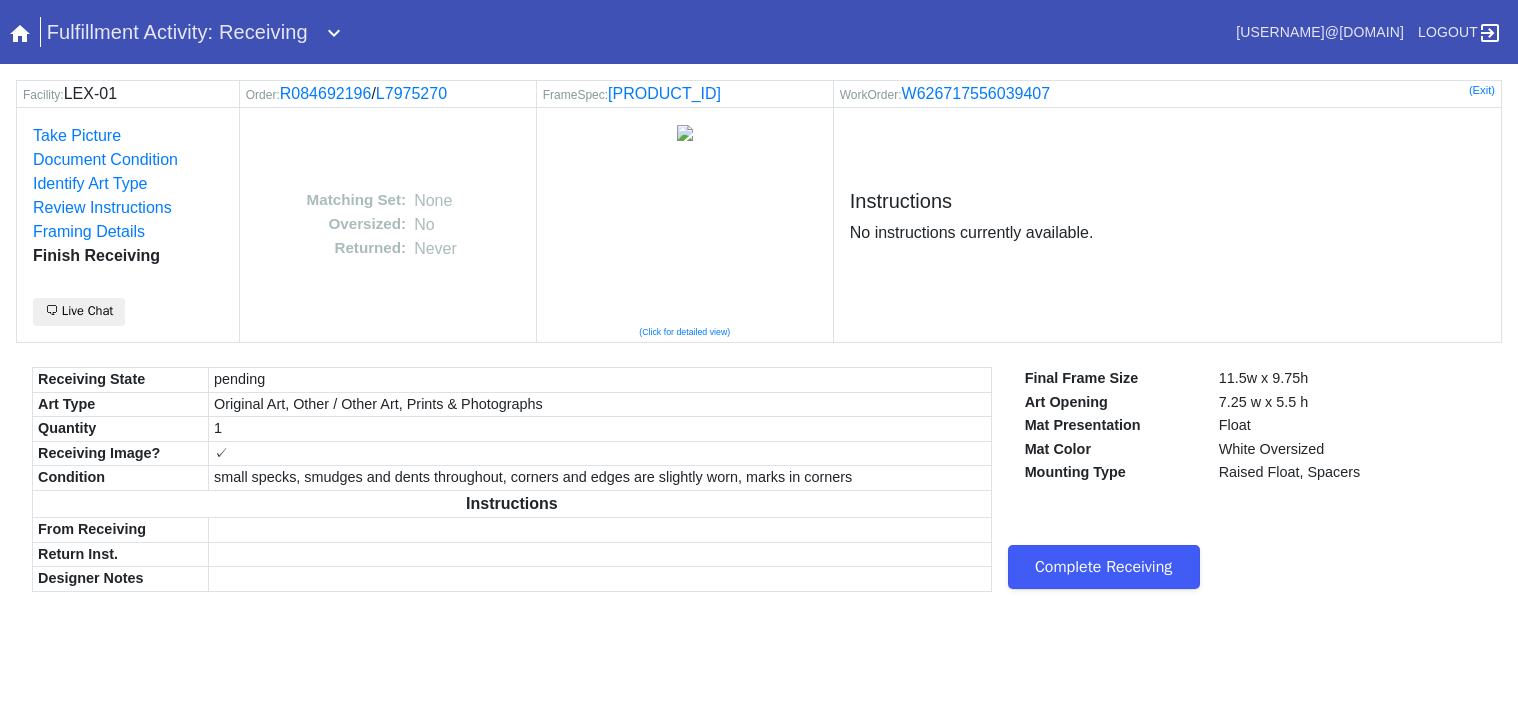 scroll, scrollTop: 0, scrollLeft: 0, axis: both 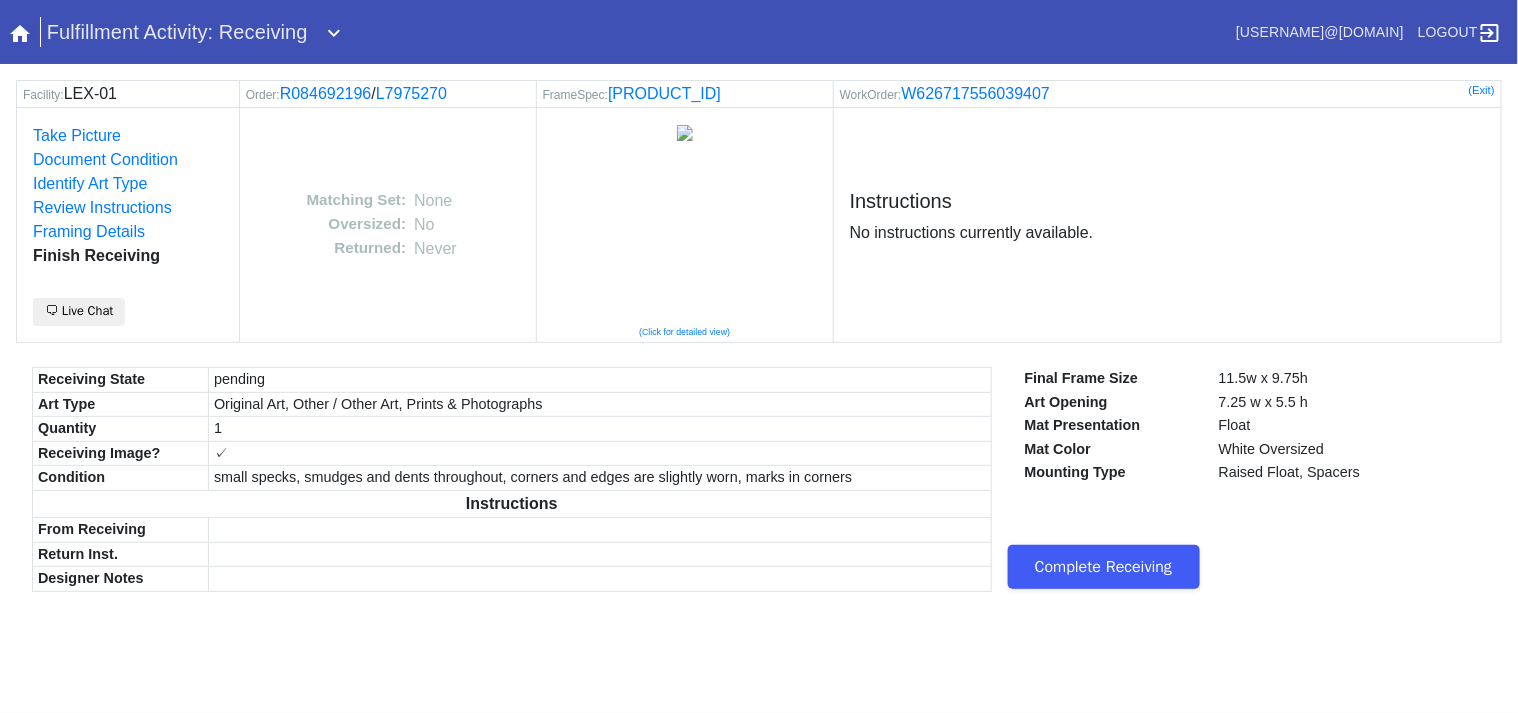 click on "Complete Receiving" at bounding box center (1104, 567) 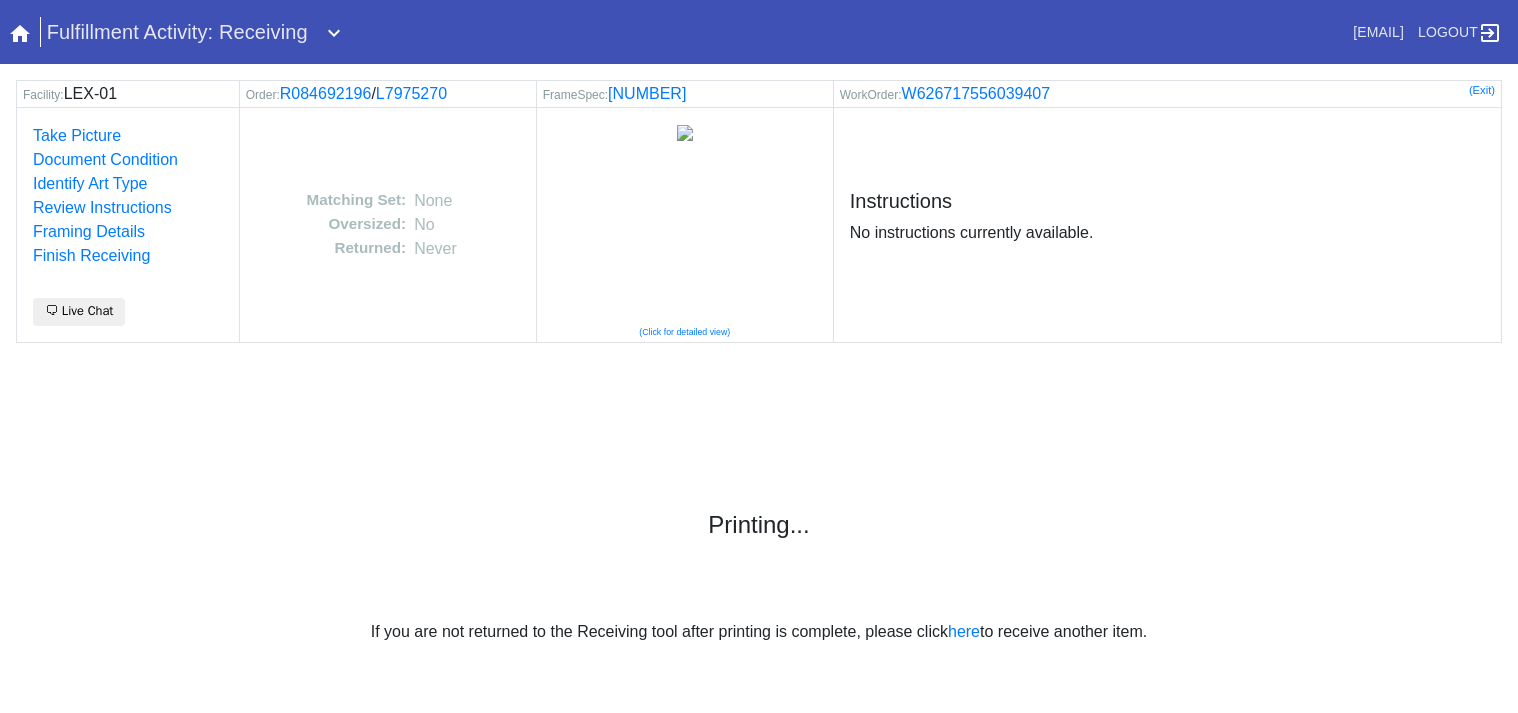 scroll, scrollTop: 0, scrollLeft: 0, axis: both 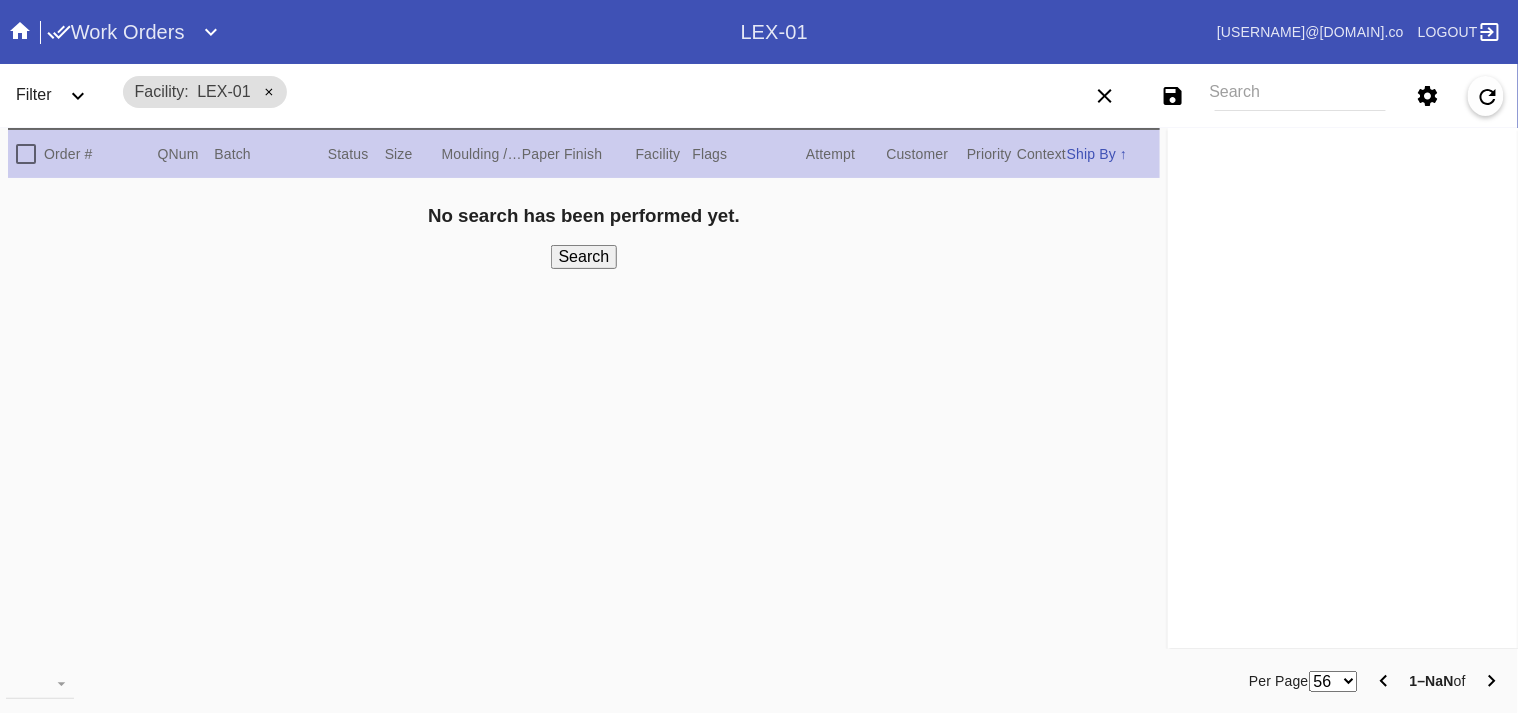 drag, startPoint x: 1331, startPoint y: 93, endPoint x: 1312, endPoint y: 93, distance: 19 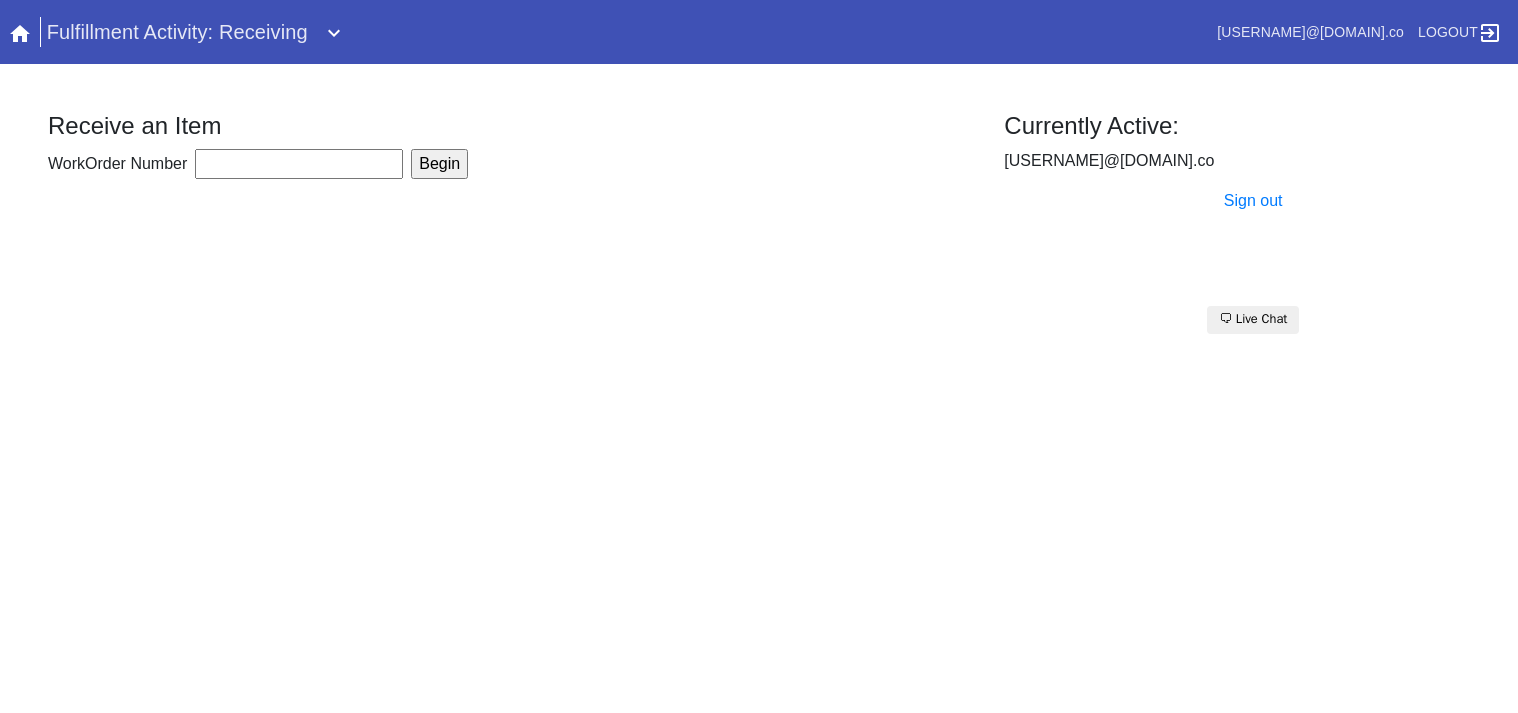 scroll, scrollTop: 0, scrollLeft: 0, axis: both 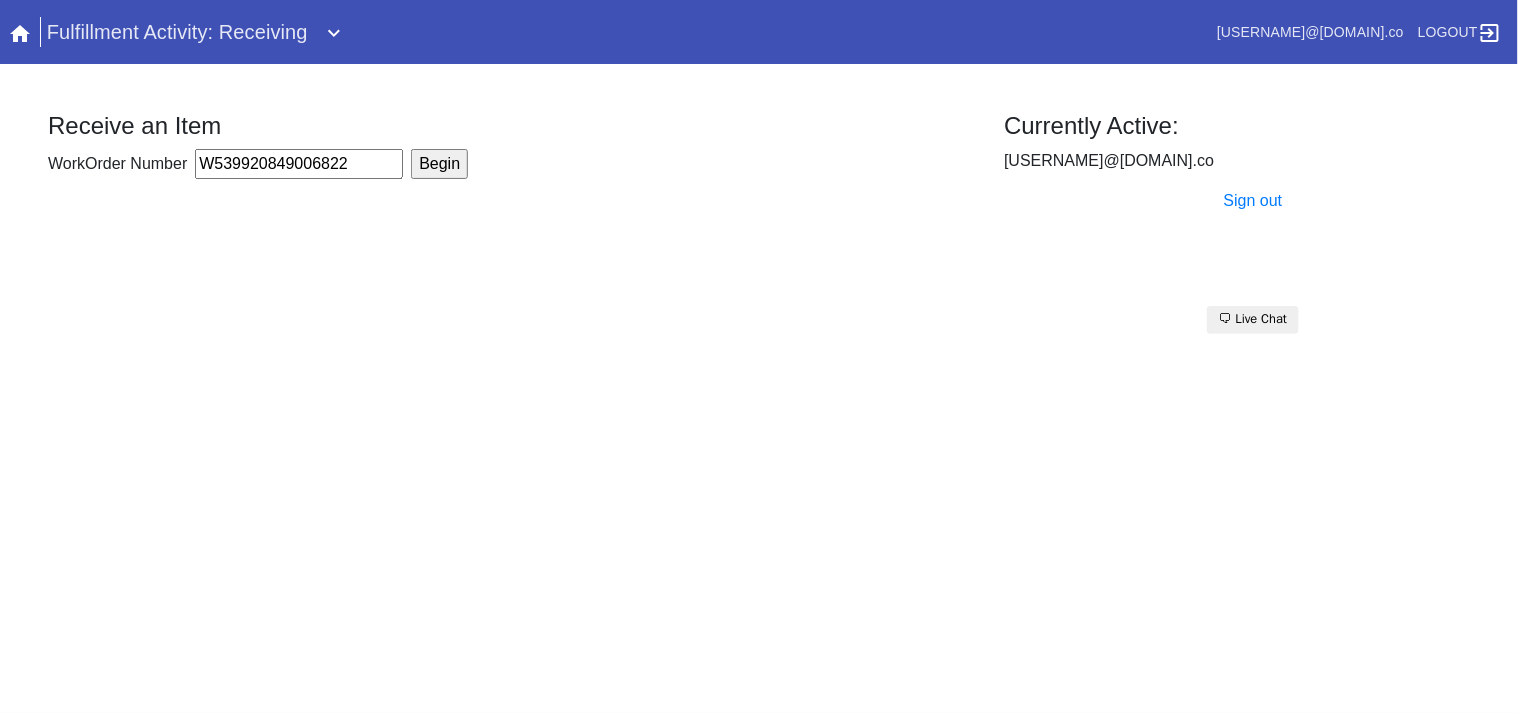 type on "W539920849006822" 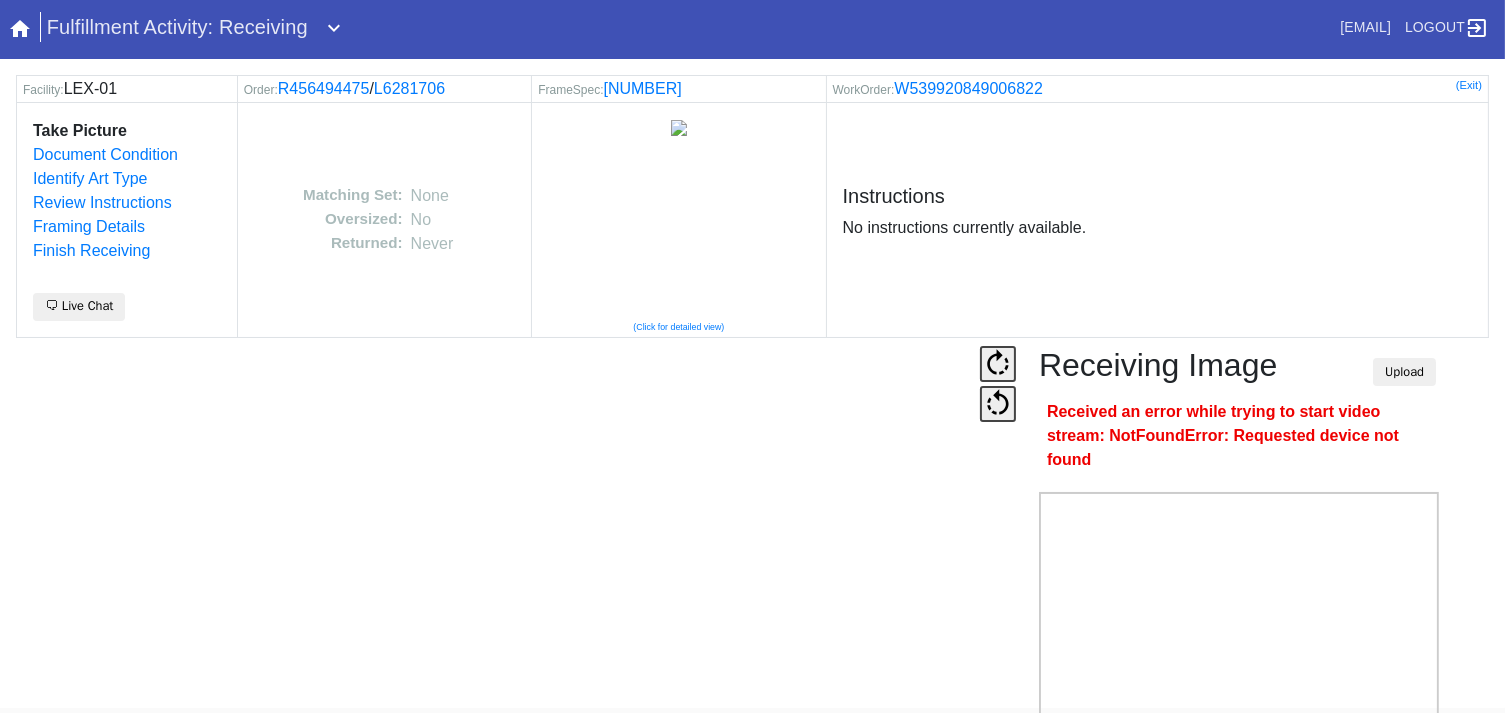 scroll, scrollTop: 124, scrollLeft: 0, axis: vertical 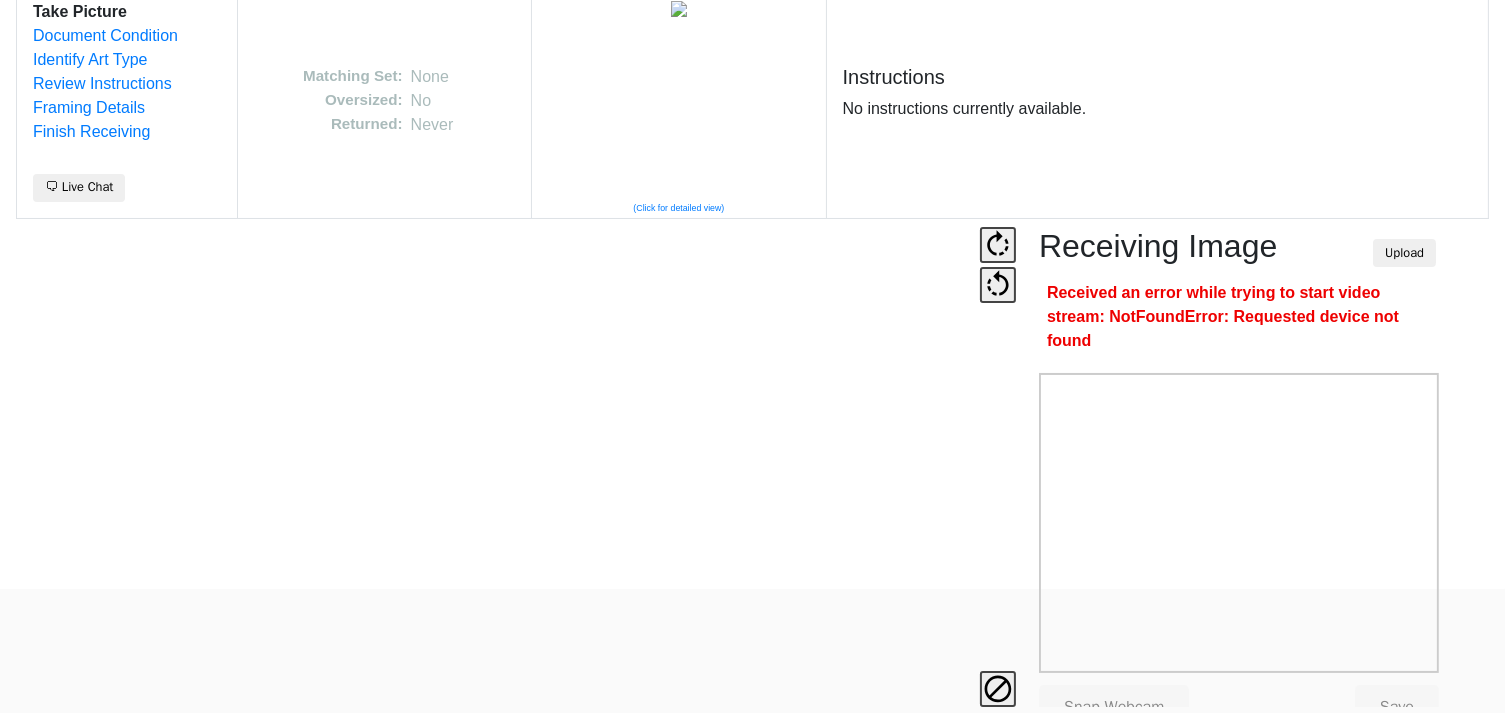 drag, startPoint x: 294, startPoint y: 495, endPoint x: 309, endPoint y: 508, distance: 19.849434 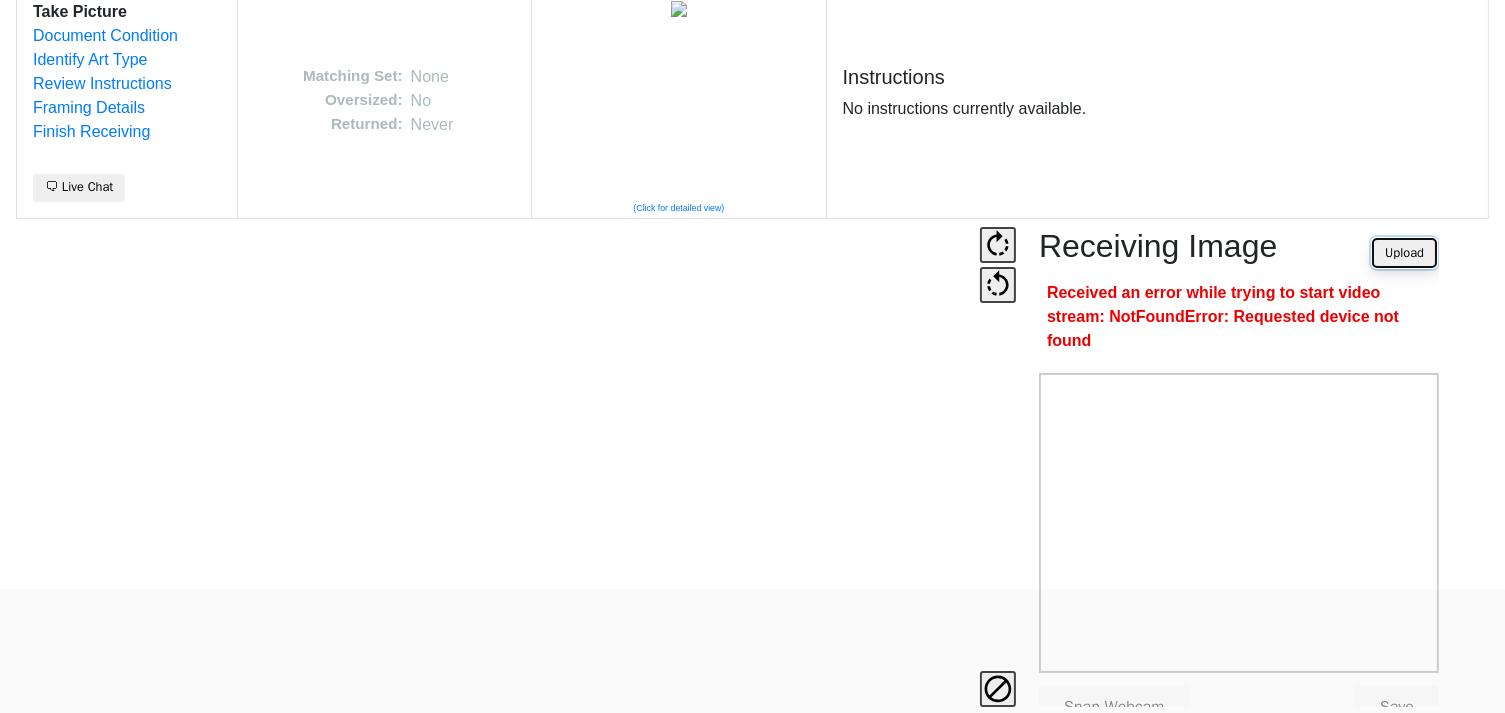 click on "Upload" at bounding box center [1404, 253] 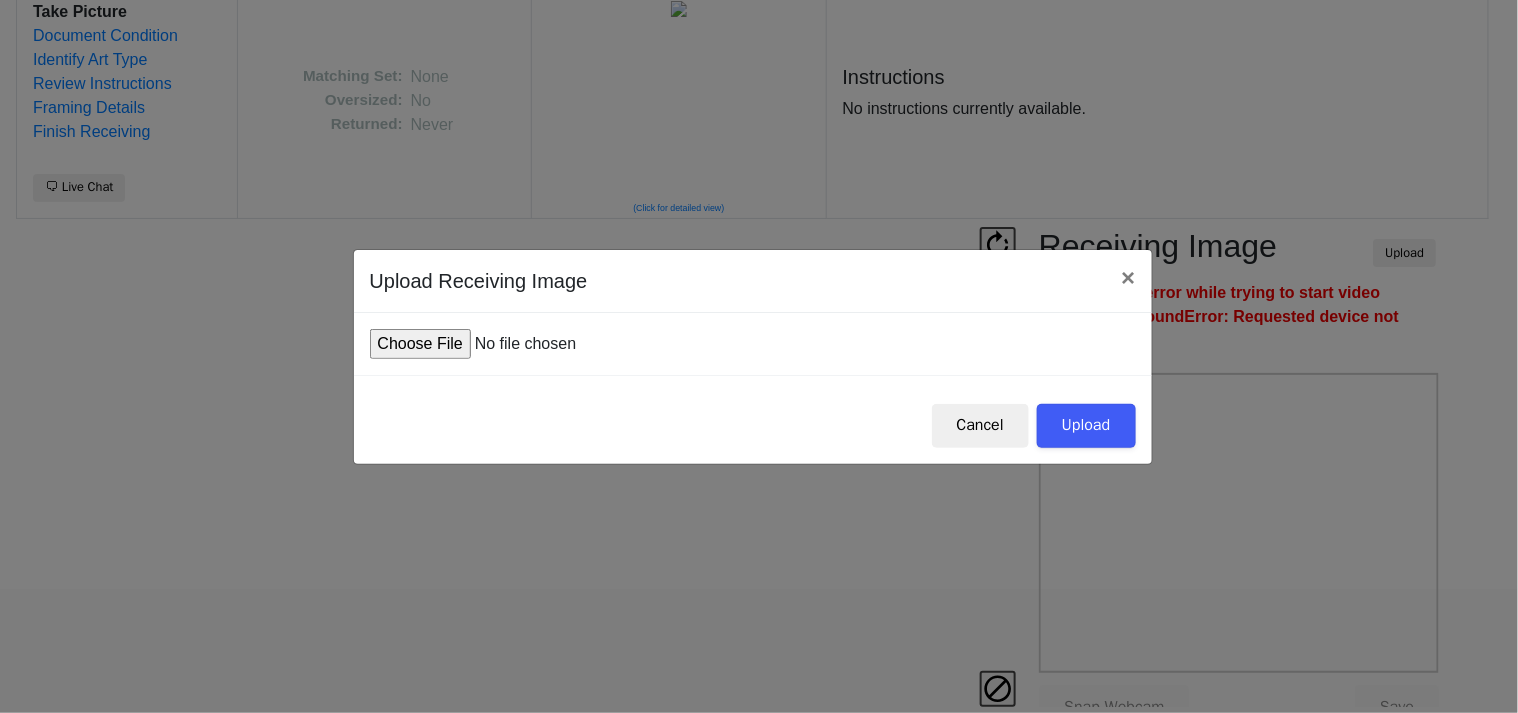 click at bounding box center [521, 344] 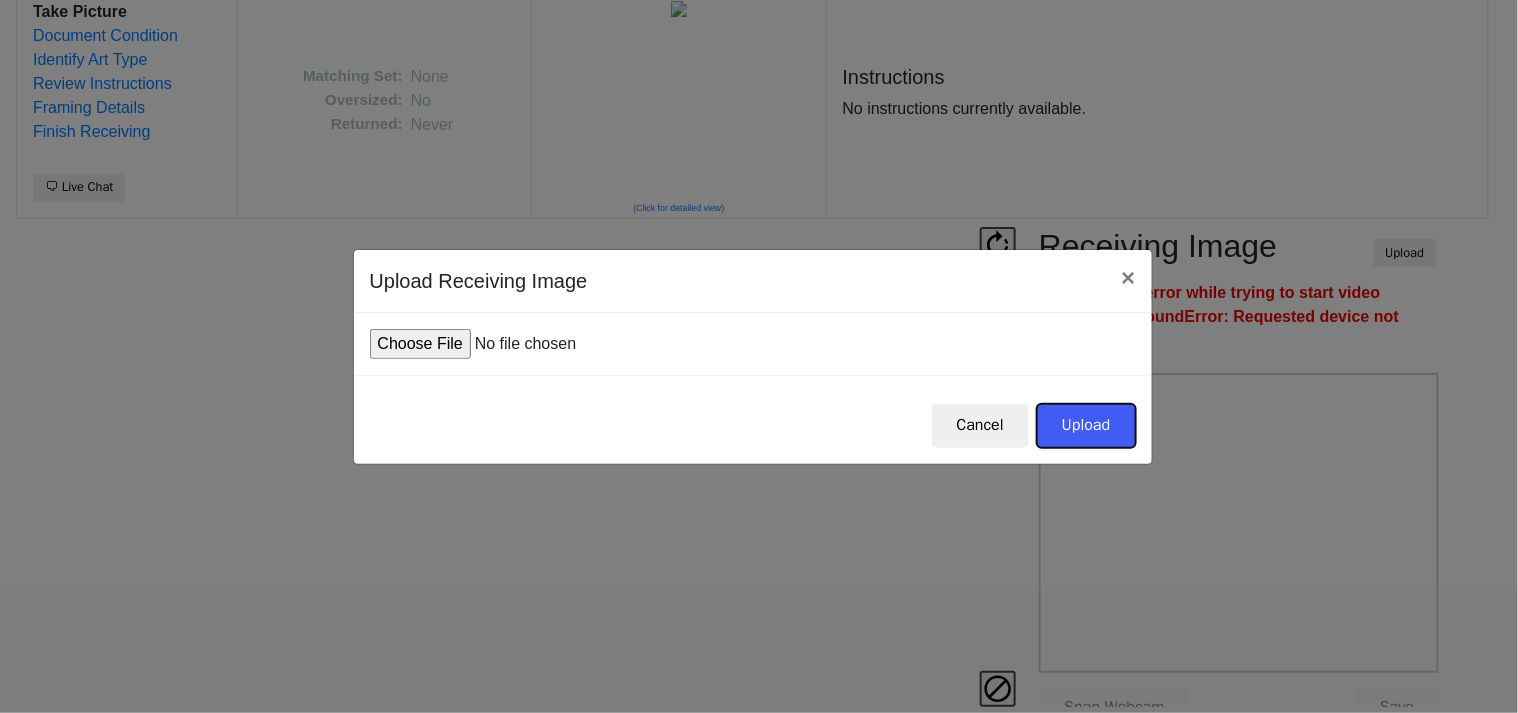 click on "Upload" at bounding box center [1086, 426] 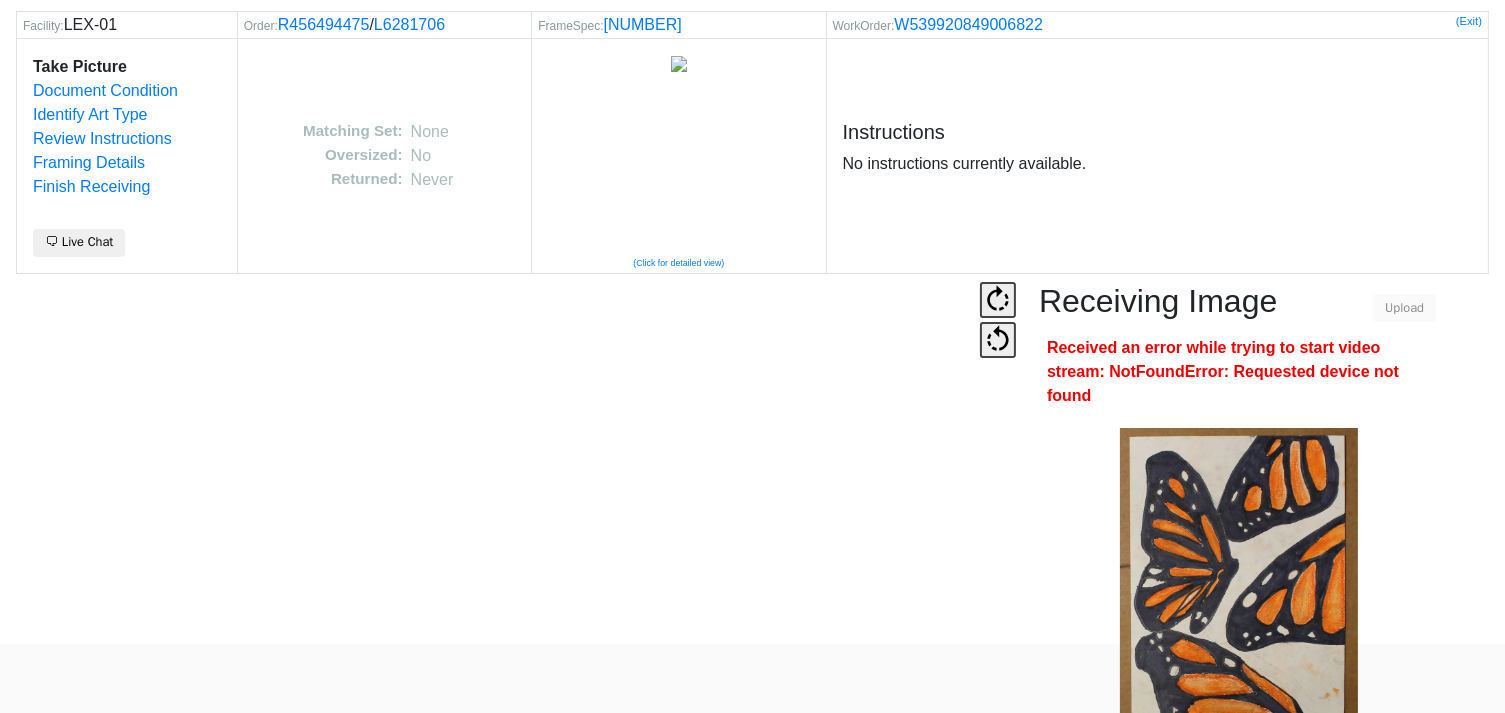 scroll, scrollTop: 124, scrollLeft: 0, axis: vertical 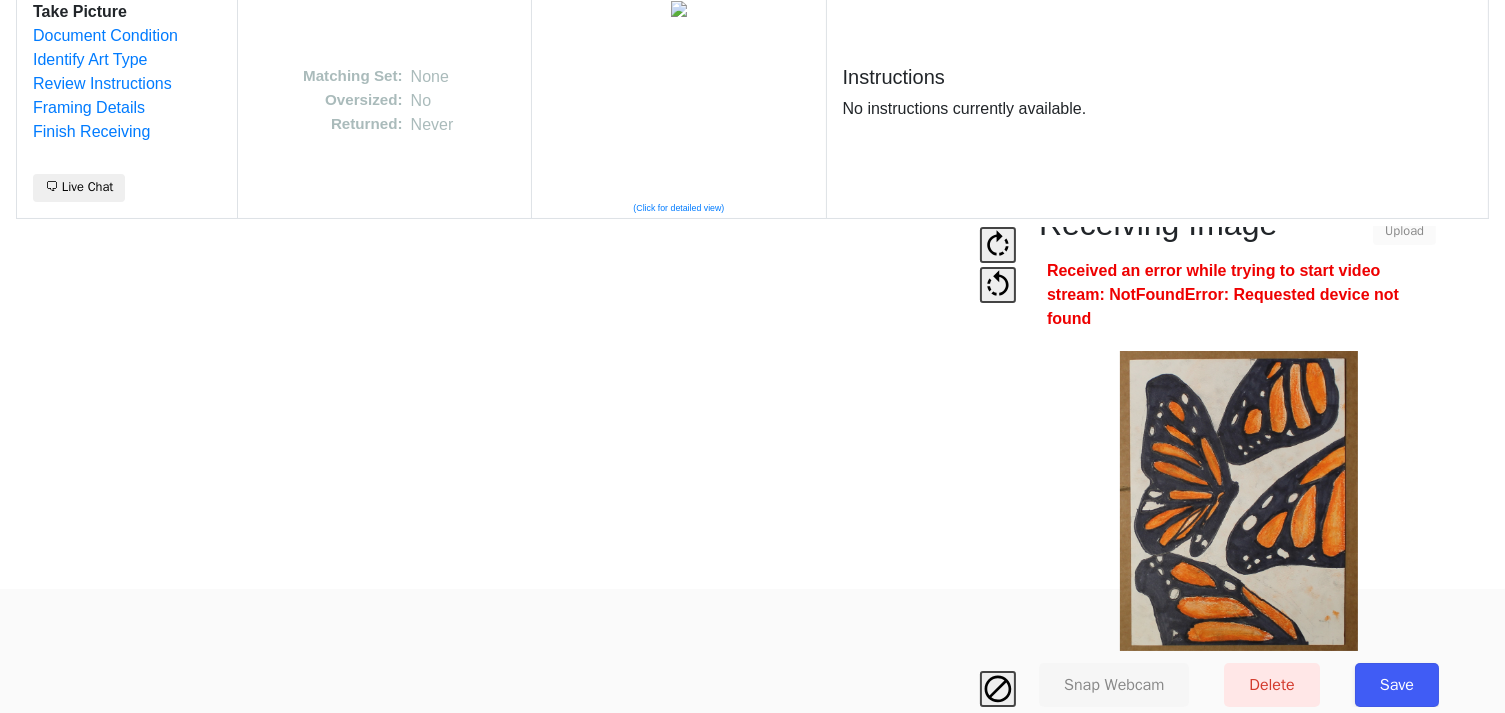 drag, startPoint x: 1417, startPoint y: 660, endPoint x: 1310, endPoint y: 553, distance: 151.32085 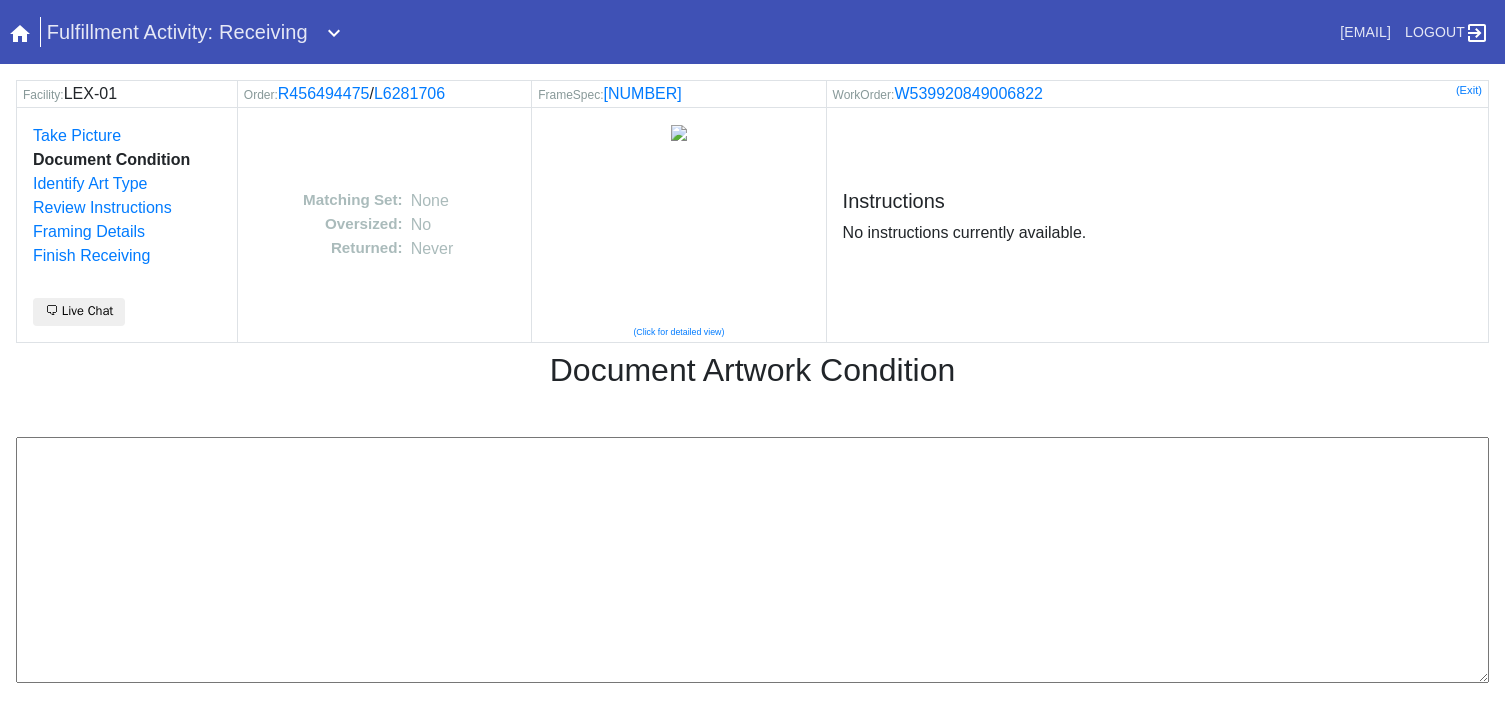 scroll, scrollTop: 0, scrollLeft: 0, axis: both 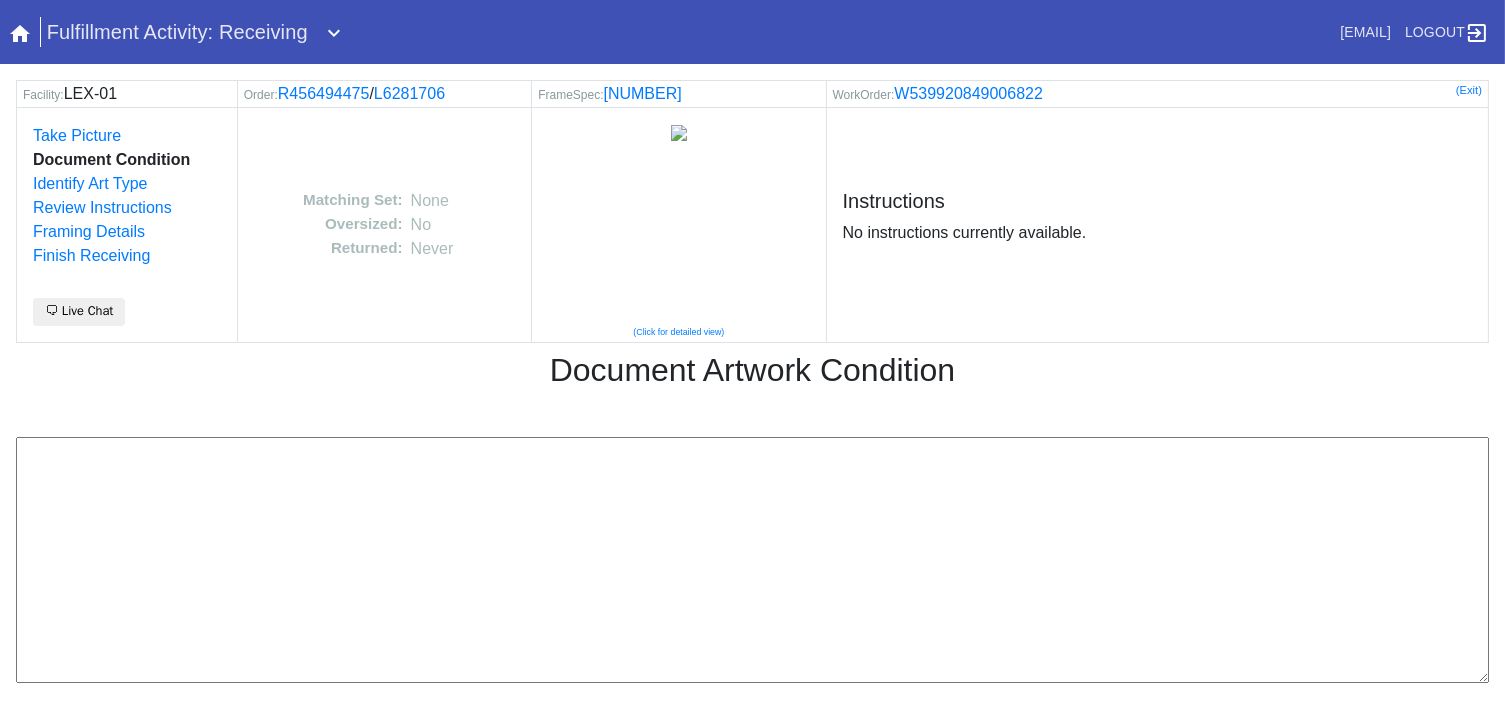 click at bounding box center [752, 560] 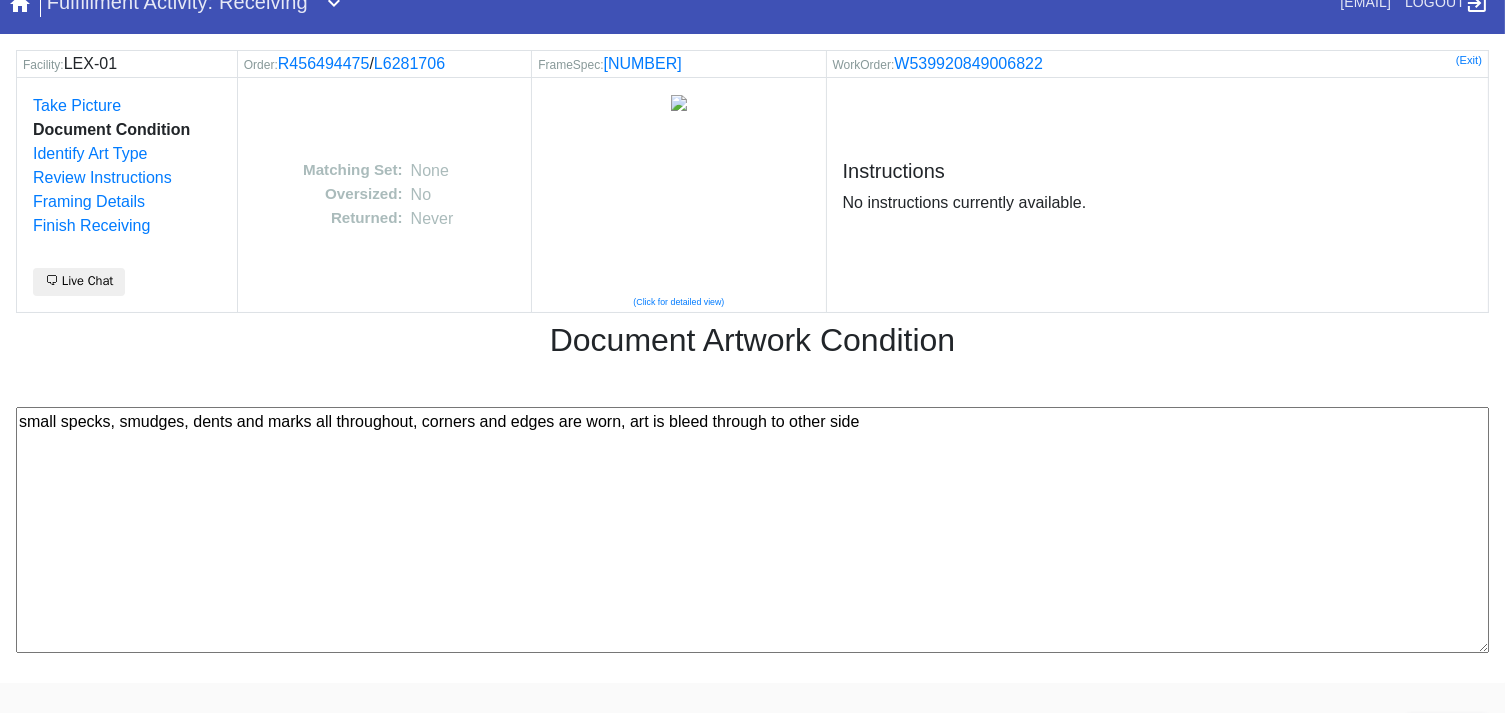 scroll, scrollTop: 80, scrollLeft: 0, axis: vertical 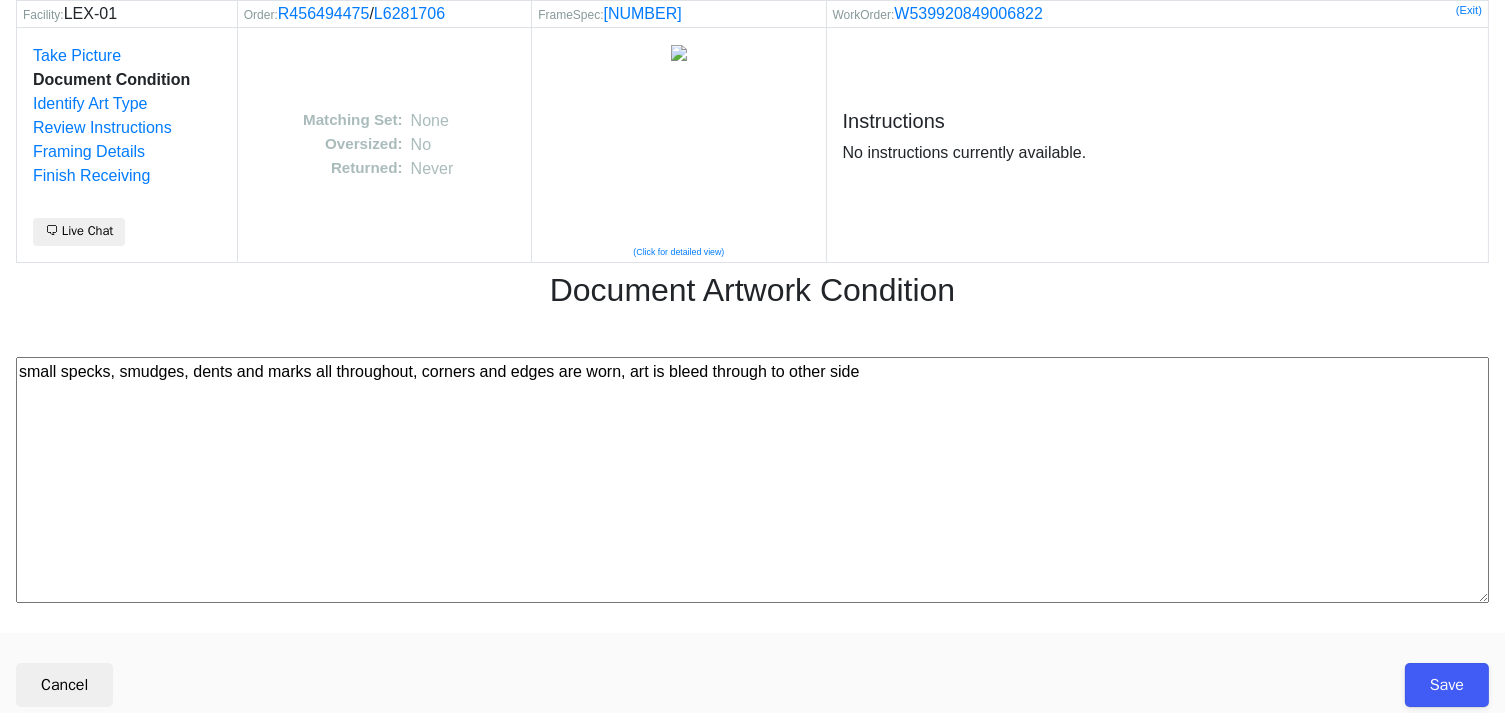 type on "small specks, smudges, dents and marks all throughout, corners and edges are worn, art is bleed through to other side" 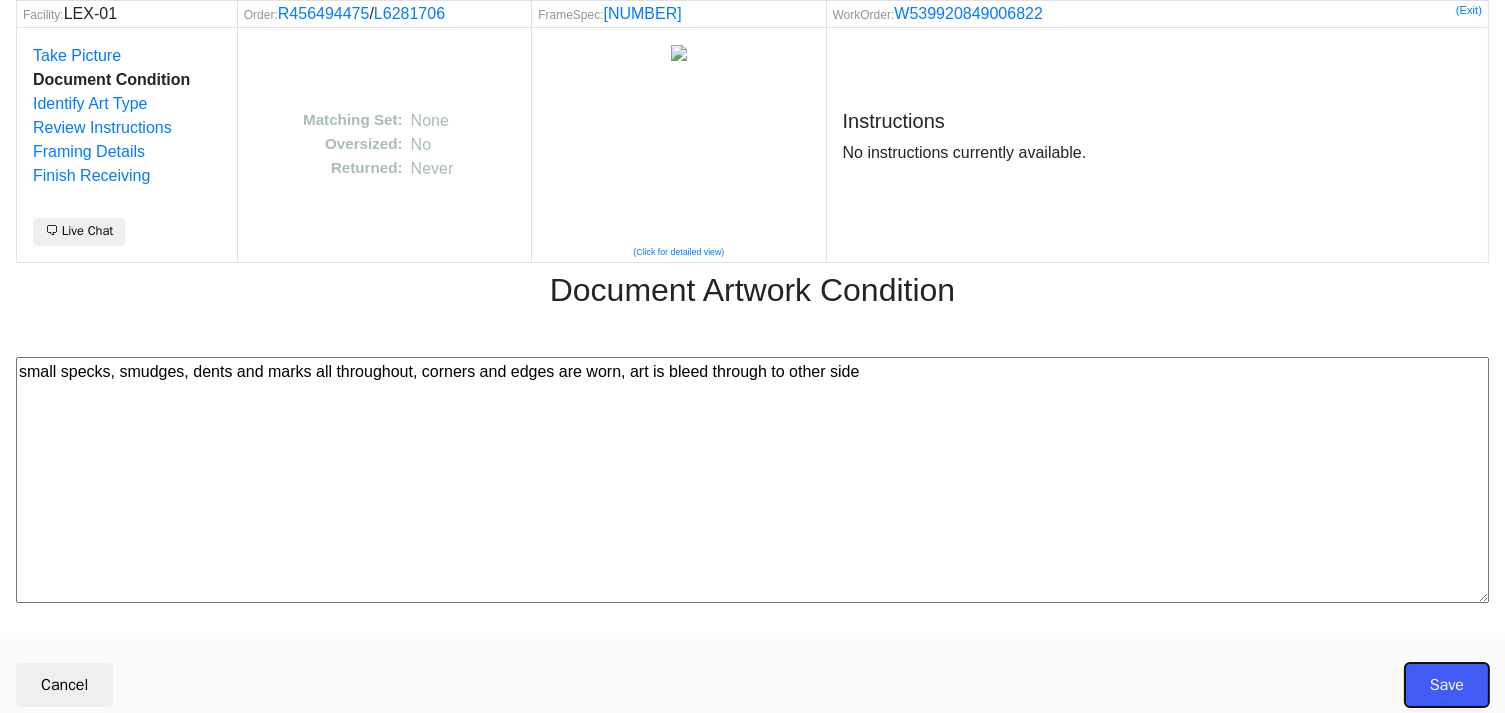 drag, startPoint x: 1465, startPoint y: 688, endPoint x: 1402, endPoint y: 487, distance: 210.64188 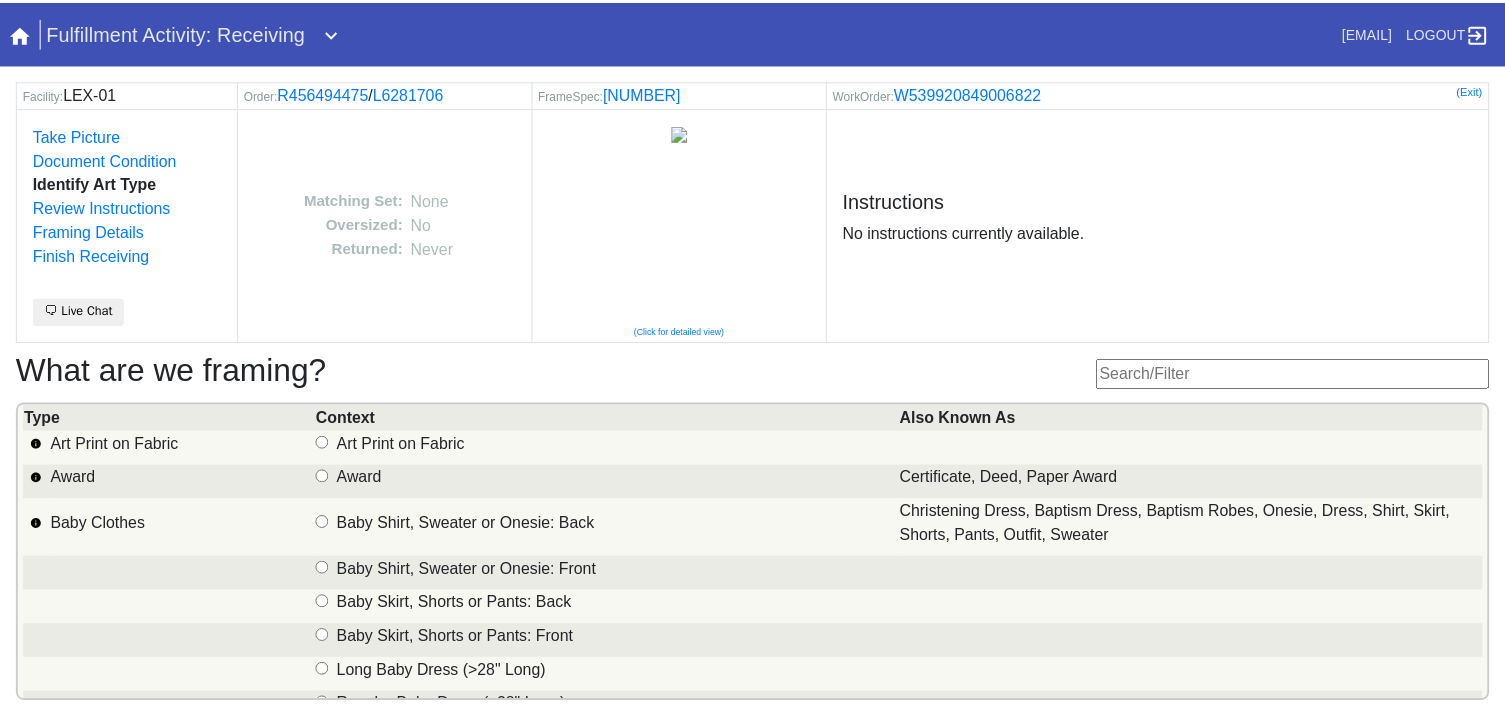 scroll, scrollTop: 0, scrollLeft: 0, axis: both 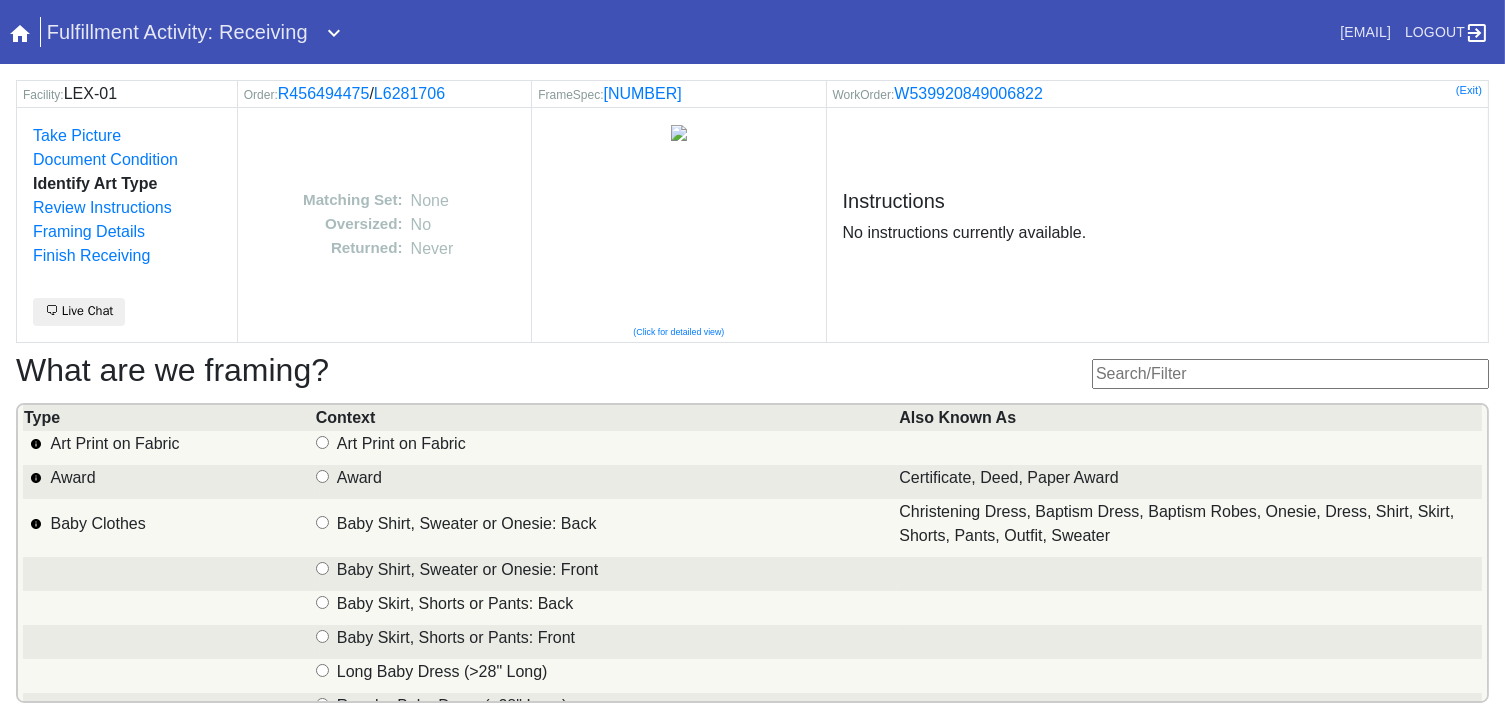 drag, startPoint x: 1345, startPoint y: 367, endPoint x: 1516, endPoint y: 19, distance: 387.74347 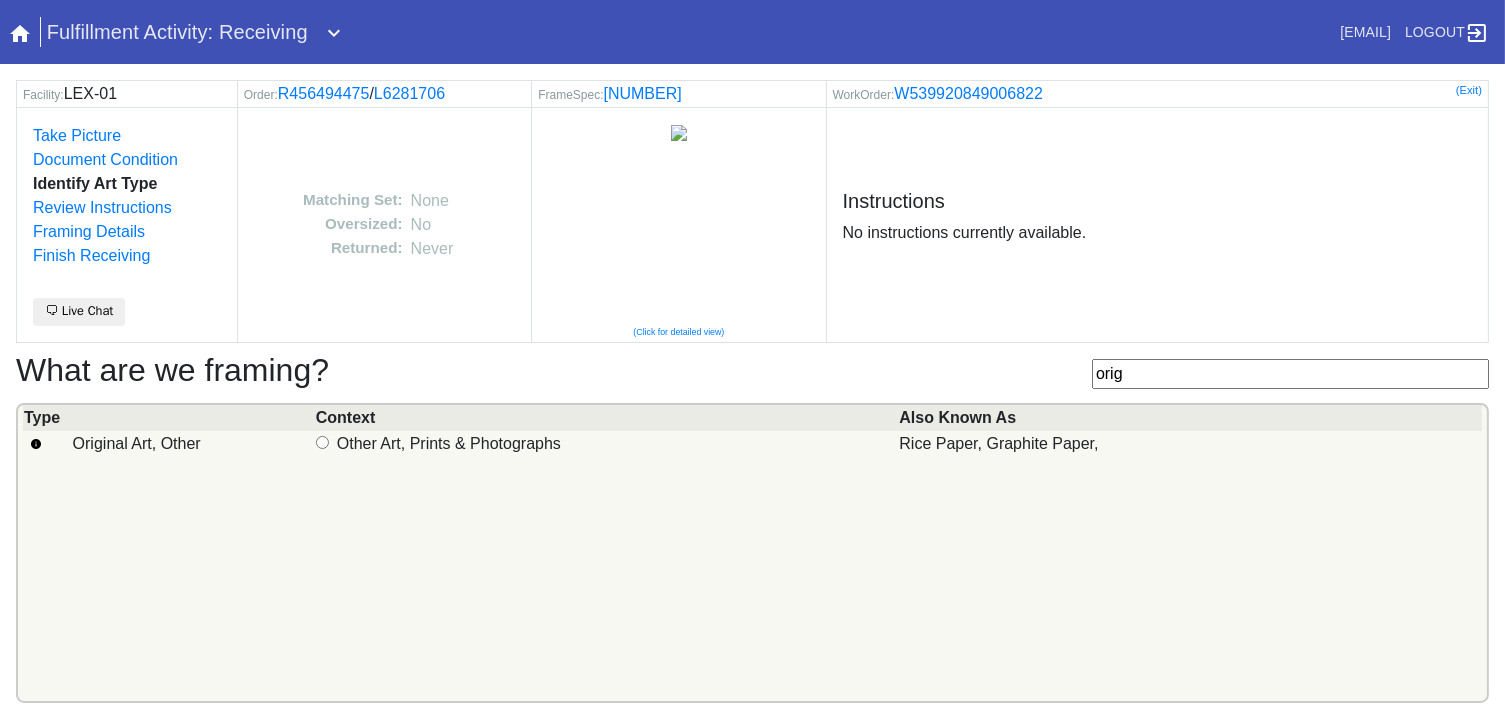 type on "orig" 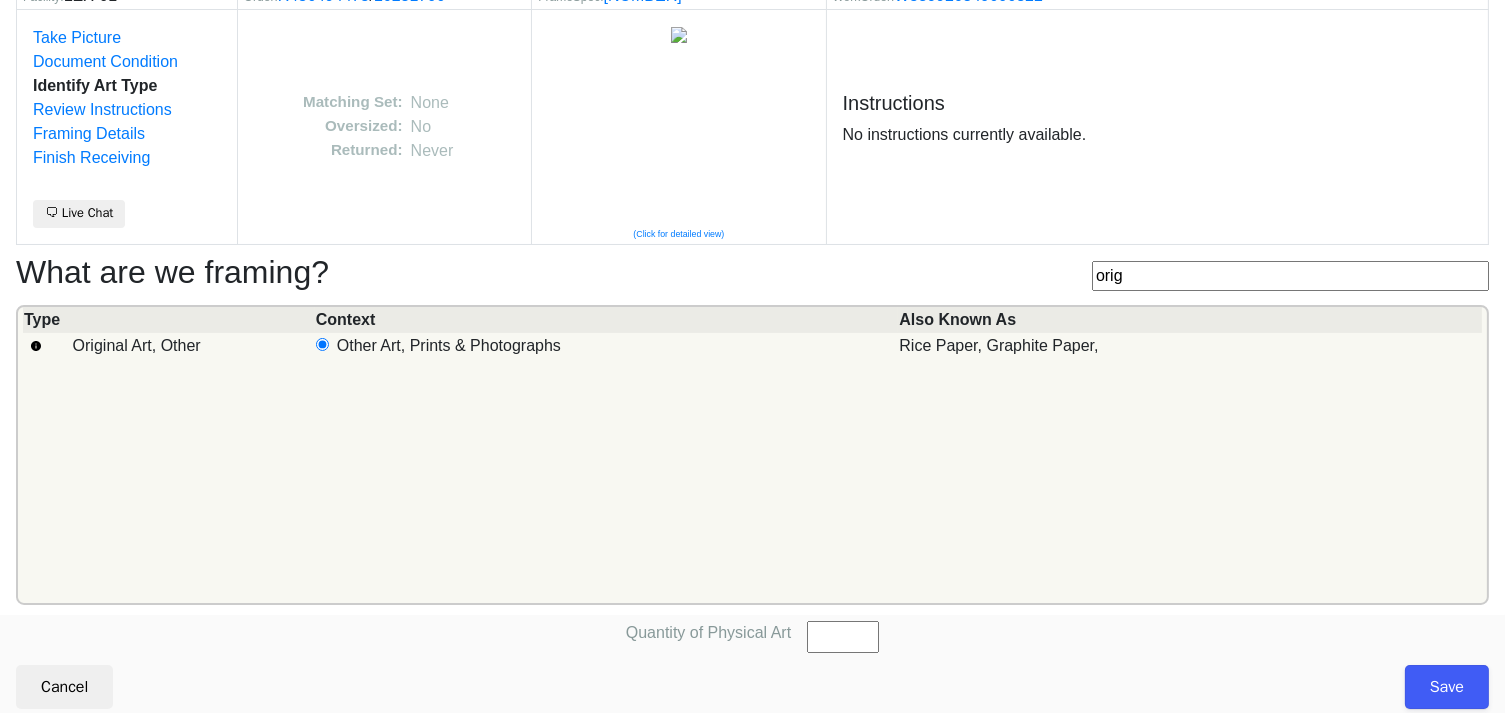 scroll, scrollTop: 101, scrollLeft: 0, axis: vertical 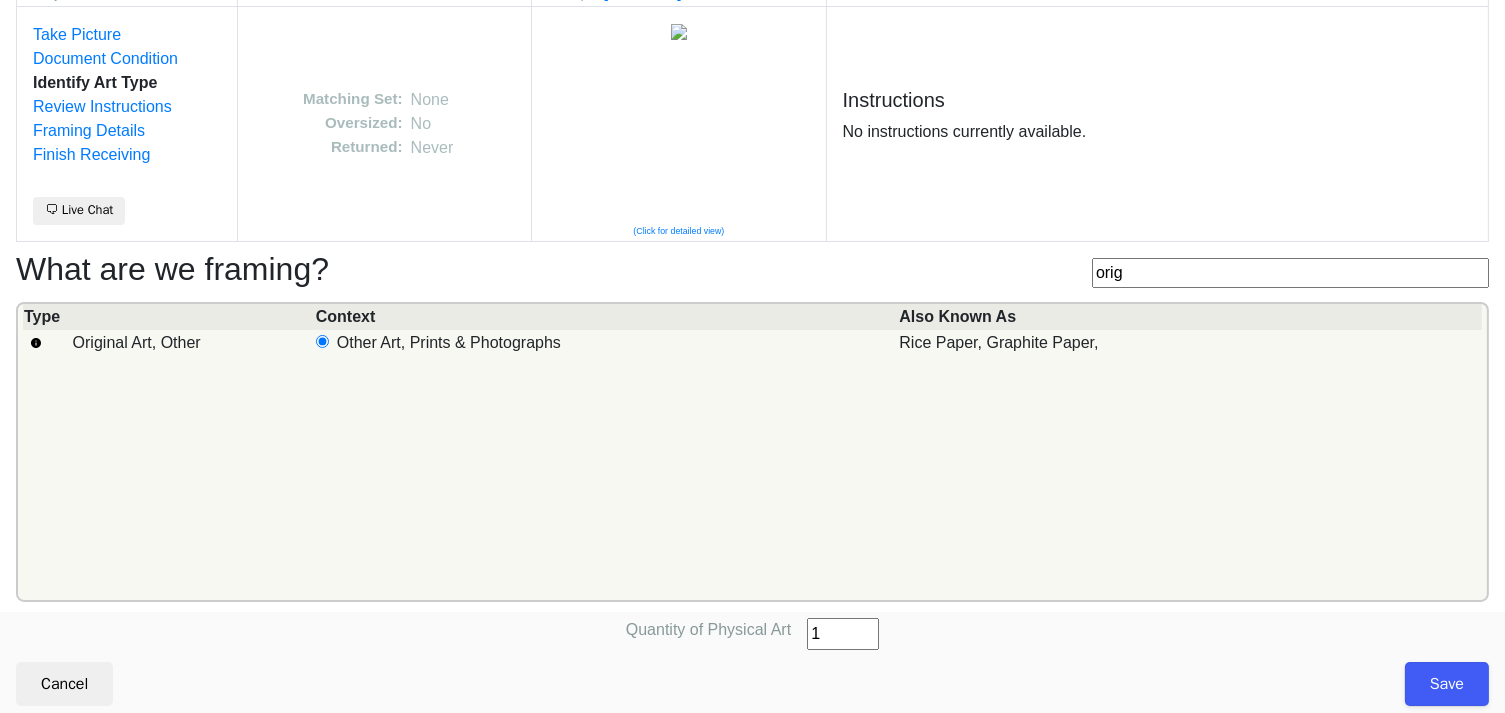 type on "1" 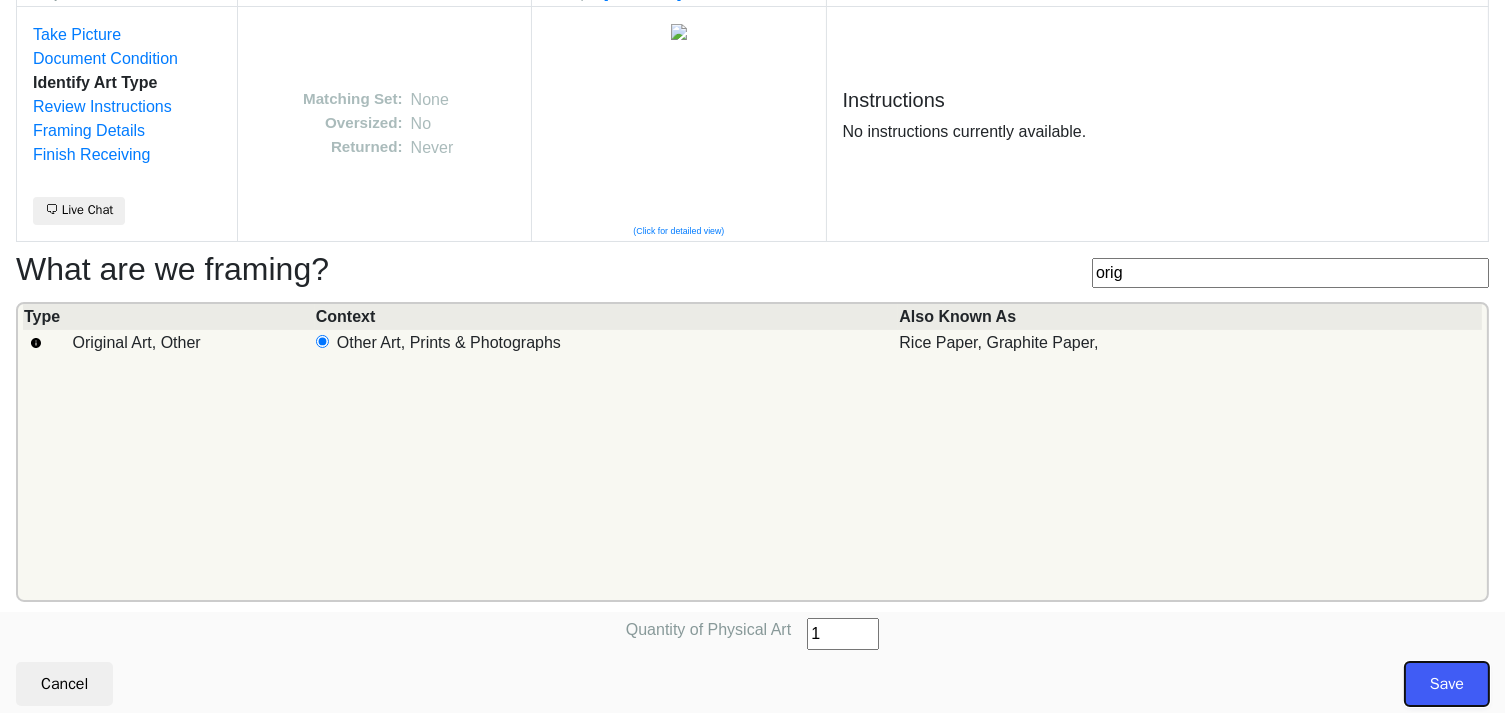 click on "Save" at bounding box center (1447, 684) 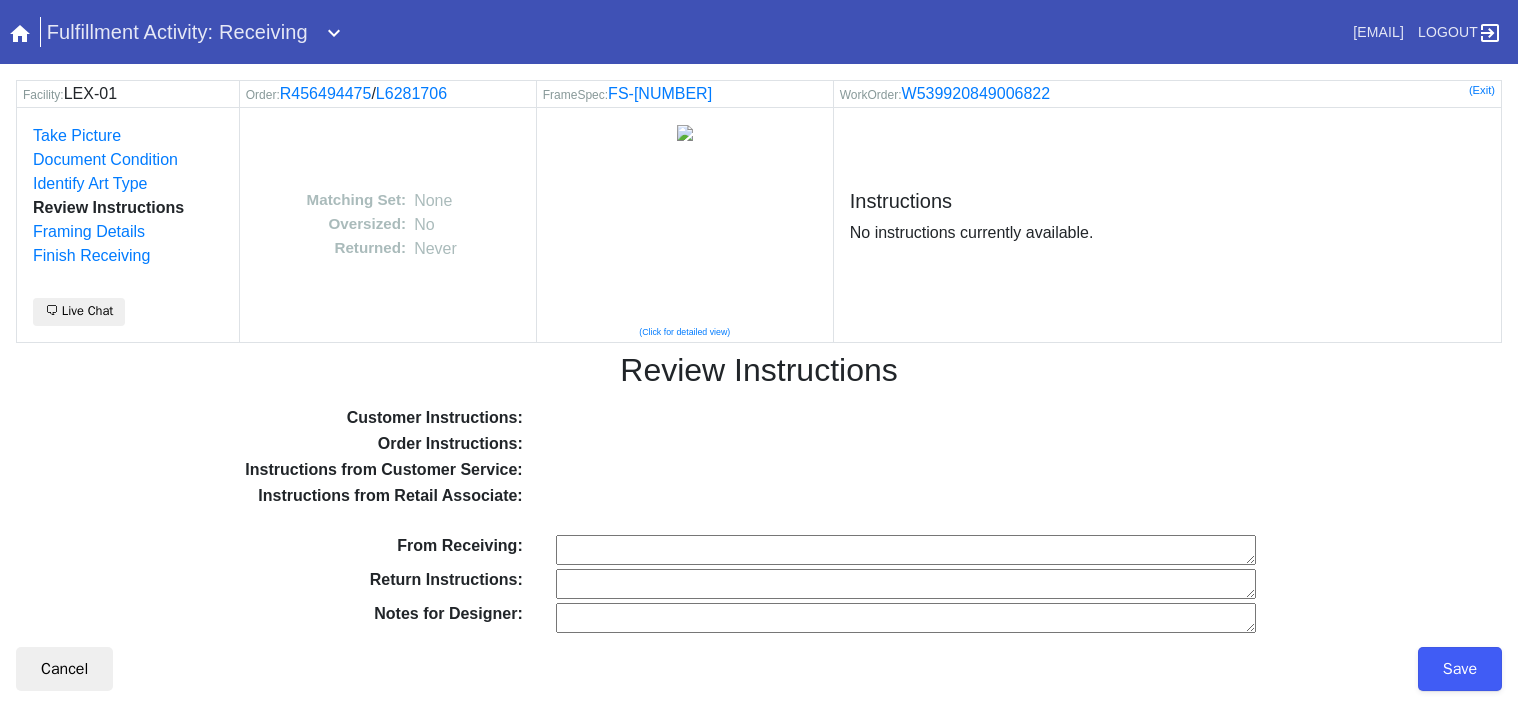 scroll, scrollTop: 0, scrollLeft: 0, axis: both 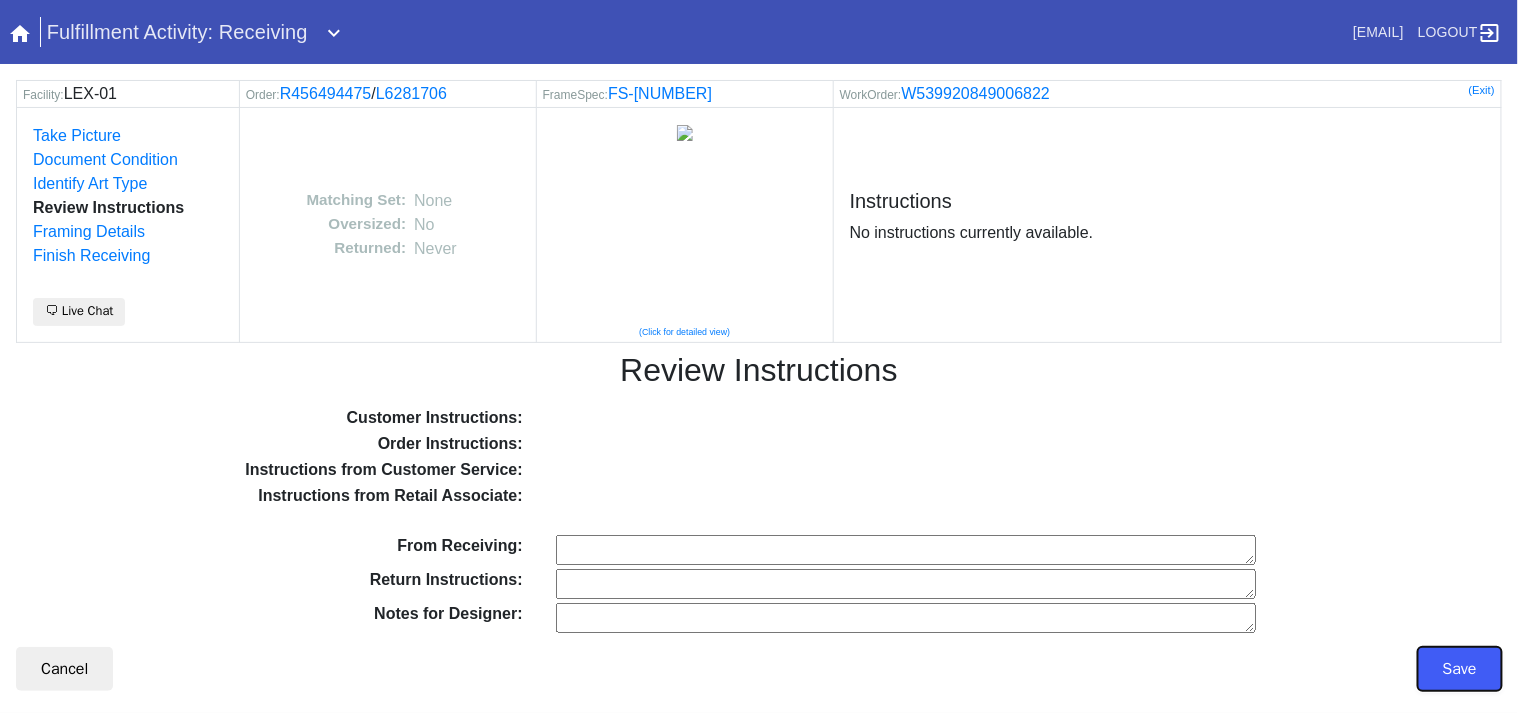 click on "Save" at bounding box center [1460, 669] 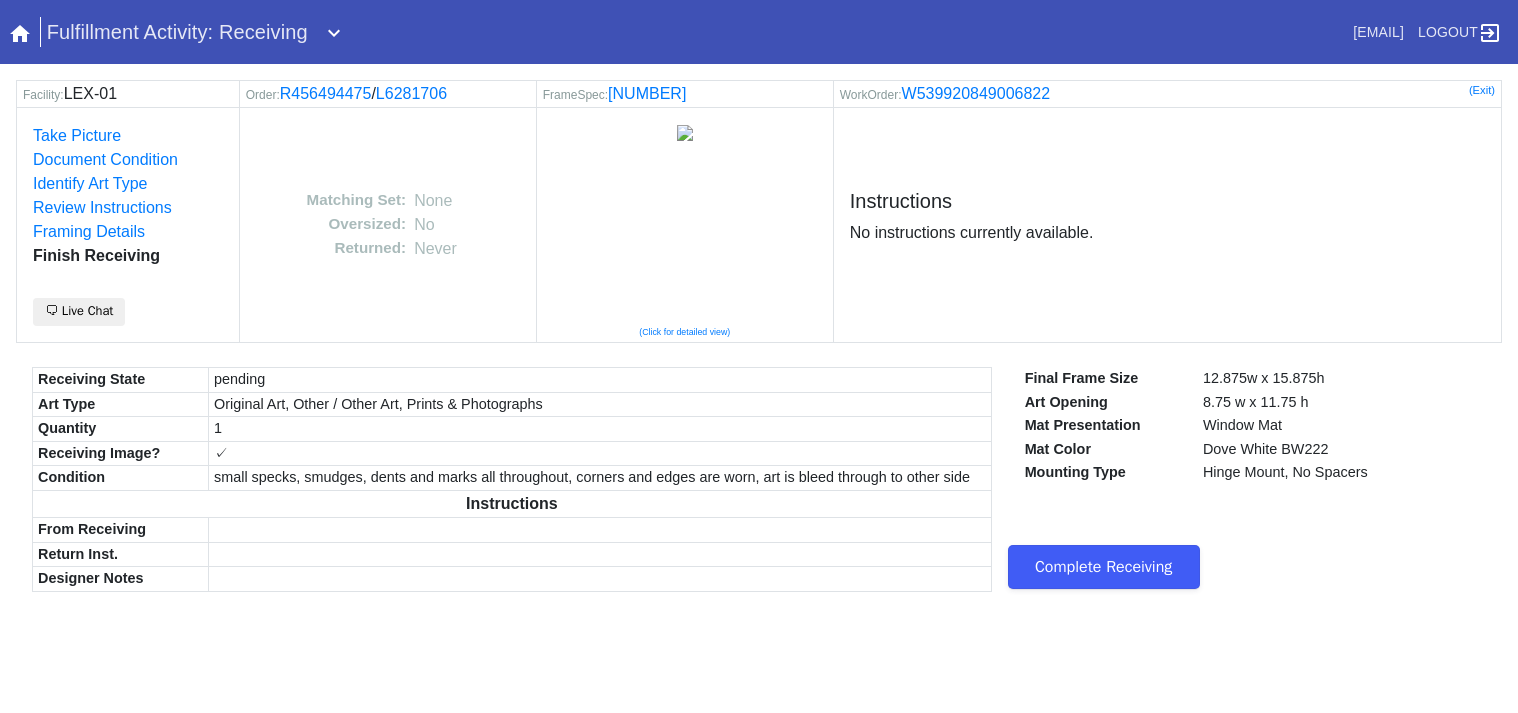 scroll, scrollTop: 0, scrollLeft: 0, axis: both 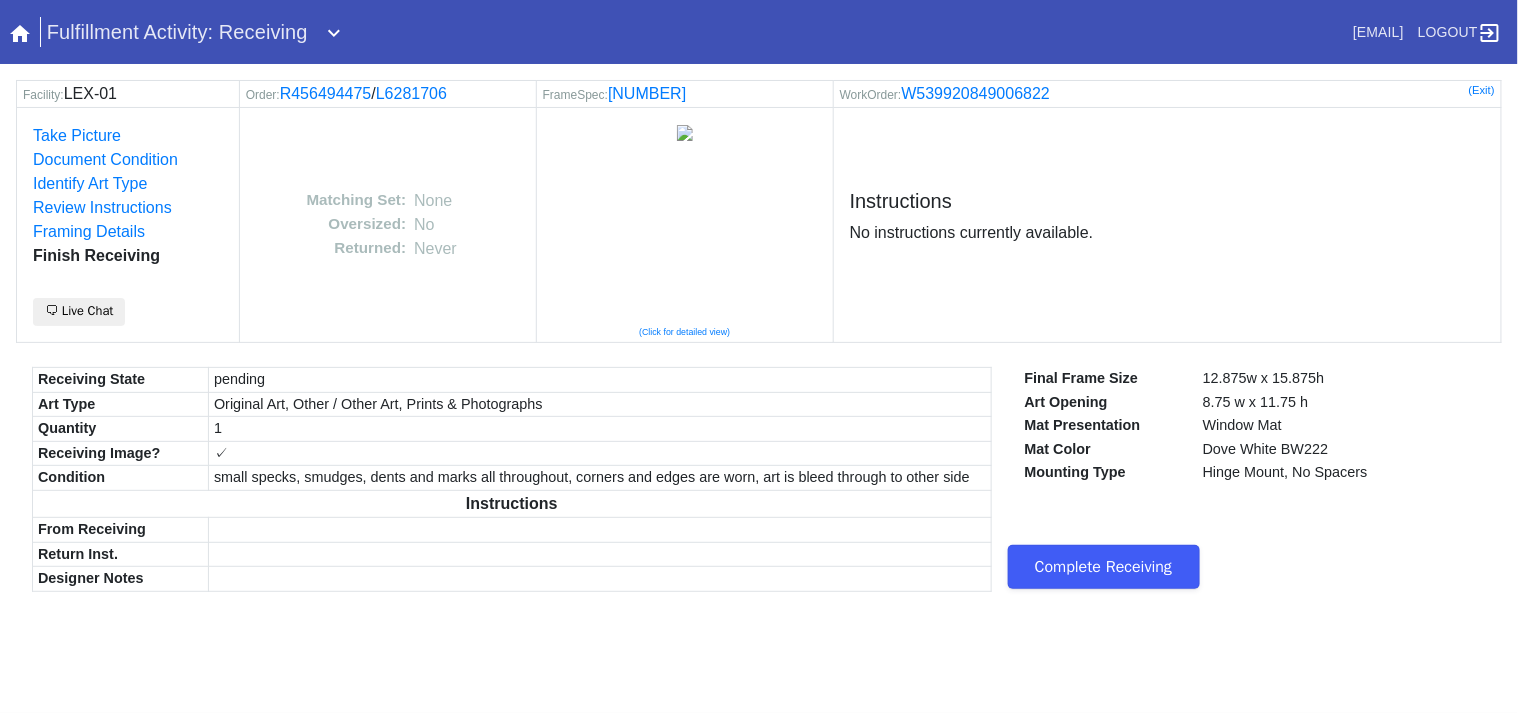 drag, startPoint x: 1097, startPoint y: 557, endPoint x: 1085, endPoint y: 476, distance: 81.88406 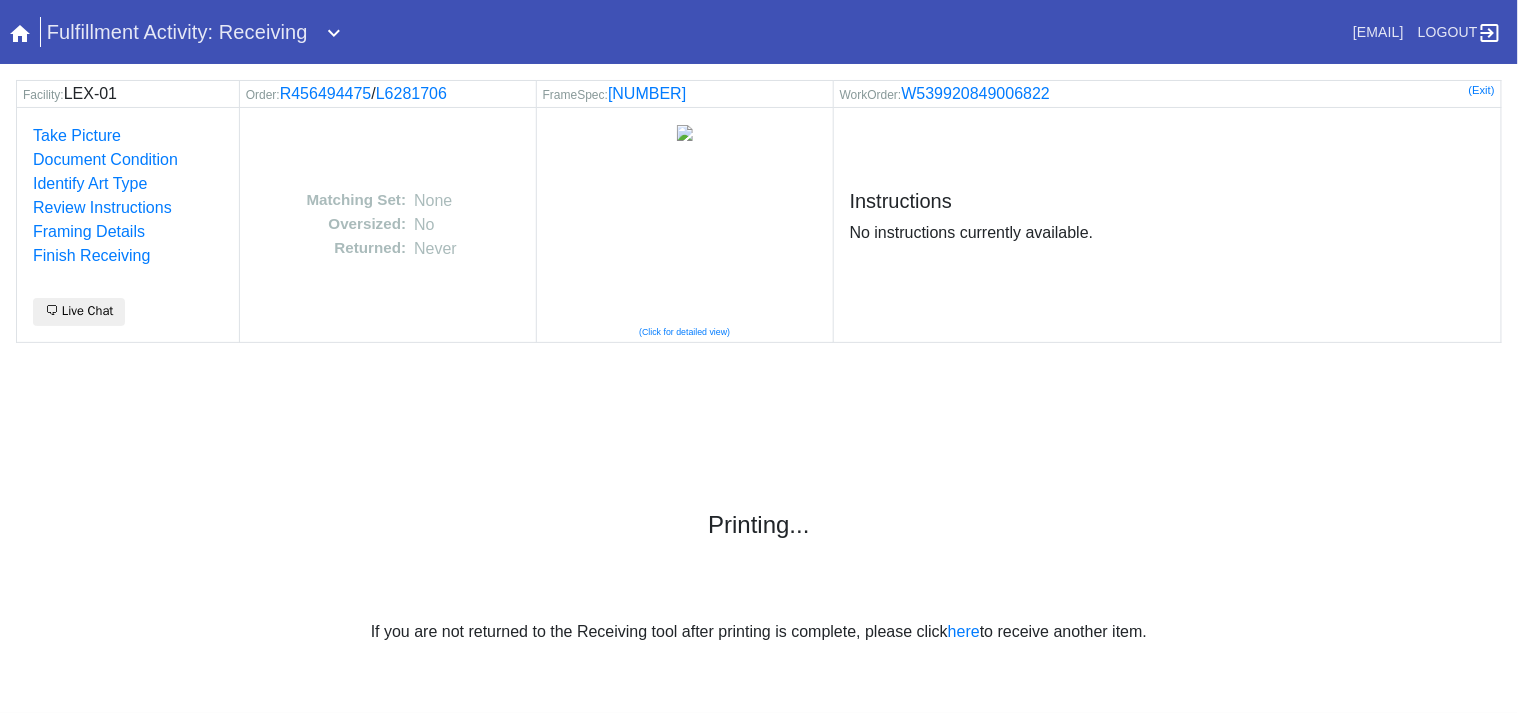scroll, scrollTop: 0, scrollLeft: 0, axis: both 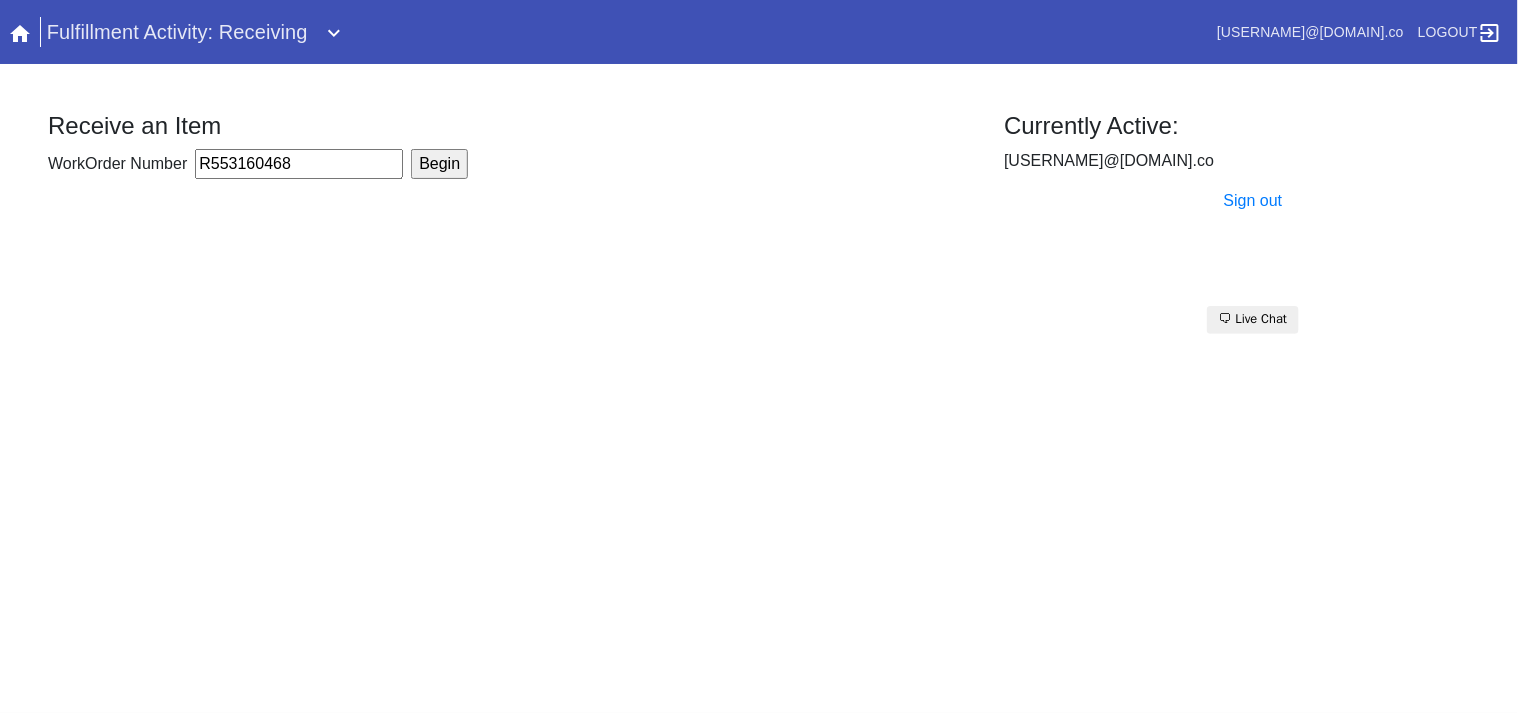 type on "R553160468" 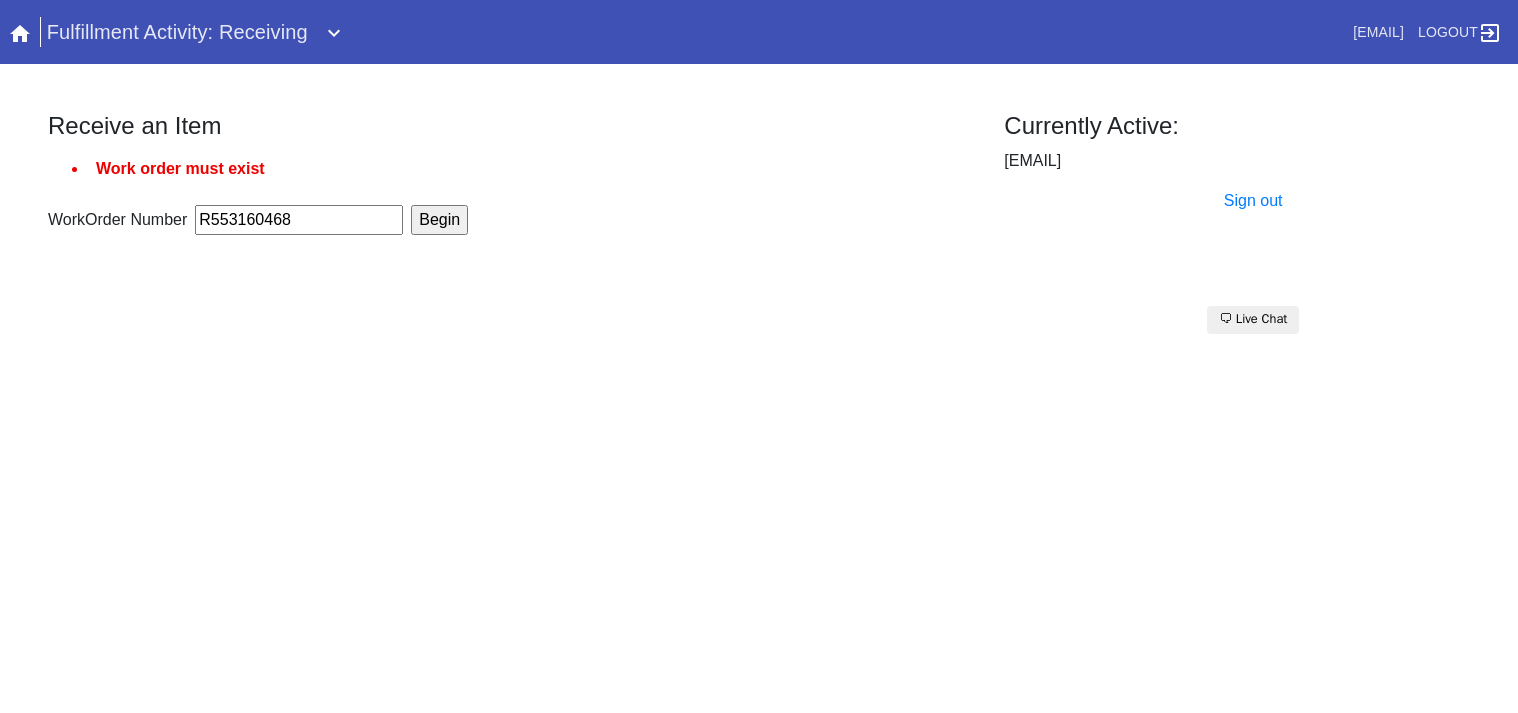 scroll, scrollTop: 0, scrollLeft: 0, axis: both 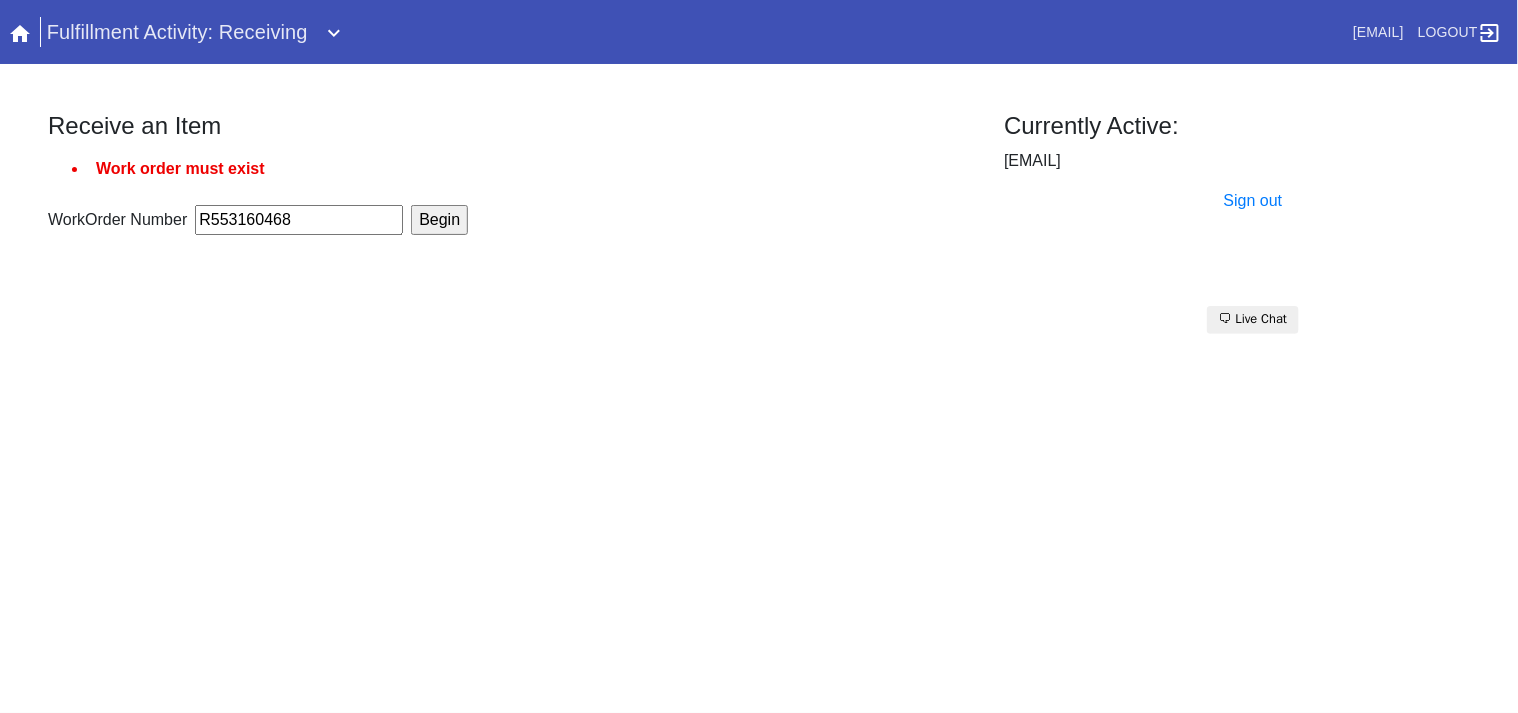 drag, startPoint x: 312, startPoint y: 213, endPoint x: 0, endPoint y: 183, distance: 313.439 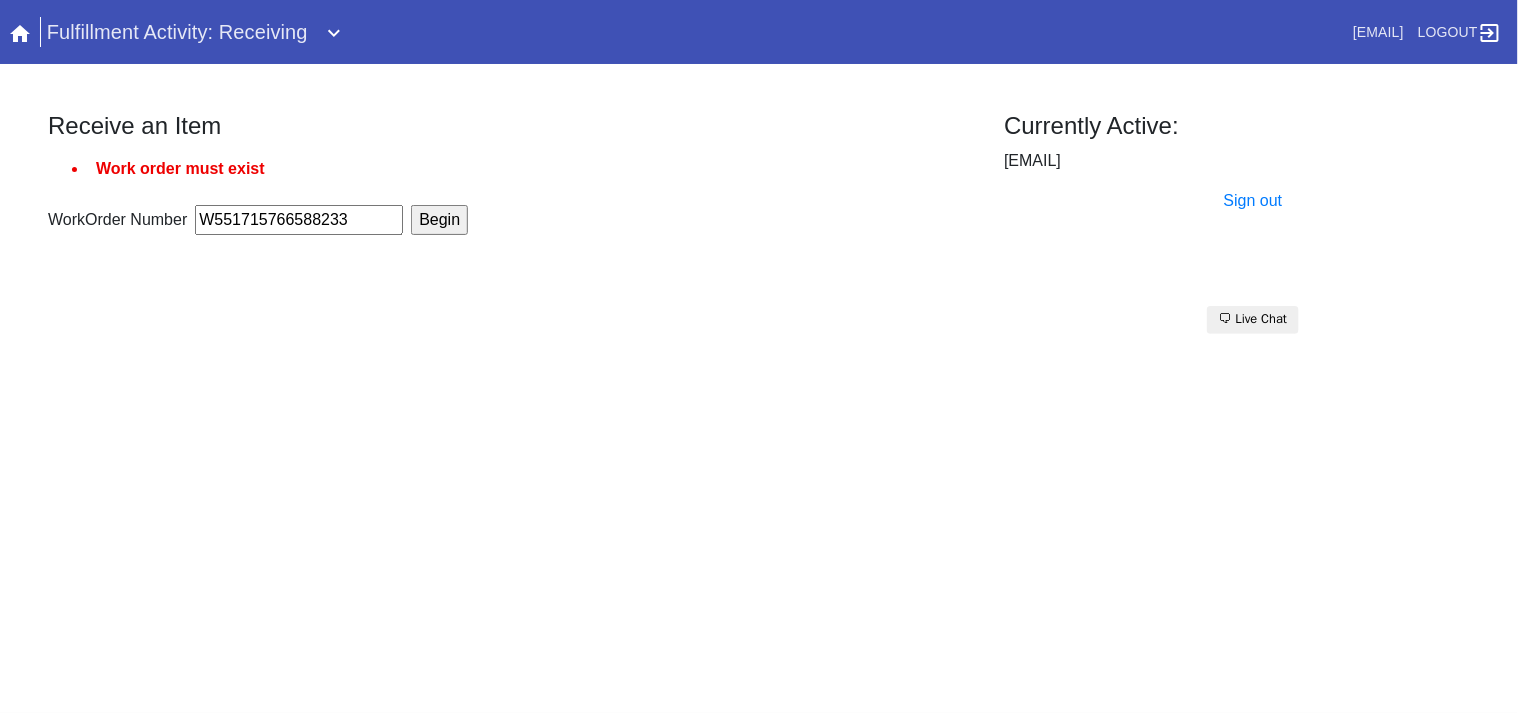 type on "W551715766588233" 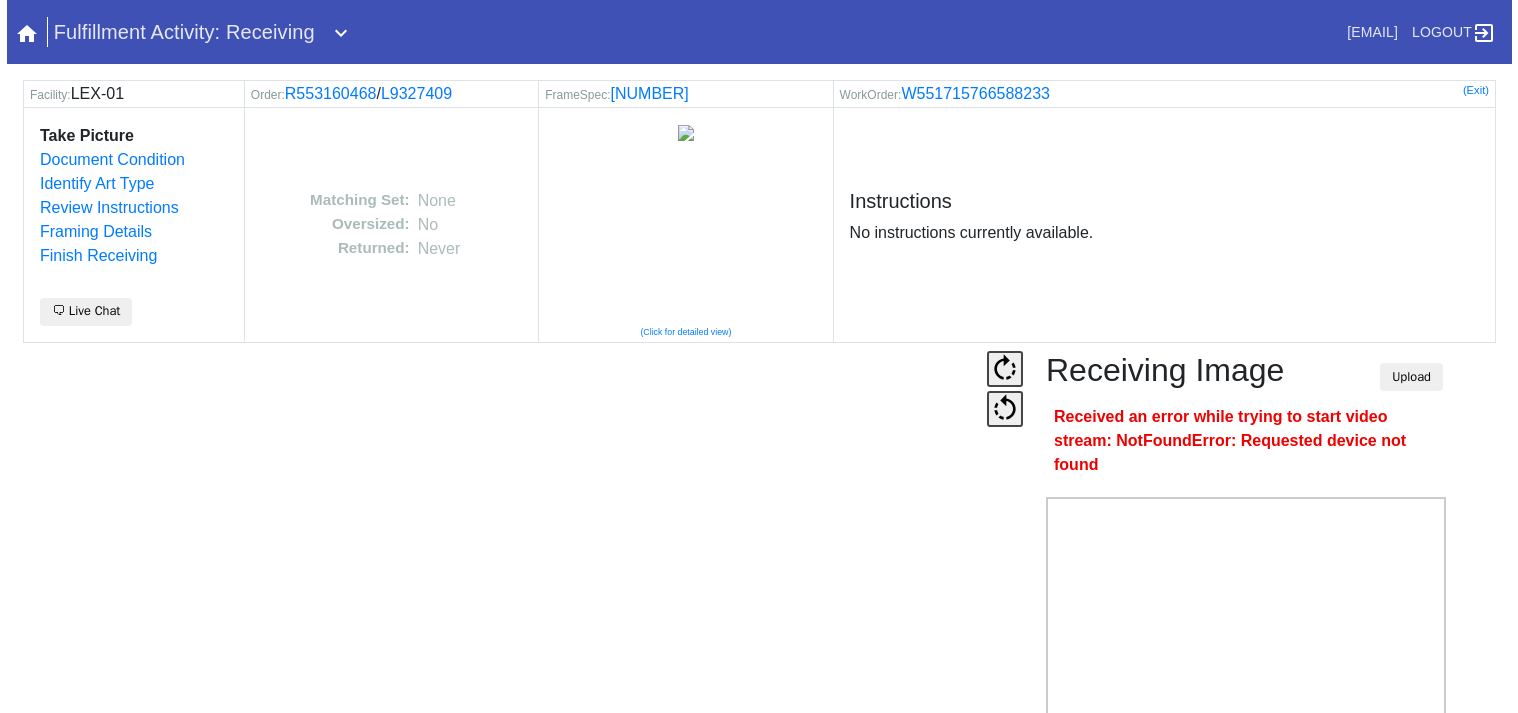 scroll, scrollTop: 0, scrollLeft: 0, axis: both 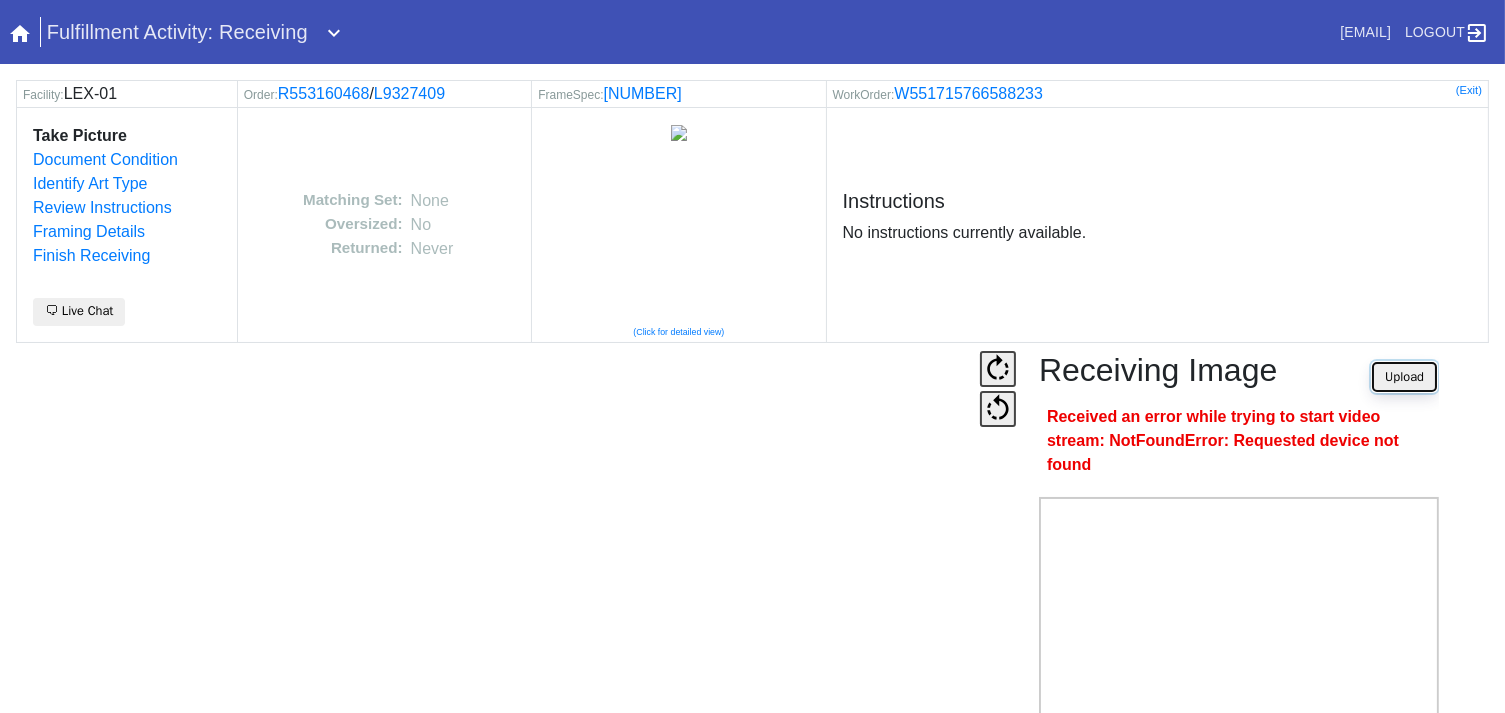 click on "Upload" at bounding box center [1404, 377] 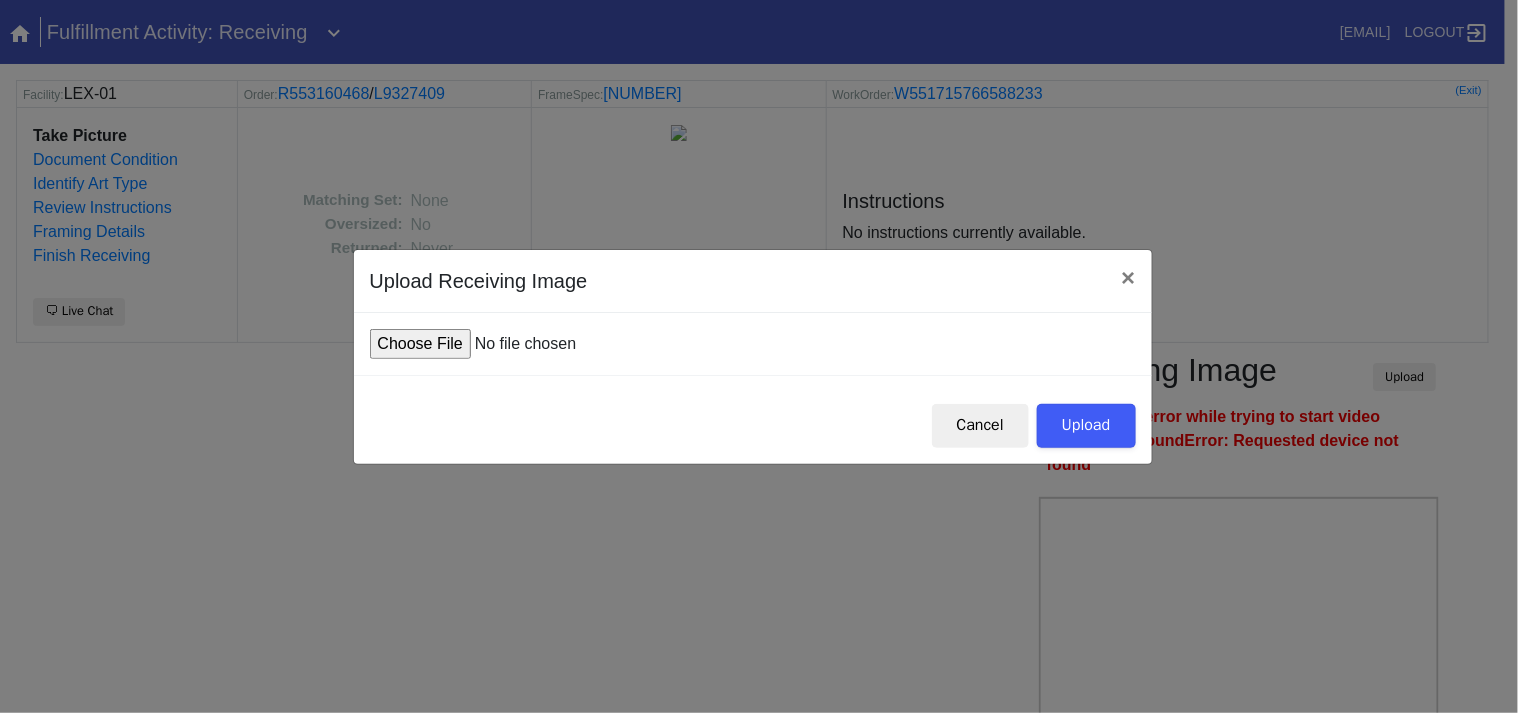 click at bounding box center (521, 344) 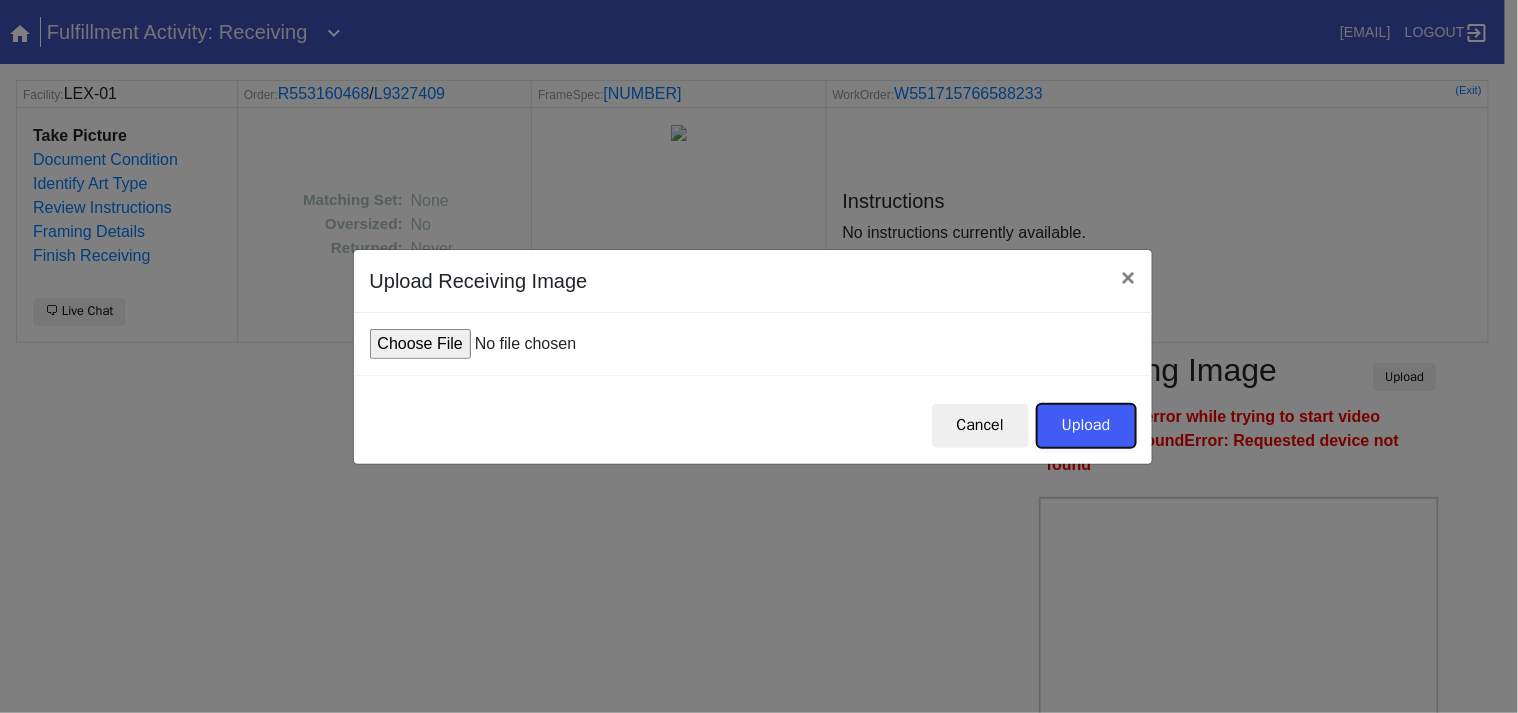 click on "Upload" at bounding box center (1086, 426) 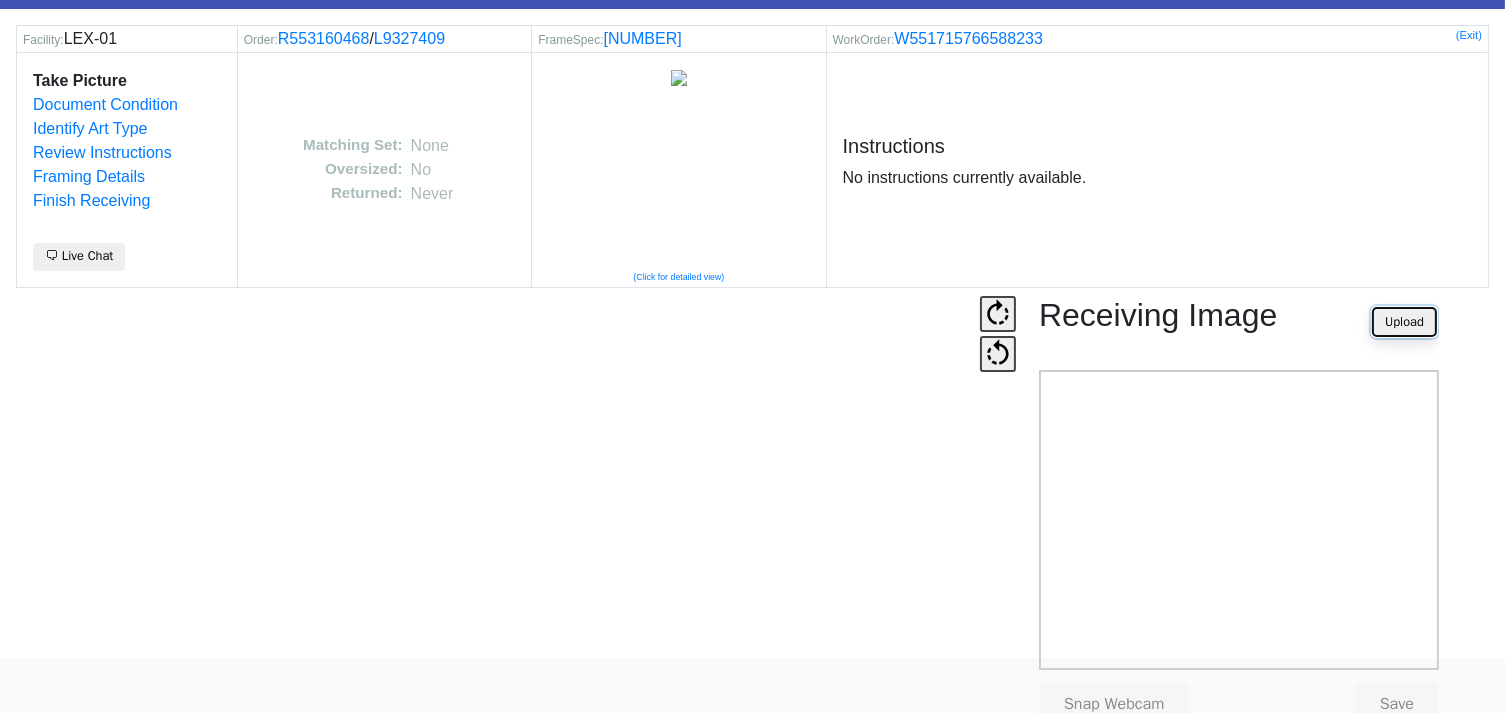 scroll, scrollTop: 124, scrollLeft: 0, axis: vertical 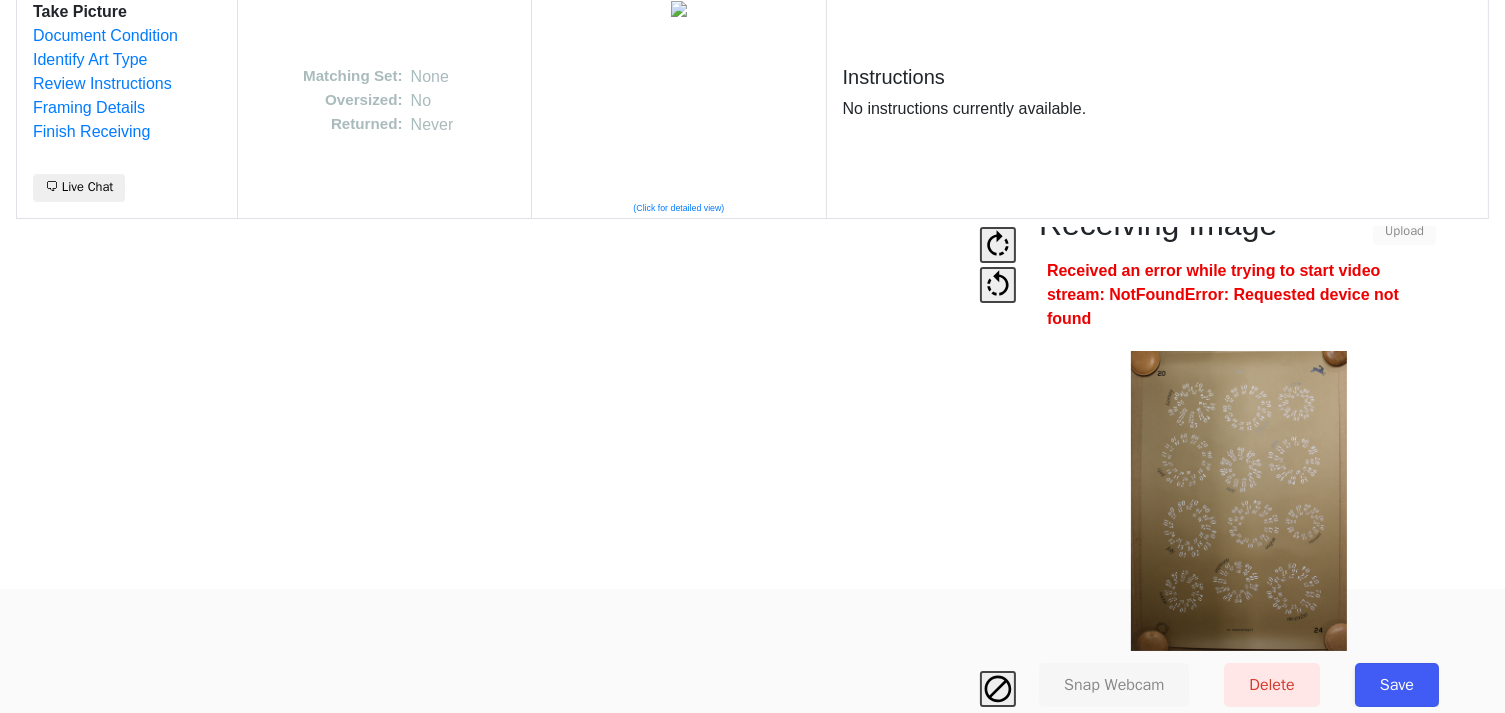 drag, startPoint x: 1402, startPoint y: 667, endPoint x: 1516, endPoint y: 51, distance: 626.4599 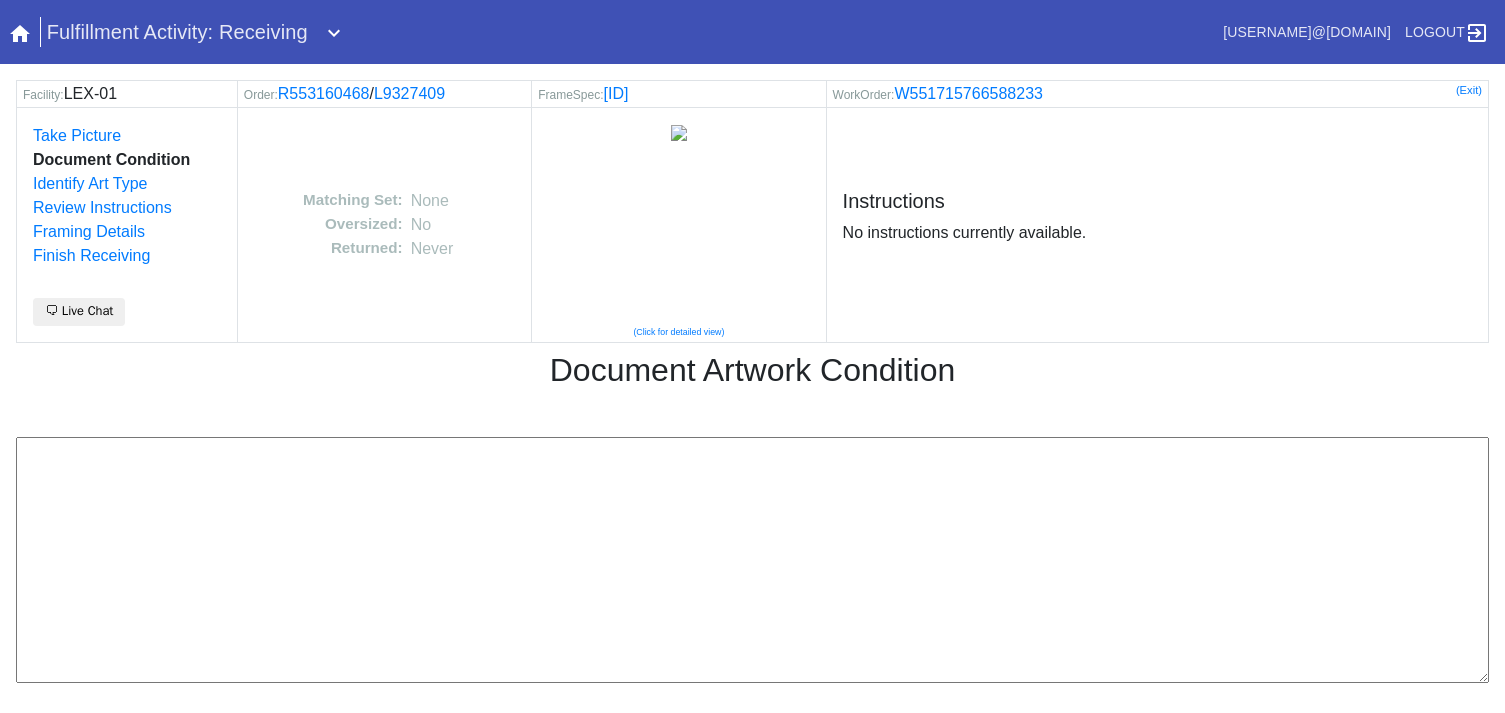scroll, scrollTop: 0, scrollLeft: 0, axis: both 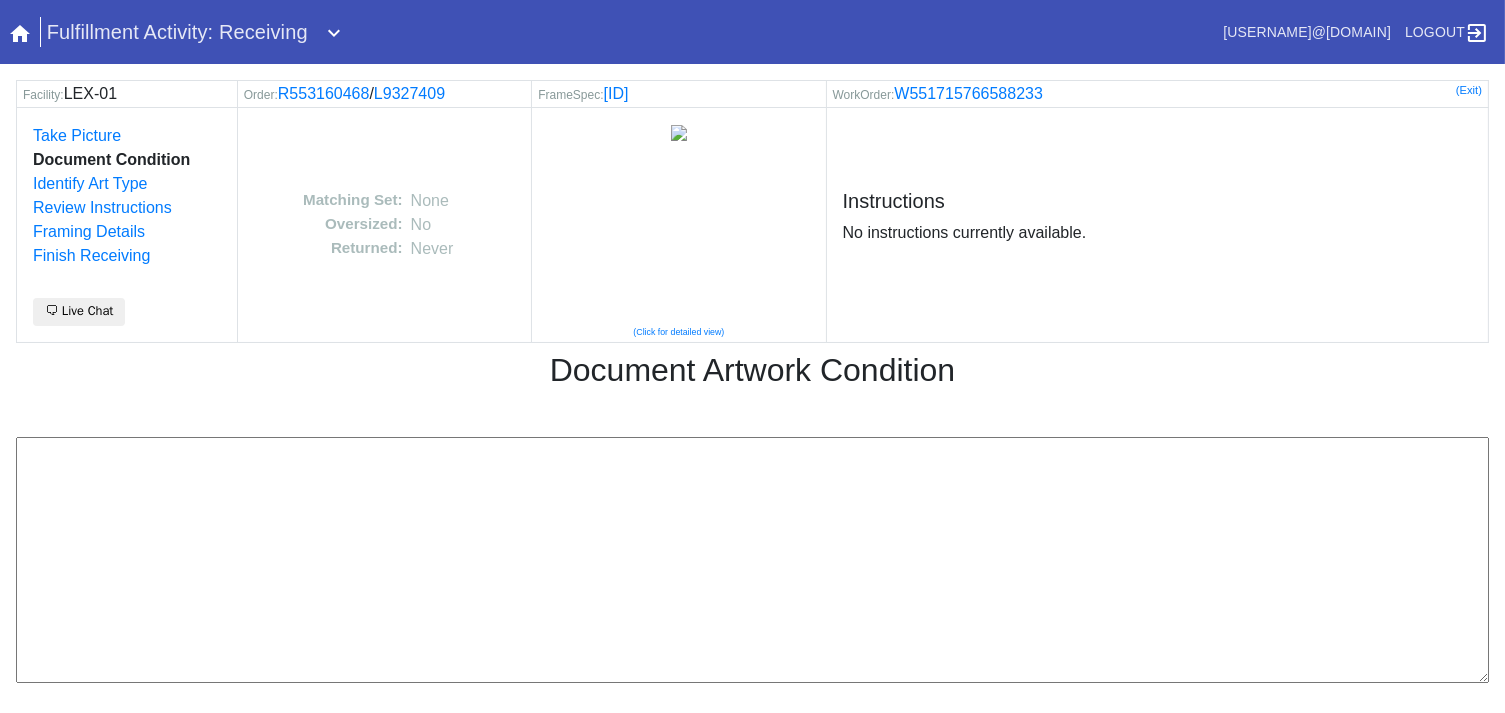 click at bounding box center [752, 560] 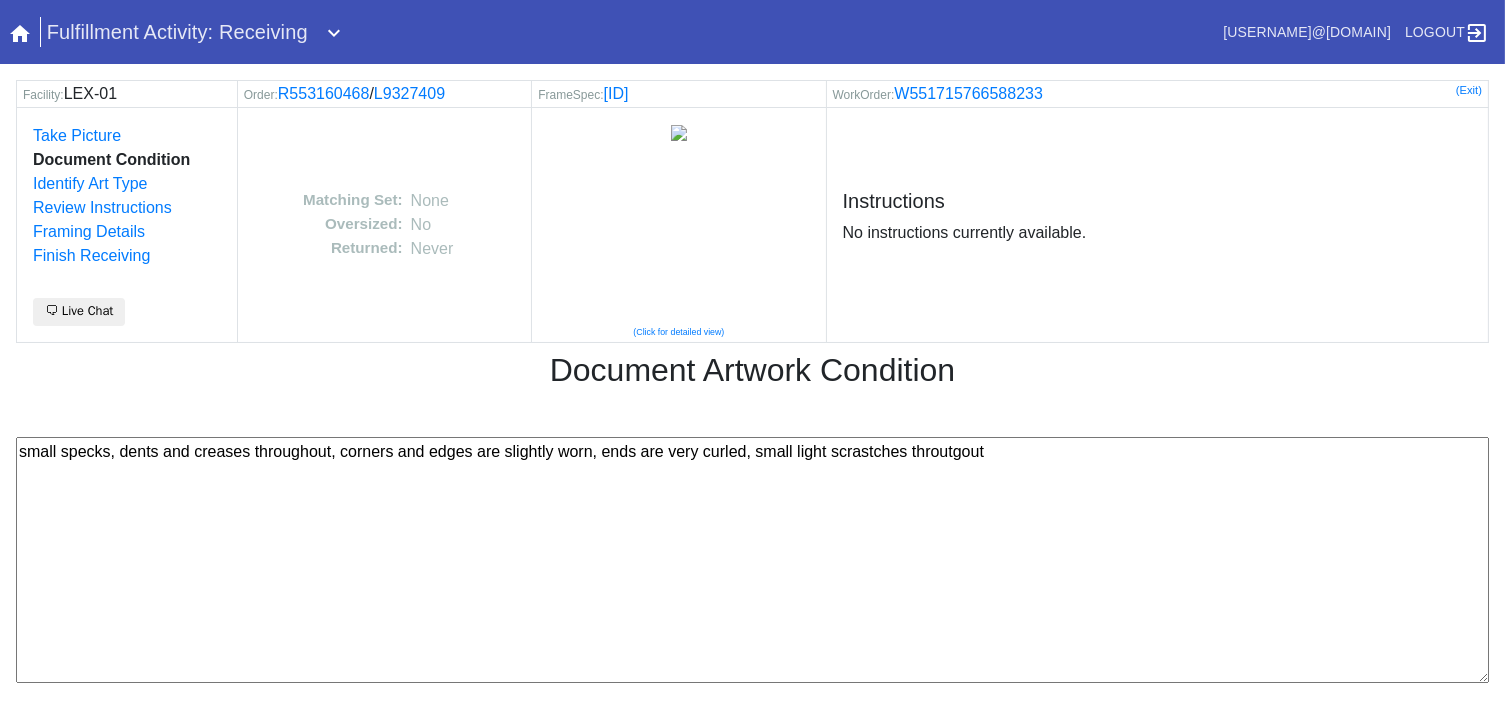 drag, startPoint x: 848, startPoint y: 456, endPoint x: 854, endPoint y: 446, distance: 11.661903 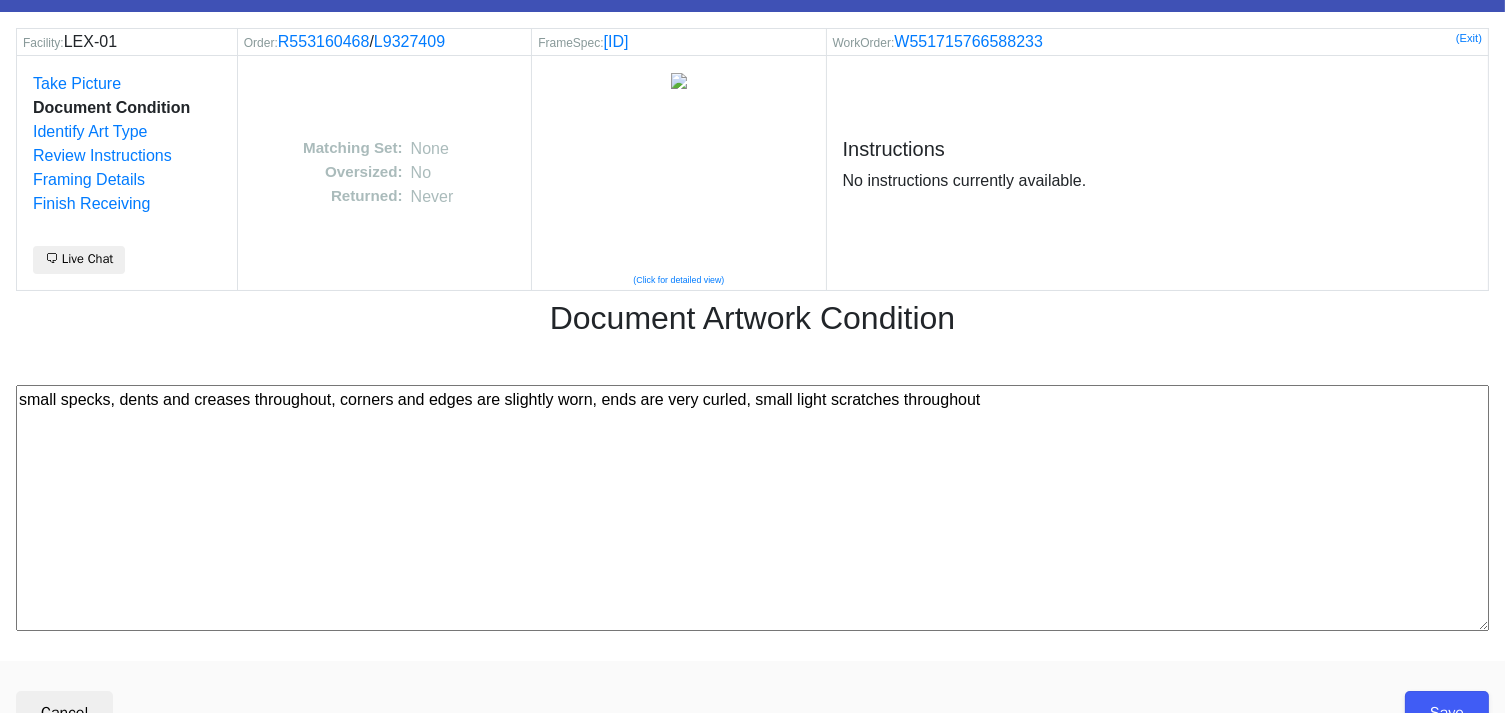 scroll, scrollTop: 80, scrollLeft: 0, axis: vertical 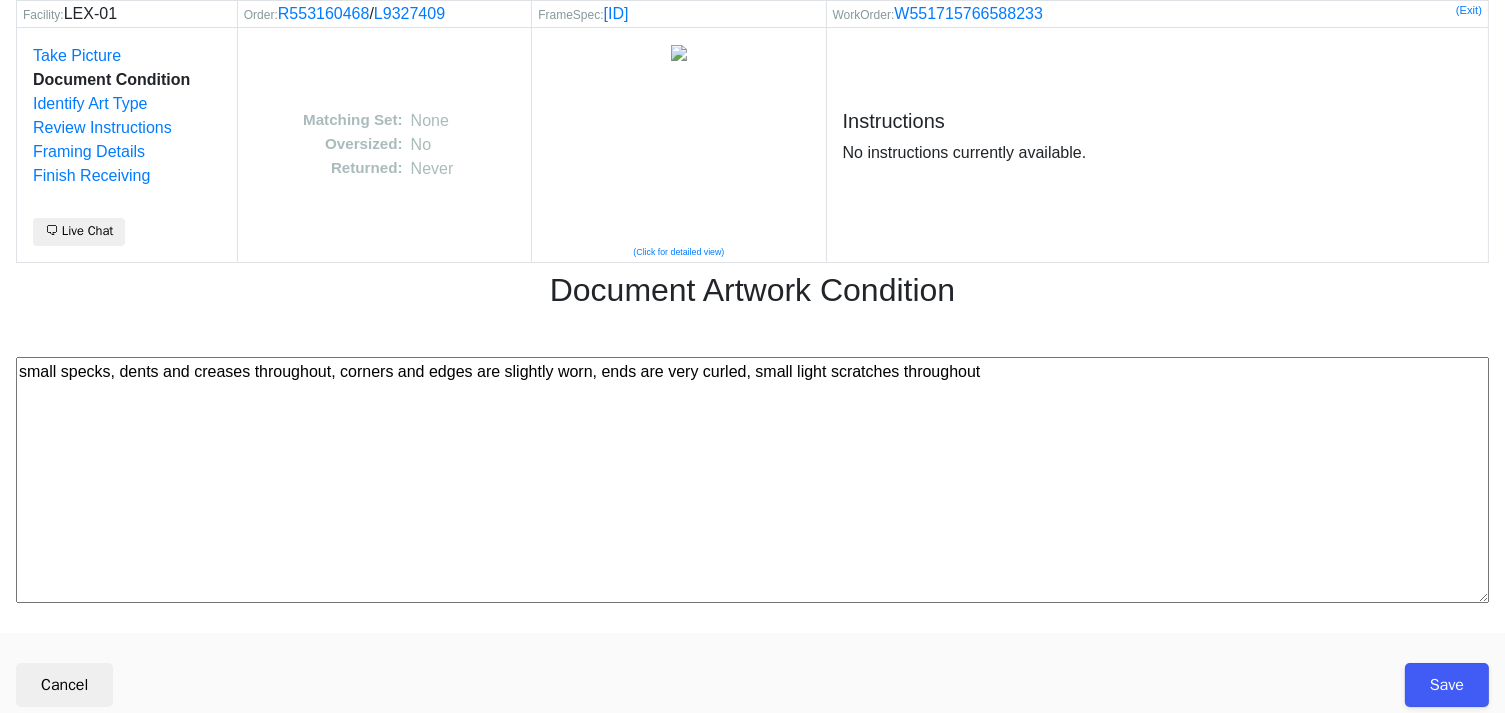 type on "small specks, dents and creases throughout, corners and edges are slightly worn, ends are very curled, small light scratches throughout" 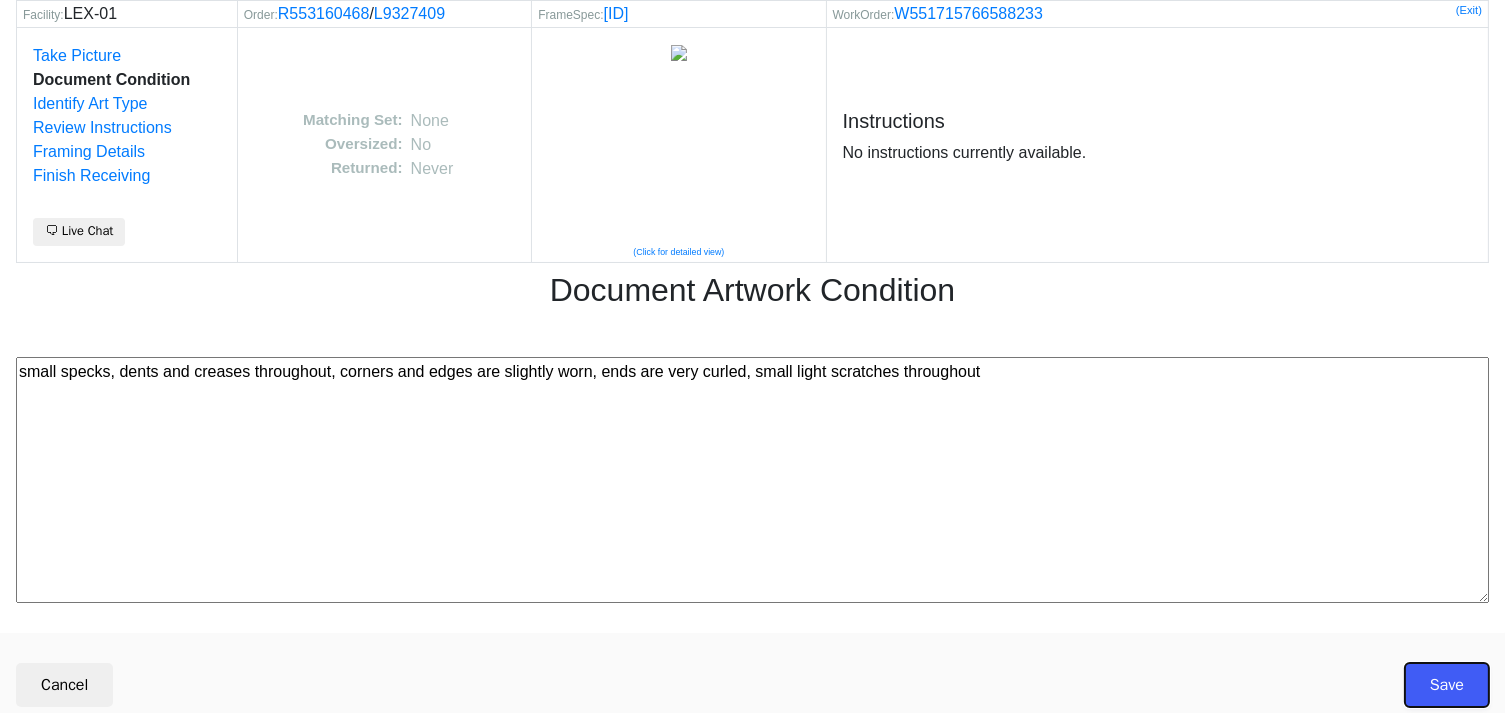 click on "Save" at bounding box center [1447, 685] 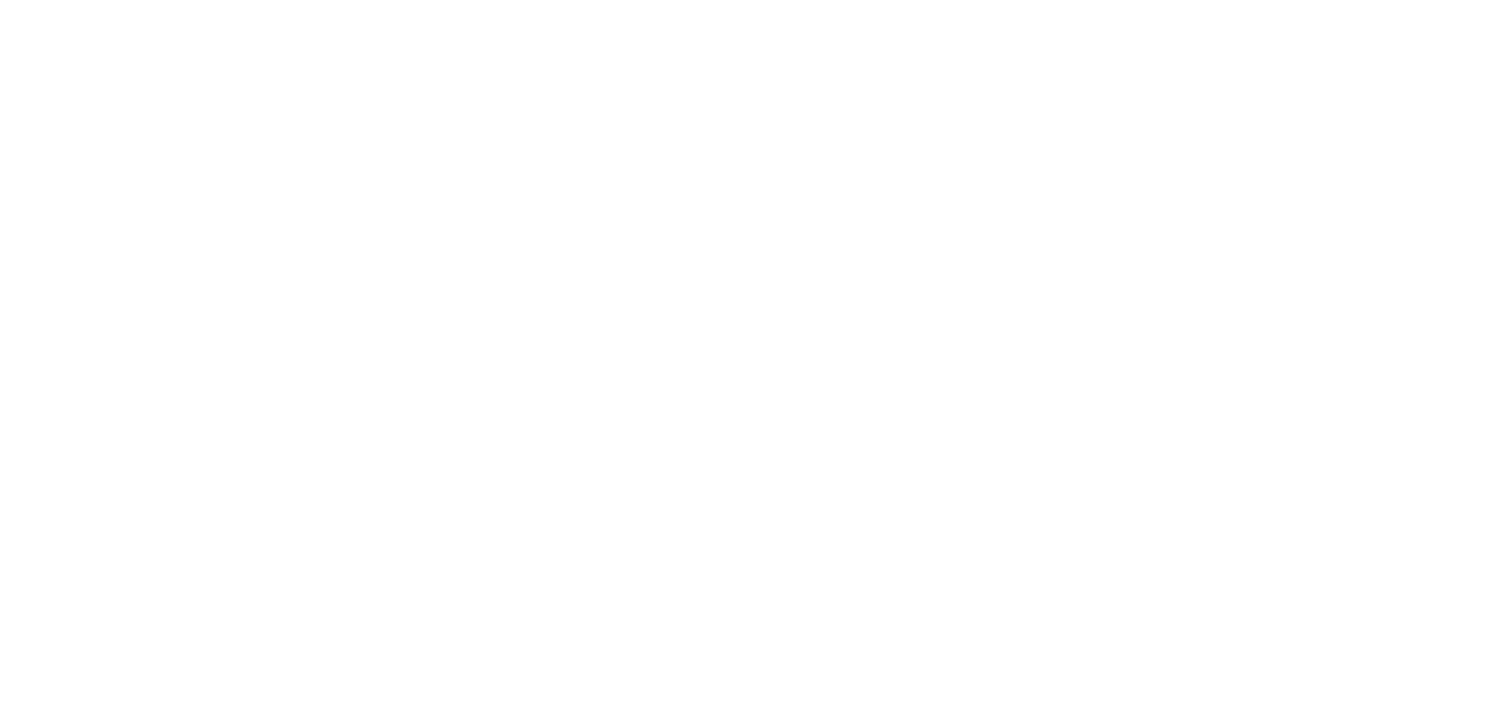 scroll, scrollTop: 0, scrollLeft: 0, axis: both 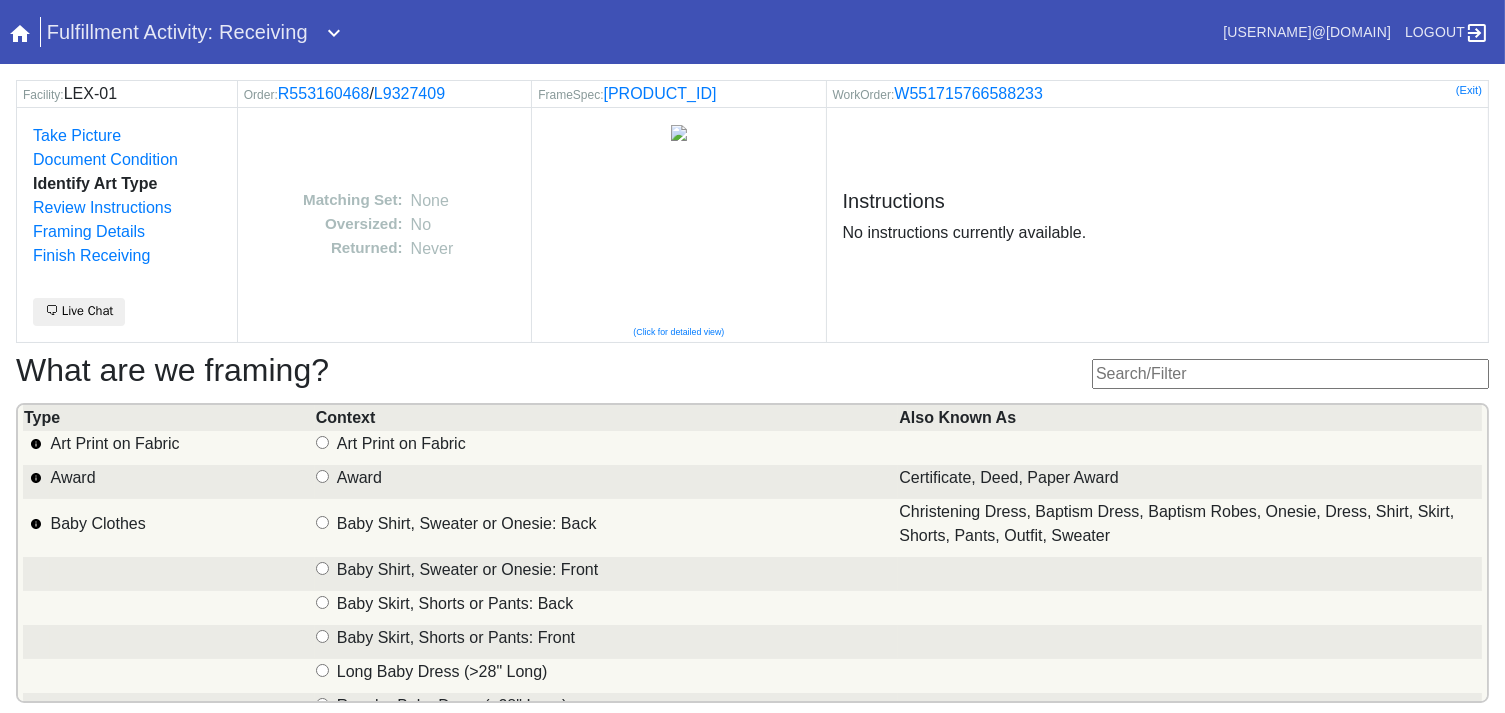 click at bounding box center [1290, 374] 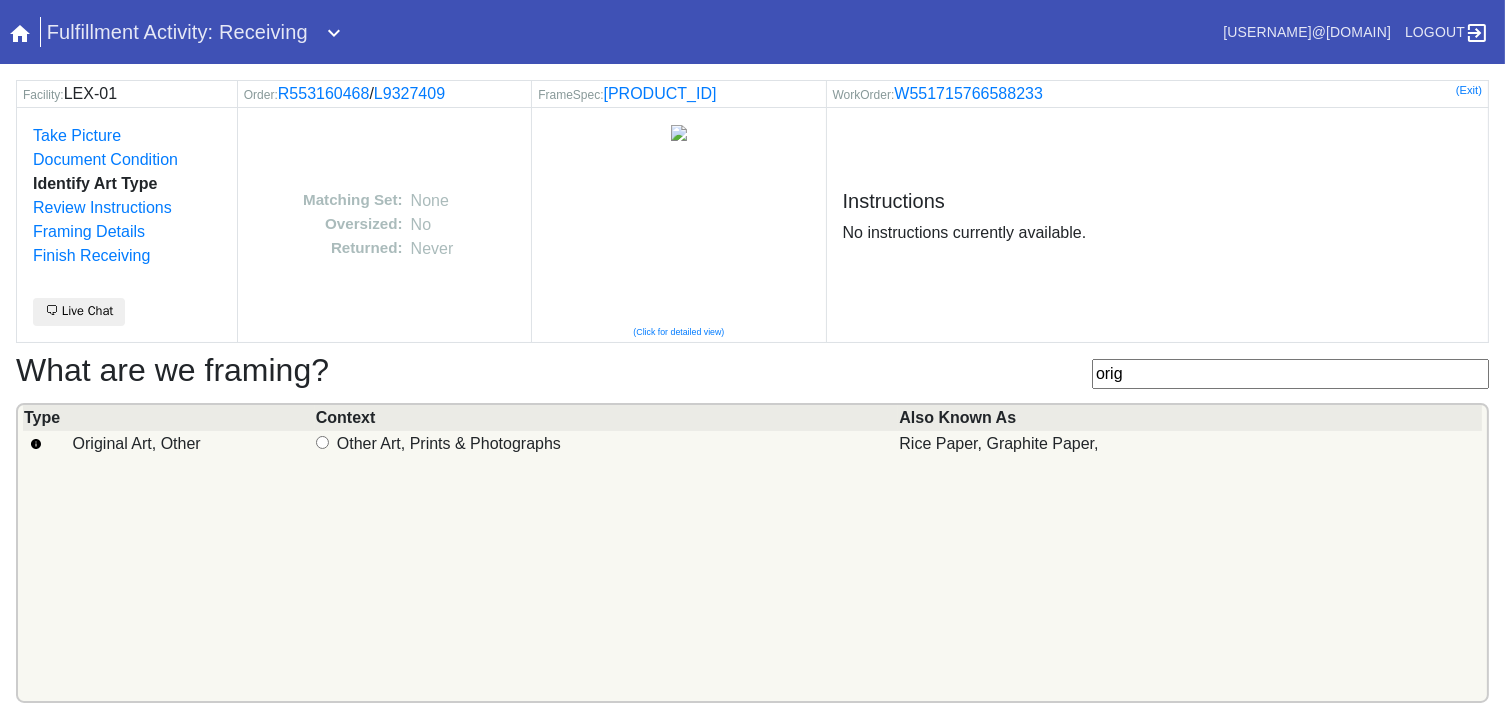 type on "orig" 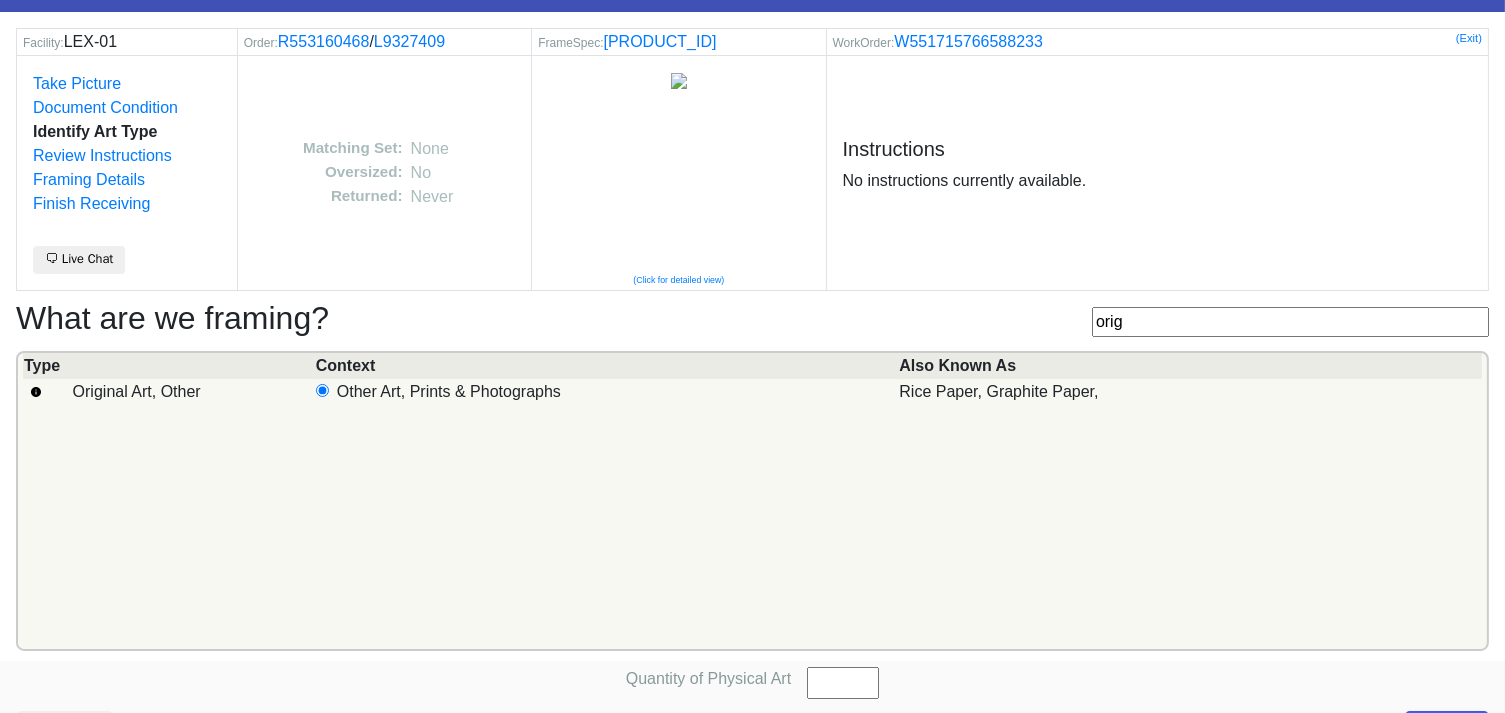 scroll, scrollTop: 101, scrollLeft: 0, axis: vertical 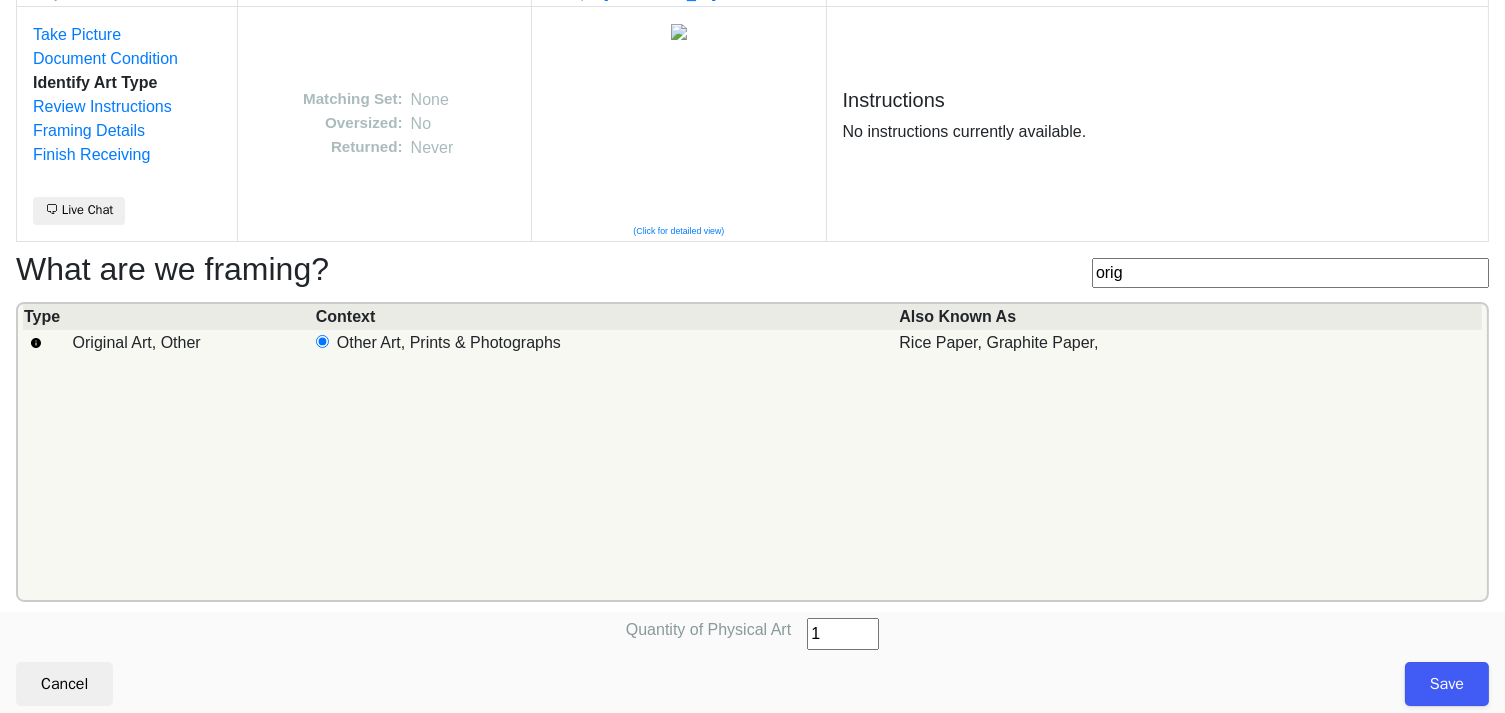 type on "1" 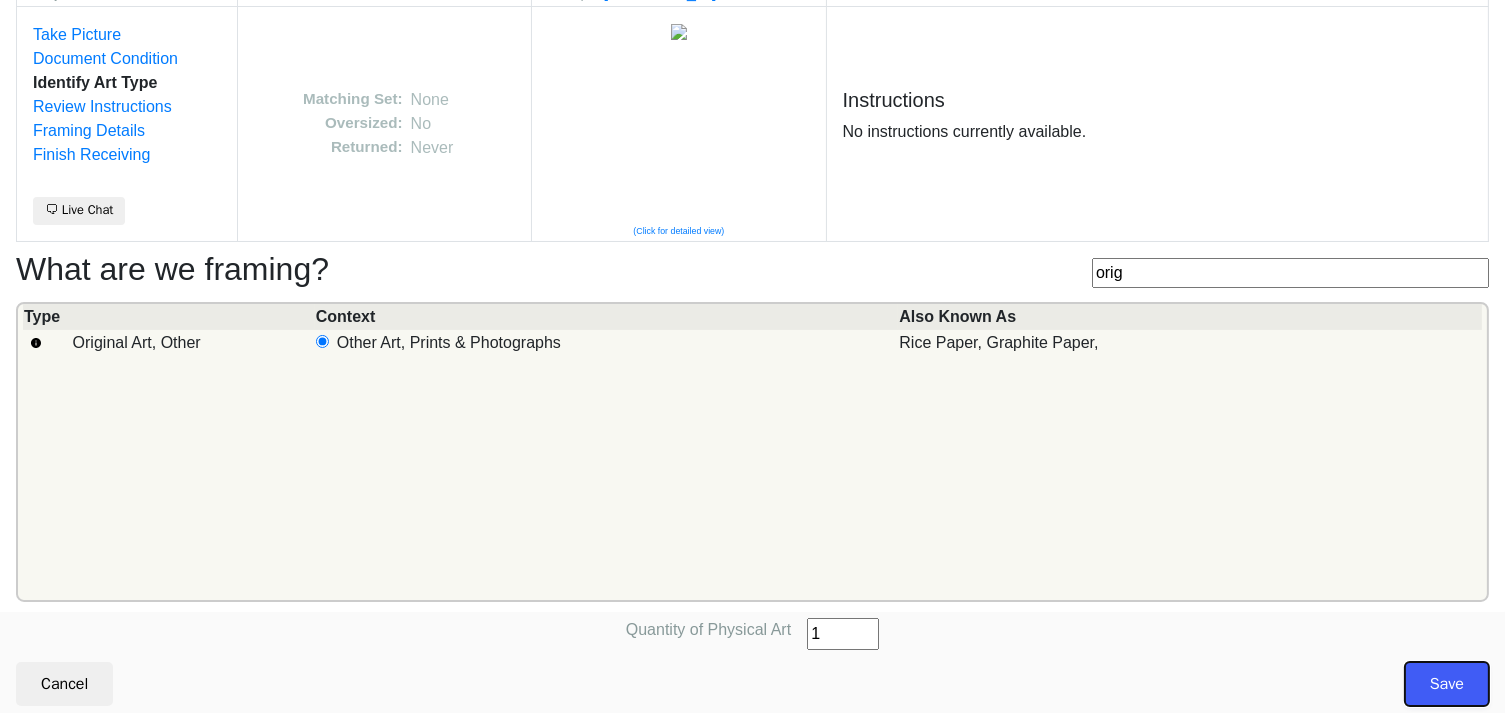 click on "Save" at bounding box center (1447, 684) 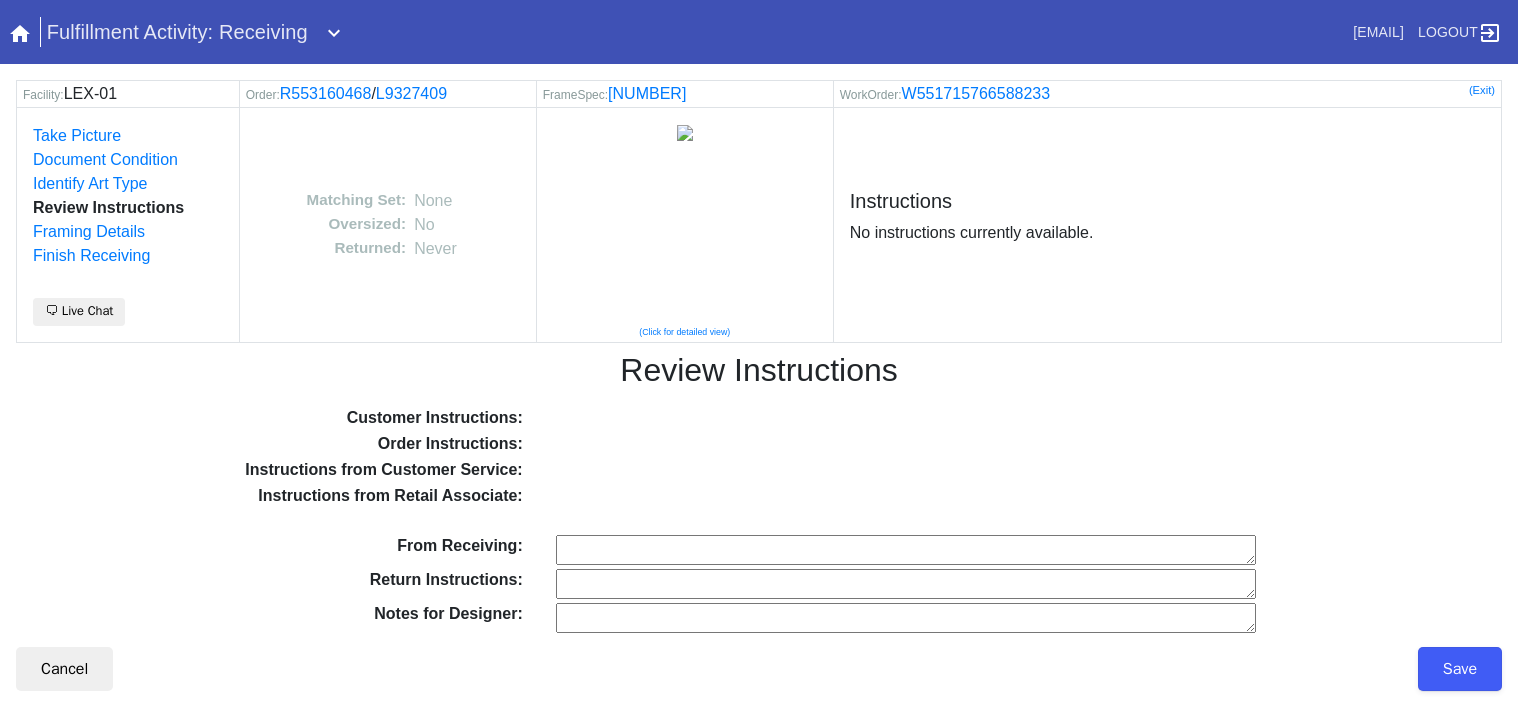 scroll, scrollTop: 0, scrollLeft: 0, axis: both 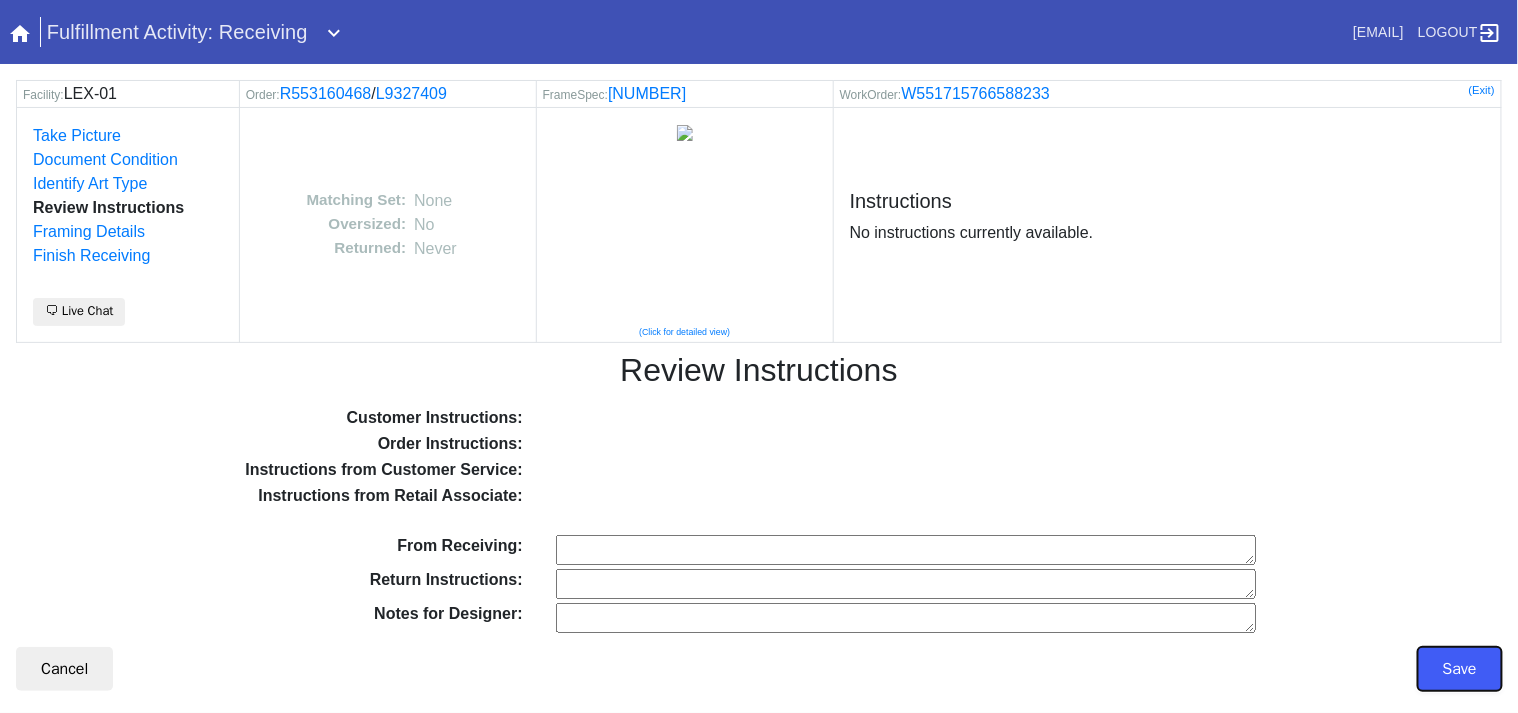 drag, startPoint x: 1477, startPoint y: 680, endPoint x: 1516, endPoint y: 575, distance: 112.00893 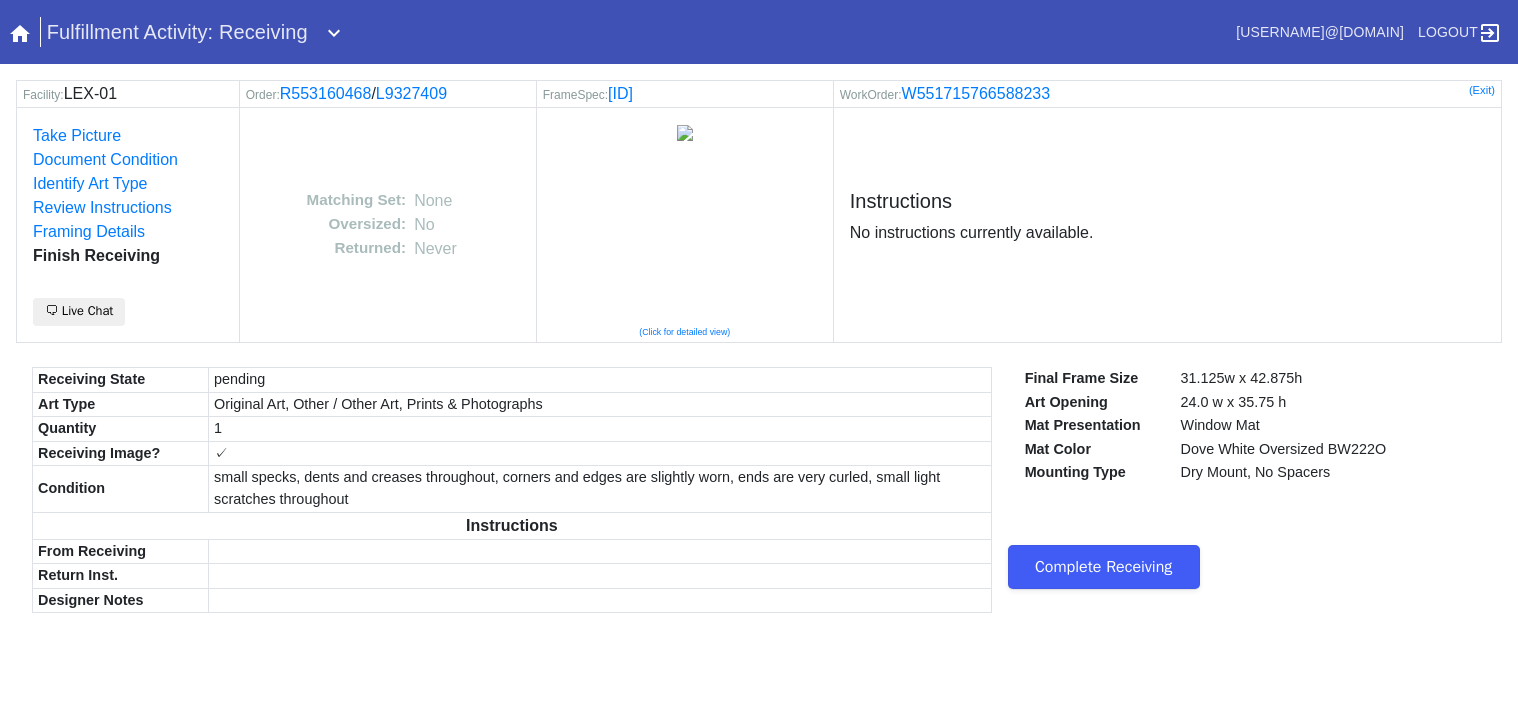 scroll, scrollTop: 0, scrollLeft: 0, axis: both 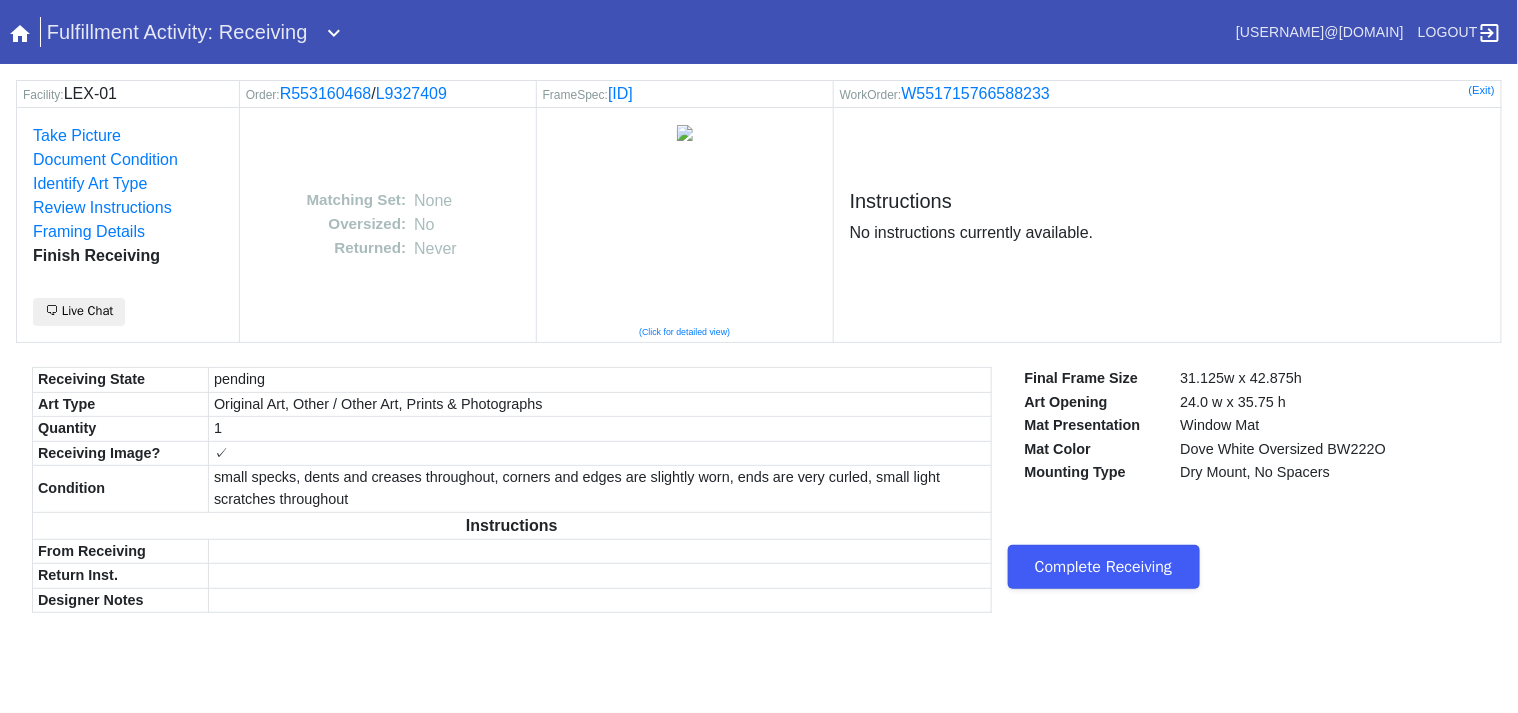 click on "Complete Receiving" at bounding box center [1104, 567] 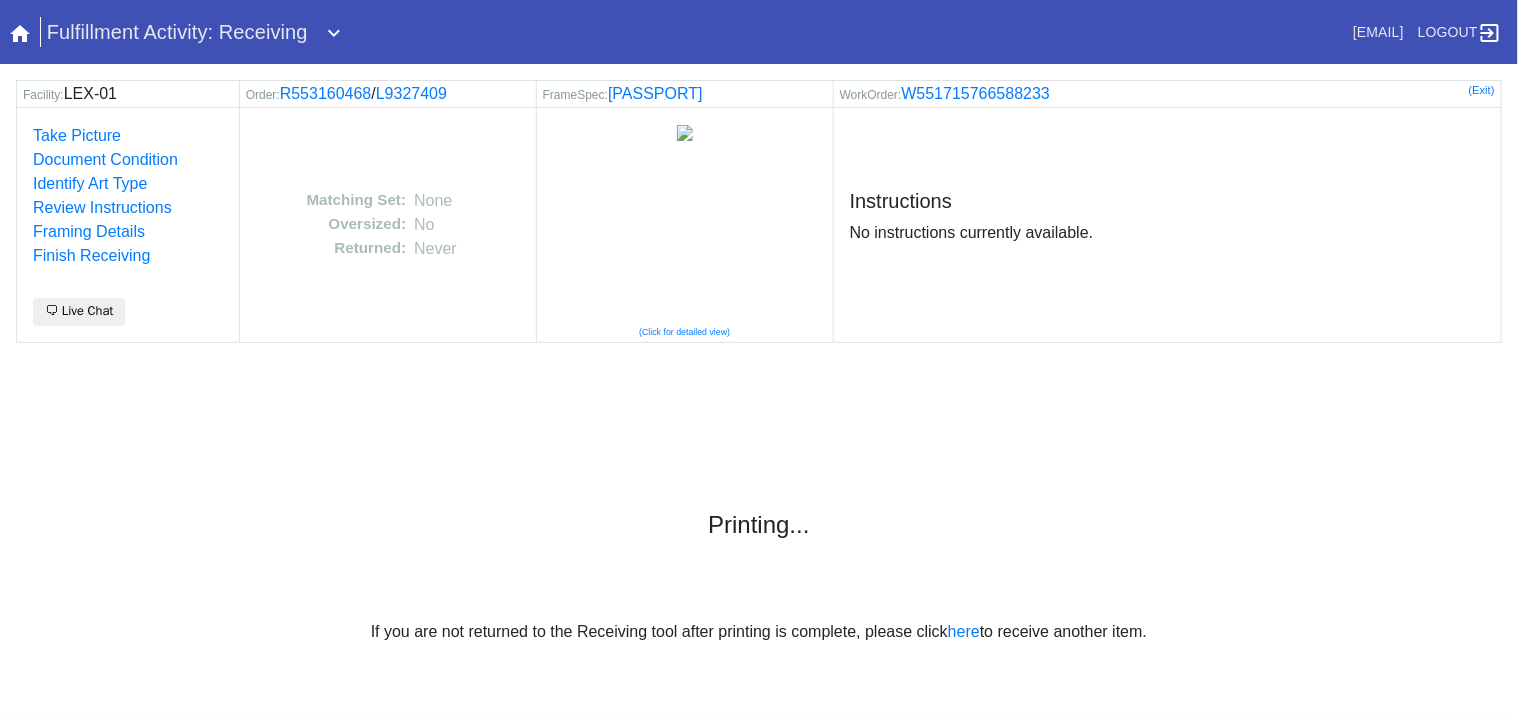 scroll, scrollTop: 0, scrollLeft: 0, axis: both 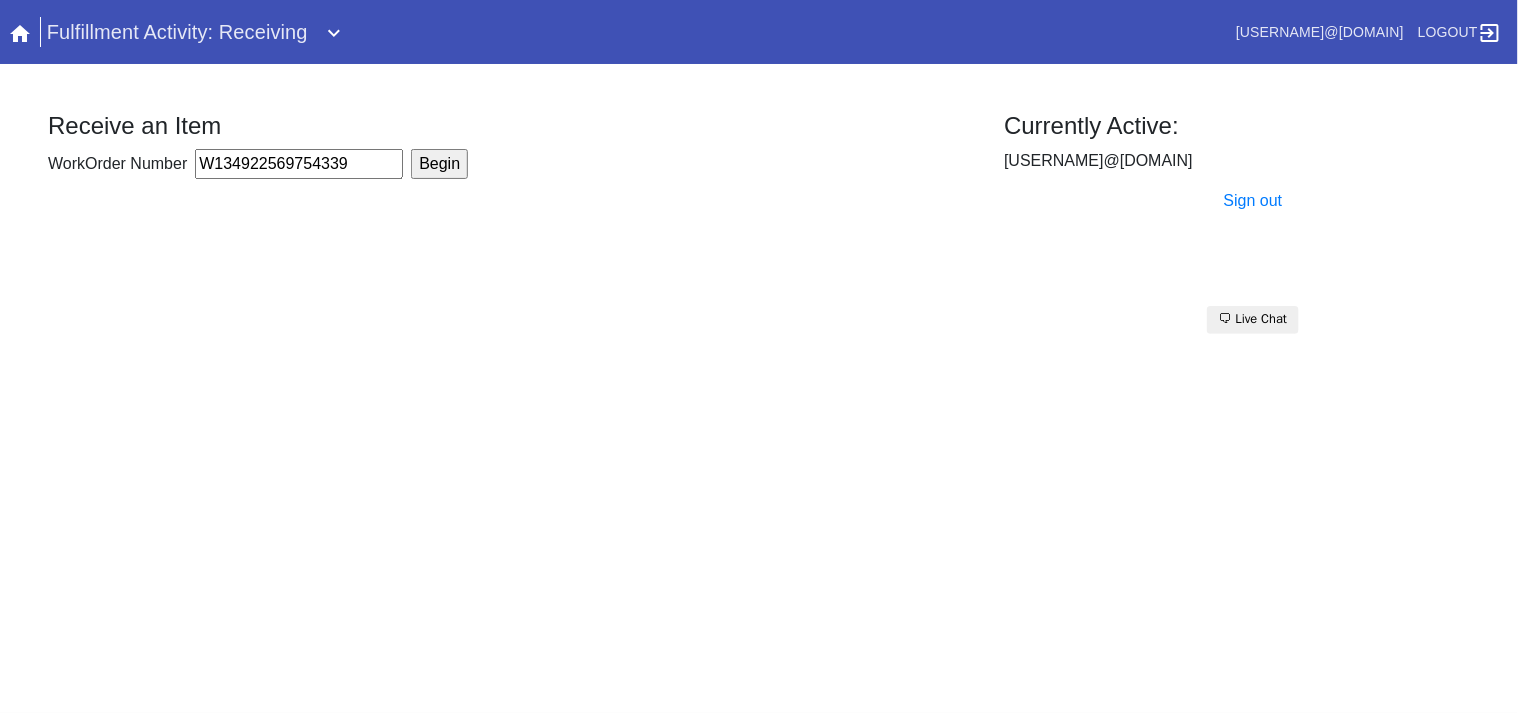 type on "W134922569754339" 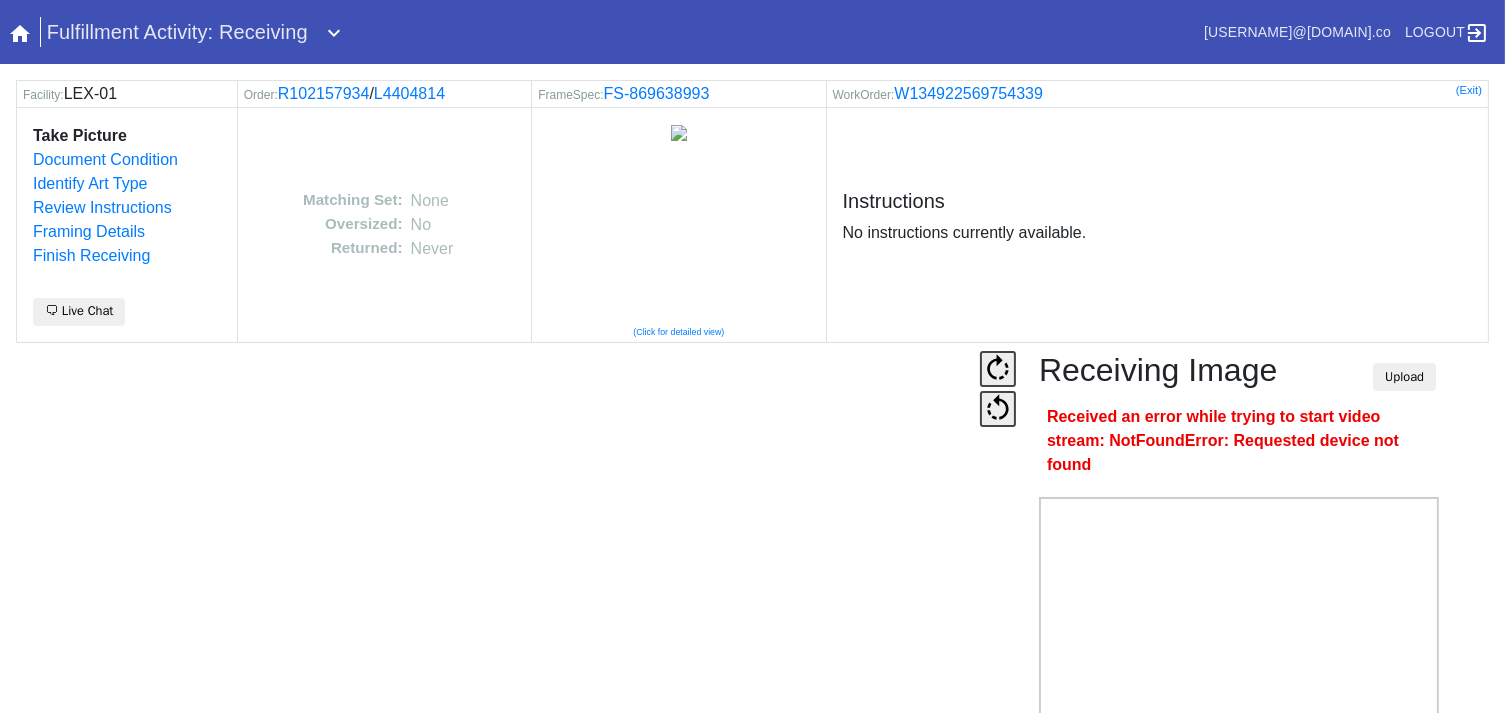 scroll, scrollTop: 124, scrollLeft: 0, axis: vertical 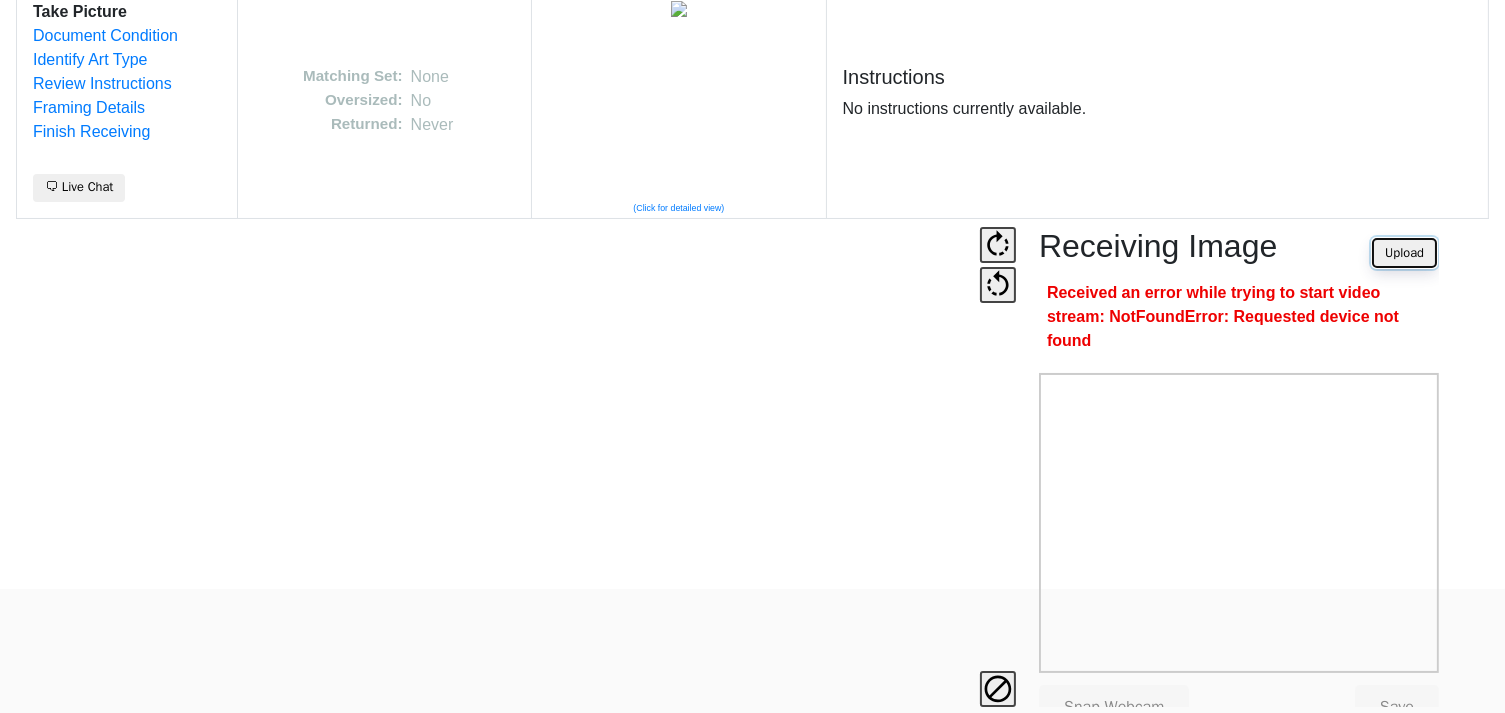 click on "Upload" at bounding box center [1404, 253] 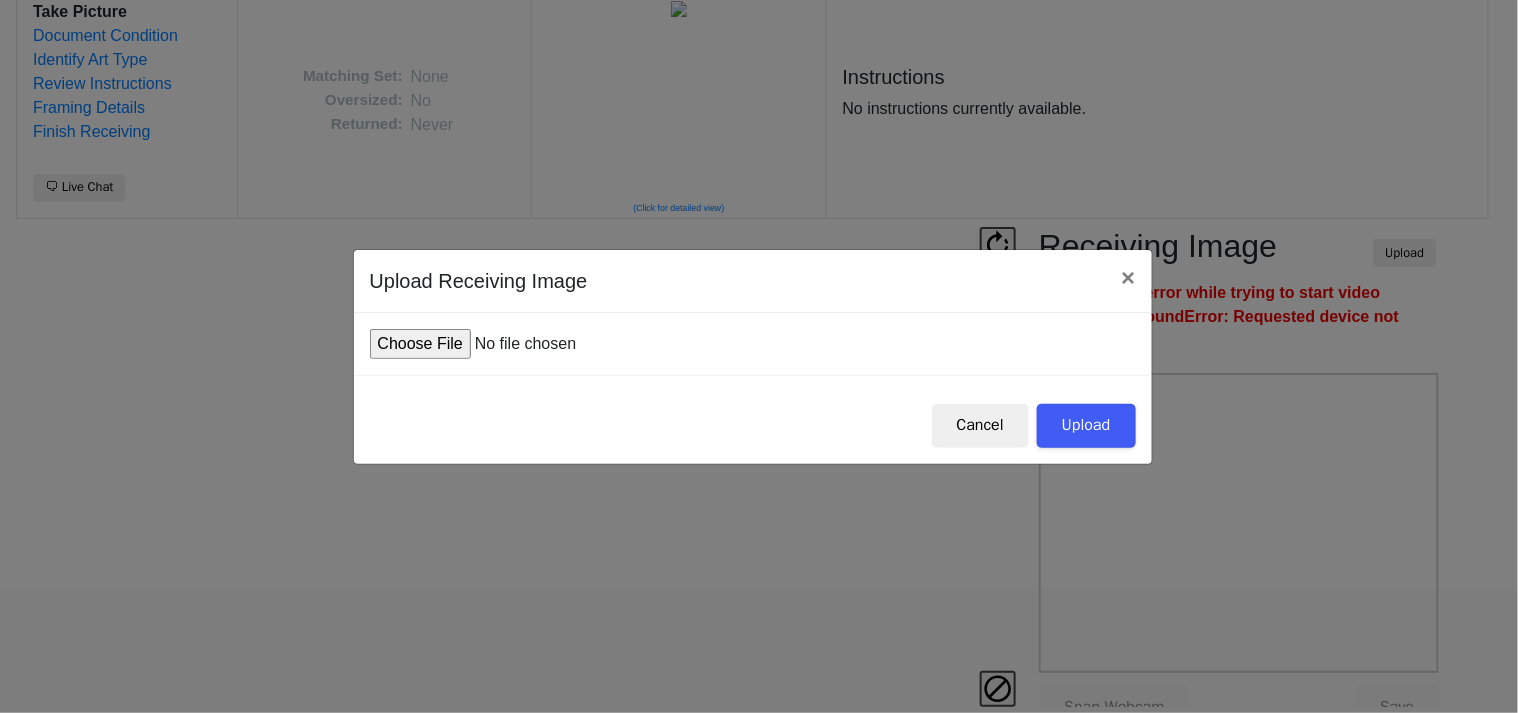 click at bounding box center (521, 344) 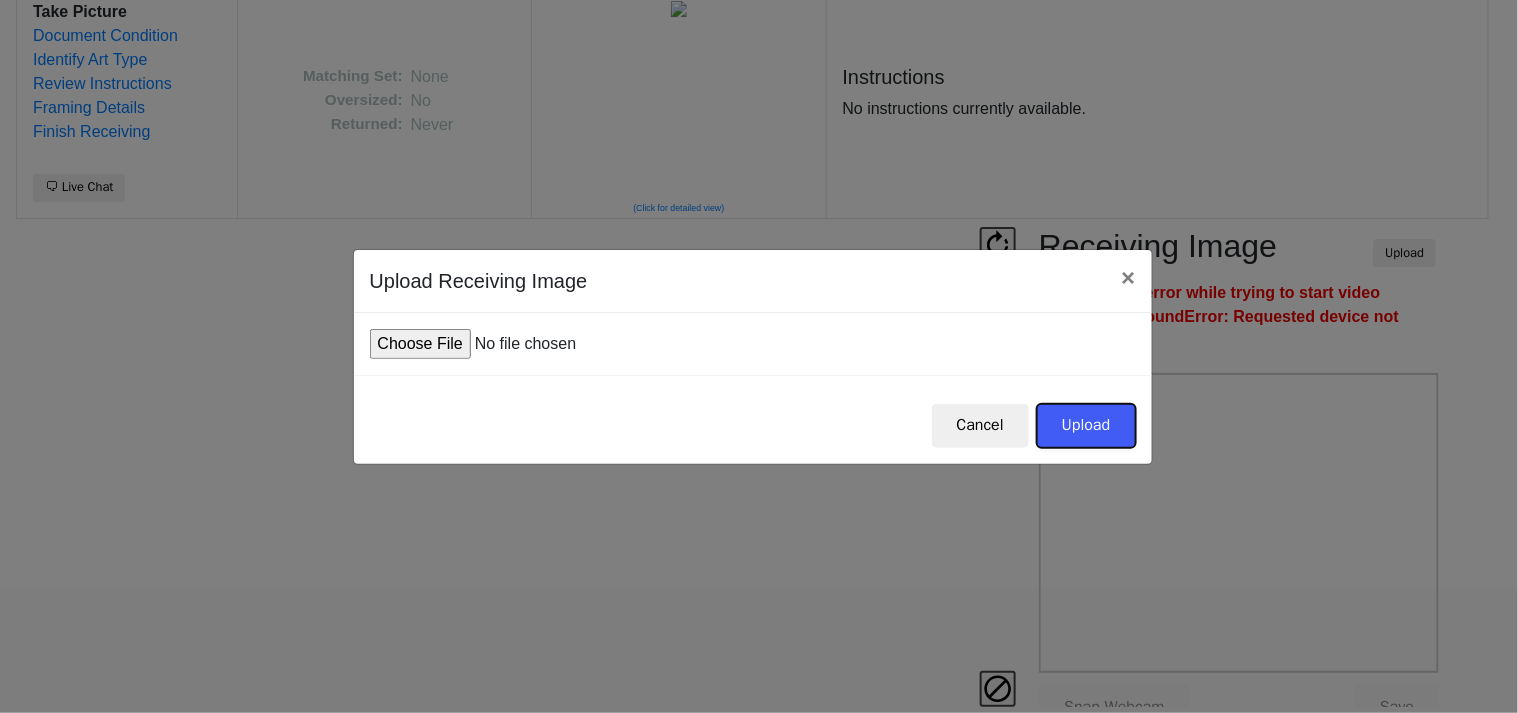 click on "Upload" at bounding box center [1086, 426] 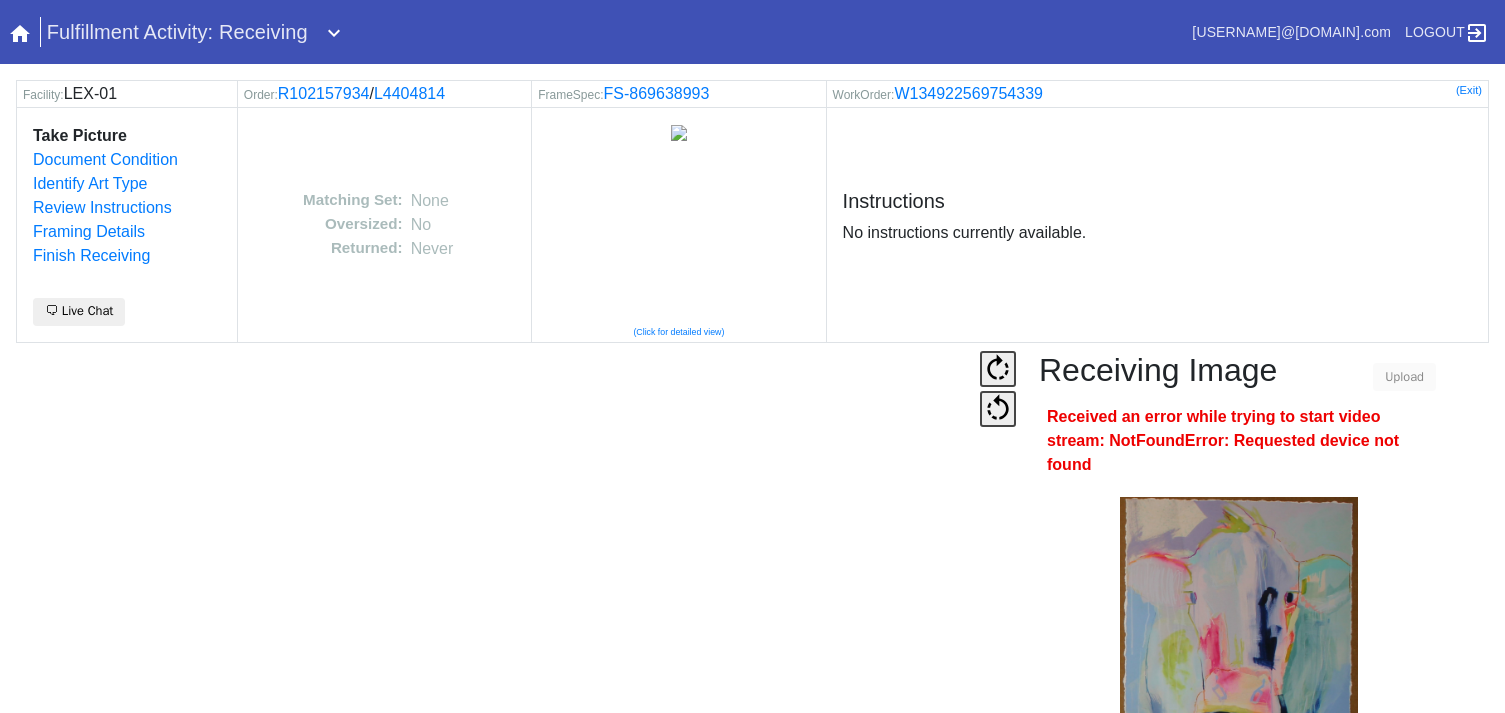 scroll, scrollTop: 0, scrollLeft: 0, axis: both 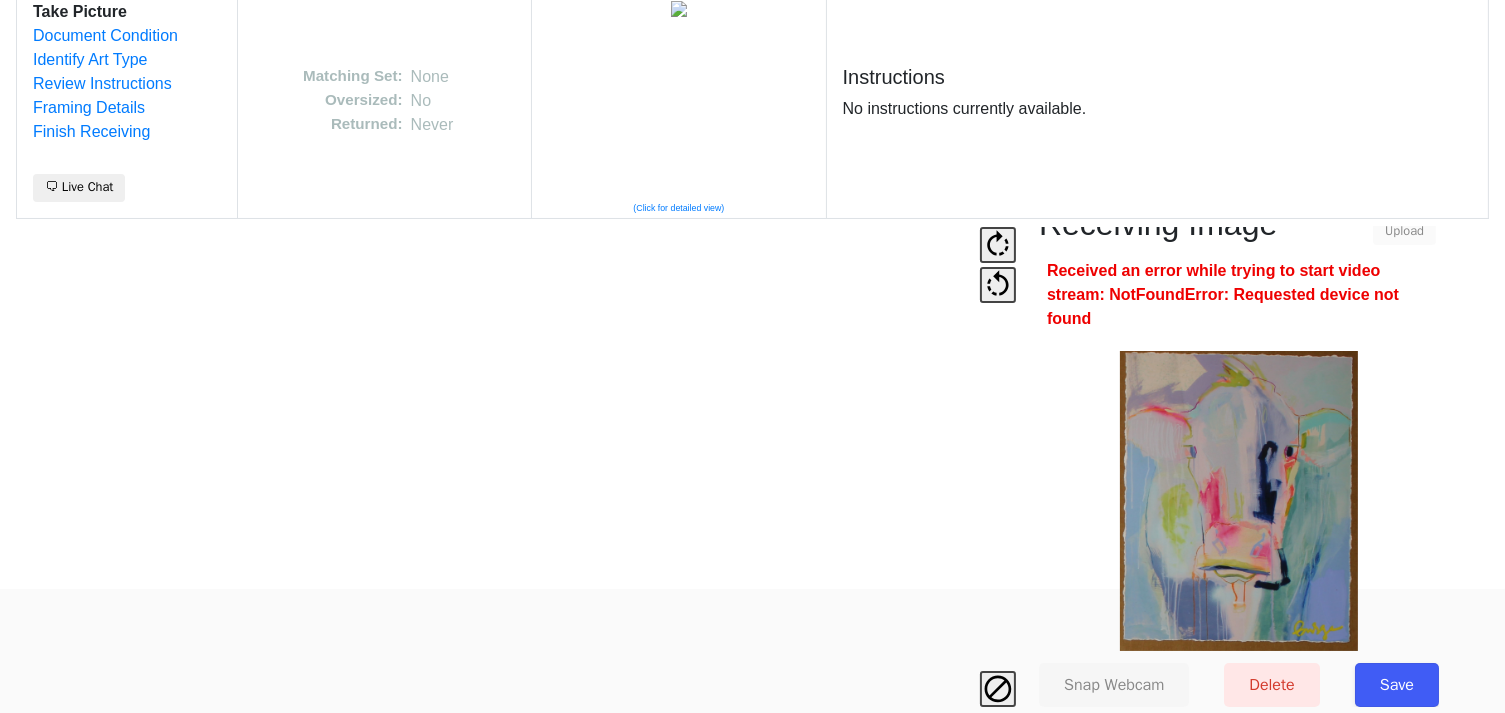 click on "Save" at bounding box center (1397, 685) 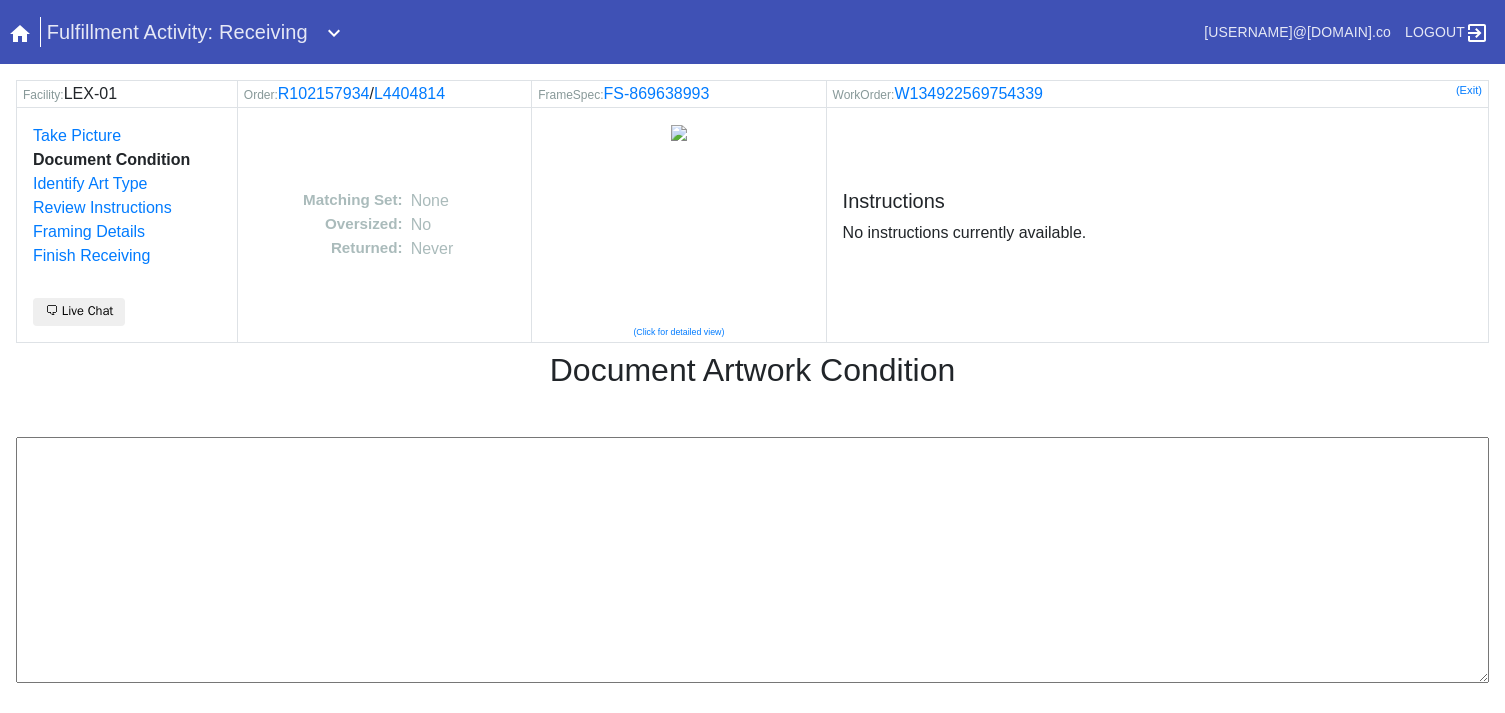 scroll, scrollTop: 0, scrollLeft: 0, axis: both 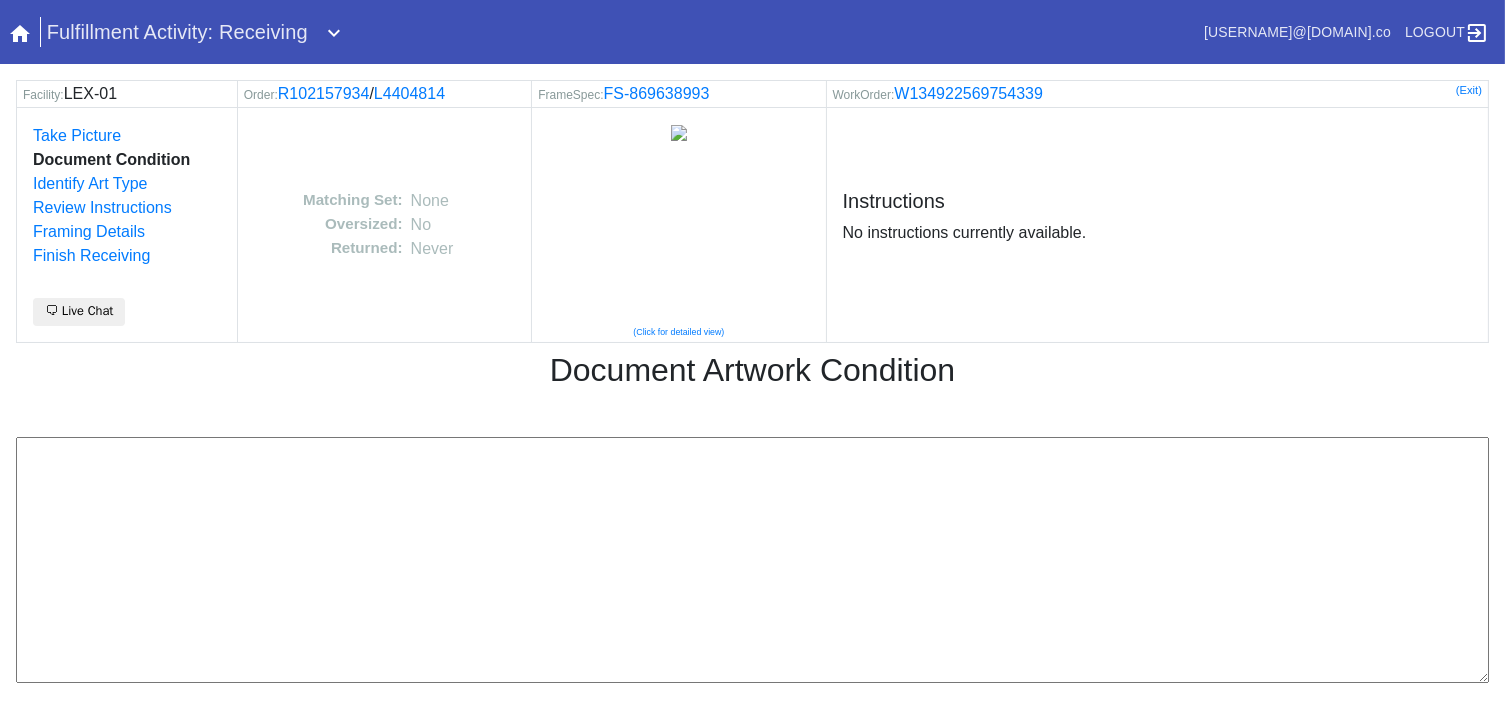 click at bounding box center [752, 560] 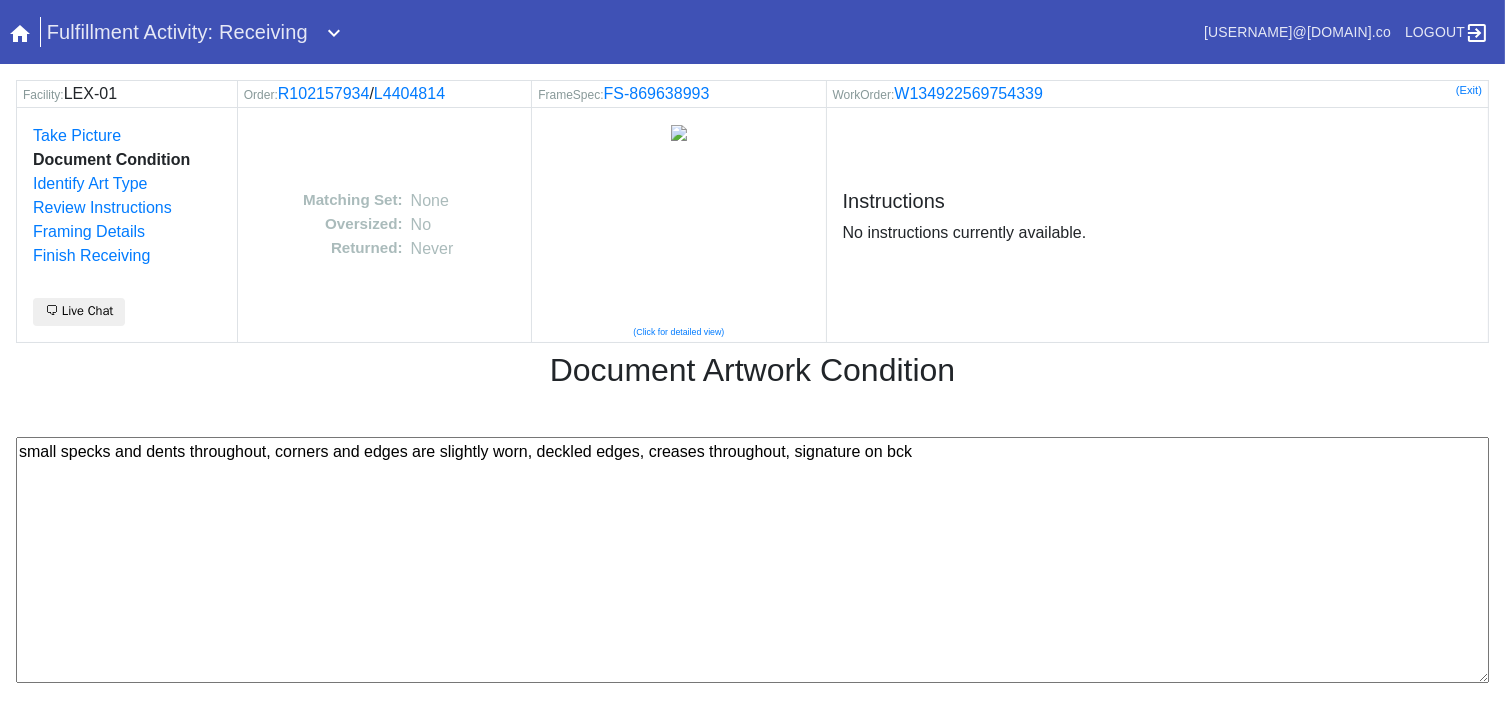 click on "small specks and dents throughout, corners and edges are slightly worn, deckled edges, creases throughout, signature on bck" at bounding box center (752, 560) 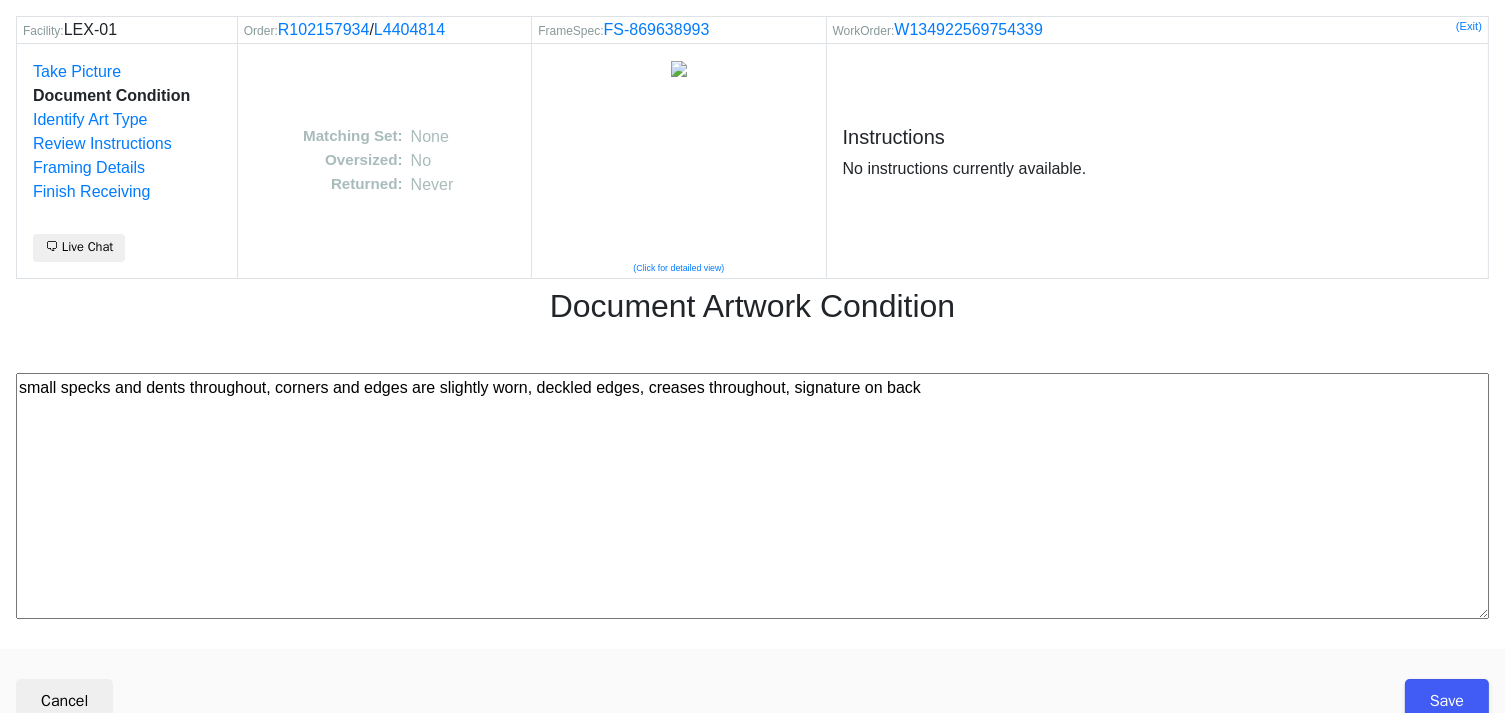 scroll, scrollTop: 80, scrollLeft: 0, axis: vertical 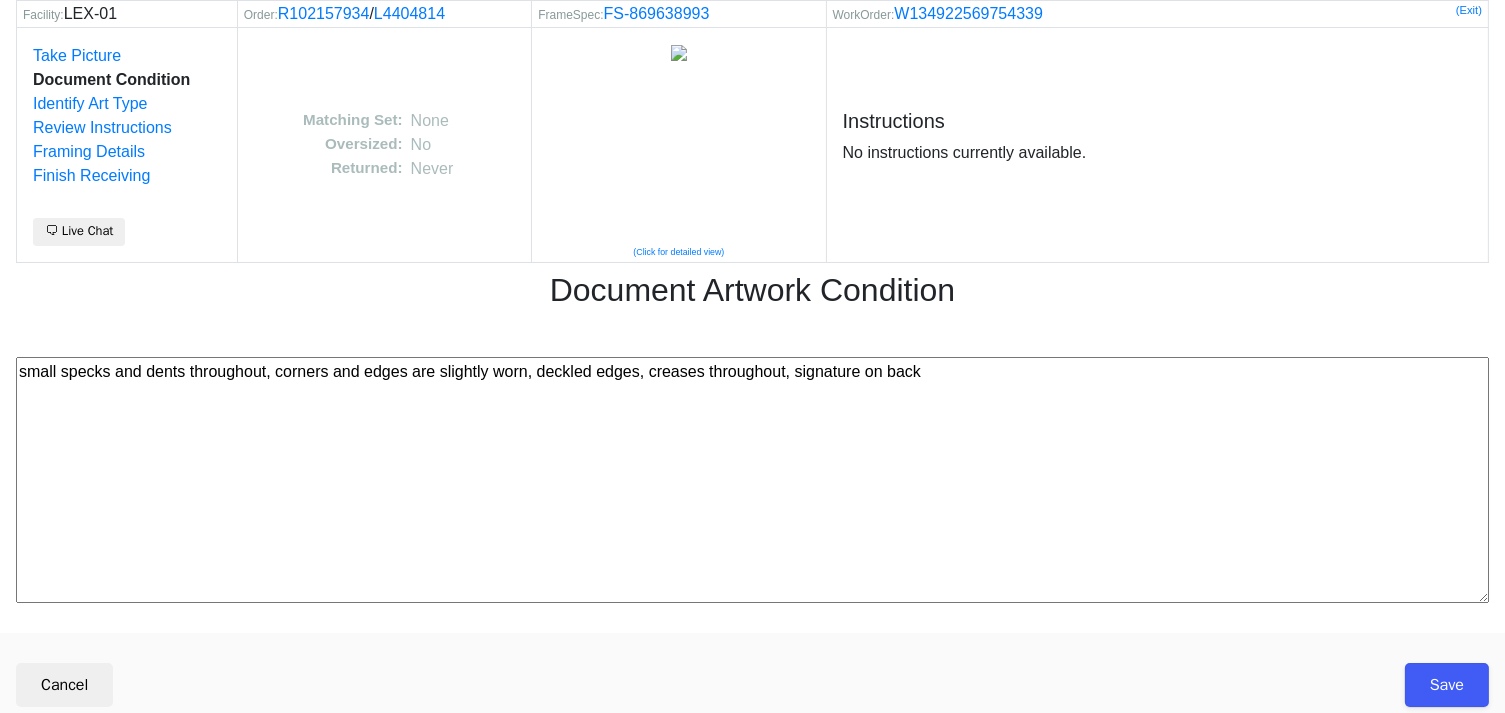 type on "small specks and dents throughout, corners and edges are slightly worn, deckled edges, creases throughout, signature on back" 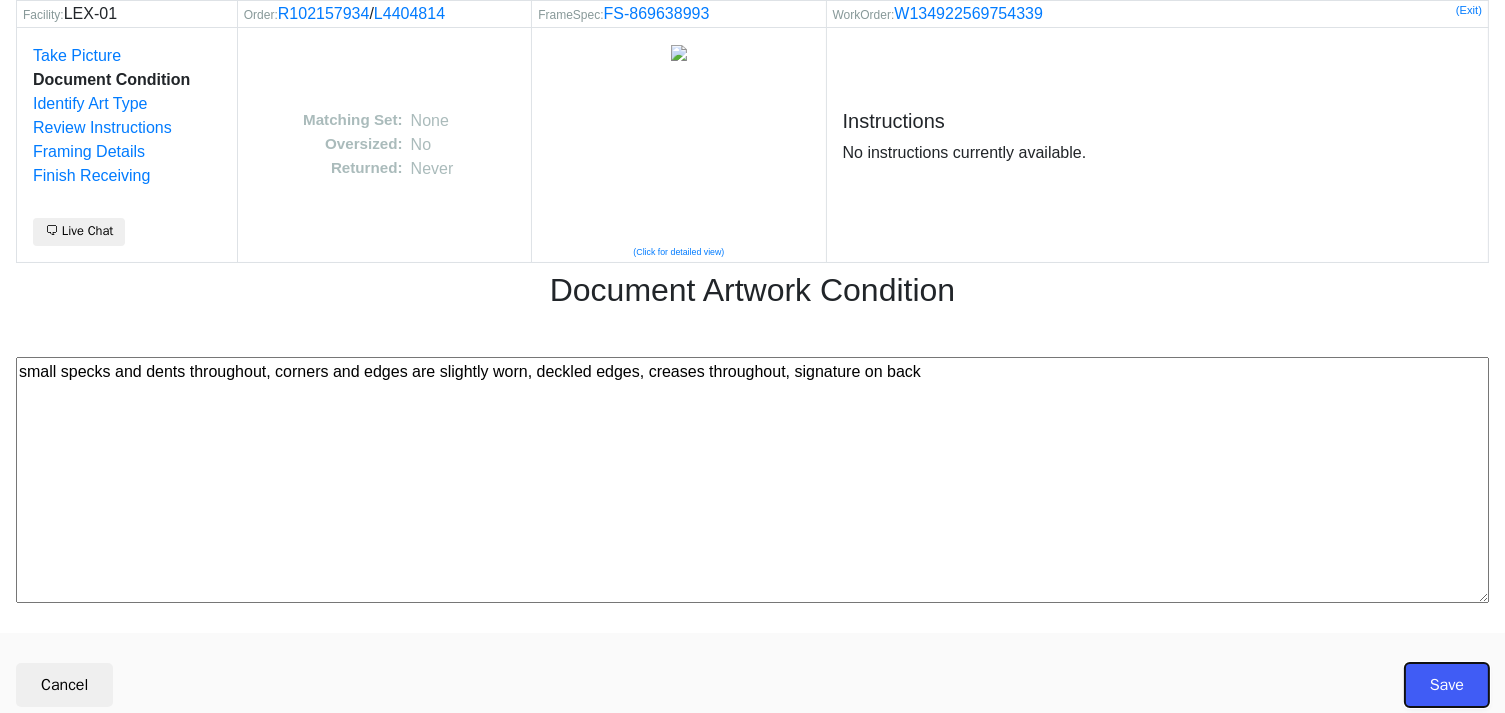 click on "Save" at bounding box center (1447, 685) 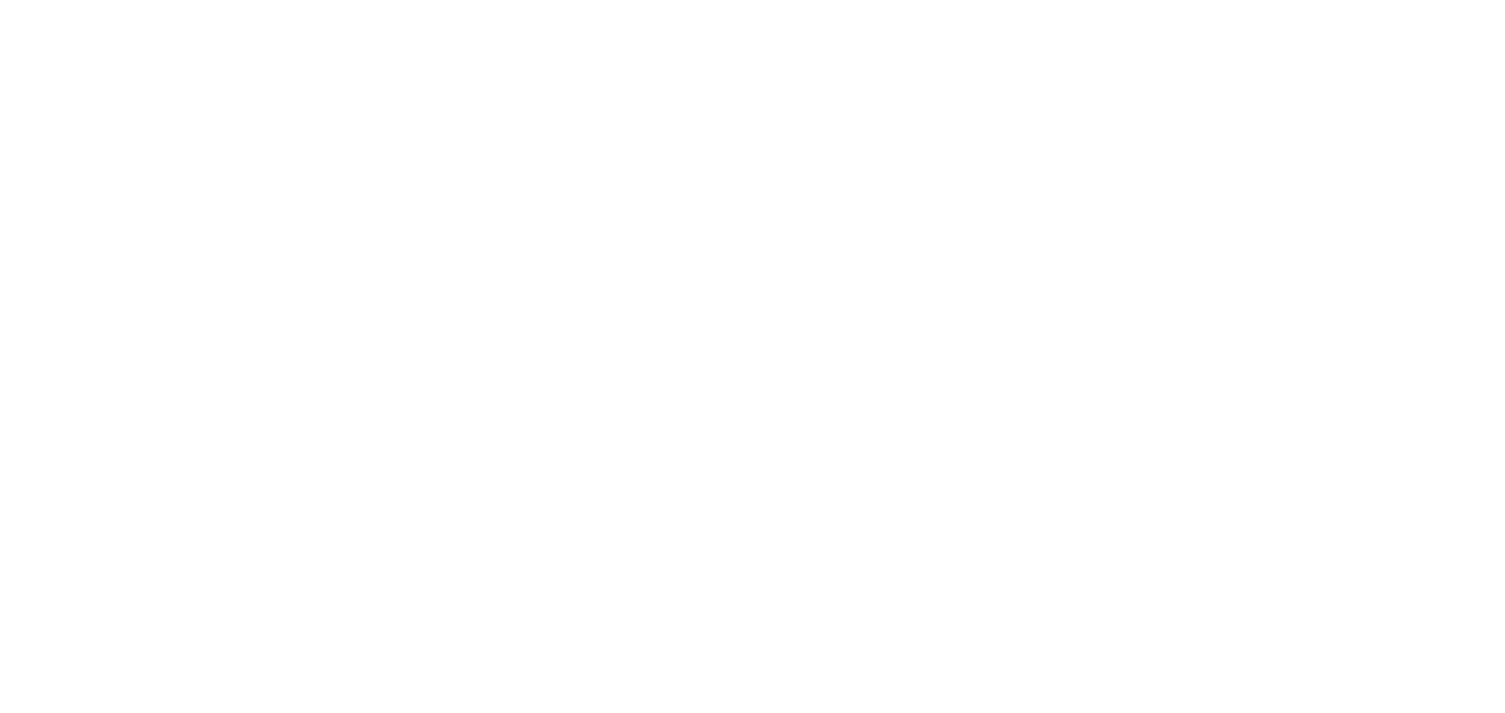 scroll, scrollTop: 0, scrollLeft: 0, axis: both 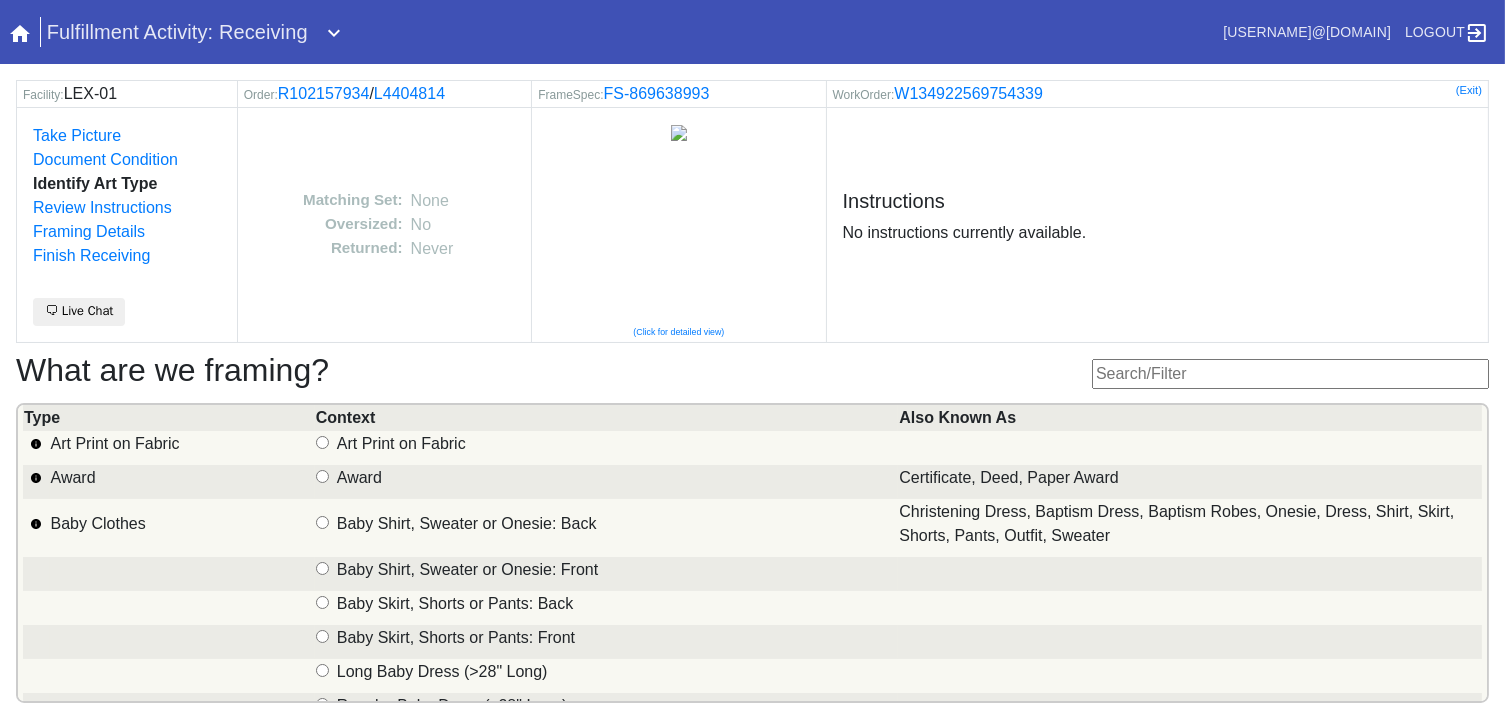 drag, startPoint x: 1230, startPoint y: 369, endPoint x: 1067, endPoint y: 167, distance: 259.56308 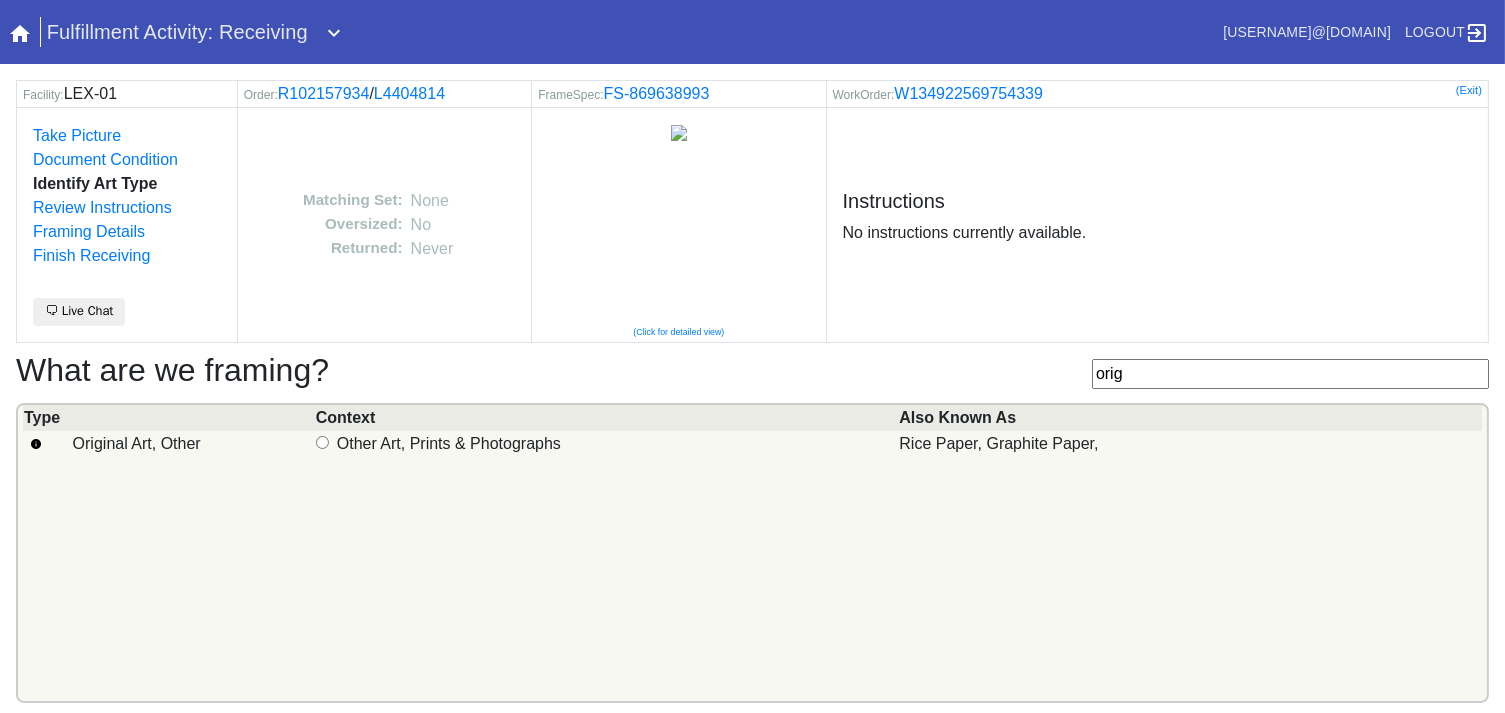 type on "orig" 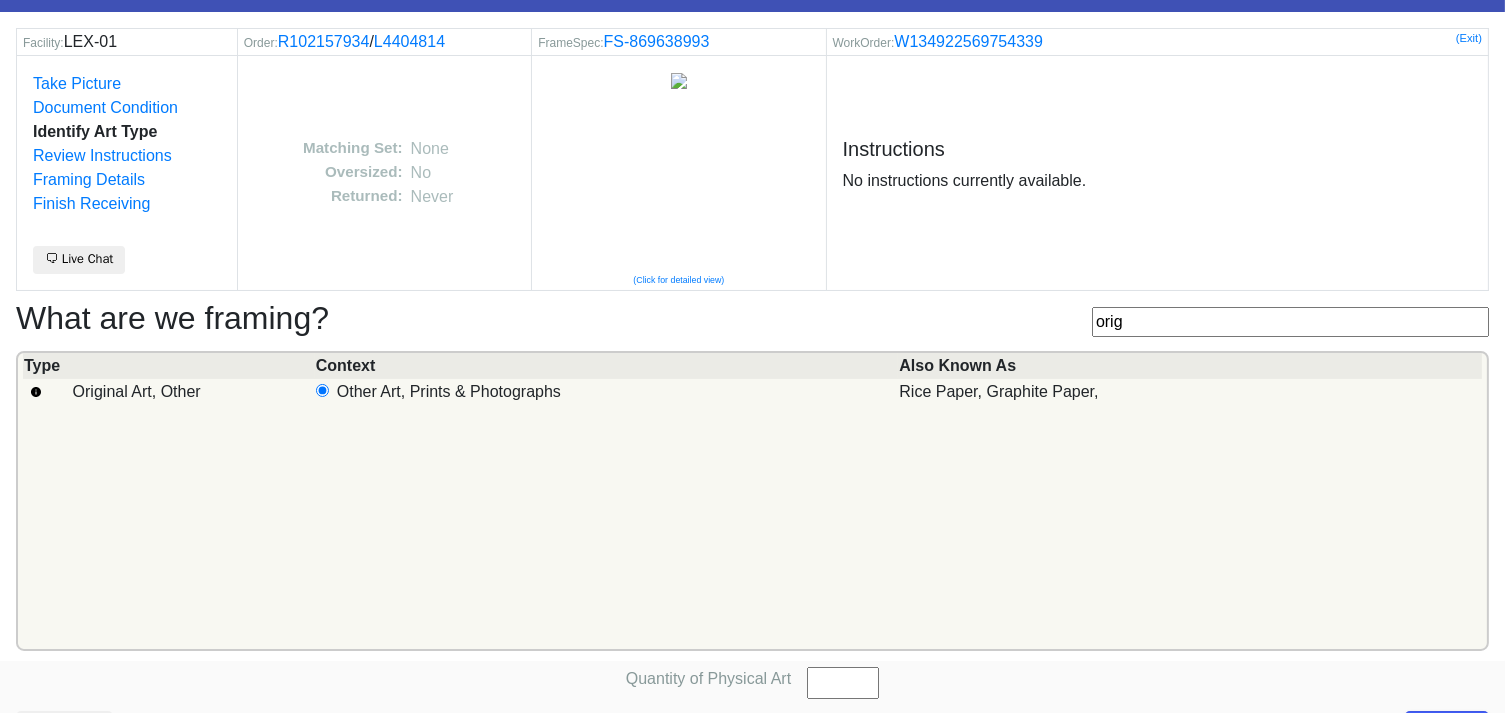 scroll, scrollTop: 101, scrollLeft: 0, axis: vertical 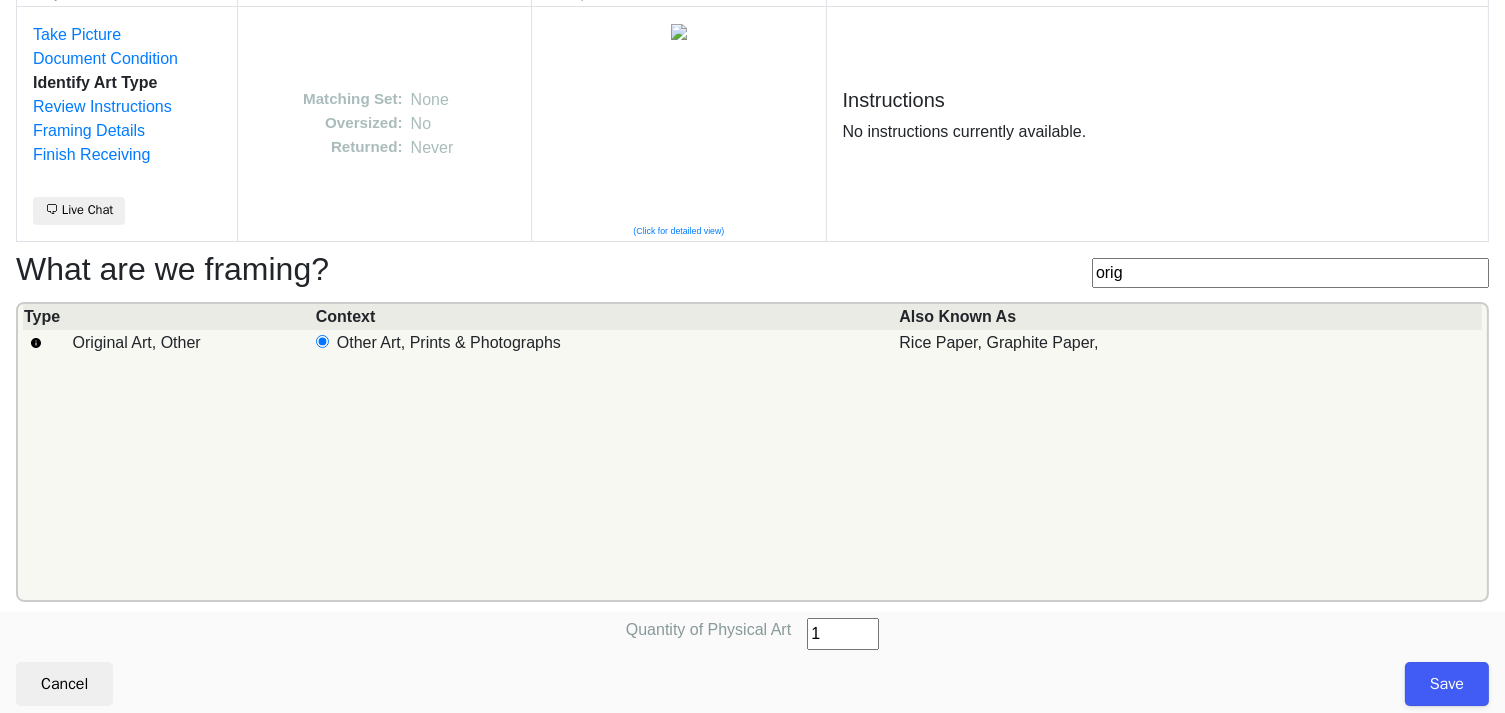 drag, startPoint x: 871, startPoint y: 629, endPoint x: 861, endPoint y: 645, distance: 18.867962 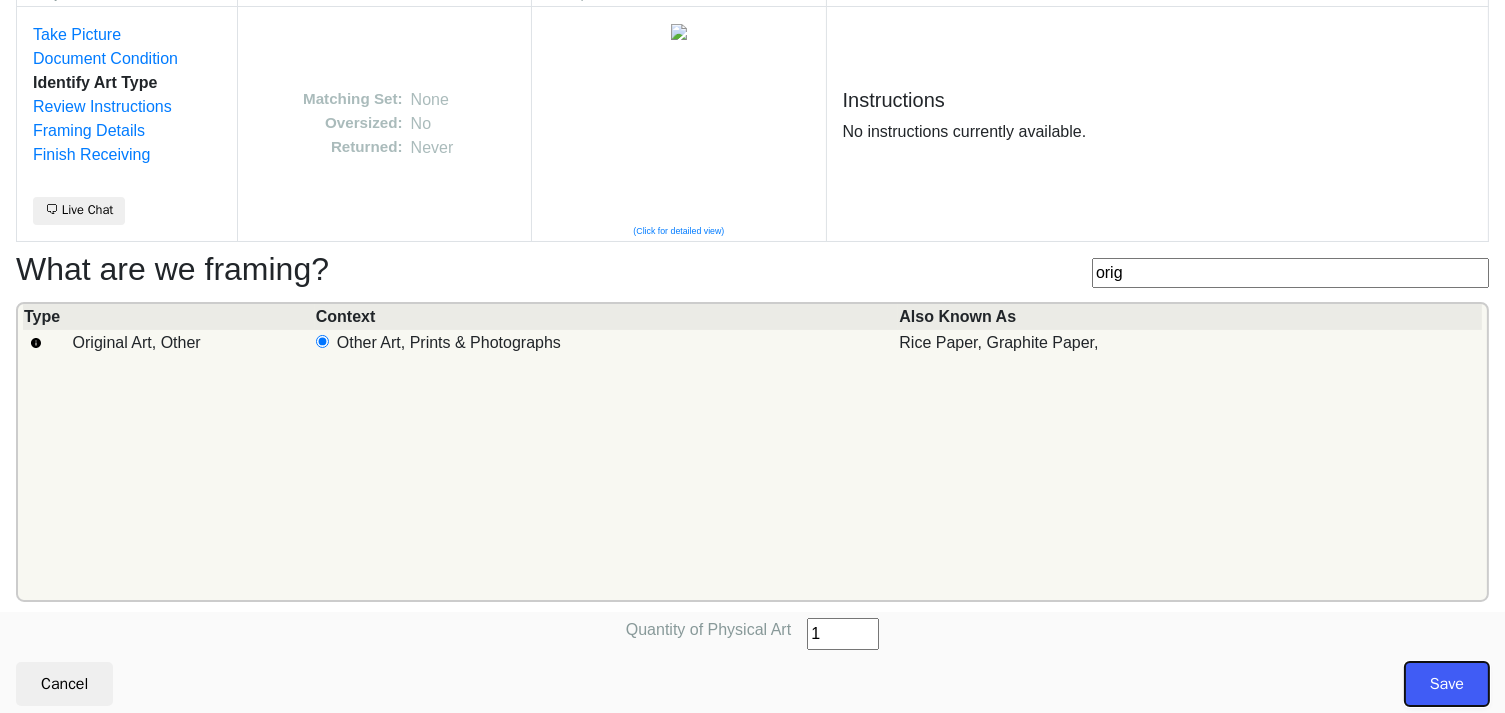 drag, startPoint x: 1425, startPoint y: 684, endPoint x: 1501, endPoint y: 50, distance: 638.53894 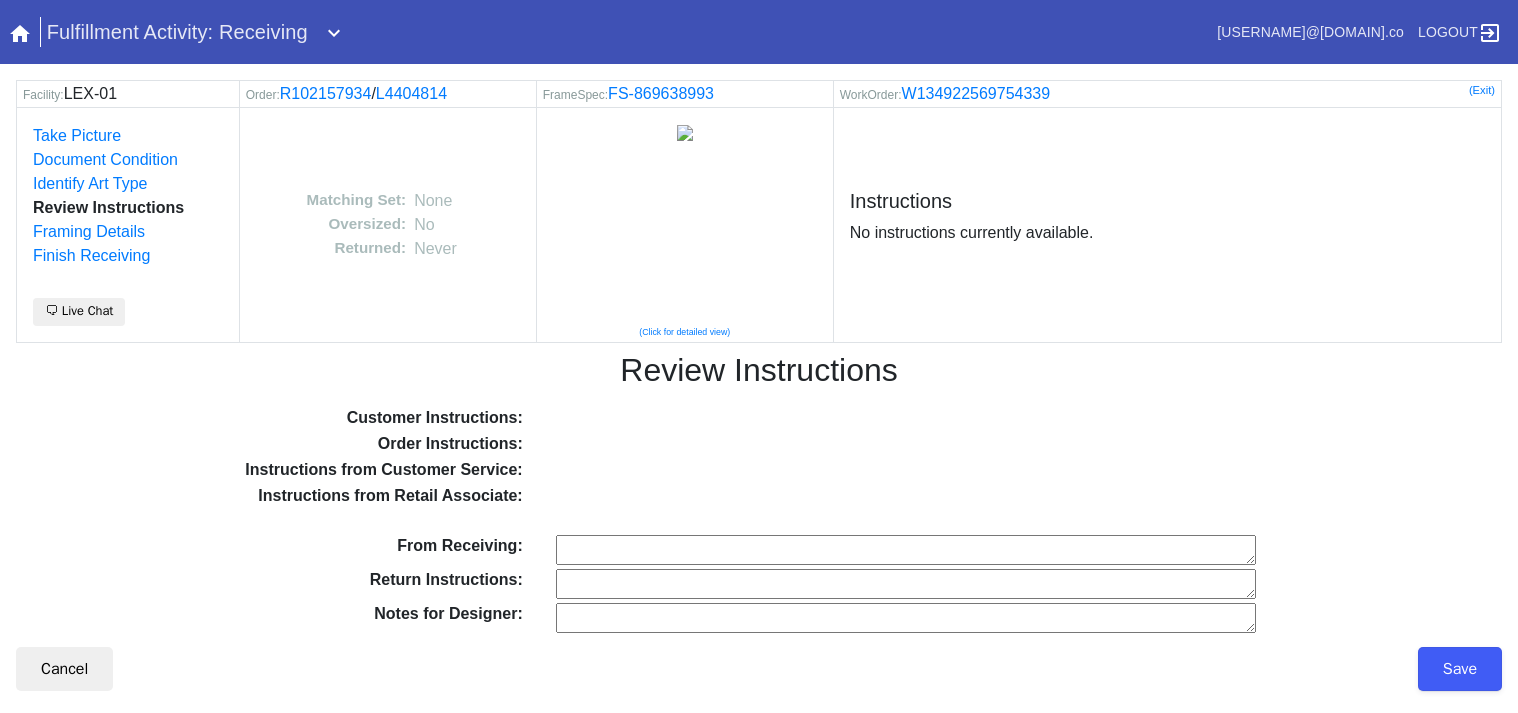 scroll, scrollTop: 0, scrollLeft: 0, axis: both 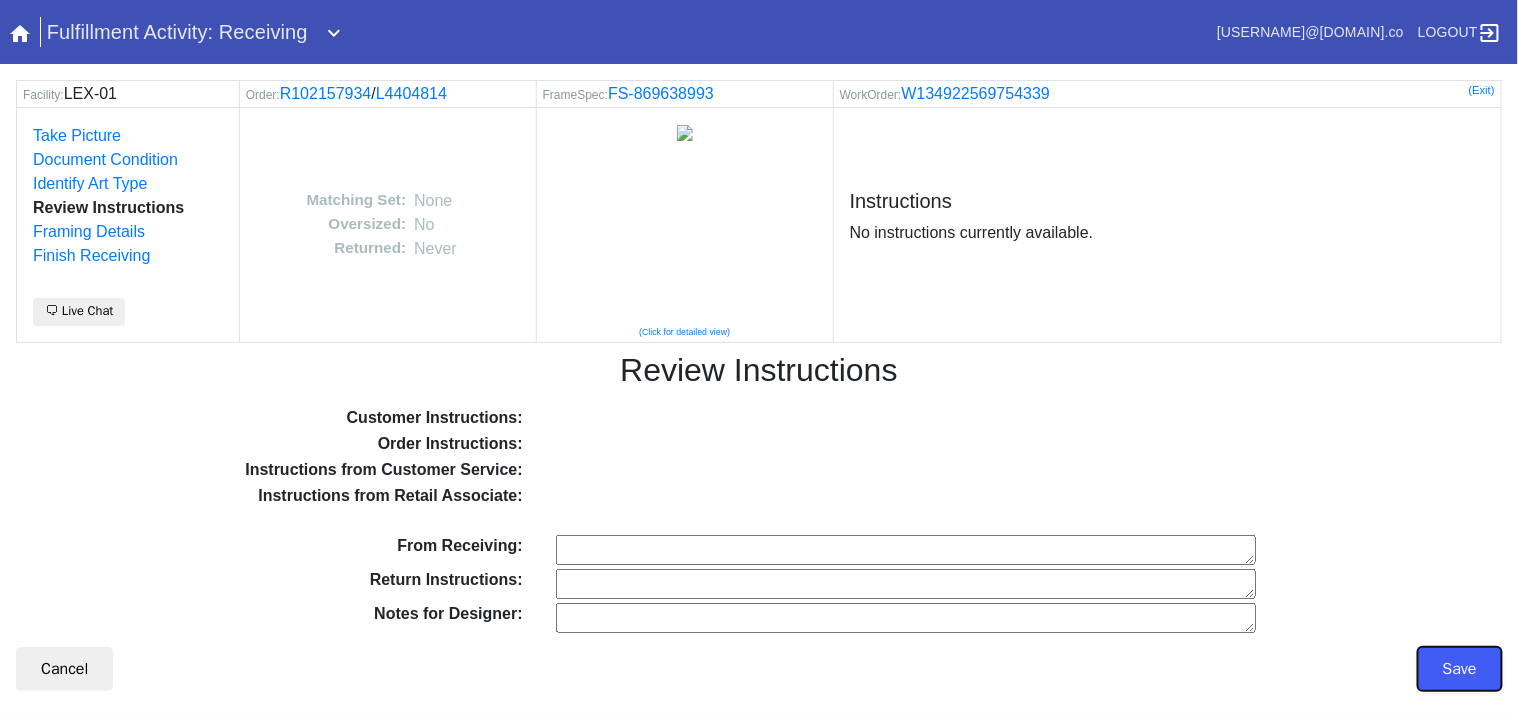 click on "Save" at bounding box center (1460, 669) 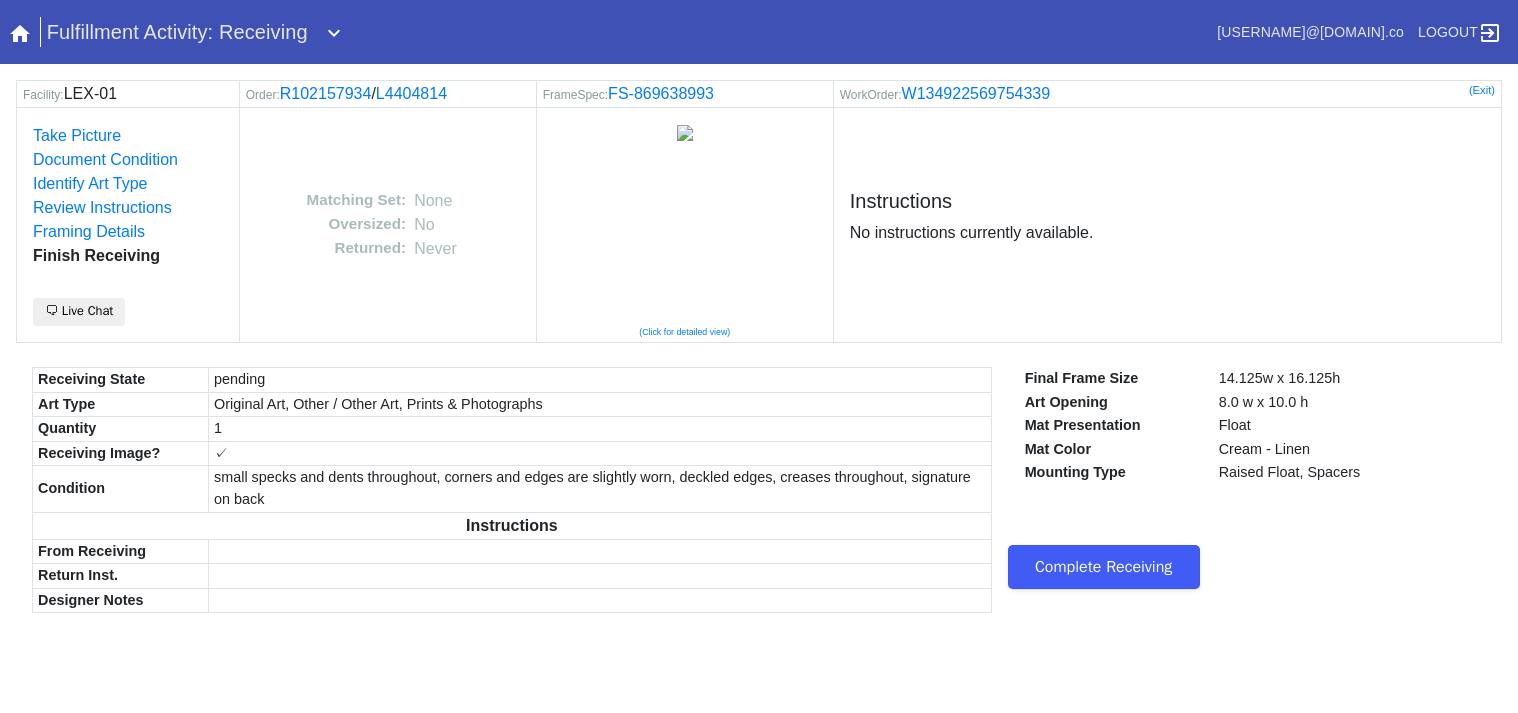 scroll, scrollTop: 0, scrollLeft: 0, axis: both 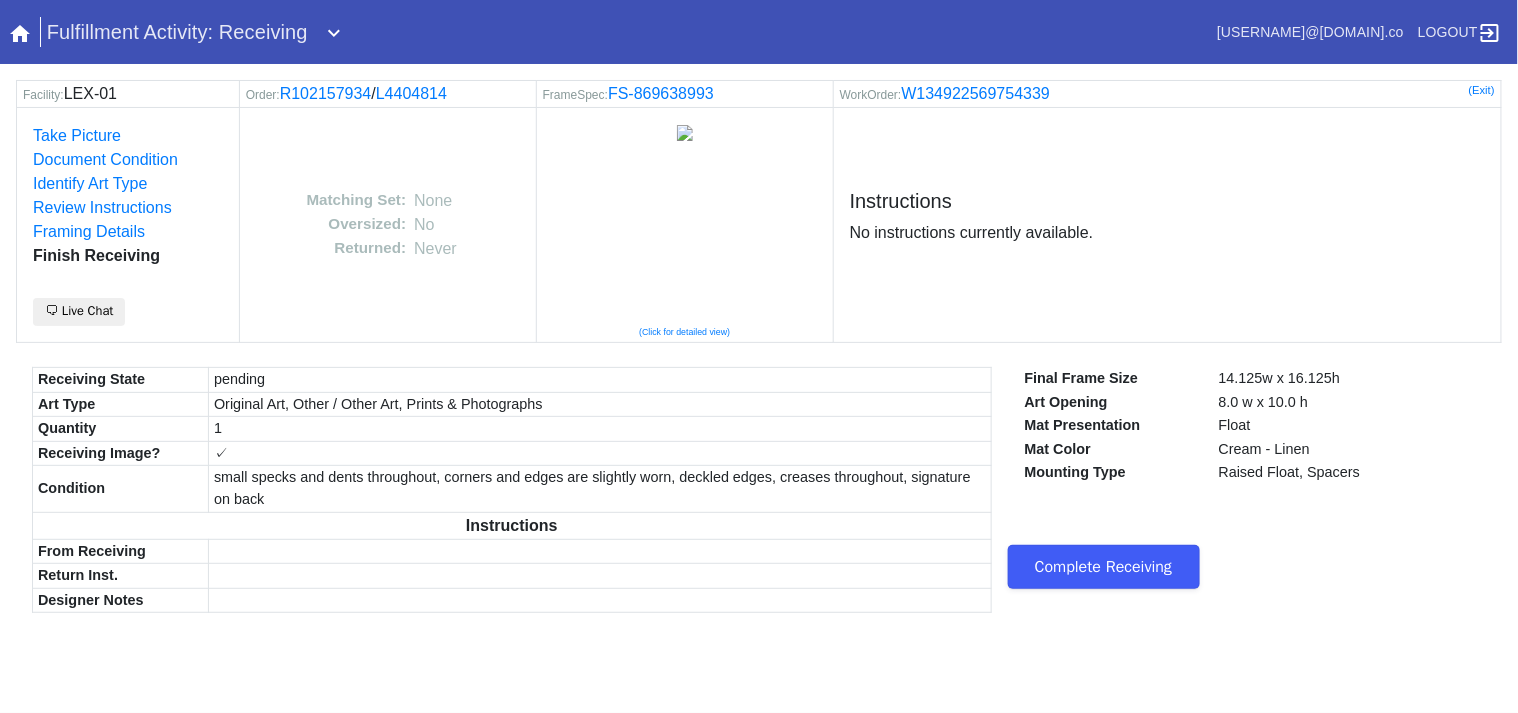 click on "Complete Receiving" at bounding box center (1239, 565) 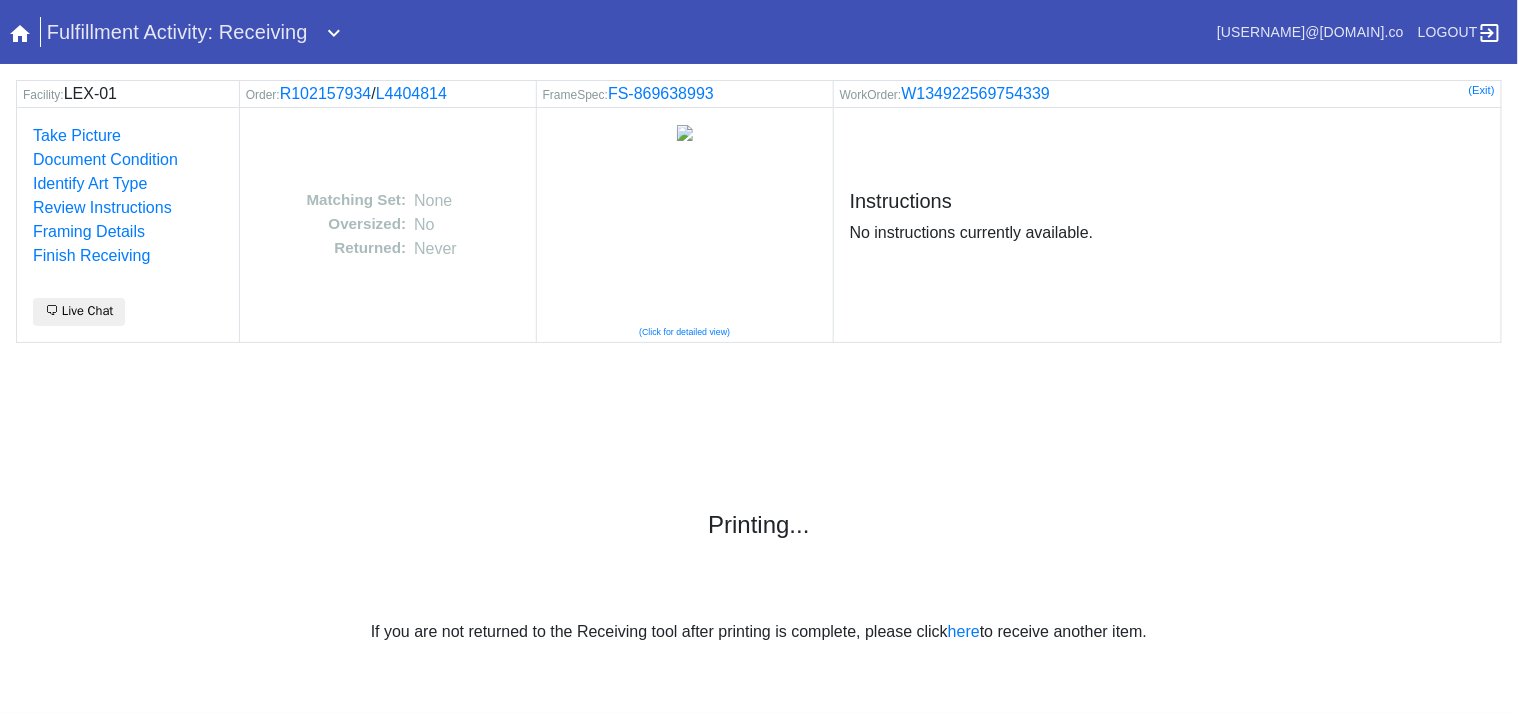 scroll, scrollTop: 0, scrollLeft: 0, axis: both 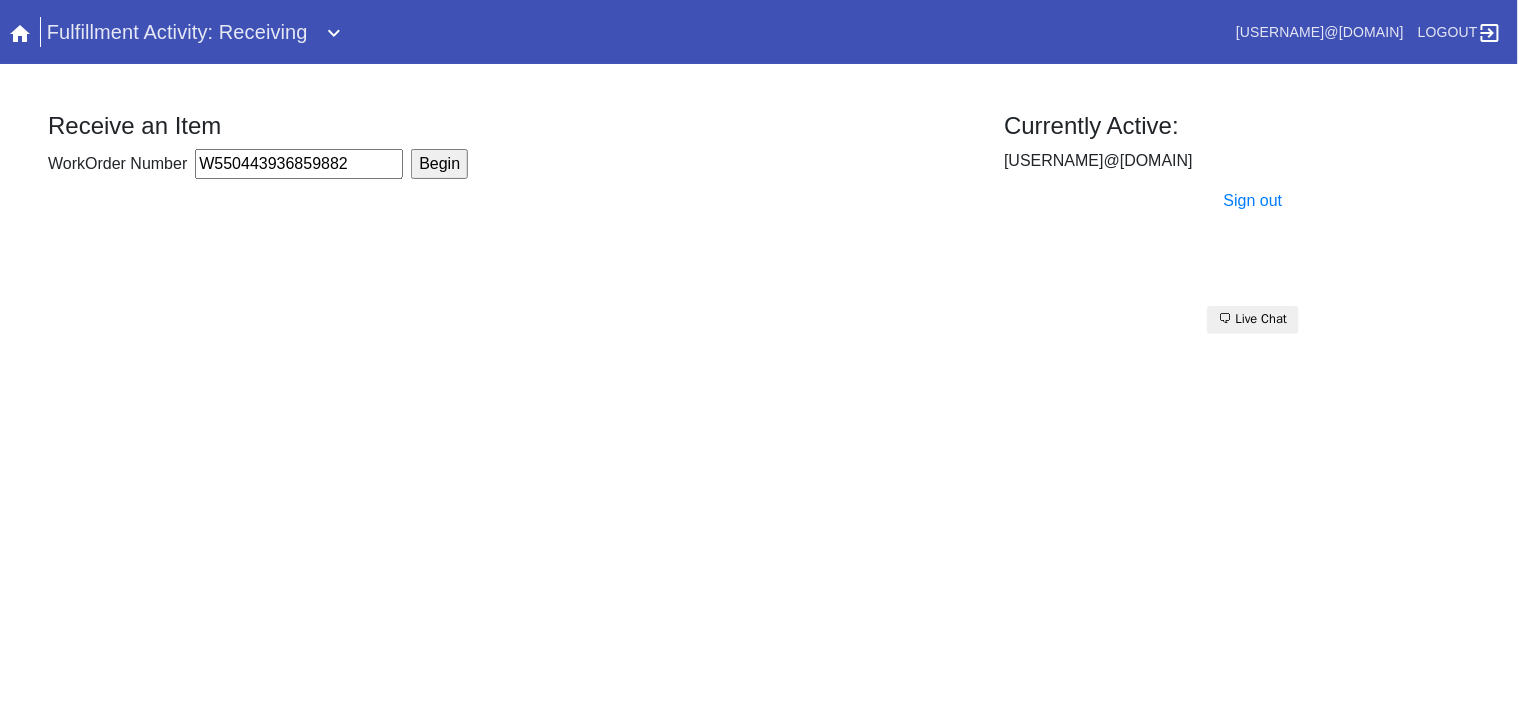 type on "W550443936859882" 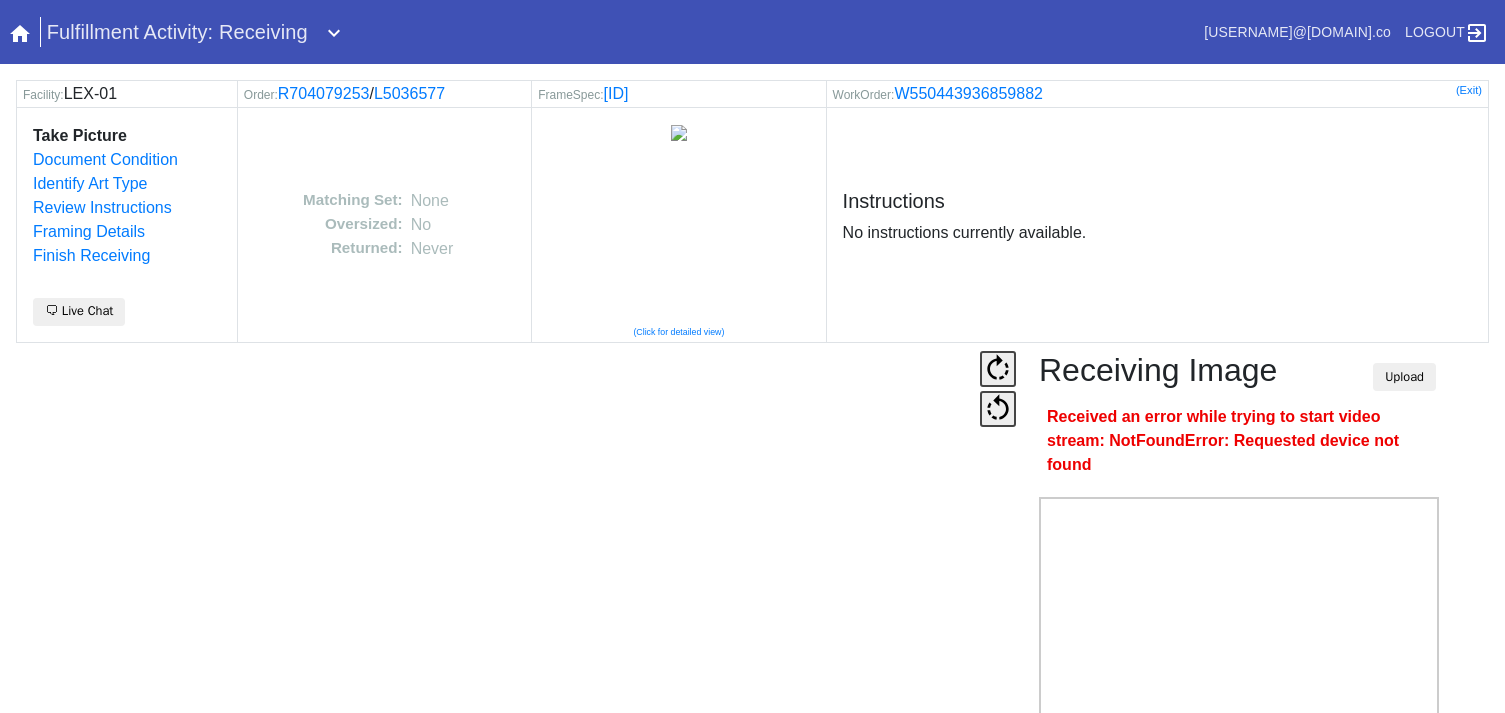 scroll, scrollTop: 0, scrollLeft: 0, axis: both 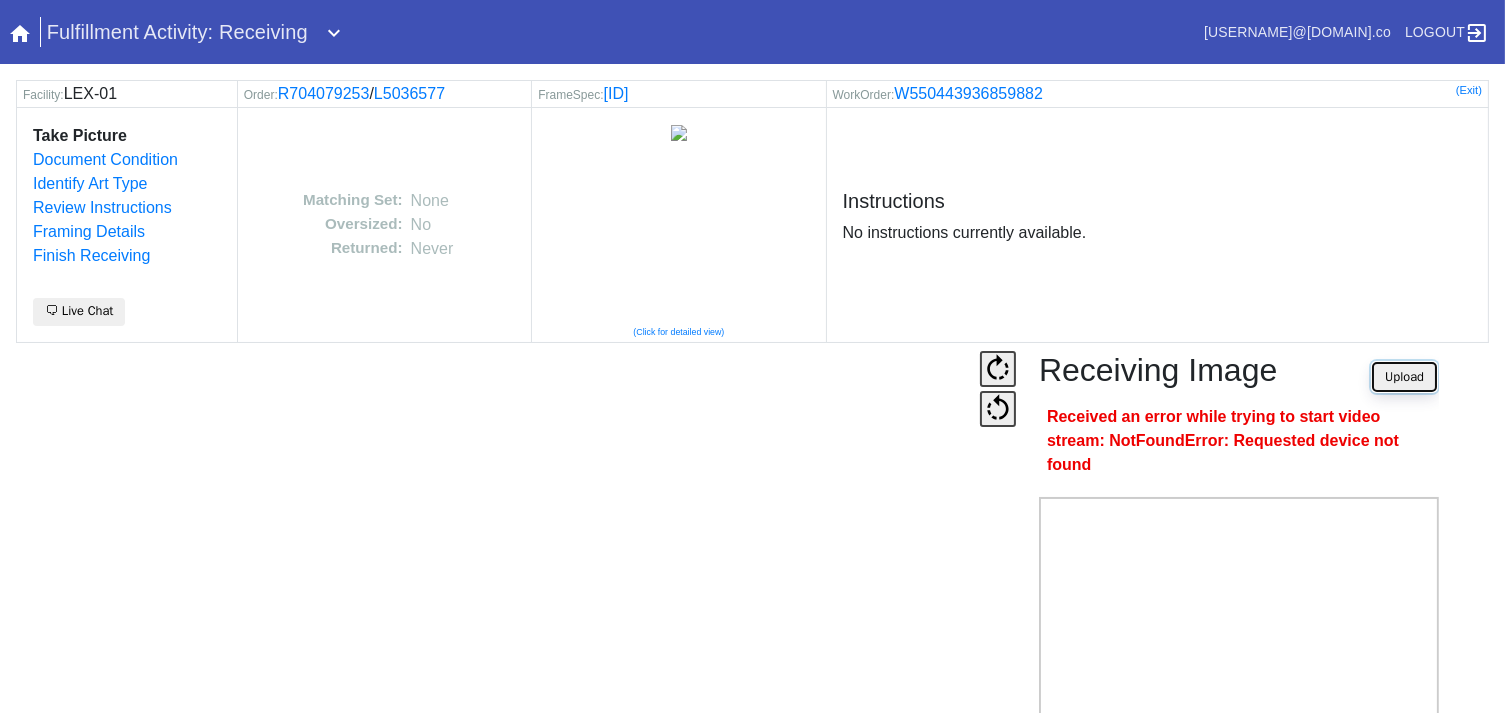 click on "Upload" at bounding box center (1404, 377) 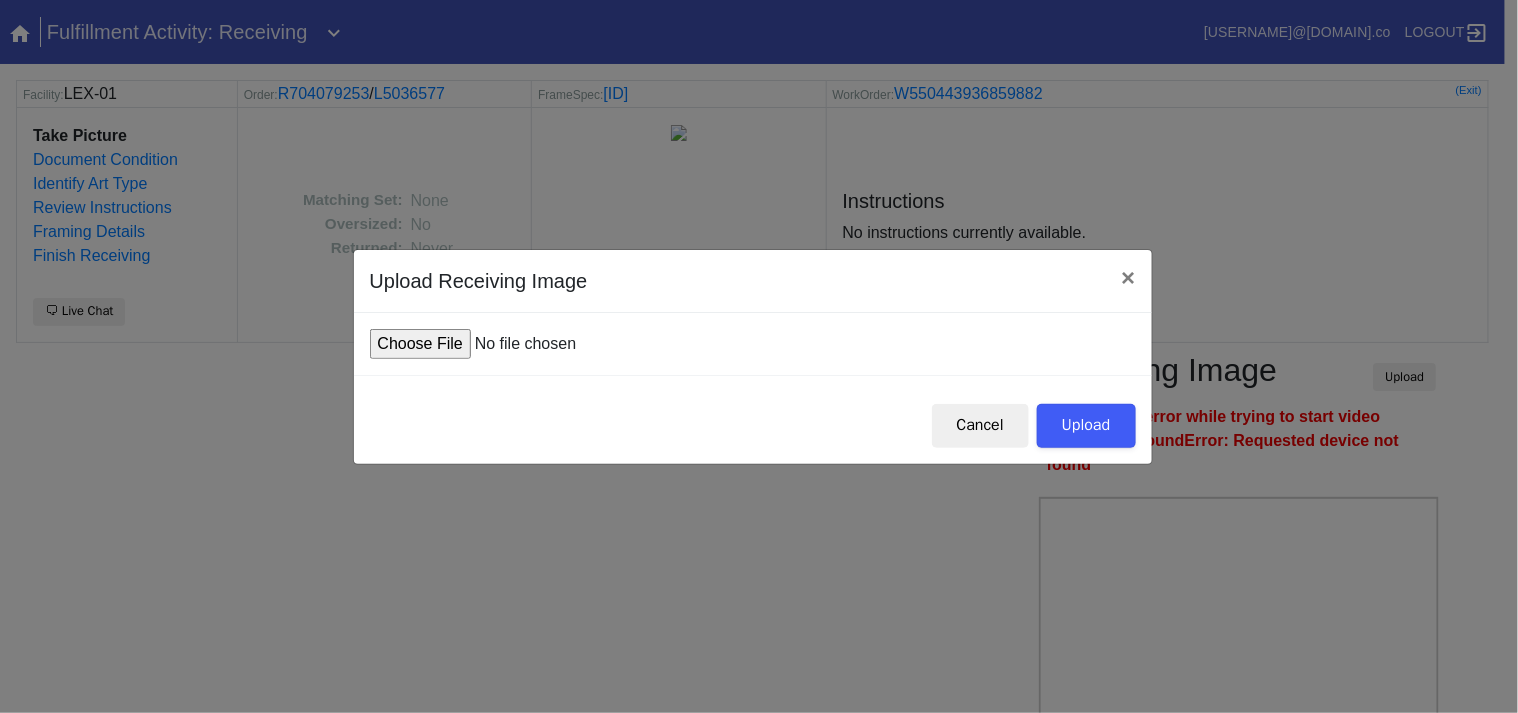 click at bounding box center (521, 344) 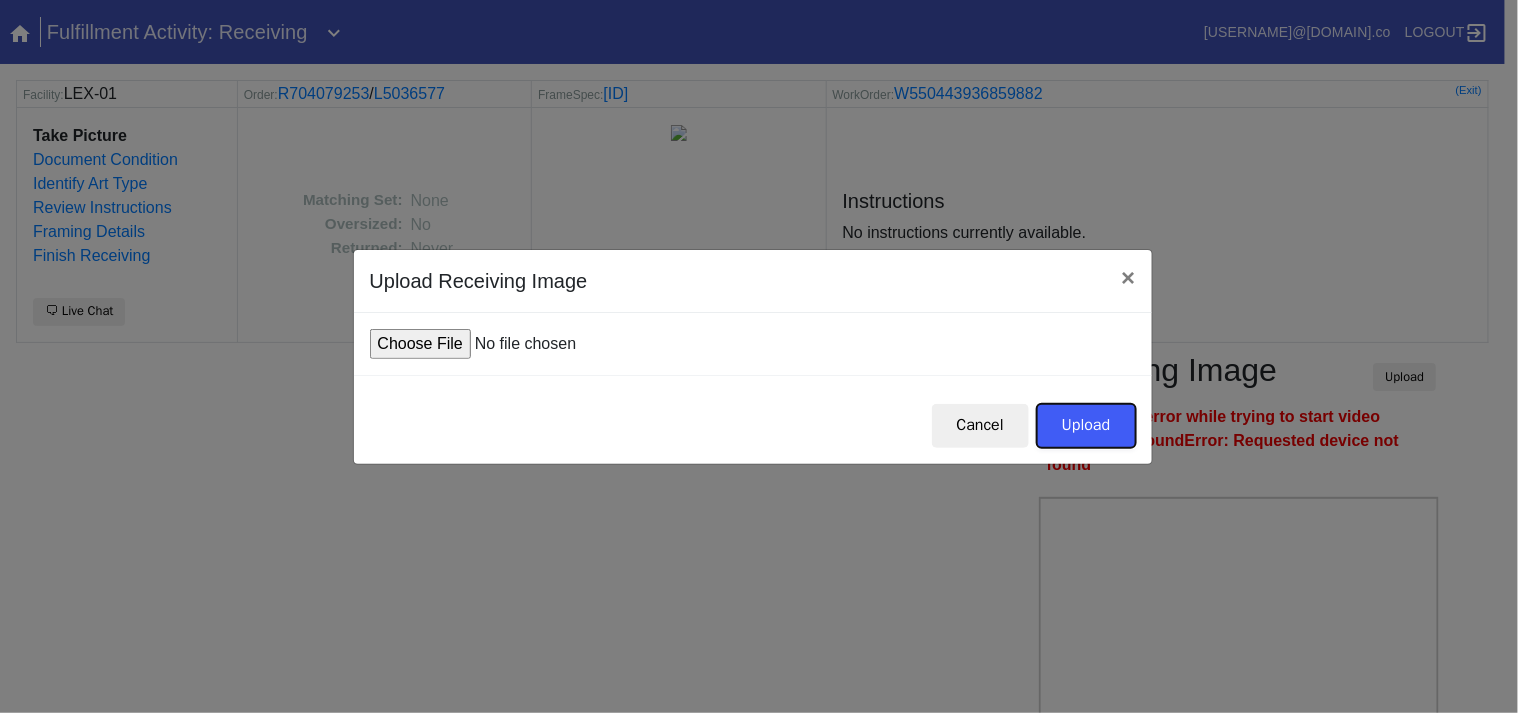 click on "Upload" at bounding box center (1086, 426) 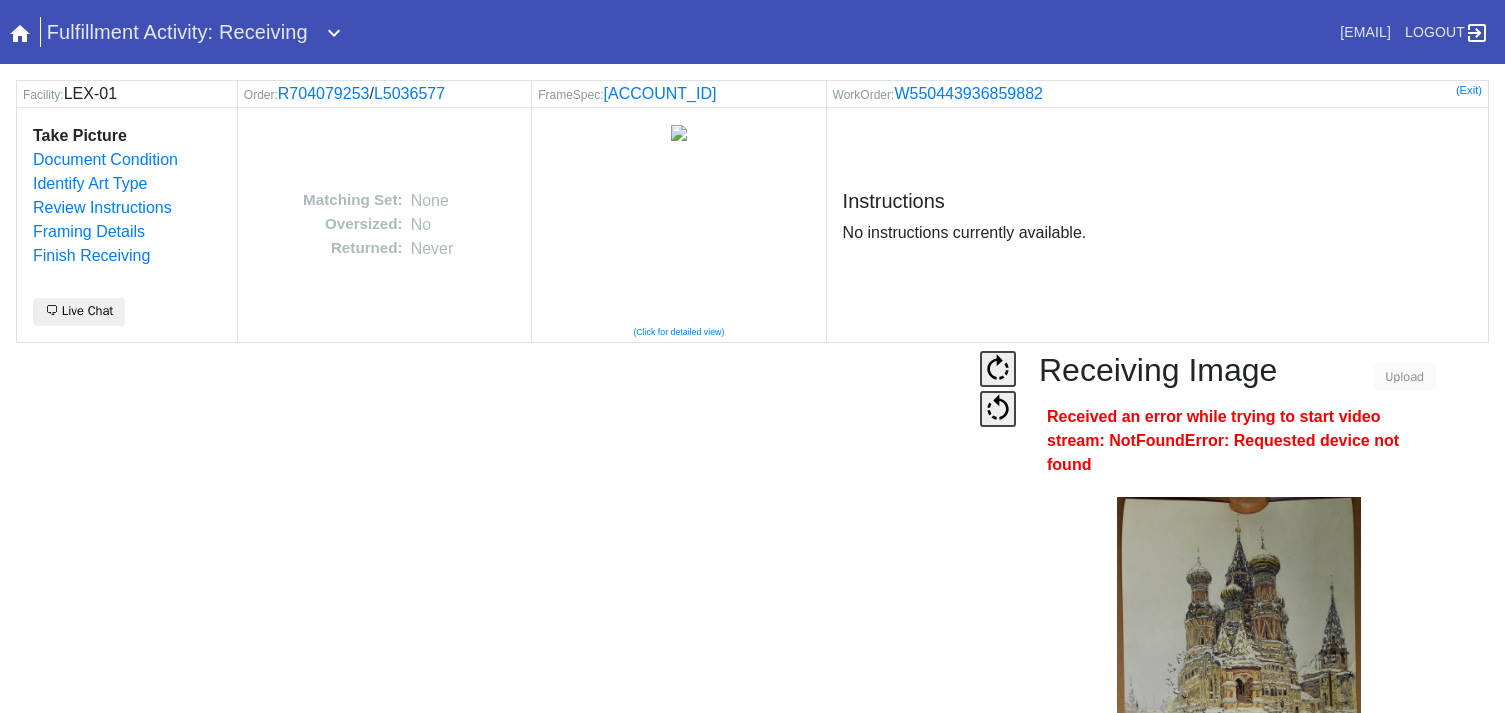 scroll, scrollTop: 0, scrollLeft: 0, axis: both 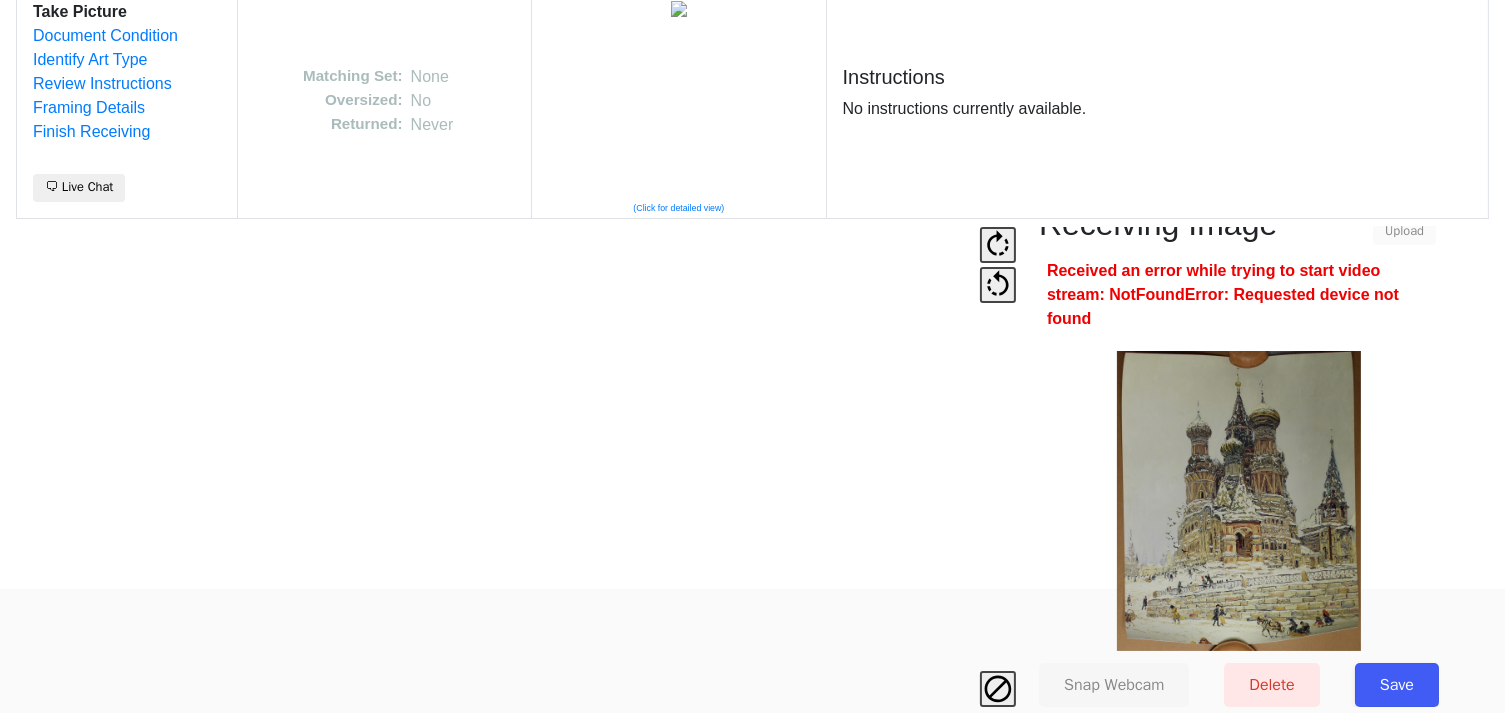 drag, startPoint x: 1385, startPoint y: 667, endPoint x: 1387, endPoint y: 586, distance: 81.02469 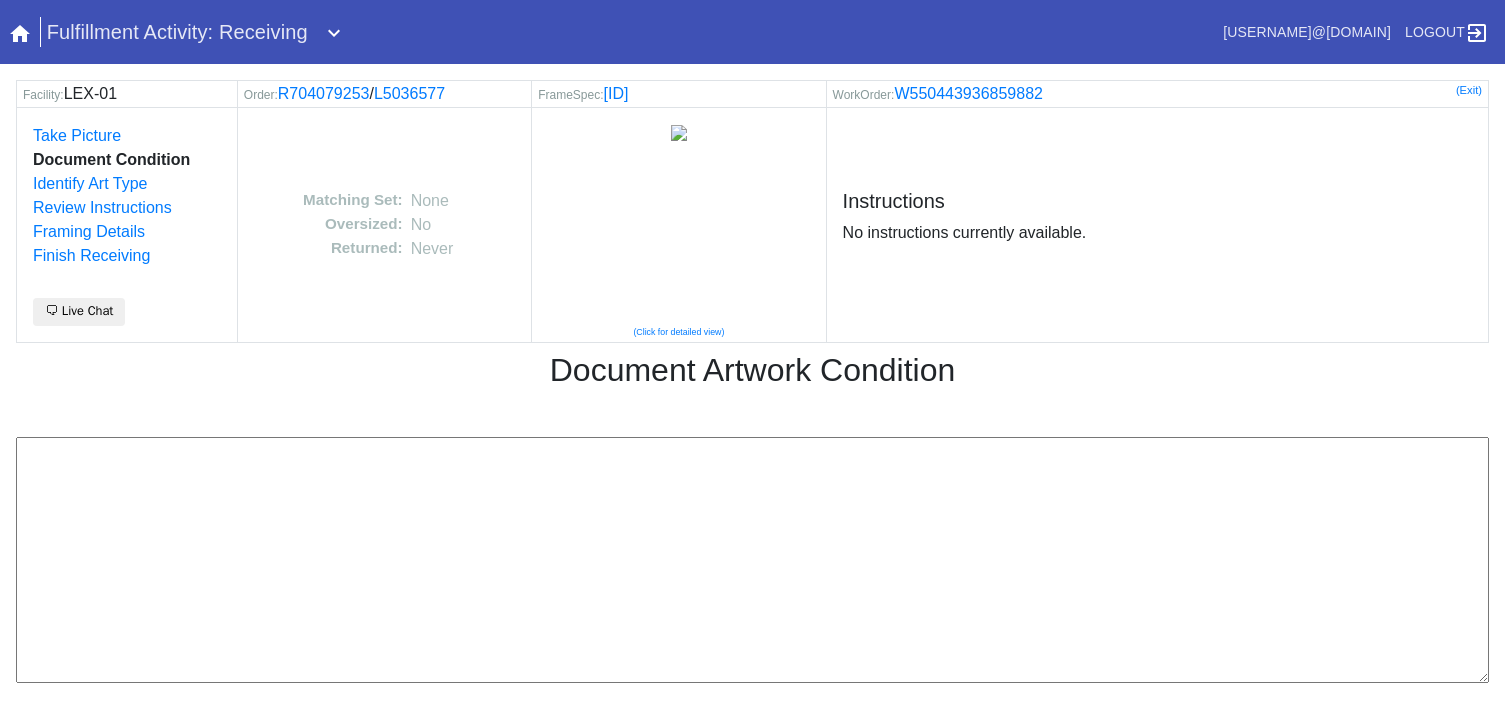 scroll, scrollTop: 0, scrollLeft: 0, axis: both 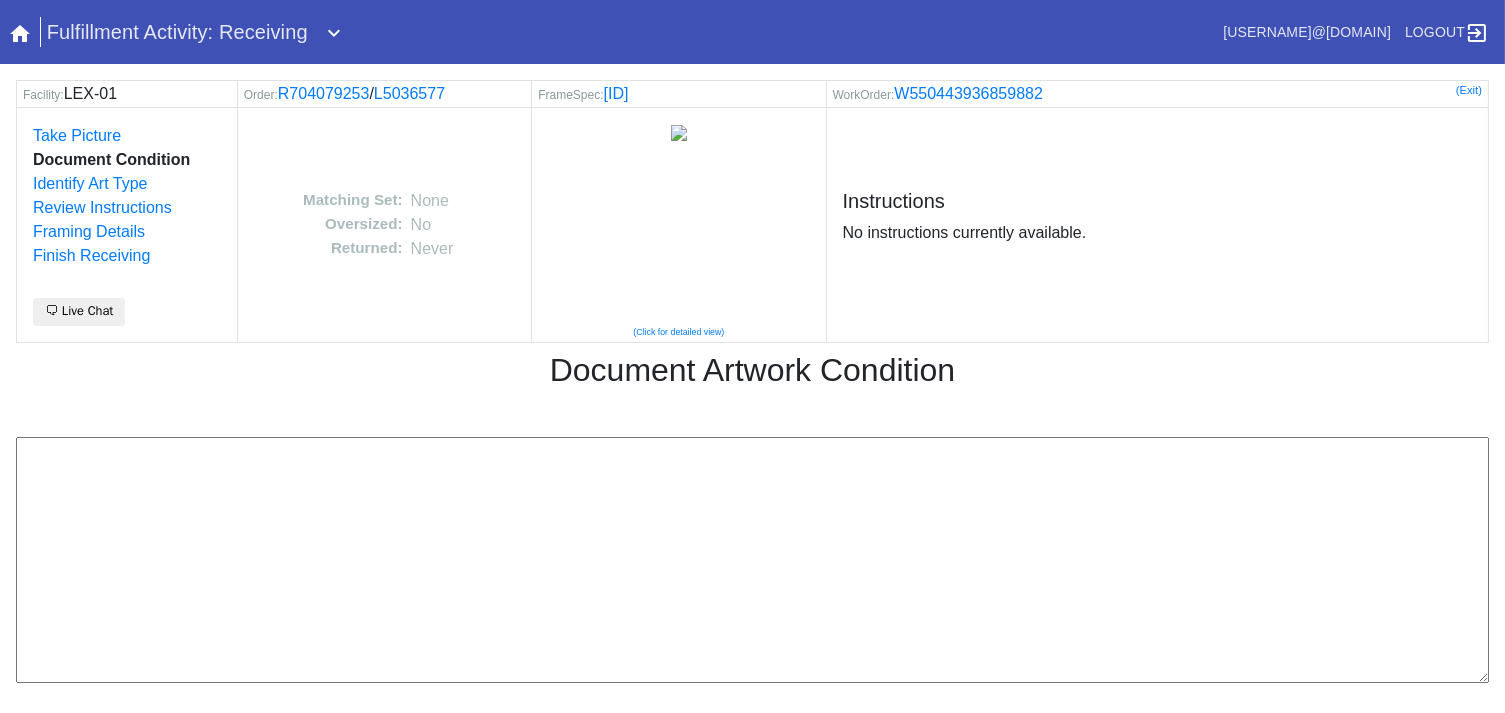 drag, startPoint x: 818, startPoint y: 568, endPoint x: 1271, endPoint y: 234, distance: 562.8188 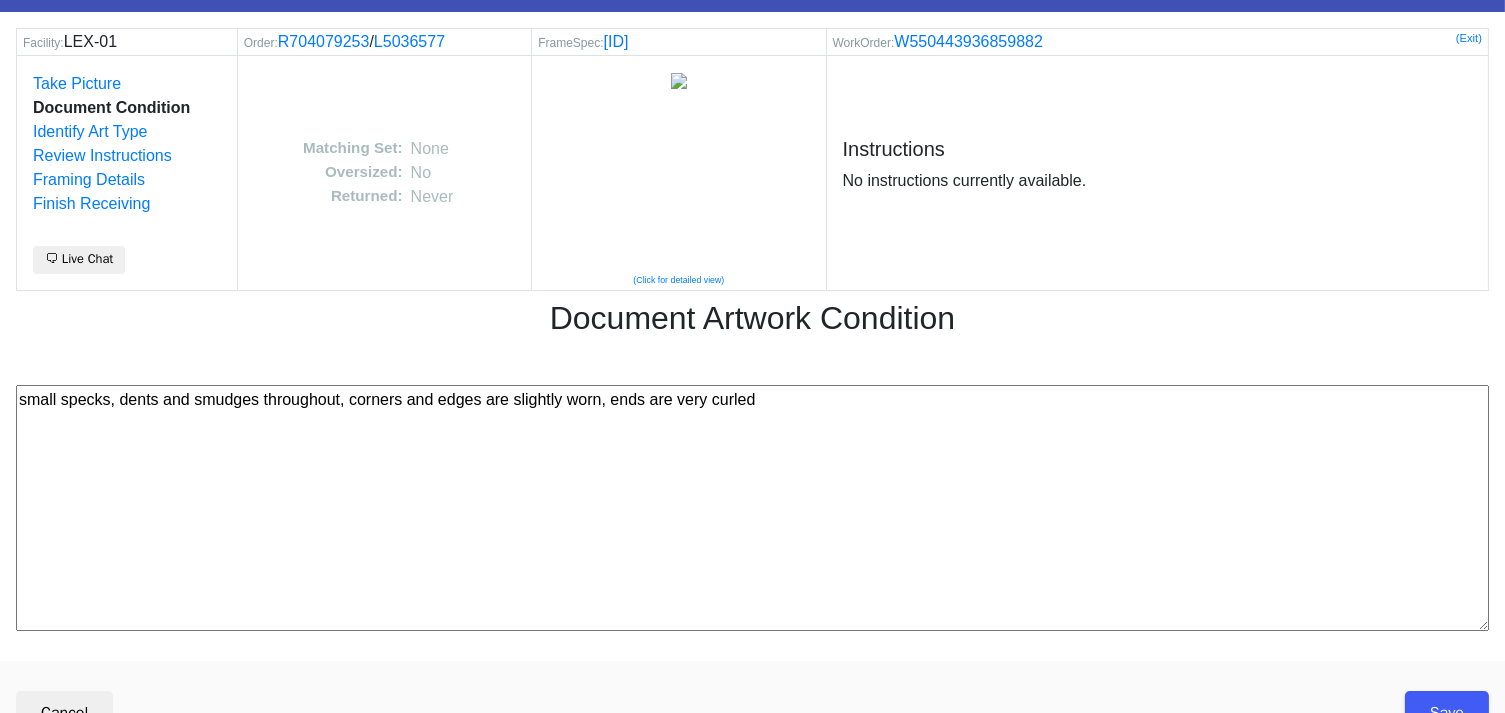 scroll, scrollTop: 80, scrollLeft: 0, axis: vertical 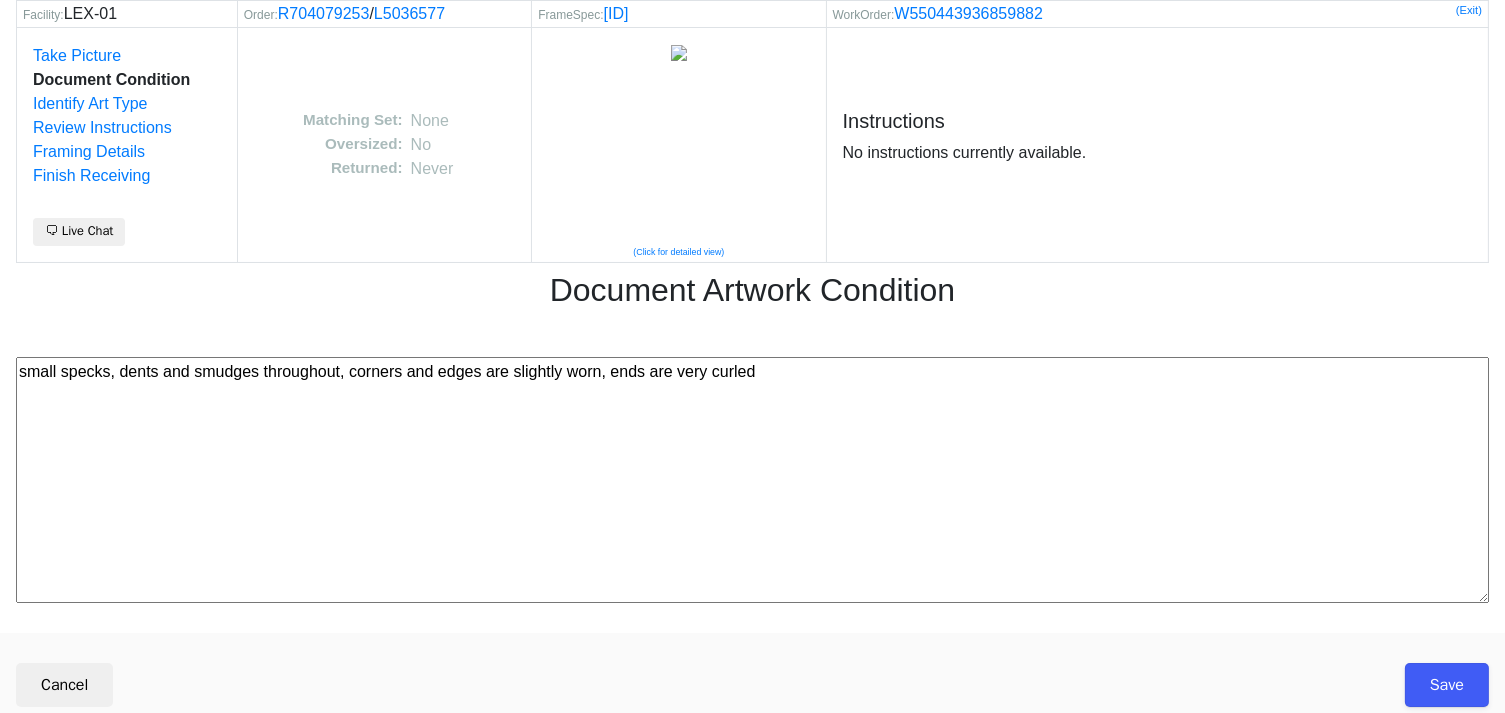 type on "small specks, dents and smudges throughout, corners and edges are slightly worn, ends are very curled" 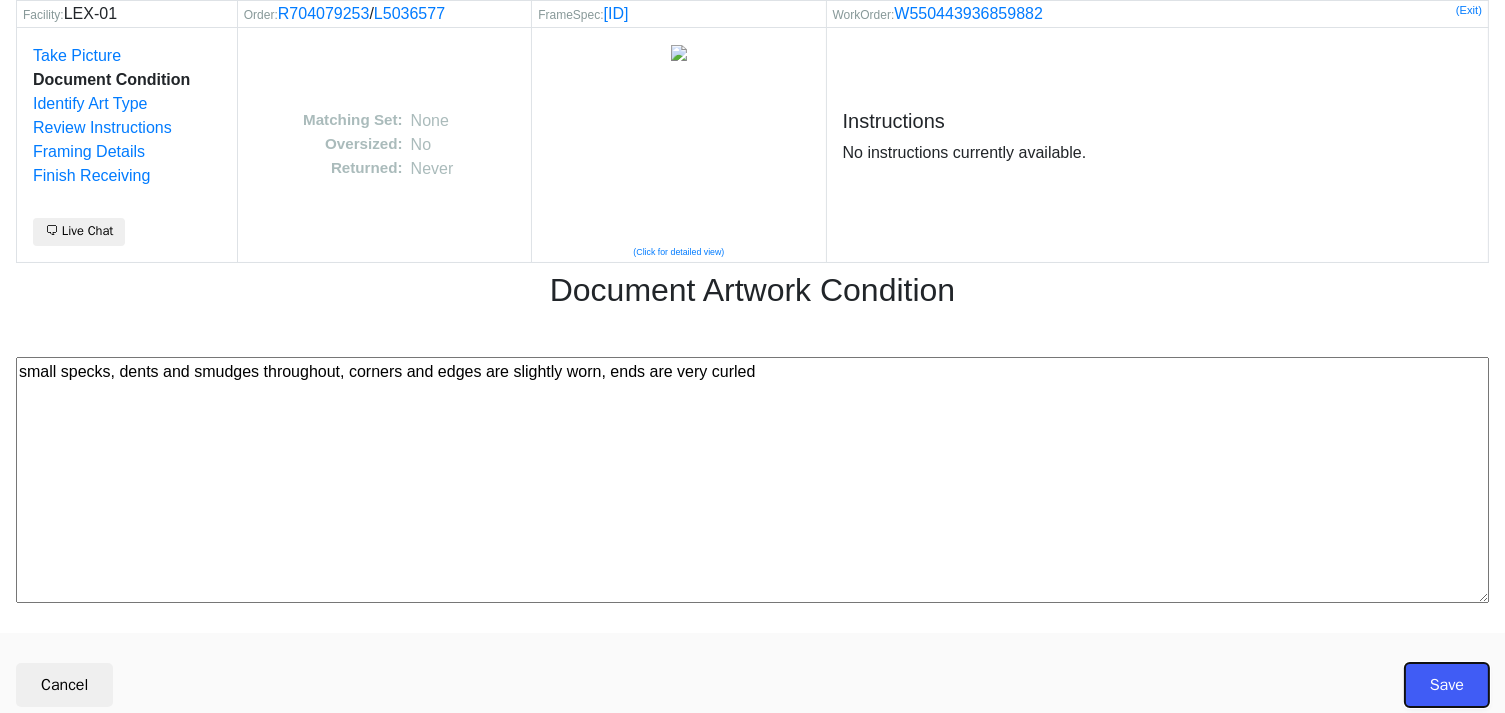 click on "Save" at bounding box center (1447, 685) 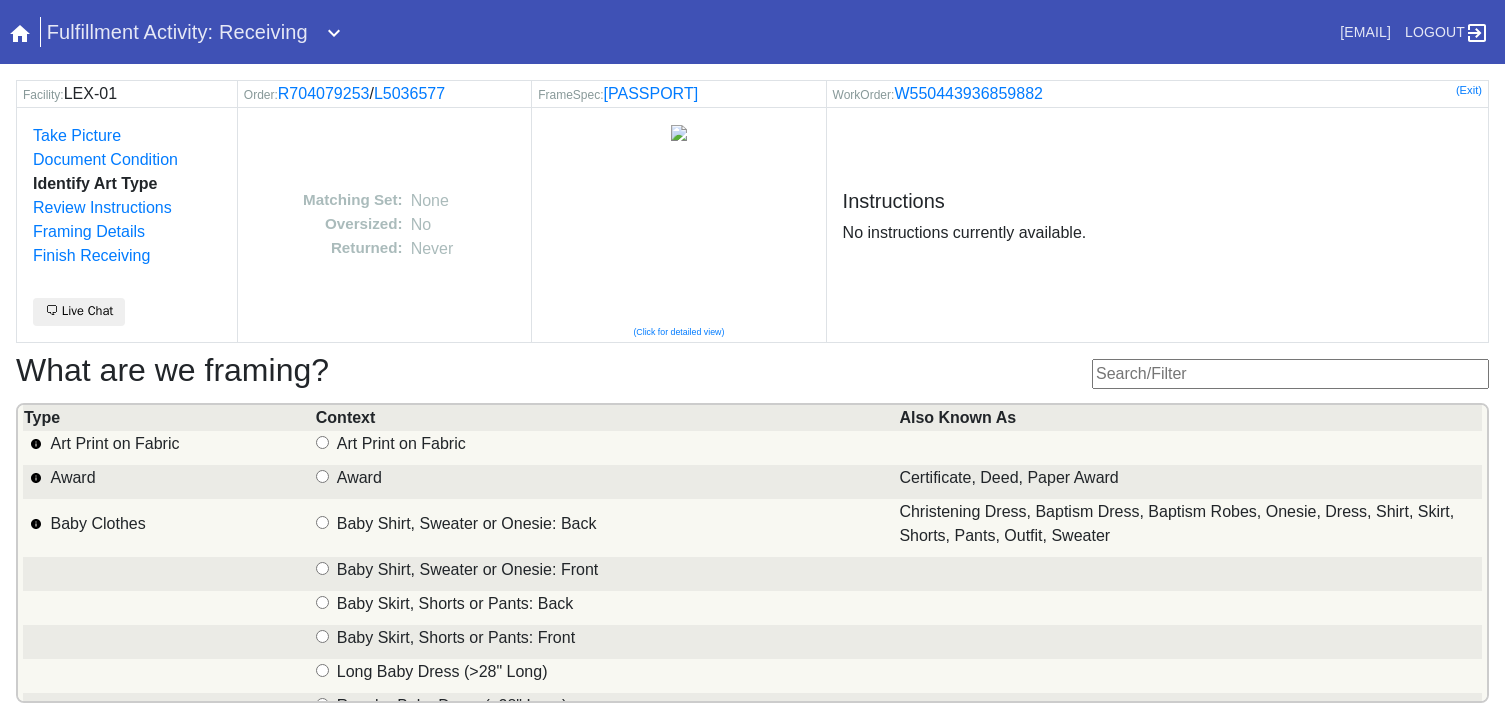 scroll, scrollTop: 0, scrollLeft: 0, axis: both 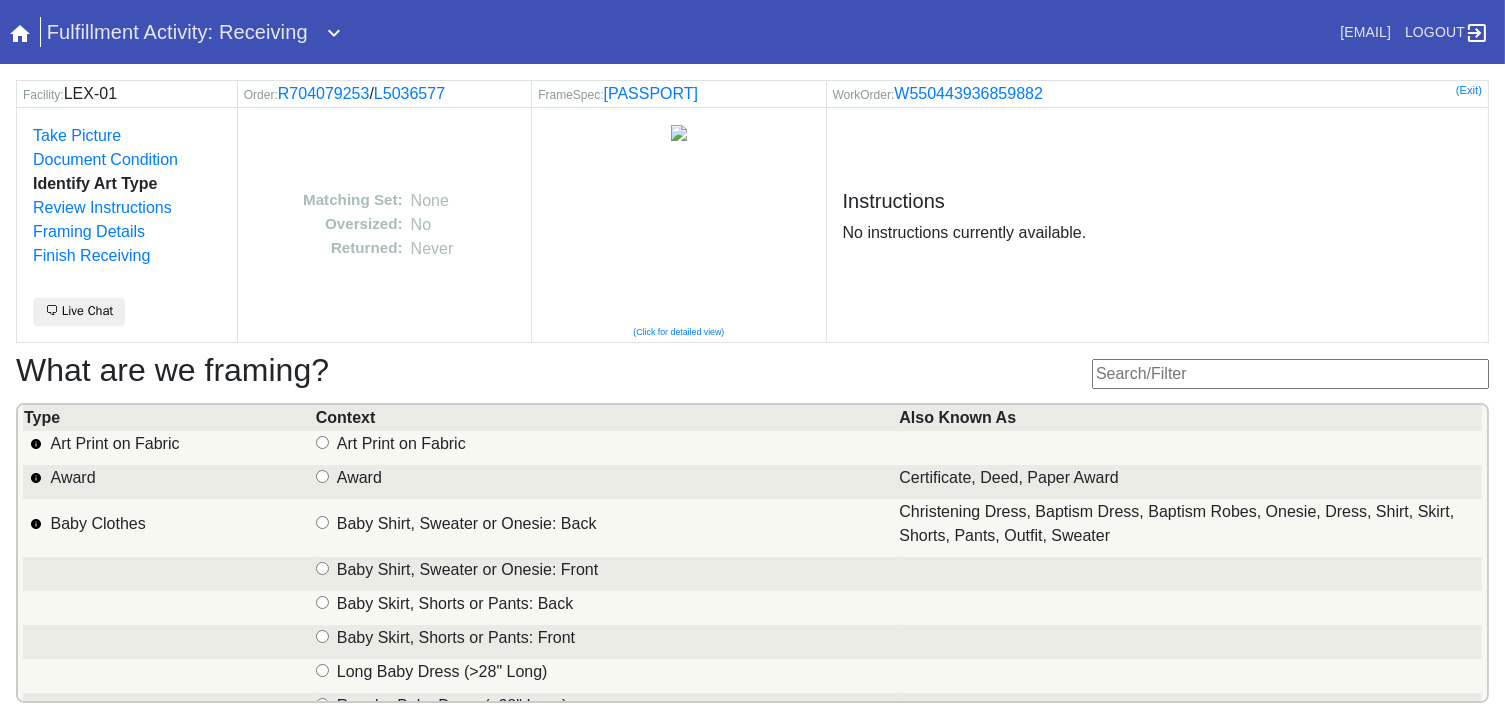 click at bounding box center [1290, 374] 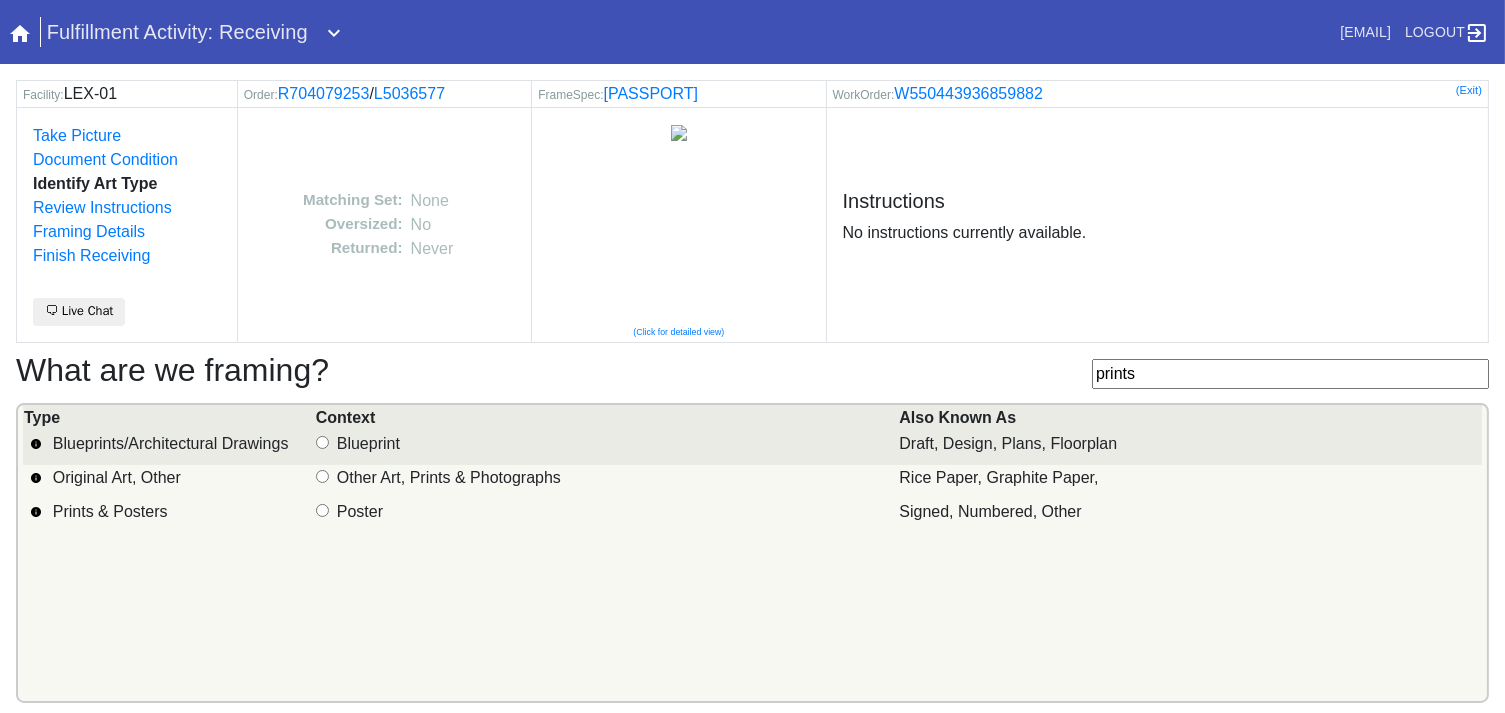 type on "prints" 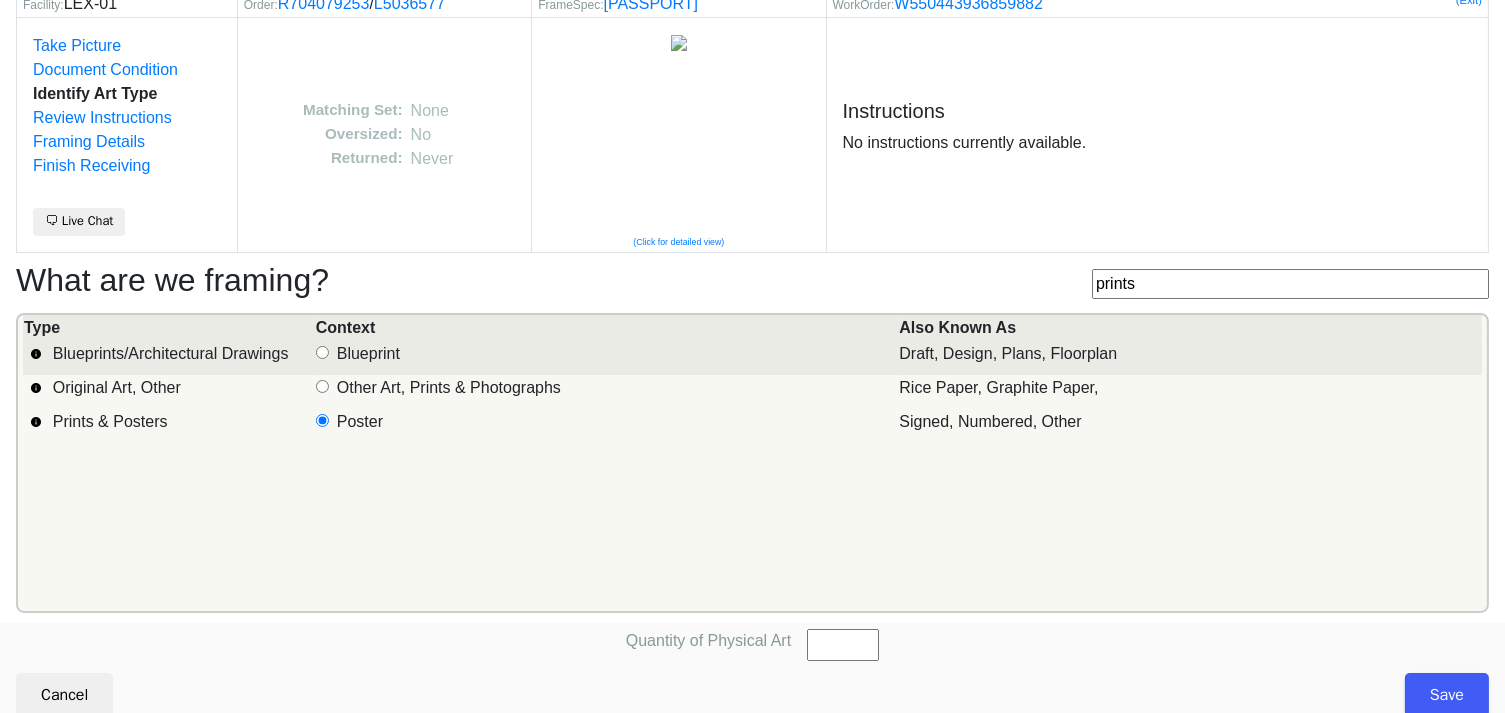 scroll, scrollTop: 101, scrollLeft: 0, axis: vertical 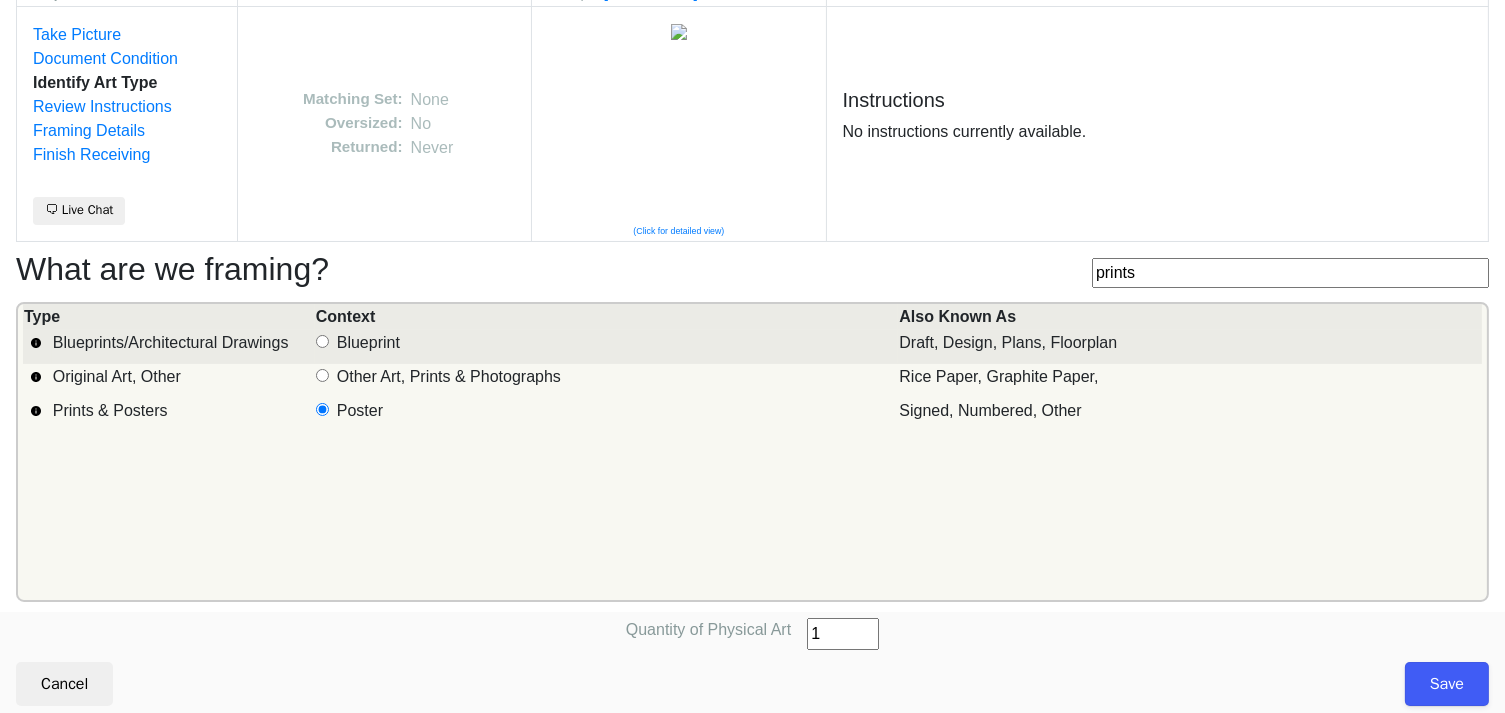 type on "1" 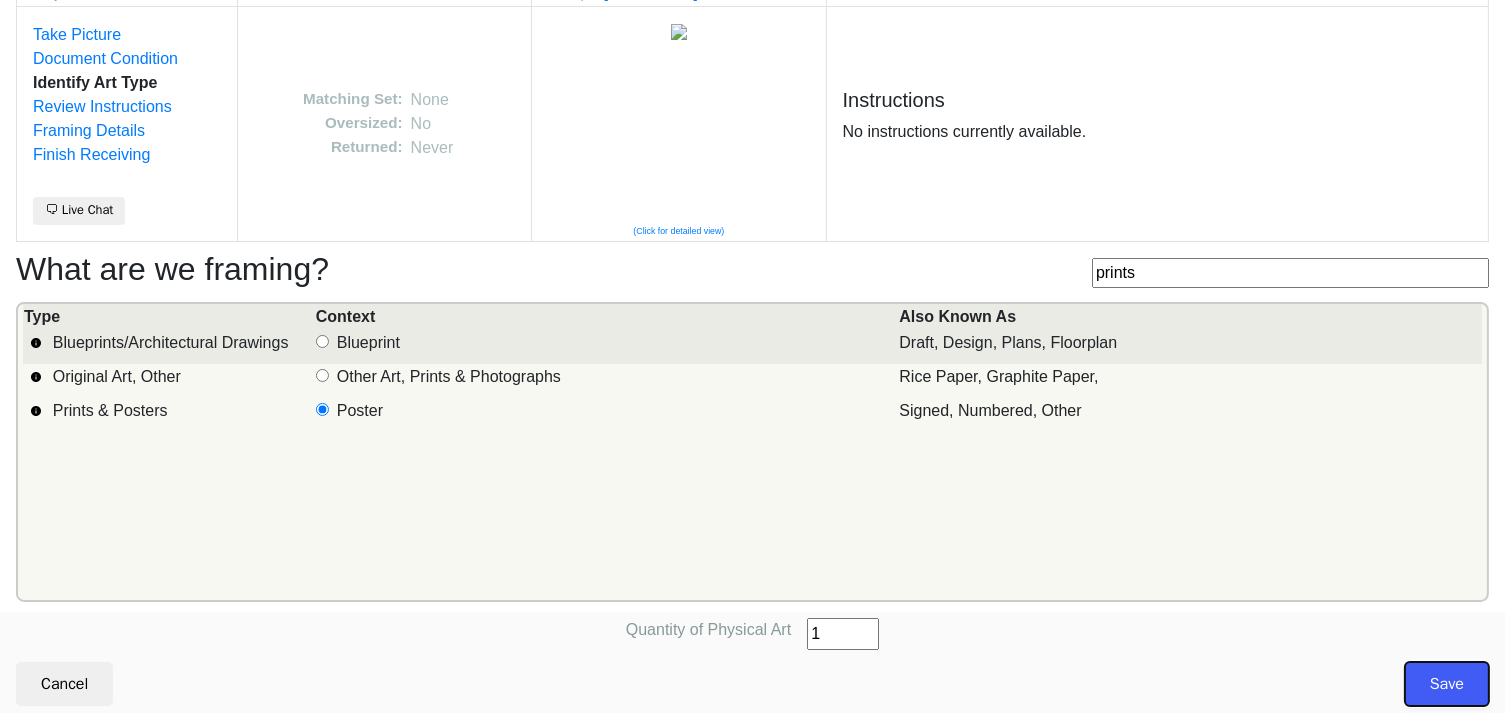 click on "Save" at bounding box center [1447, 684] 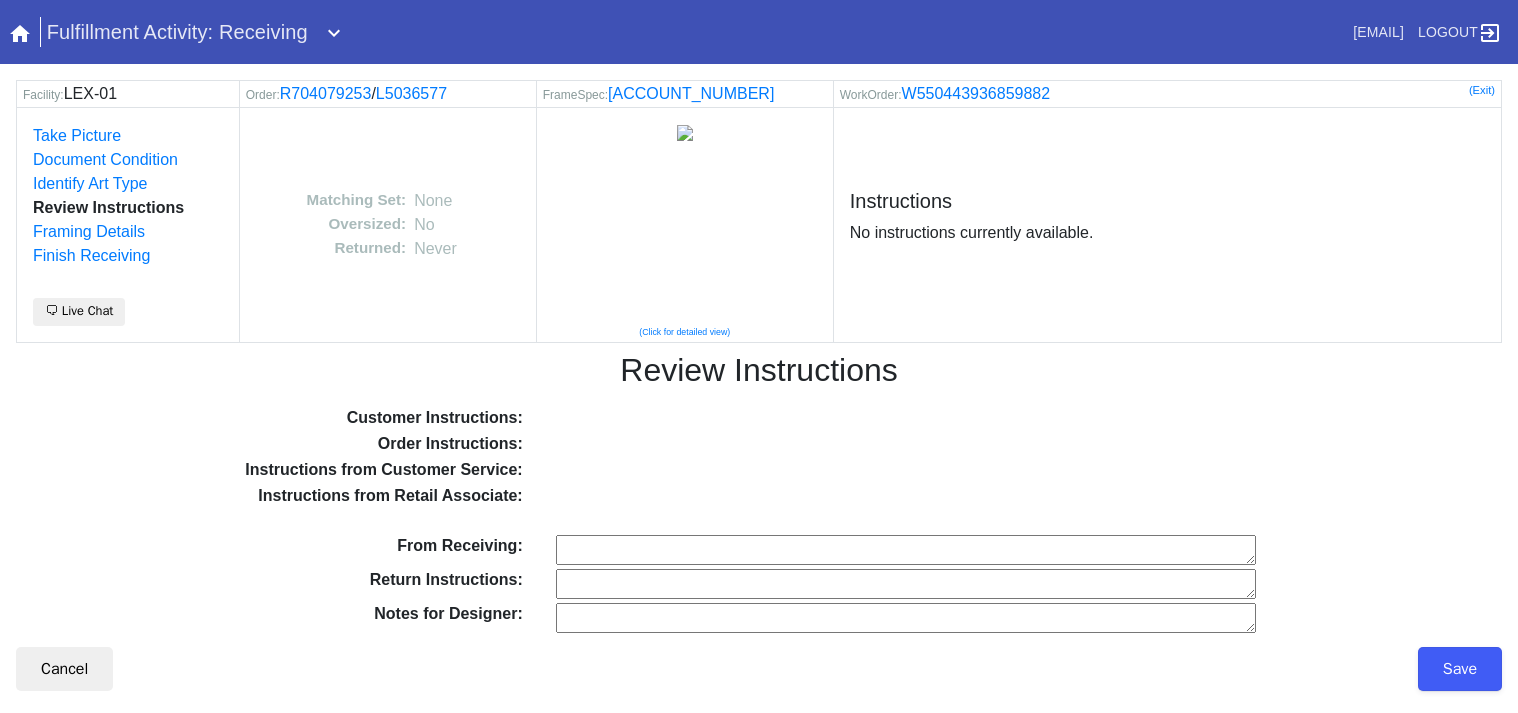 scroll, scrollTop: 0, scrollLeft: 0, axis: both 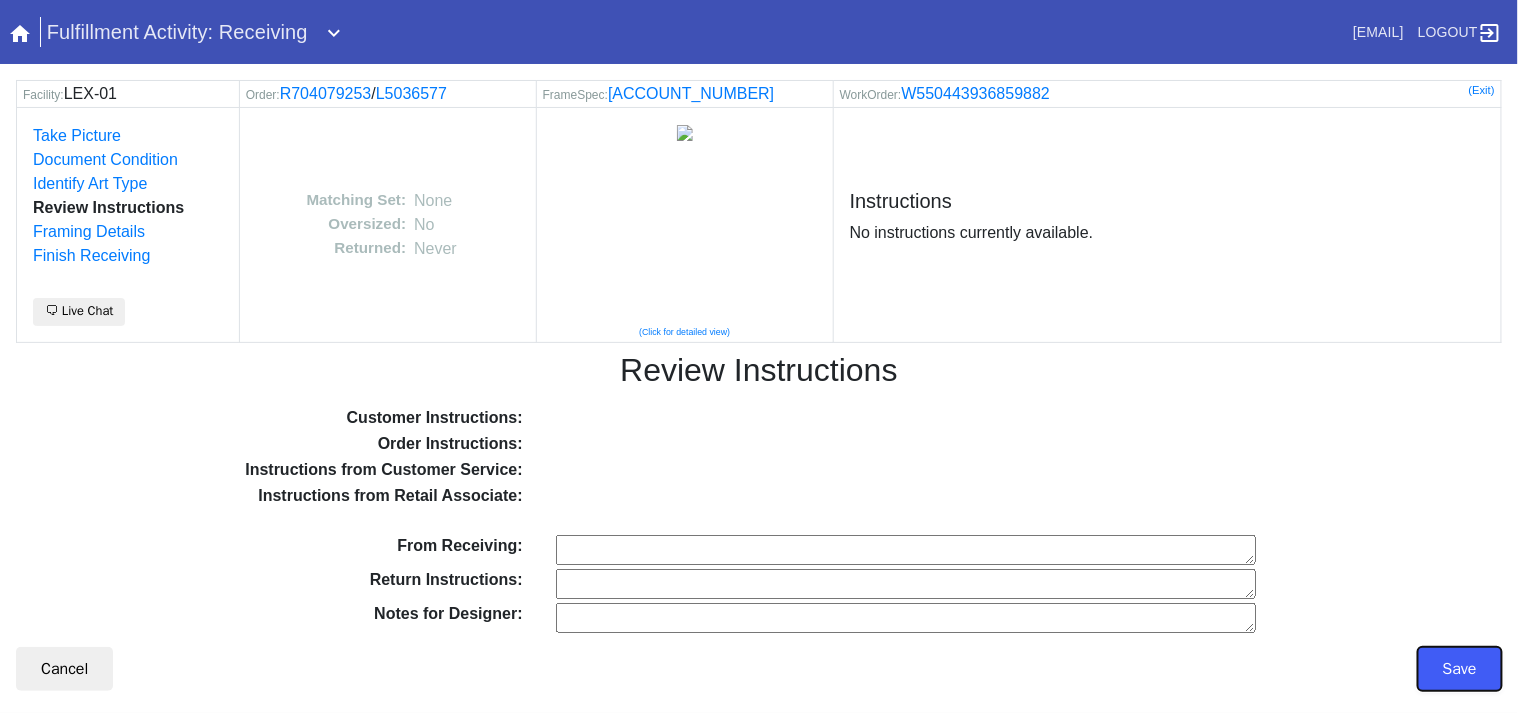 drag, startPoint x: 1470, startPoint y: 663, endPoint x: 1486, endPoint y: 560, distance: 104.23531 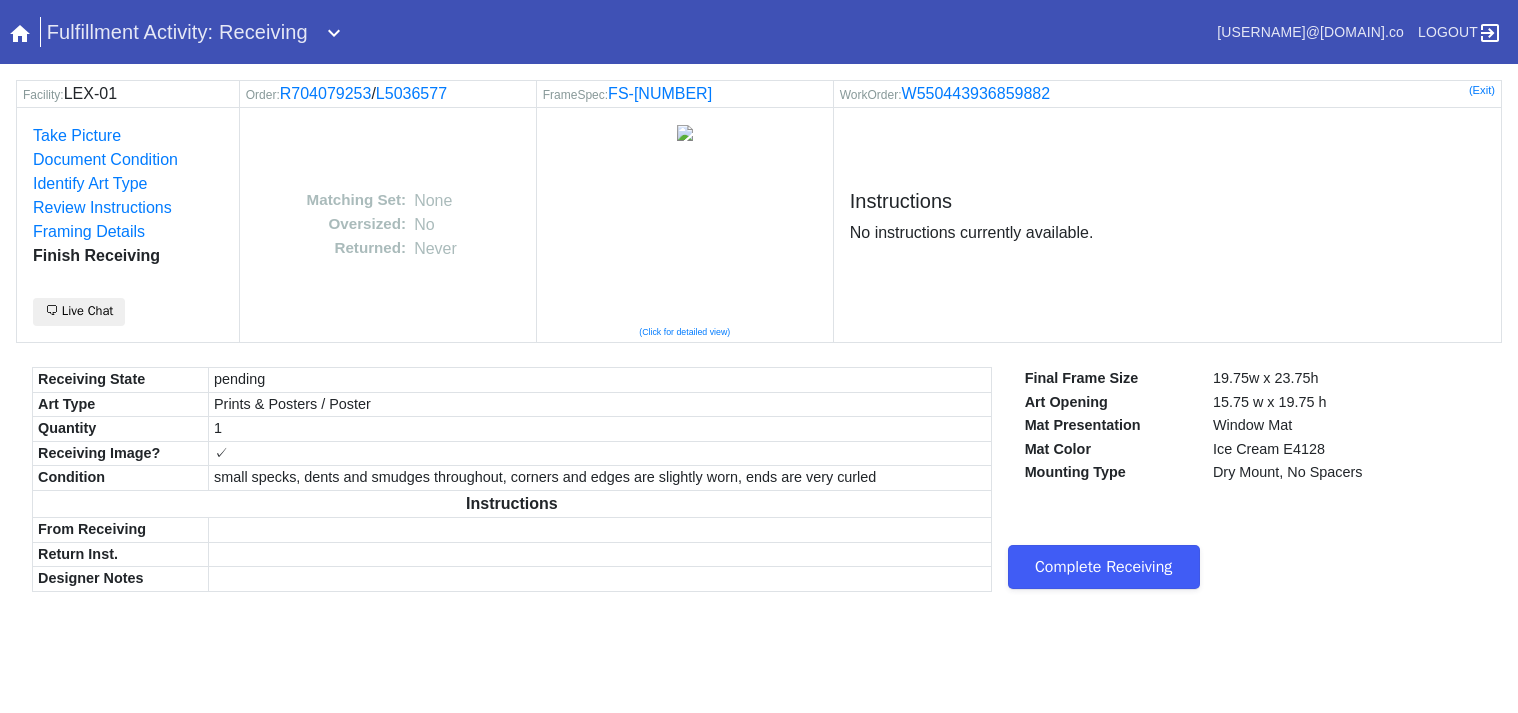 scroll, scrollTop: 0, scrollLeft: 0, axis: both 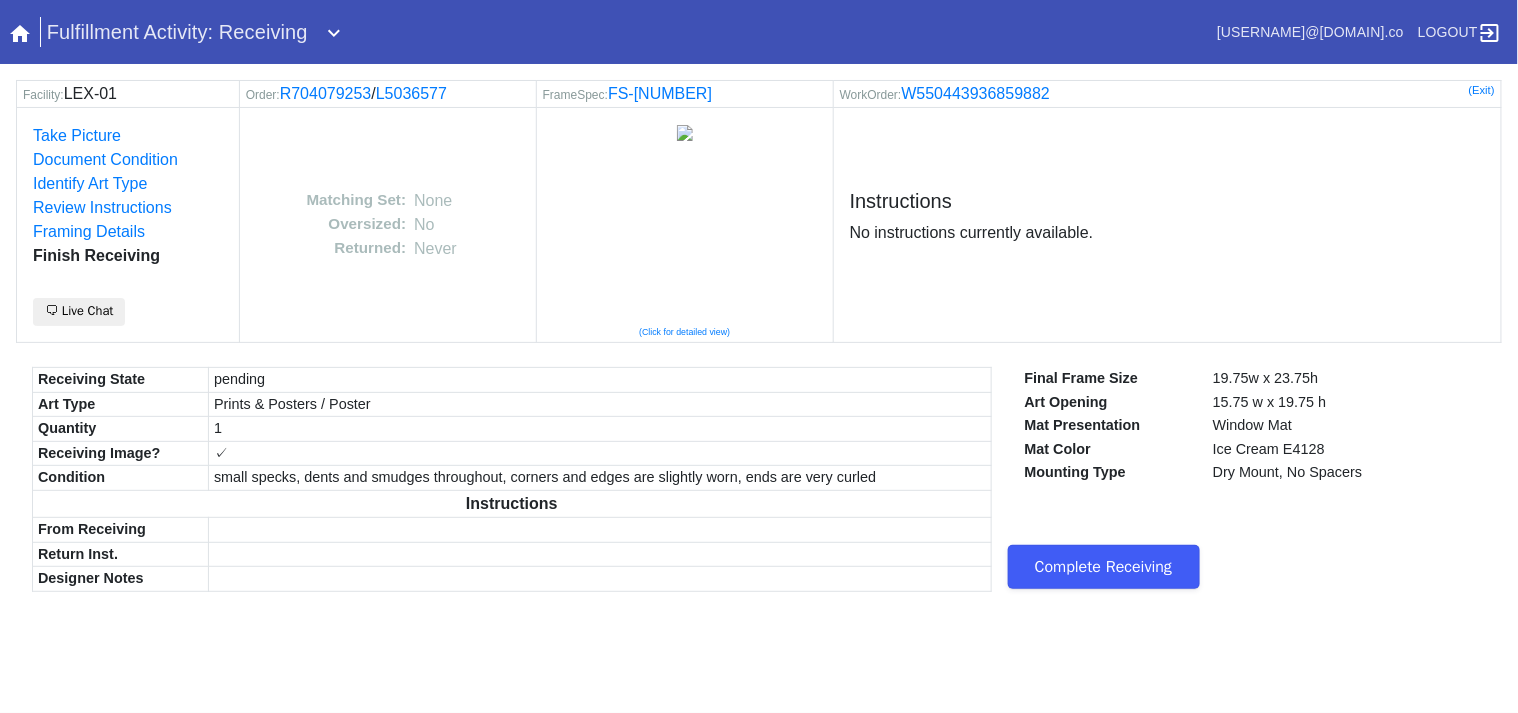 click on "Complete Receiving" at bounding box center [1104, 567] 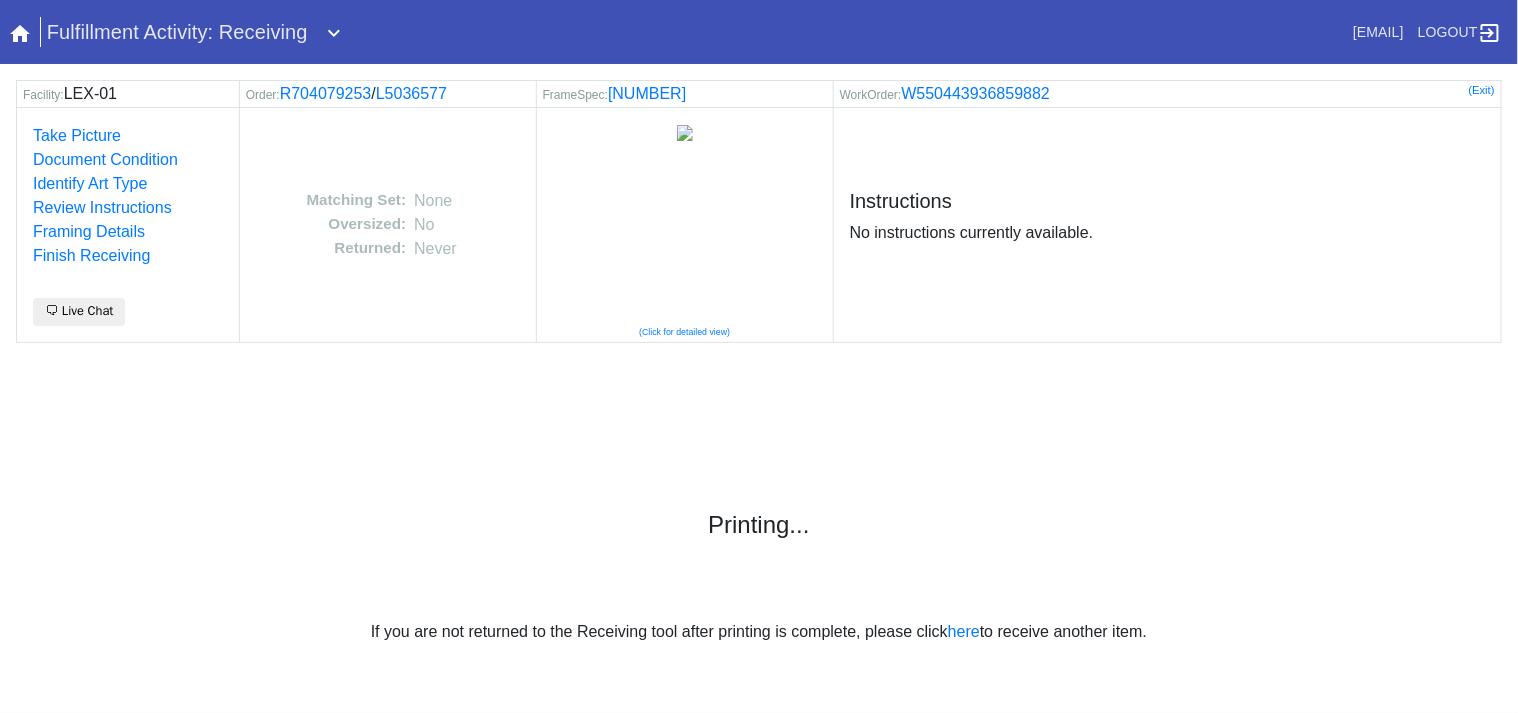 scroll, scrollTop: 0, scrollLeft: 0, axis: both 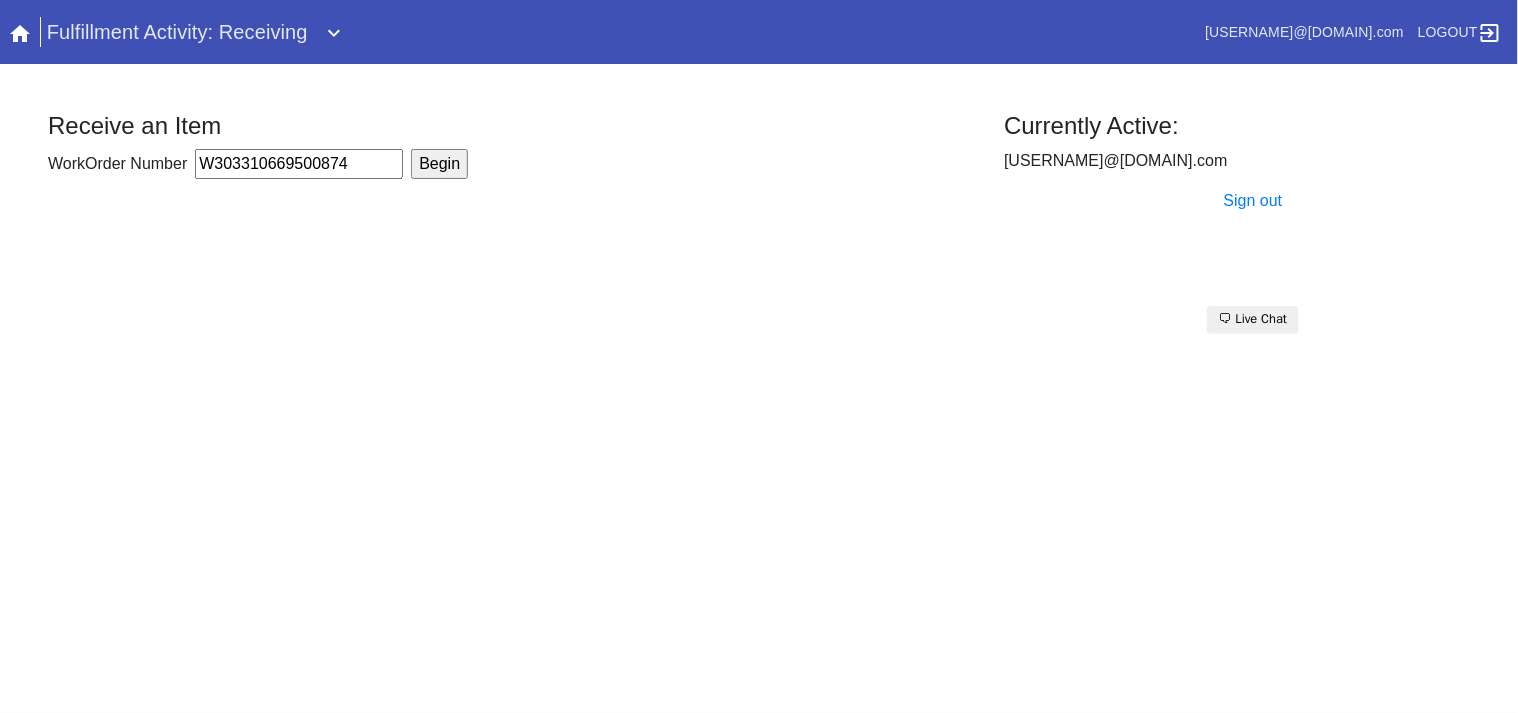 type on "W303310669500874" 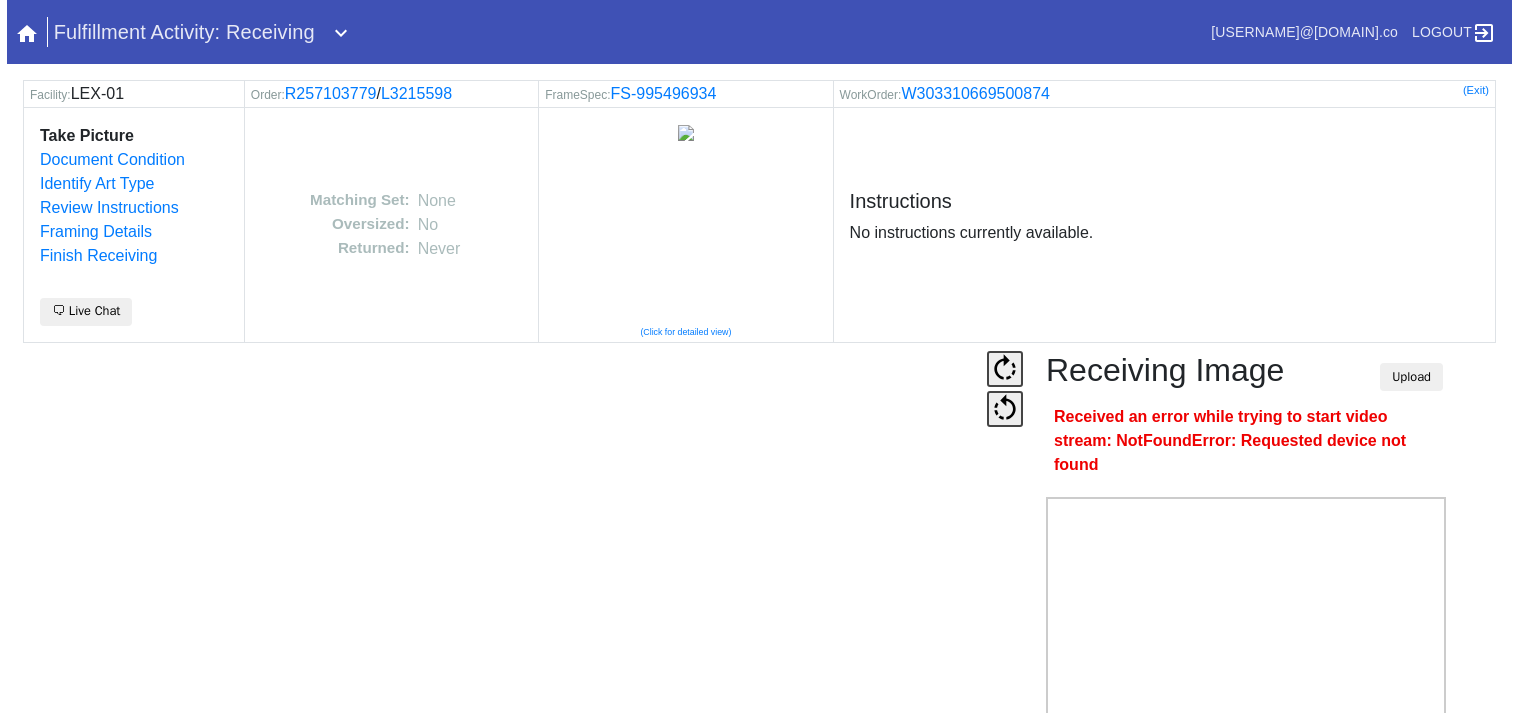 scroll, scrollTop: 0, scrollLeft: 0, axis: both 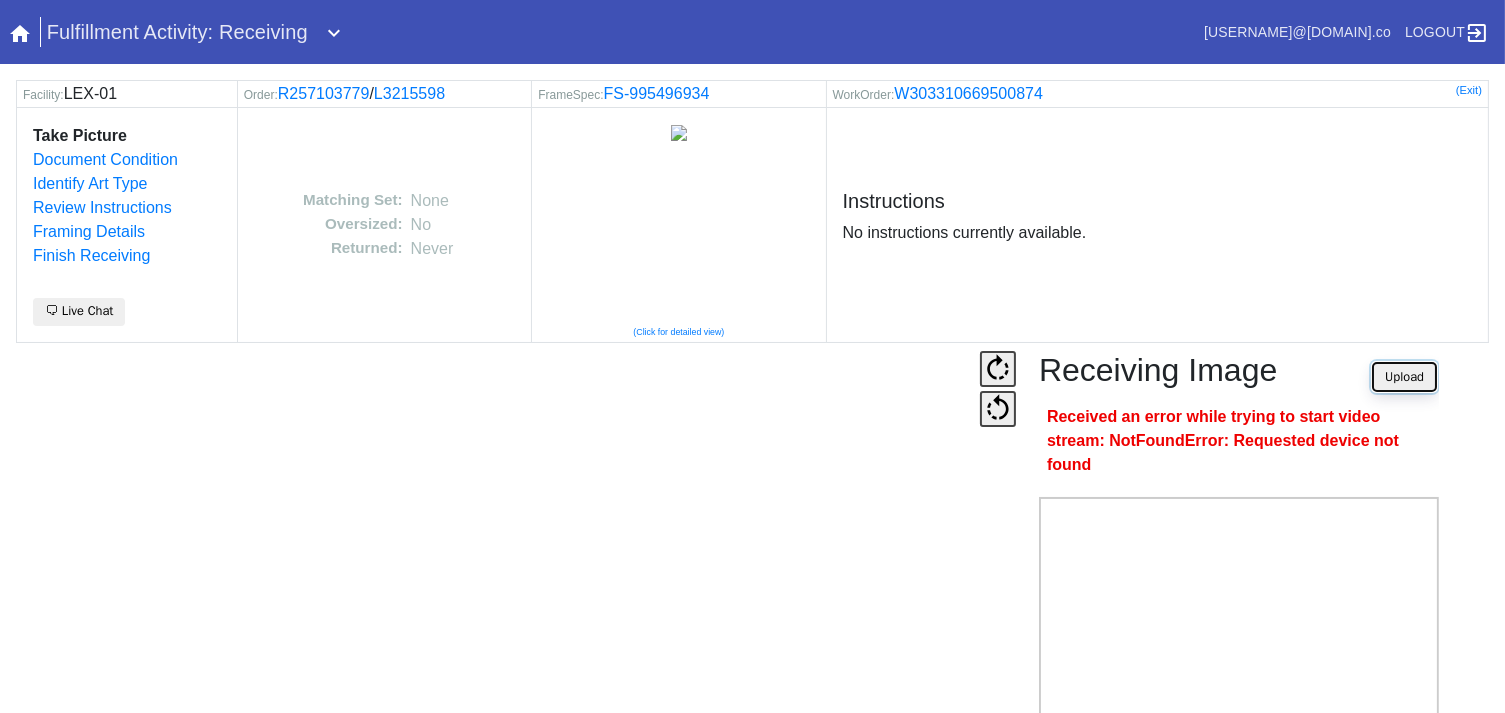 click on "Upload" at bounding box center [1404, 377] 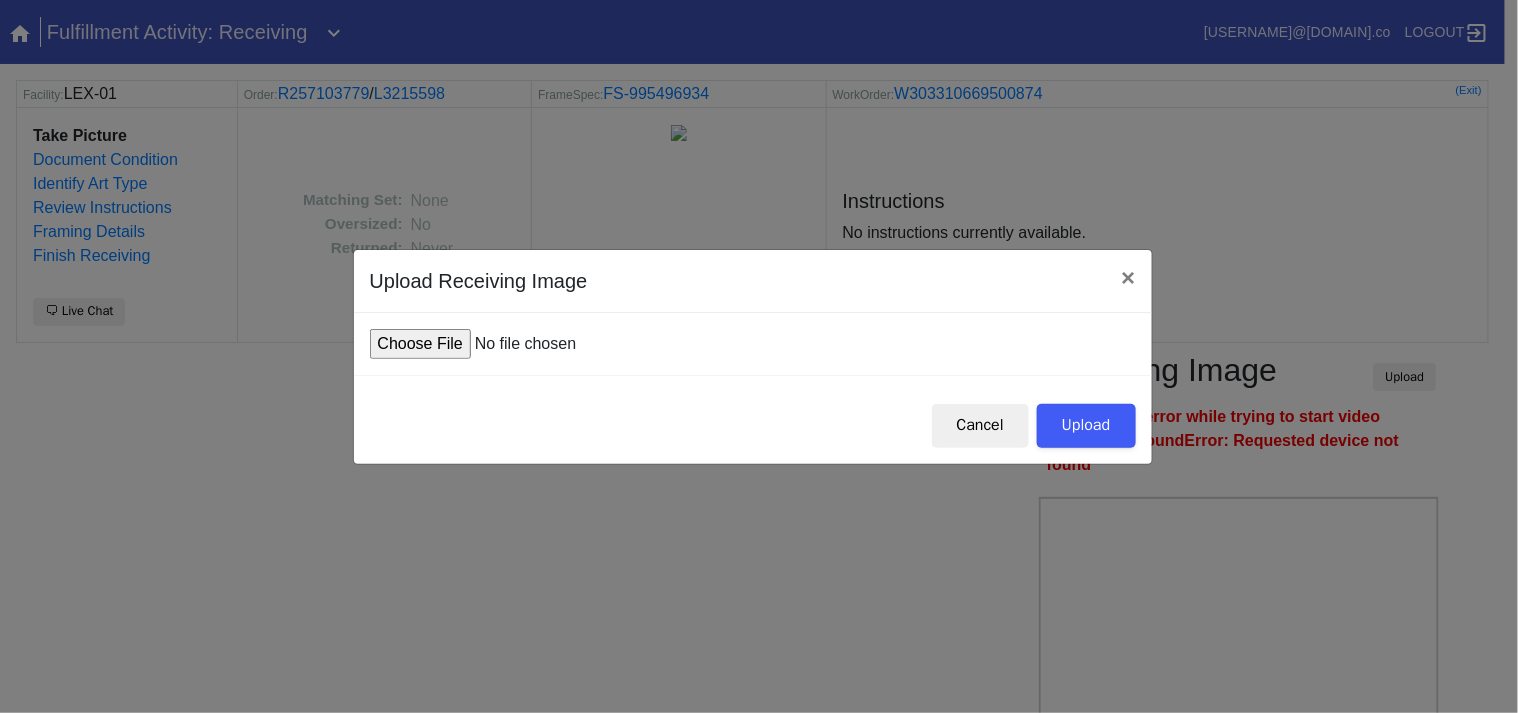 click at bounding box center [521, 344] 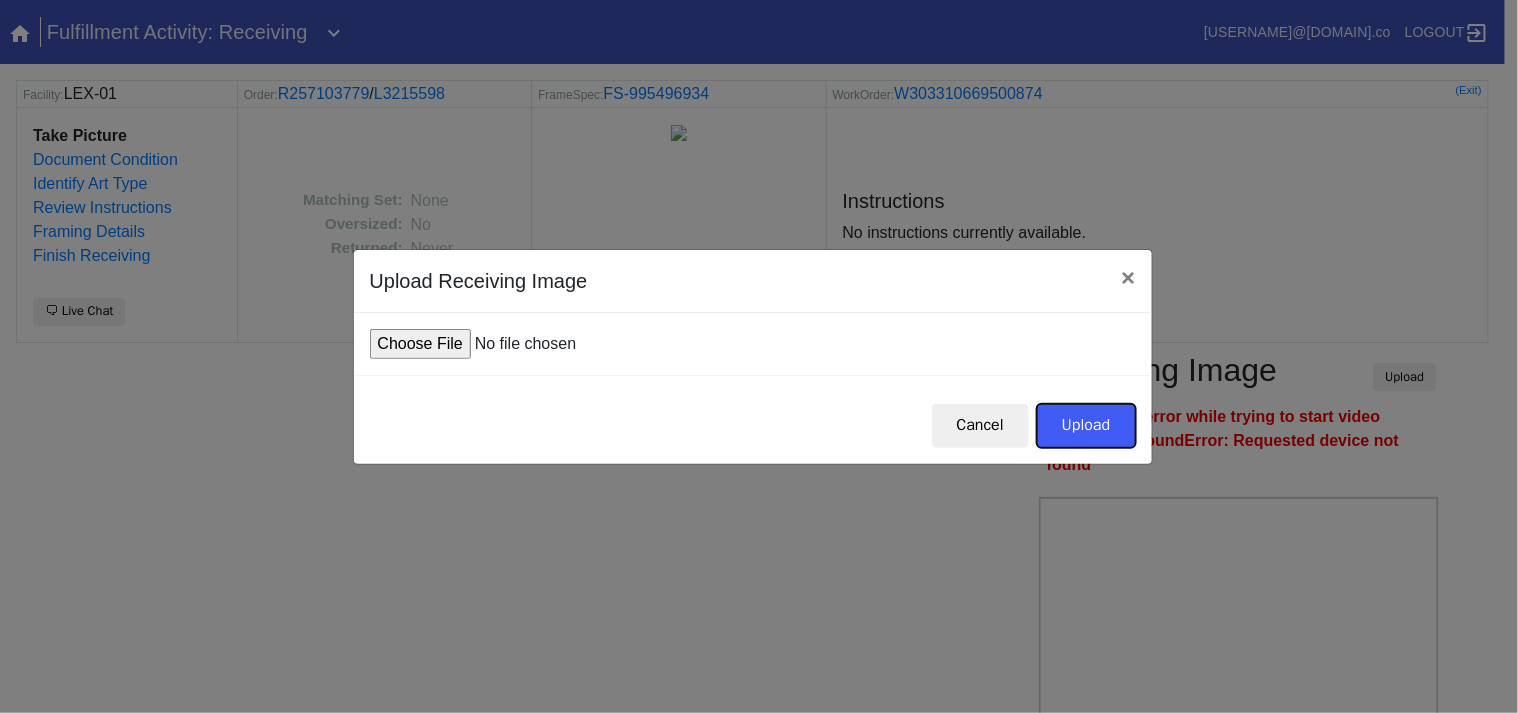 click on "Upload" at bounding box center [1086, 426] 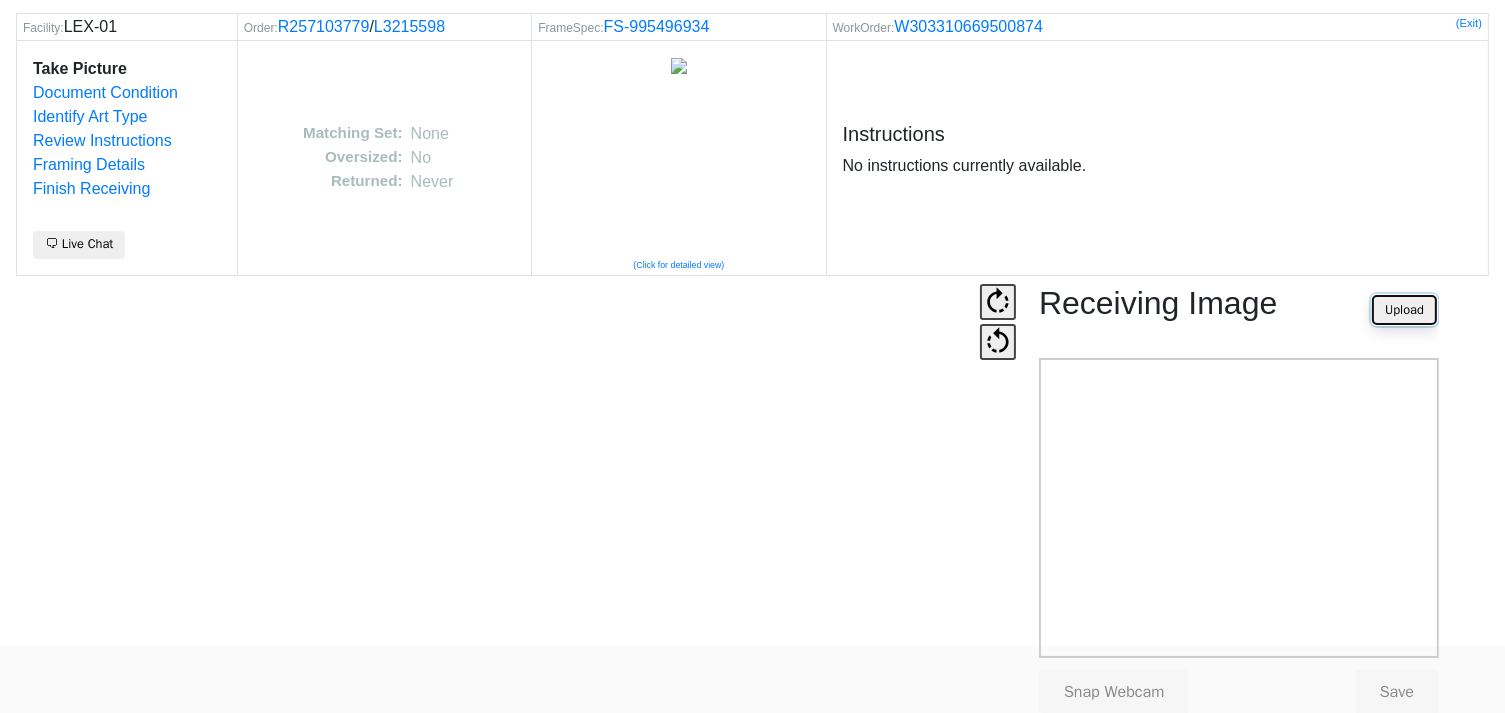 scroll, scrollTop: 124, scrollLeft: 0, axis: vertical 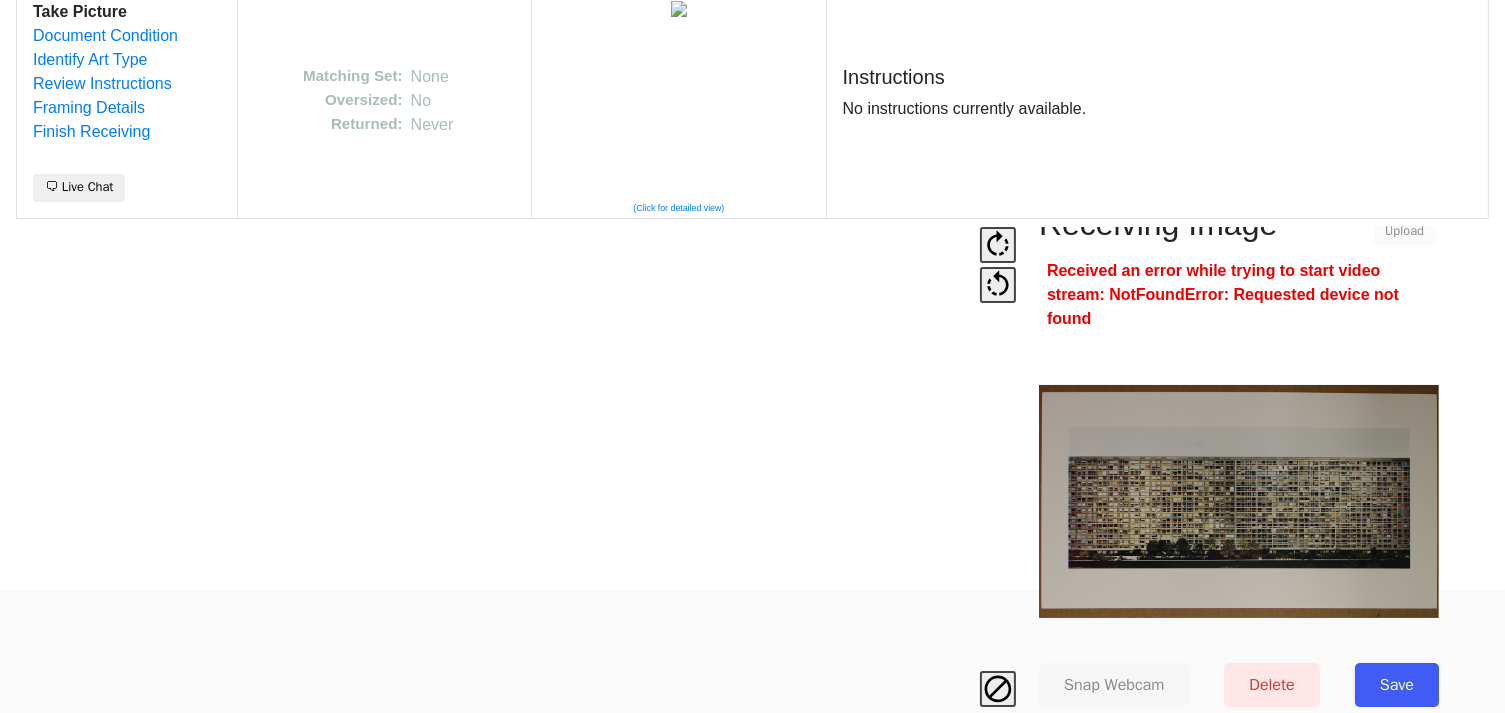 click on "Save" at bounding box center (1397, 685) 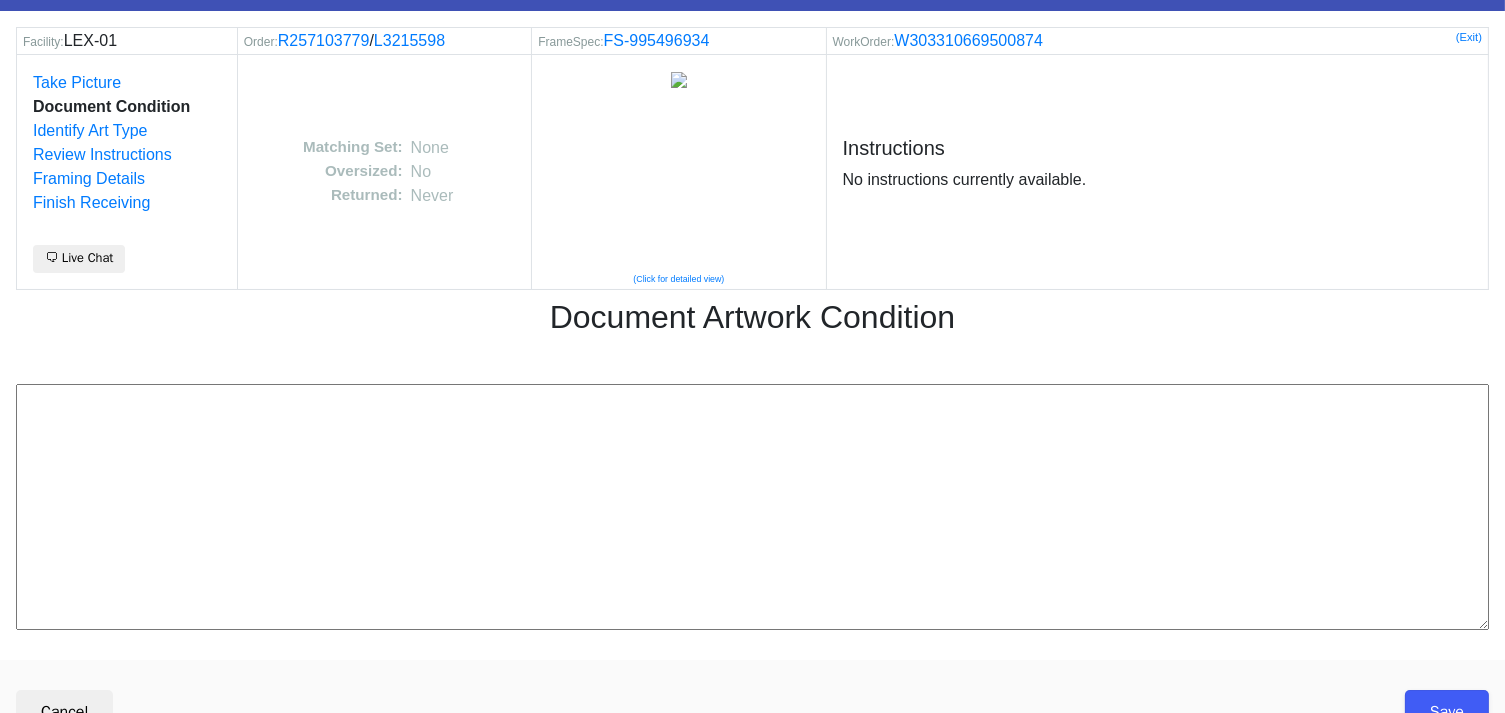 scroll, scrollTop: 80, scrollLeft: 0, axis: vertical 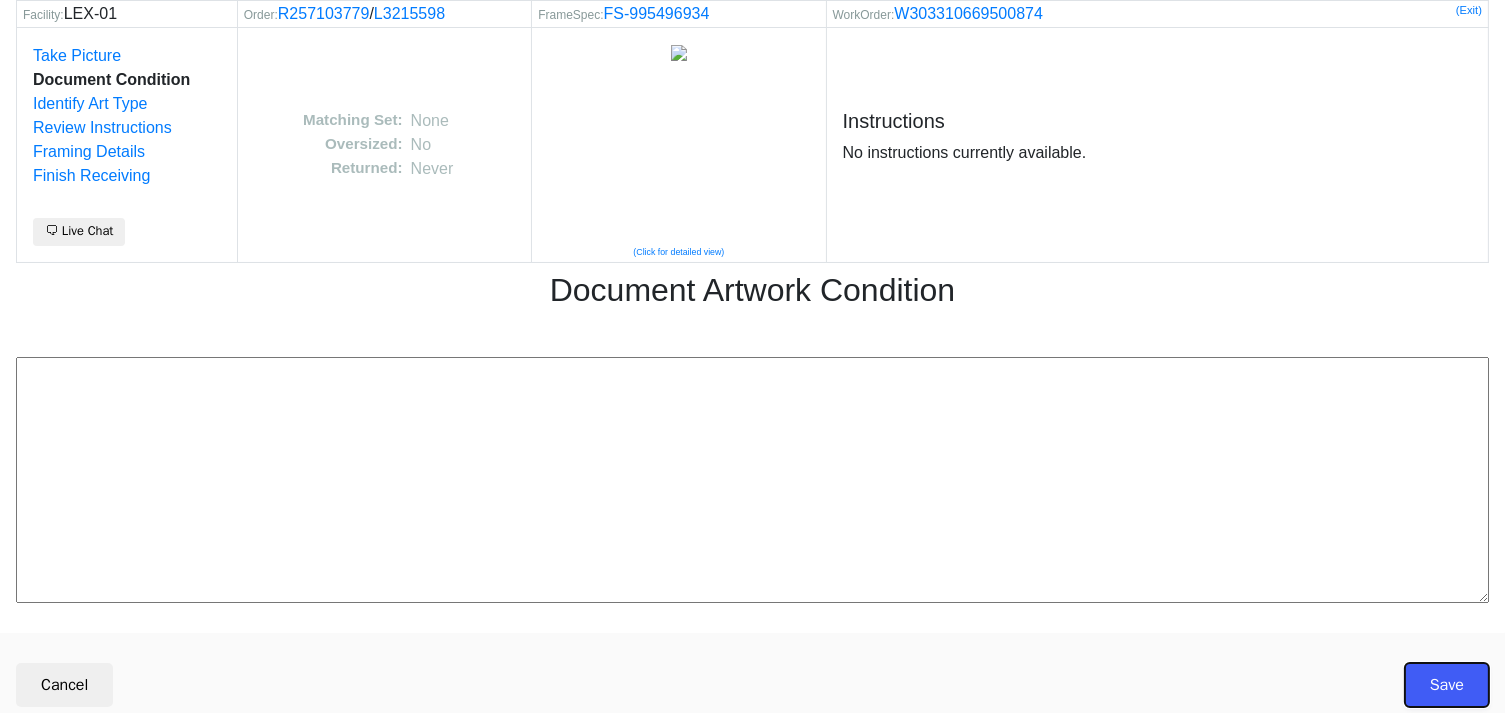 drag, startPoint x: 1441, startPoint y: 676, endPoint x: 1451, endPoint y: 663, distance: 16.40122 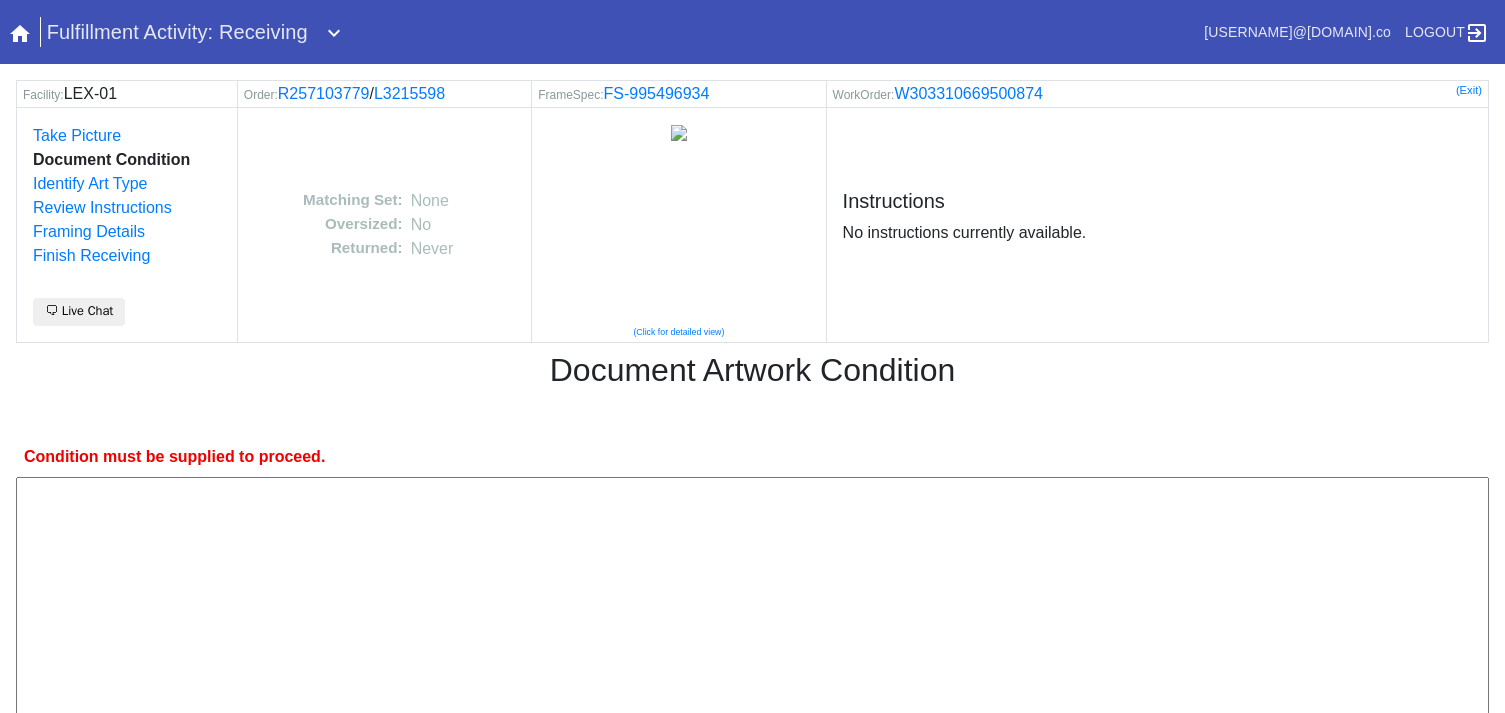 scroll, scrollTop: 0, scrollLeft: 0, axis: both 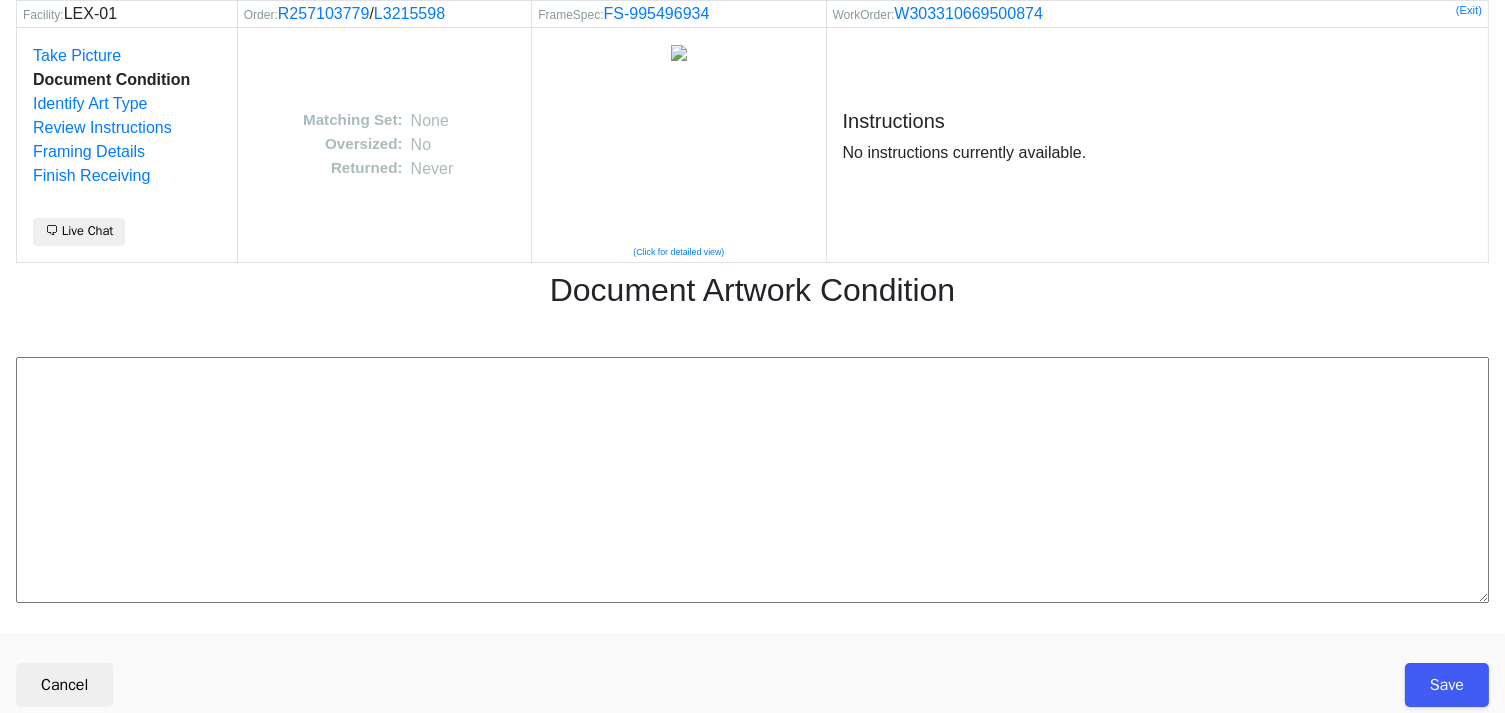 drag, startPoint x: 358, startPoint y: 429, endPoint x: 397, endPoint y: 403, distance: 46.872166 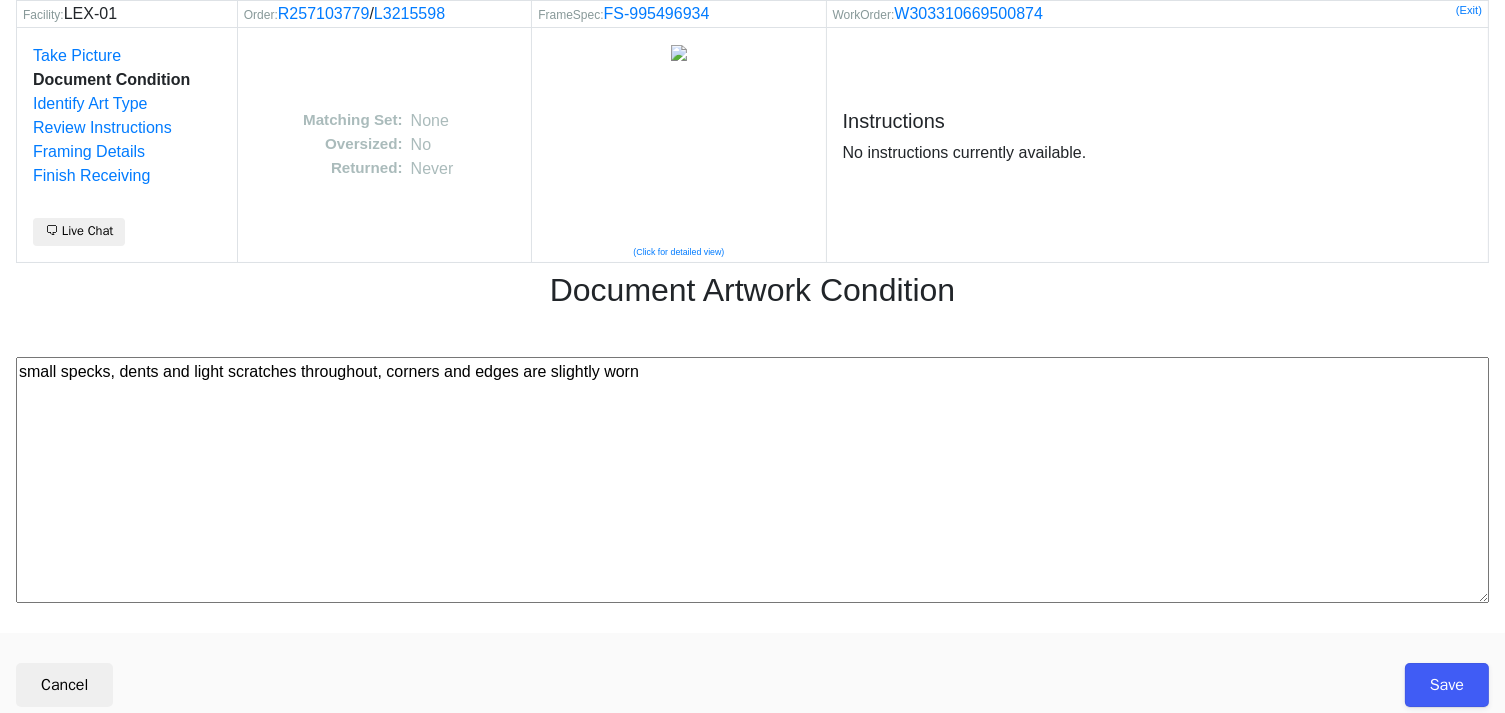 type on "small specks, dents and light scratches throughout, corners and edges are slightly worn" 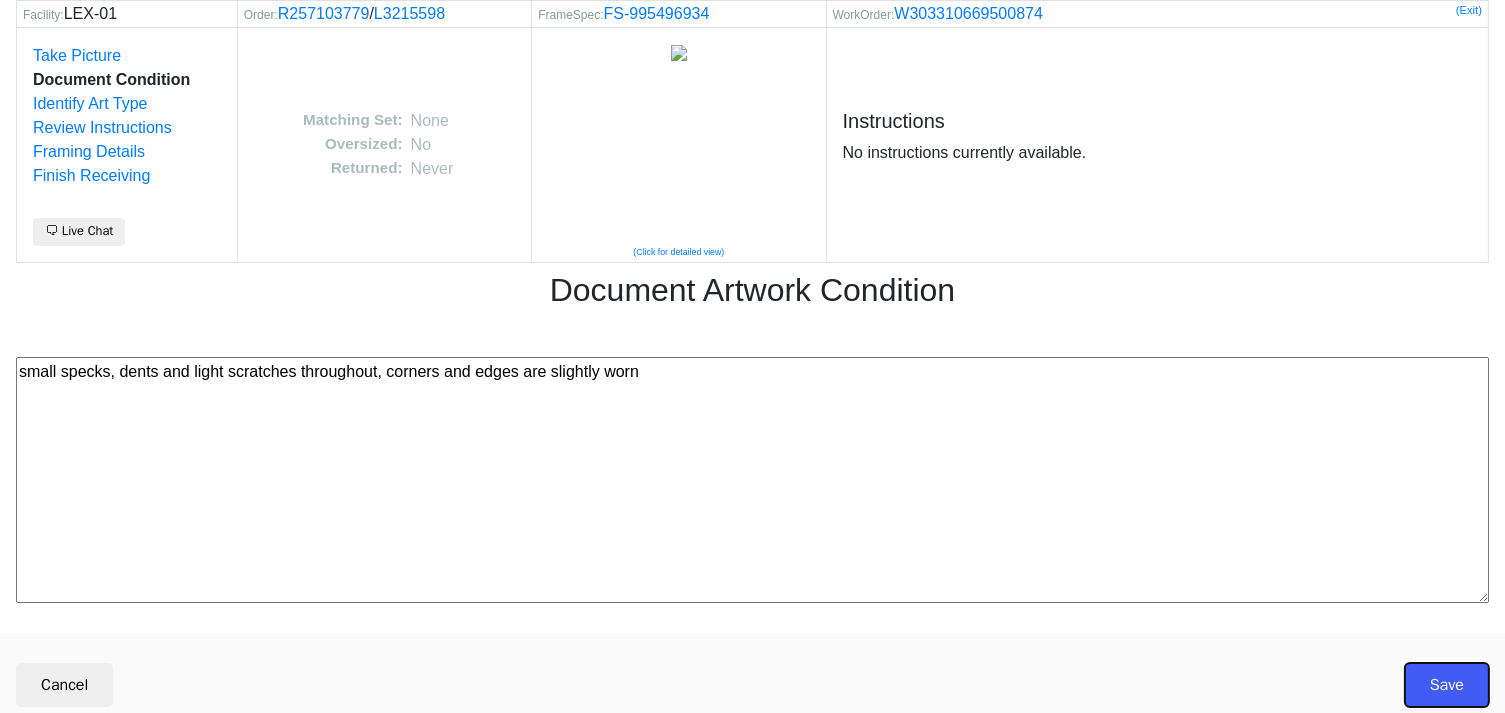 click on "Save" at bounding box center [1447, 685] 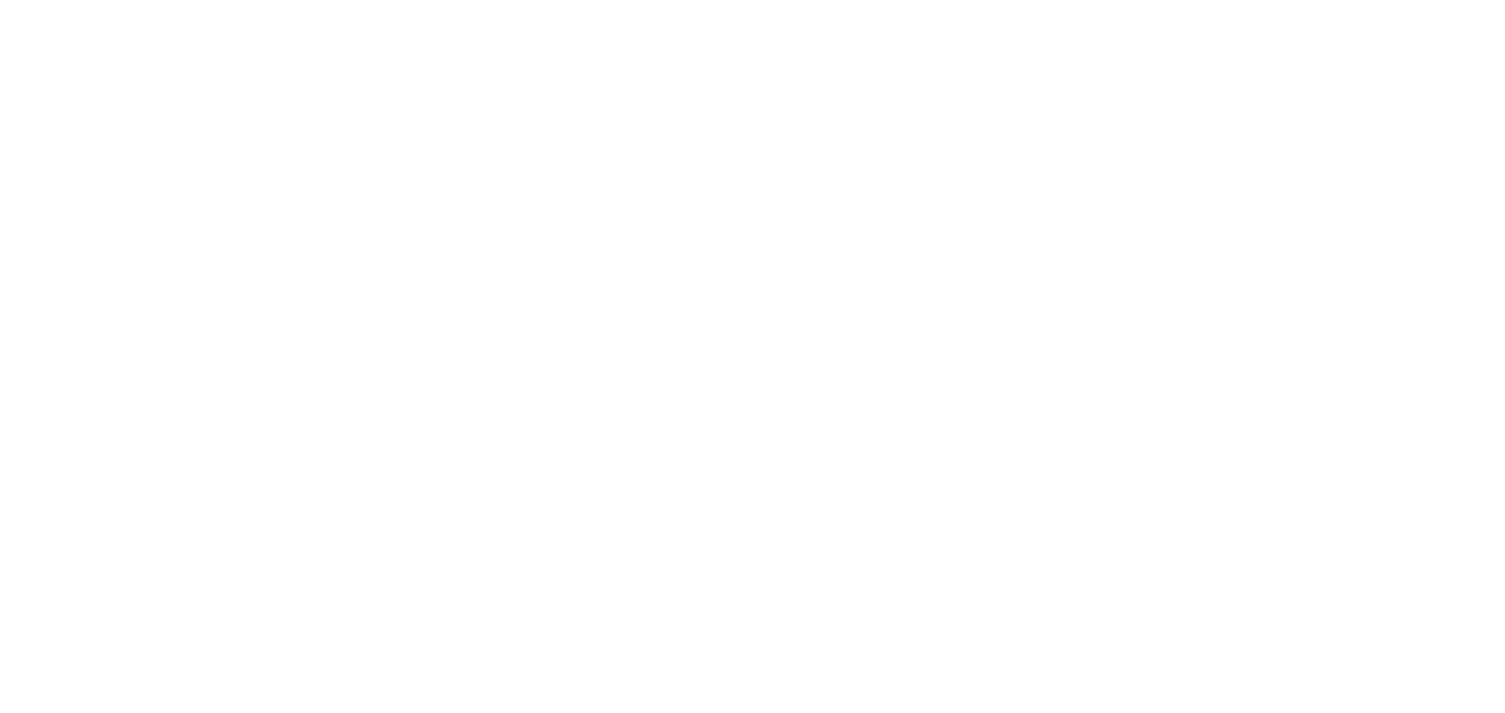 scroll, scrollTop: 0, scrollLeft: 0, axis: both 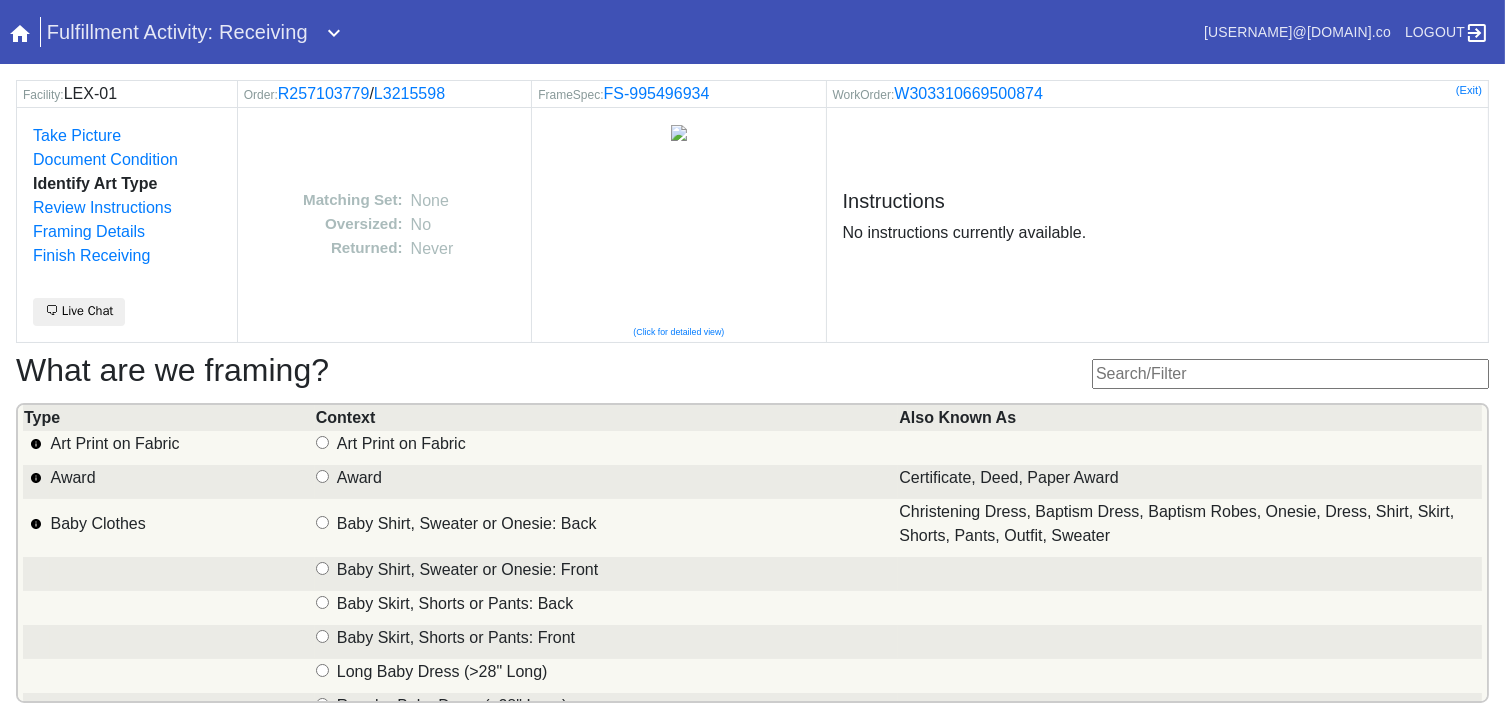 drag, startPoint x: 1330, startPoint y: 374, endPoint x: 1329, endPoint y: 303, distance: 71.00704 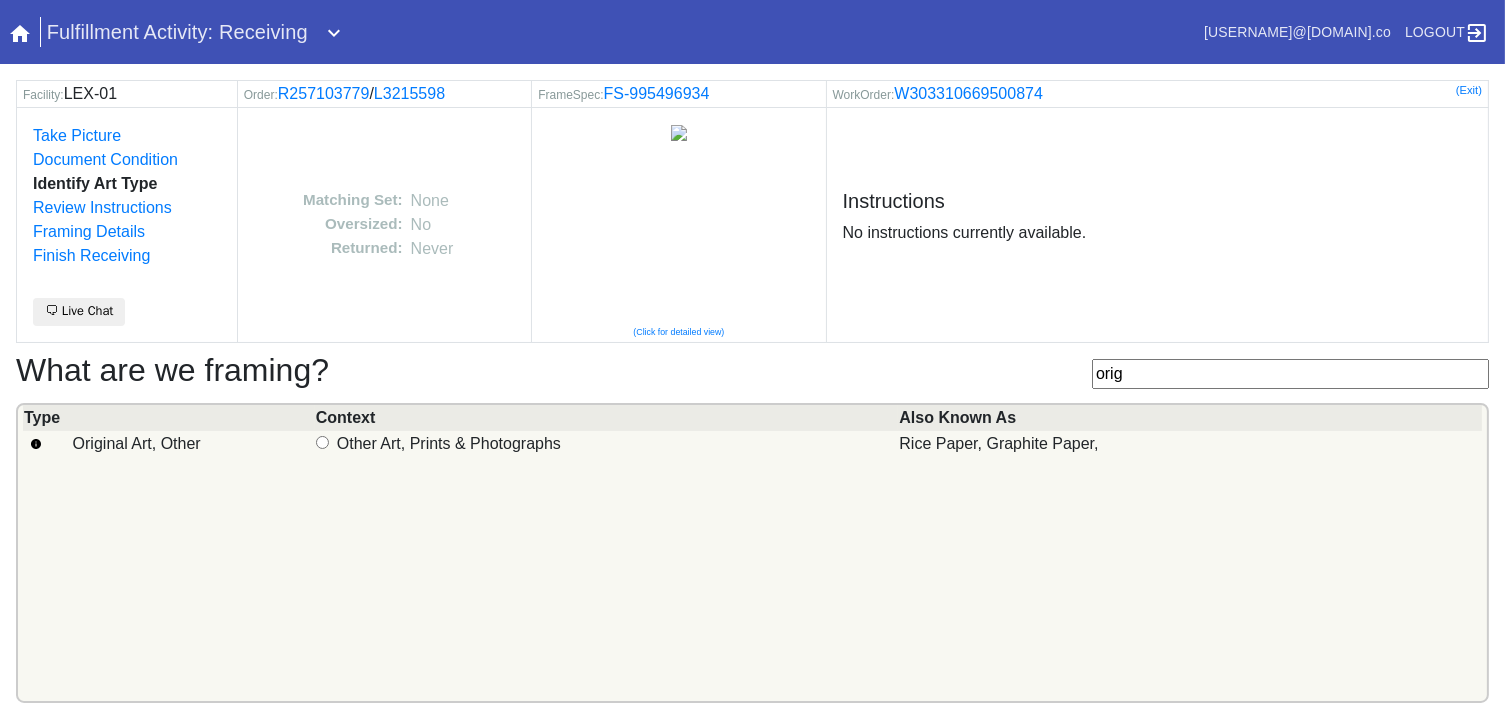 type on "orig" 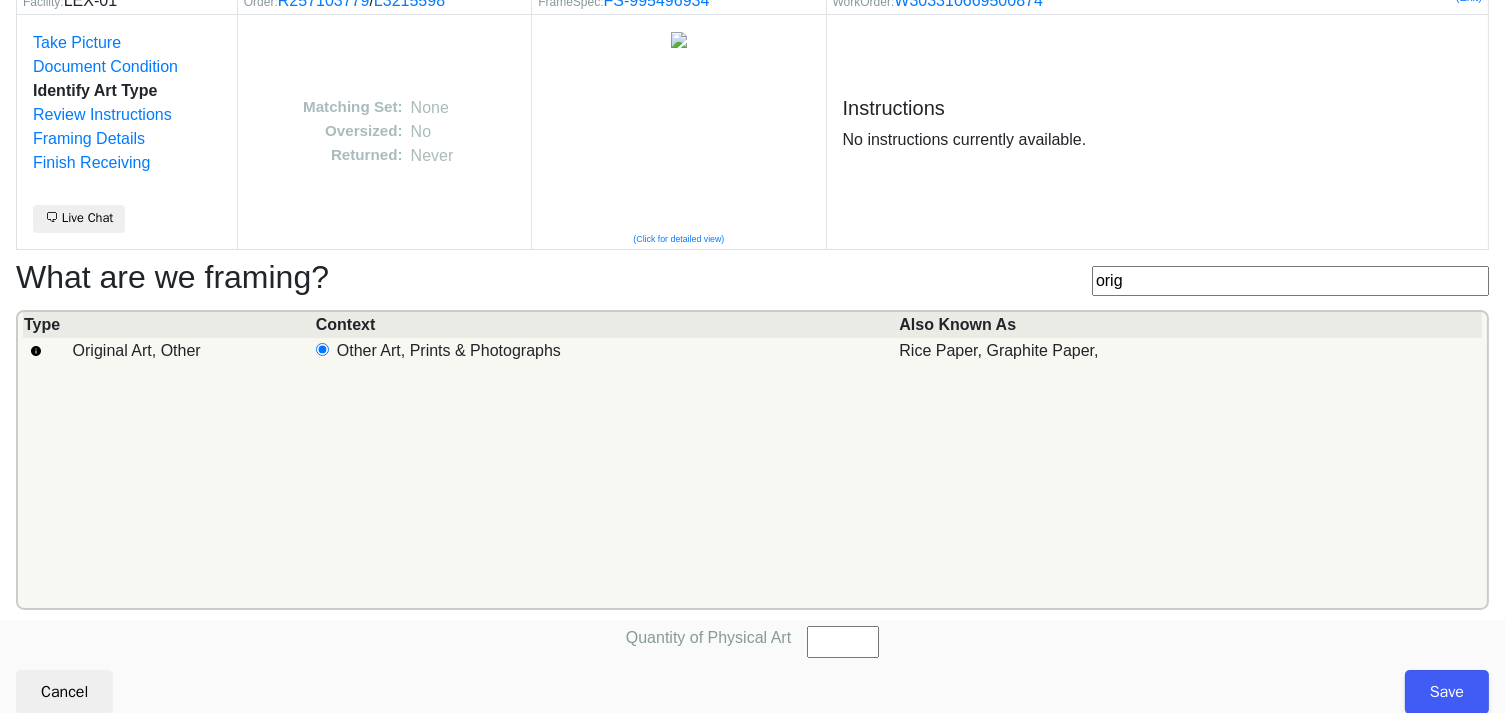 scroll, scrollTop: 101, scrollLeft: 0, axis: vertical 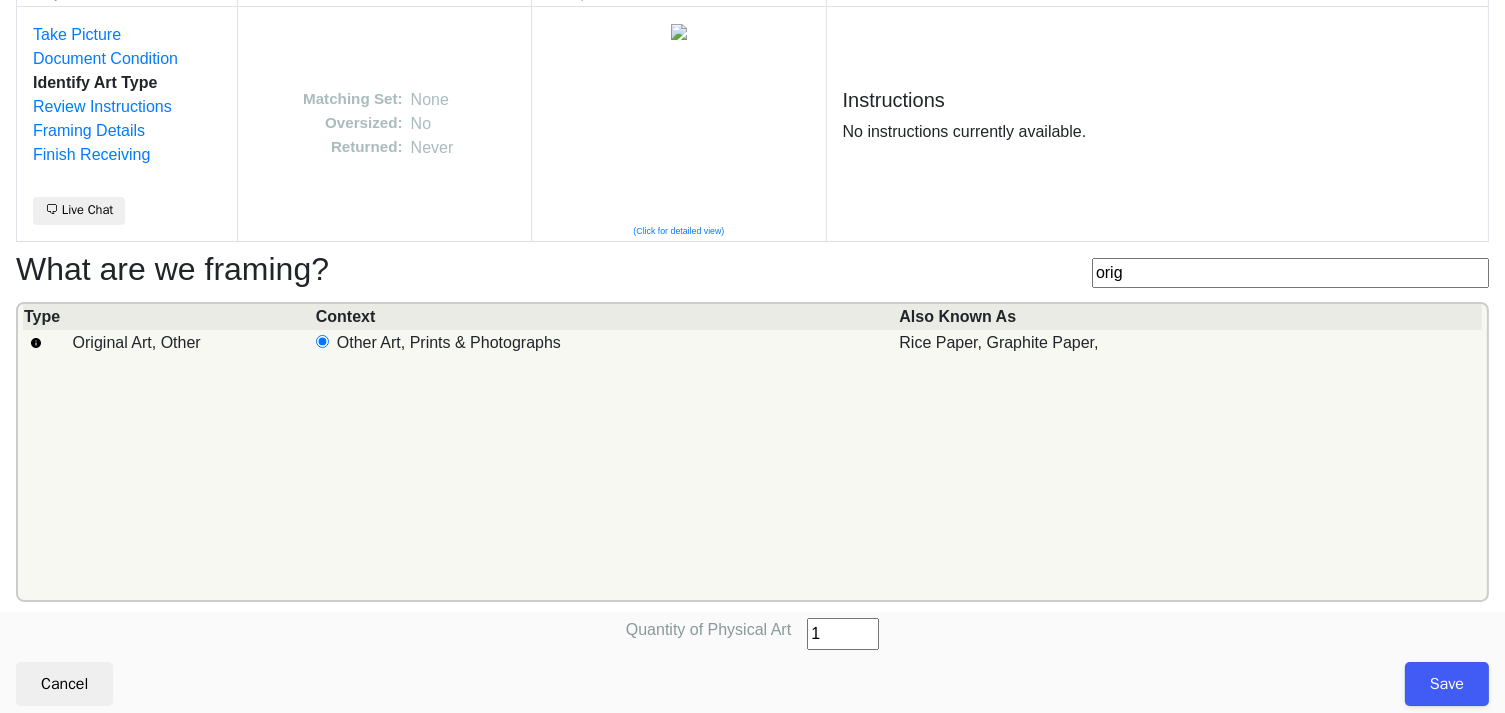 drag, startPoint x: 872, startPoint y: 624, endPoint x: 1516, endPoint y: 564, distance: 646.789 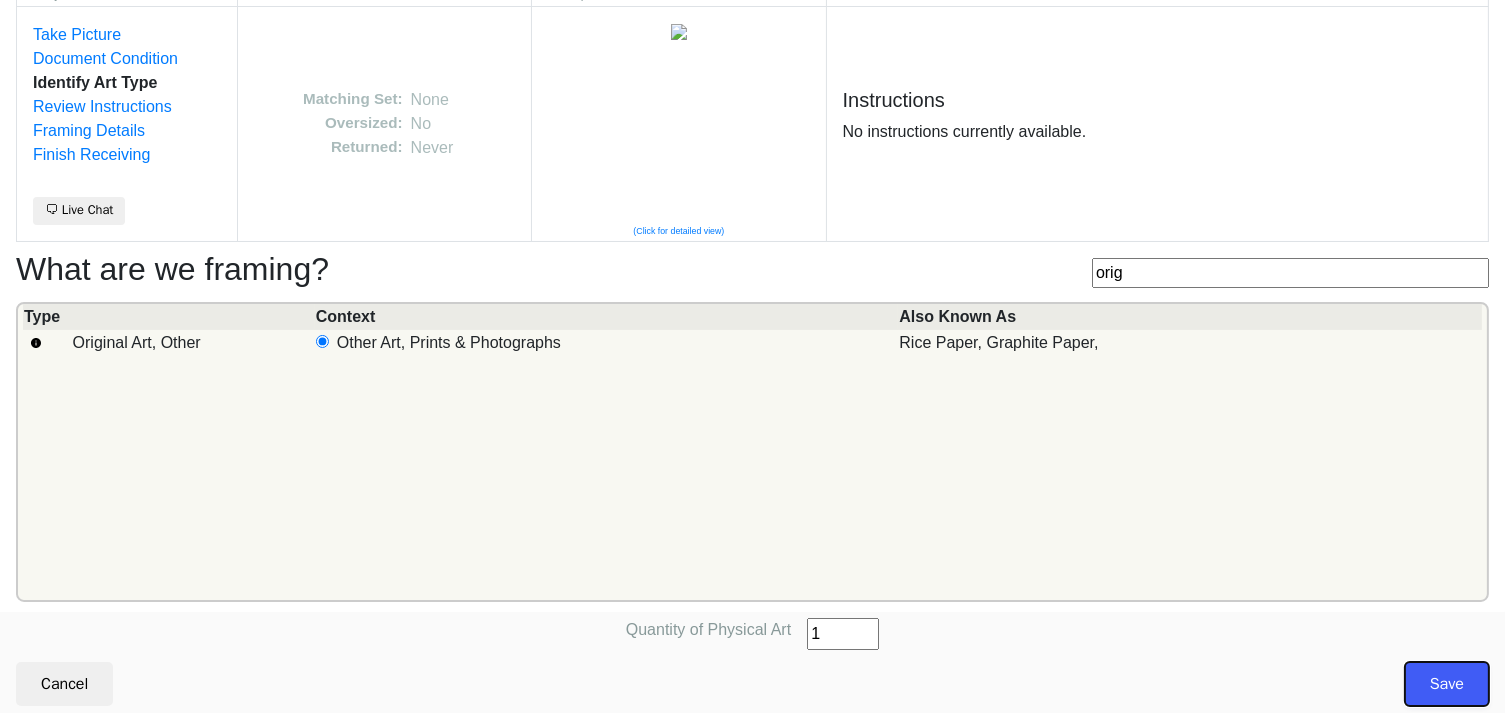 click on "Save" at bounding box center (1447, 684) 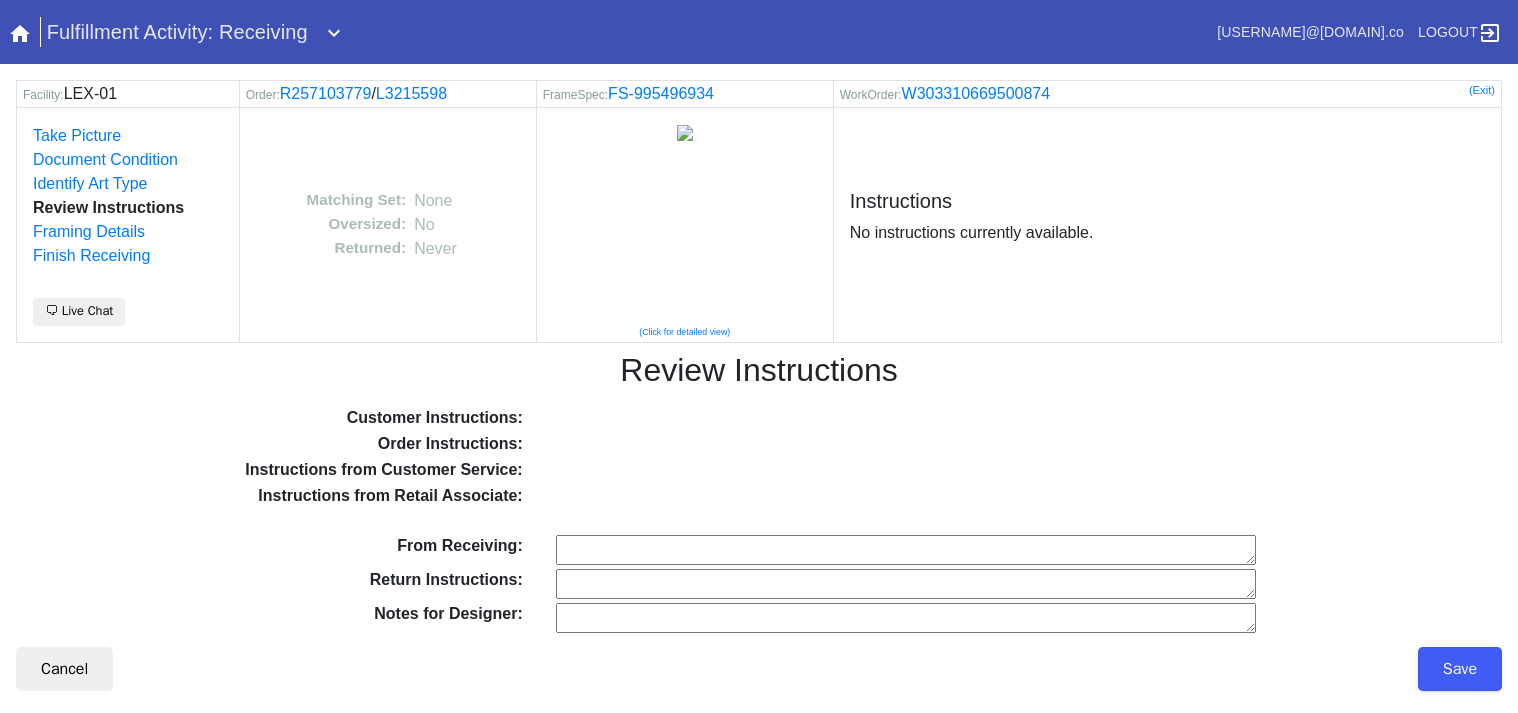 scroll, scrollTop: 0, scrollLeft: 0, axis: both 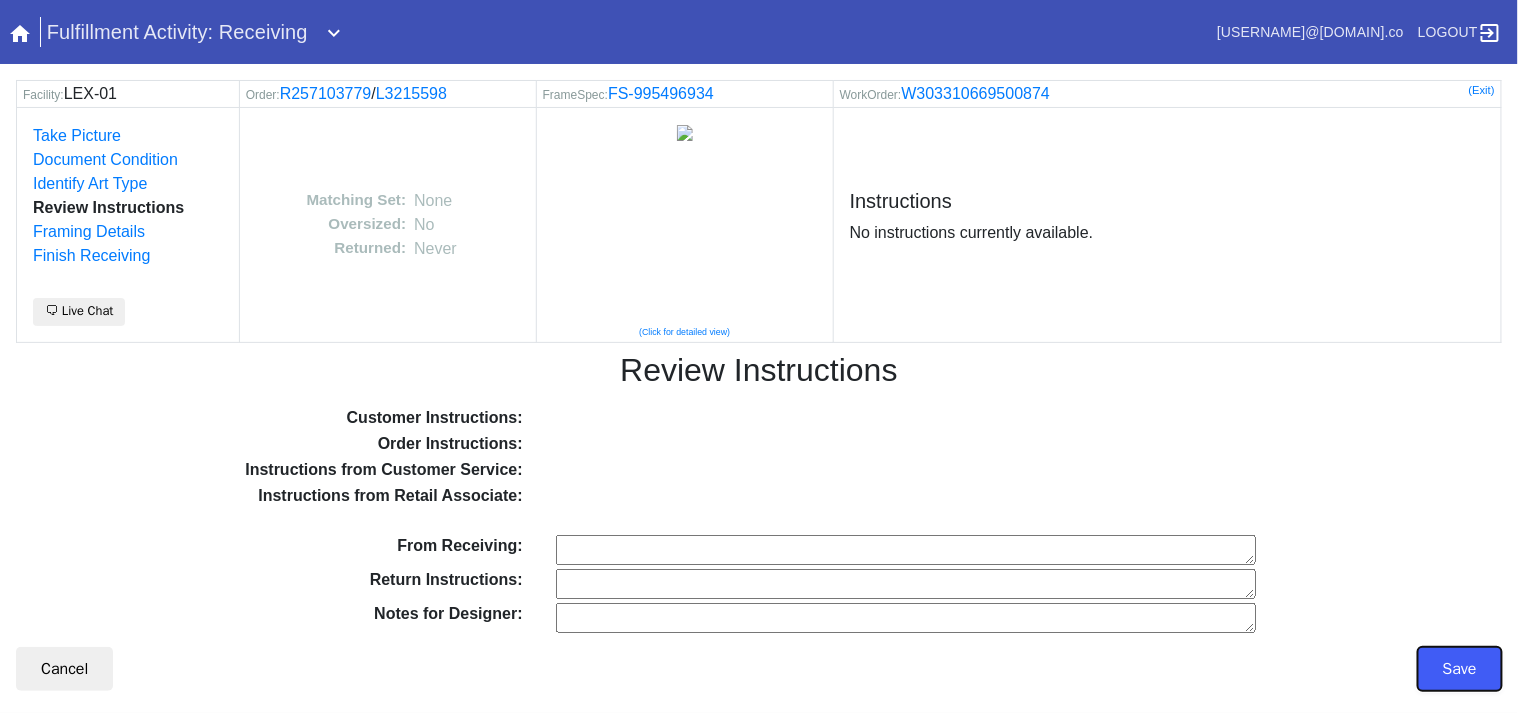 click on "Save" at bounding box center [1460, 669] 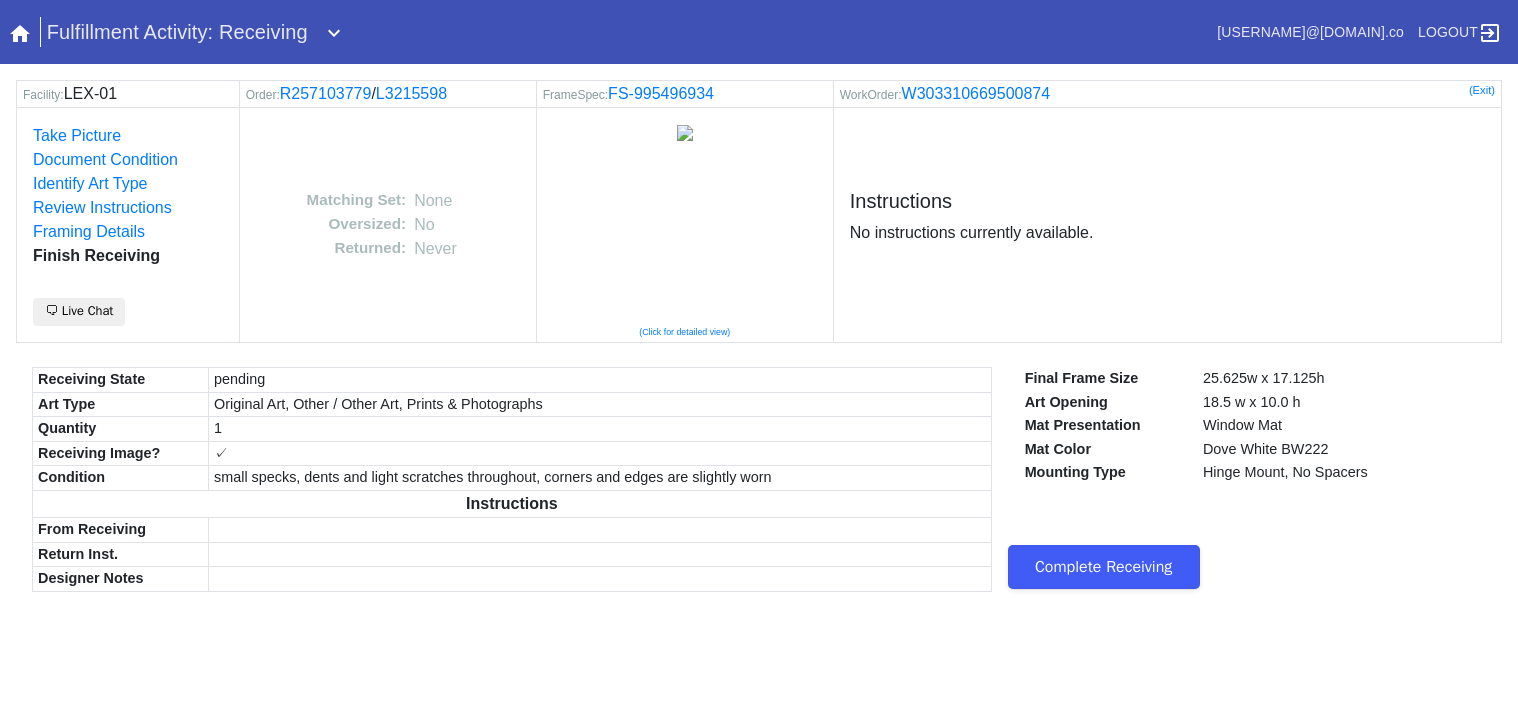 scroll, scrollTop: 0, scrollLeft: 0, axis: both 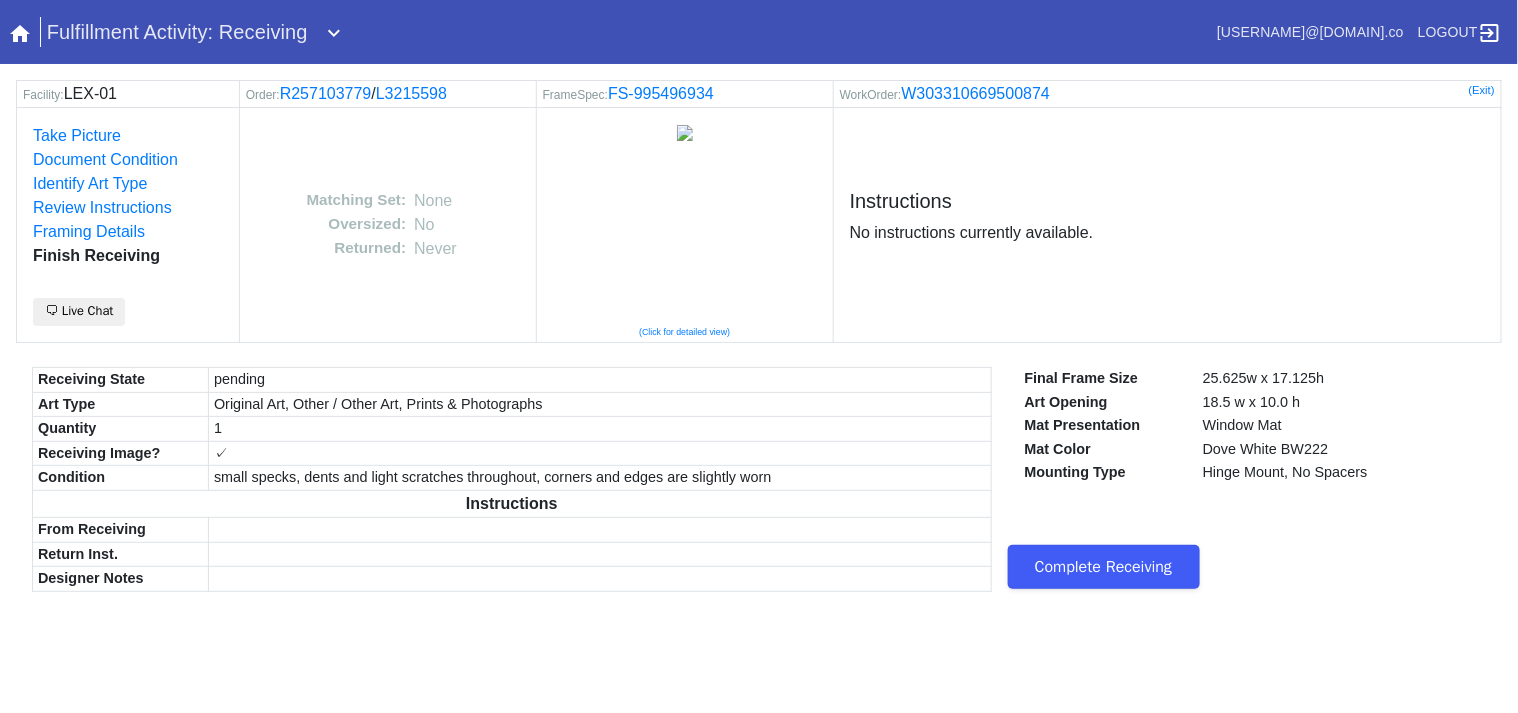 click on "Complete Receiving" at bounding box center (1104, 567) 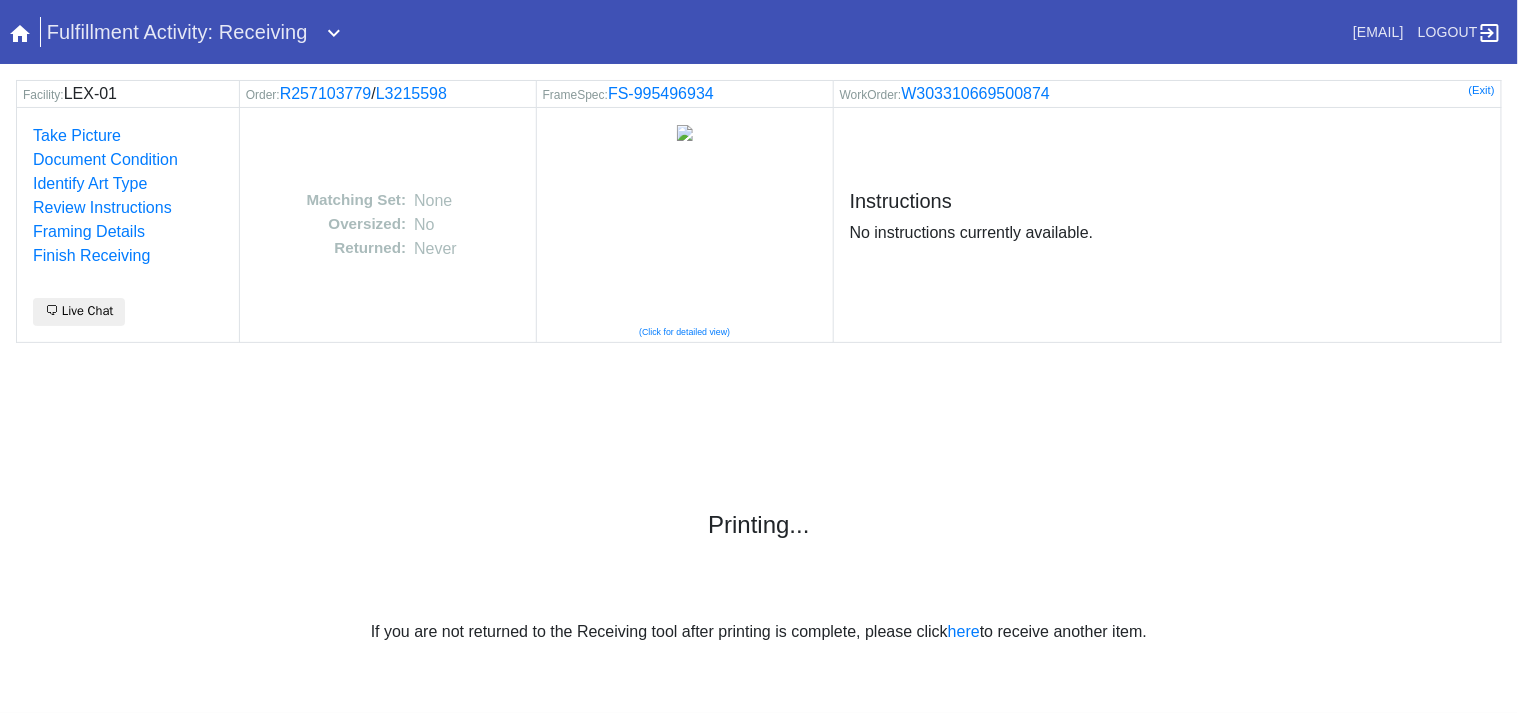 scroll, scrollTop: 0, scrollLeft: 0, axis: both 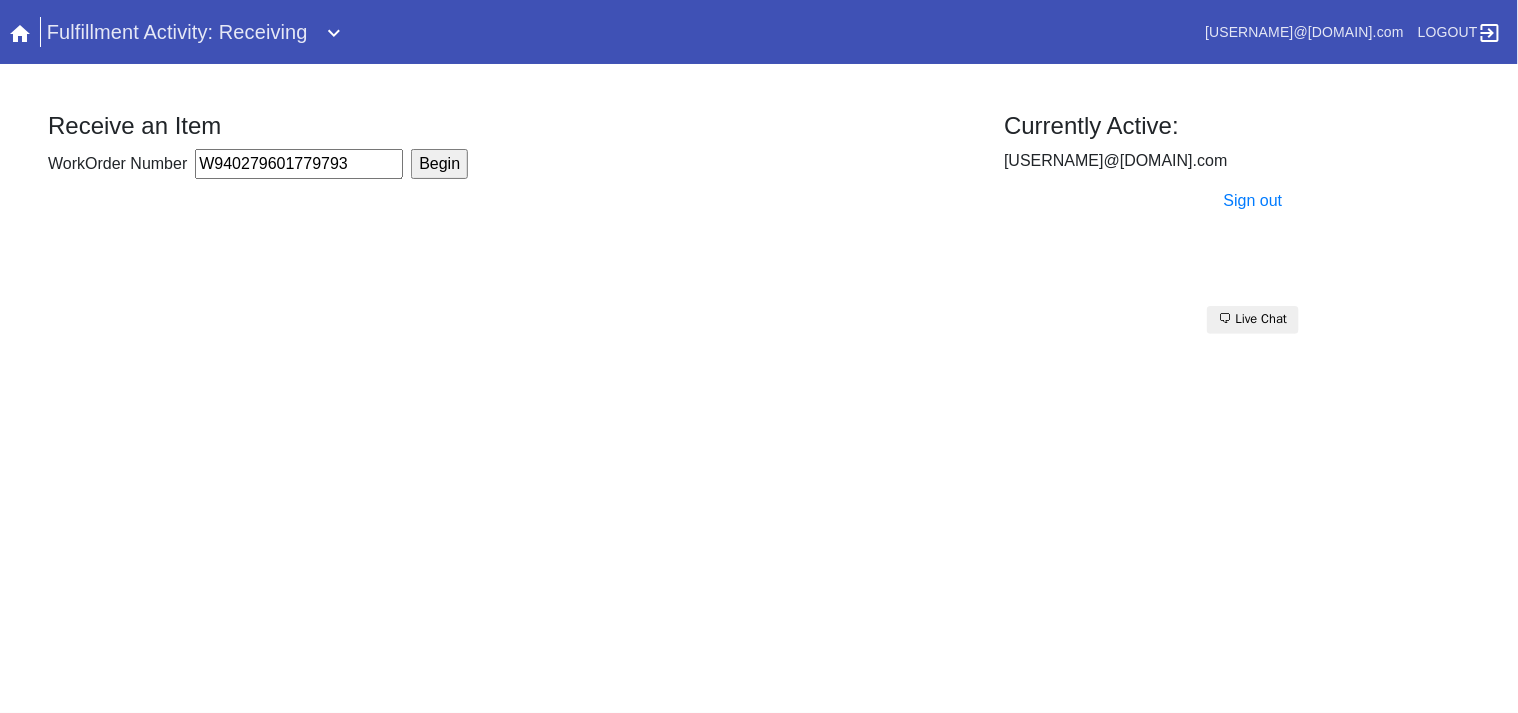 type on "W940279601779793" 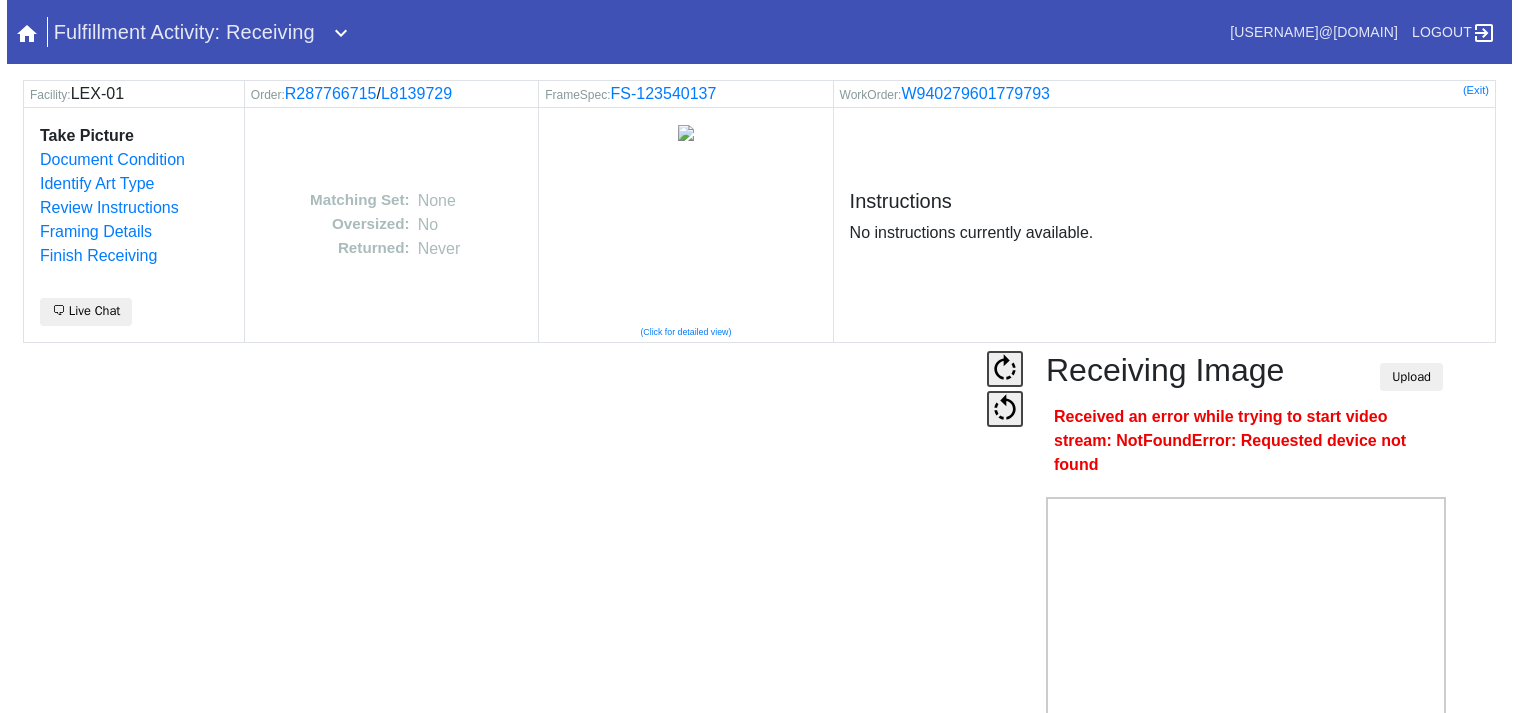 scroll, scrollTop: 0, scrollLeft: 0, axis: both 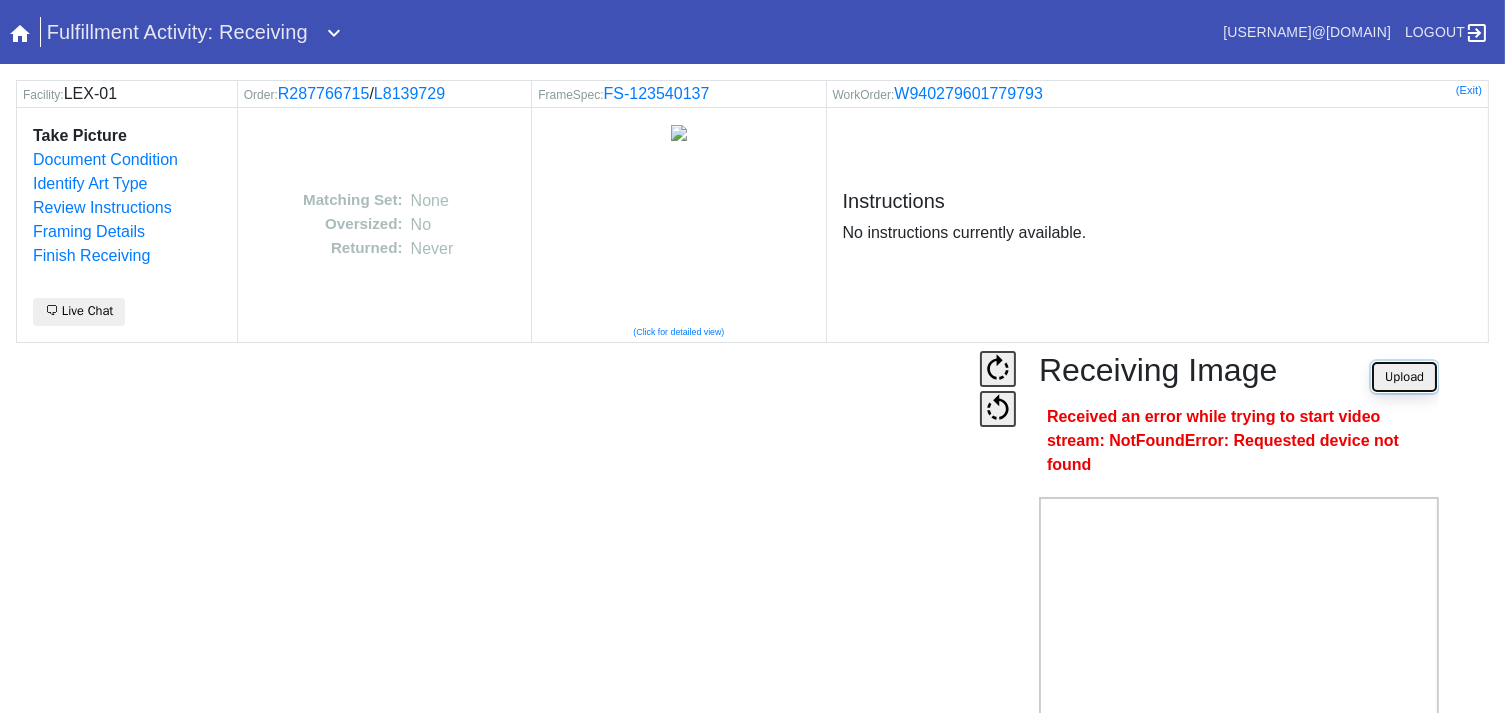 click on "Upload" at bounding box center (1404, 377) 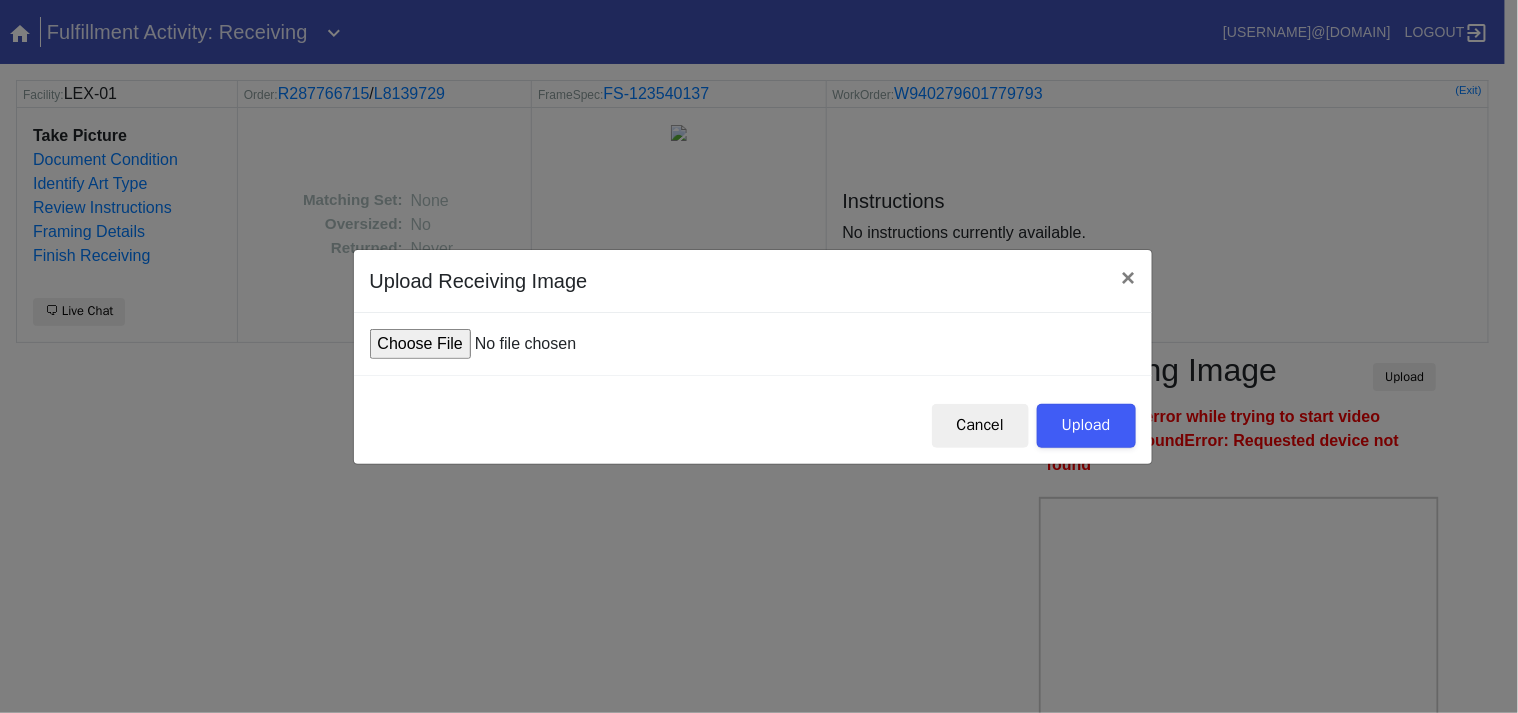 click at bounding box center (521, 344) 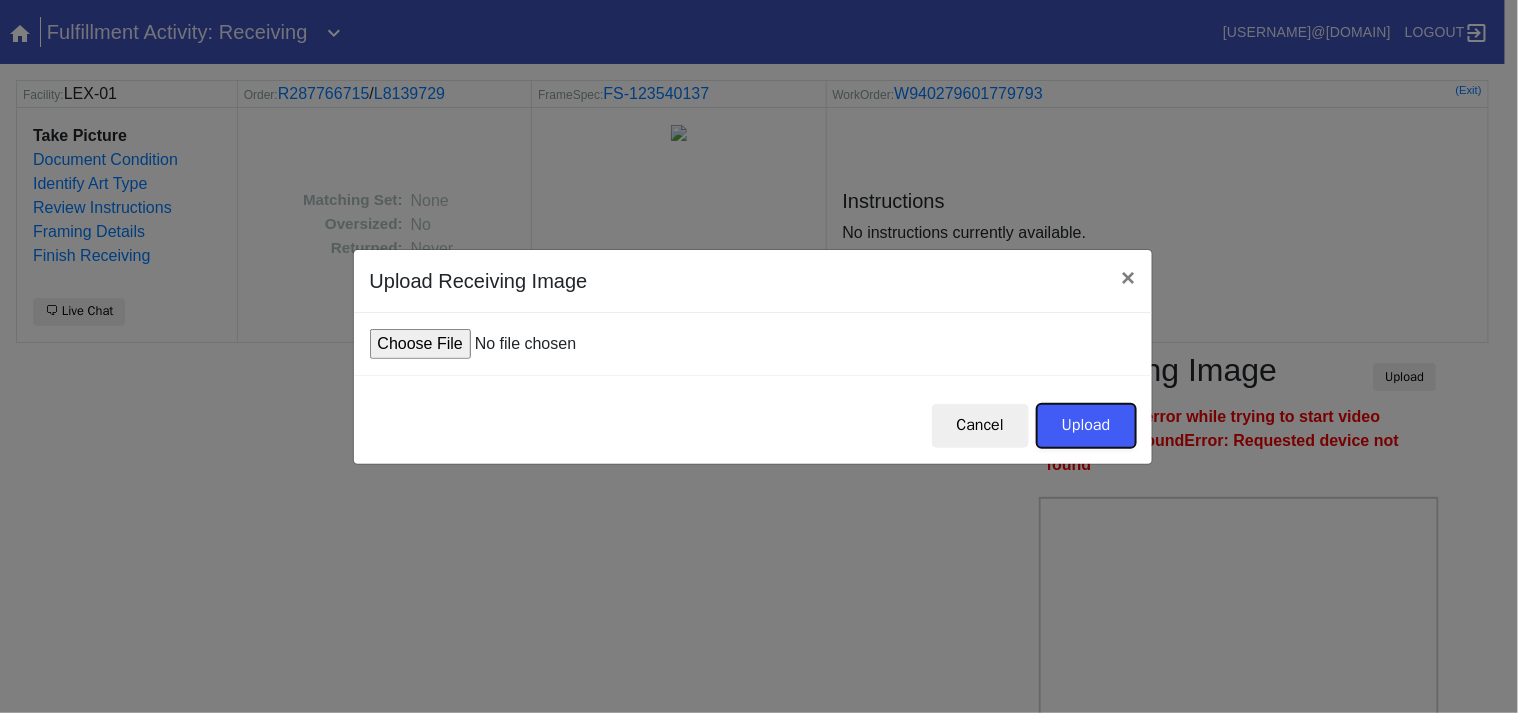 click on "Upload" at bounding box center [1086, 426] 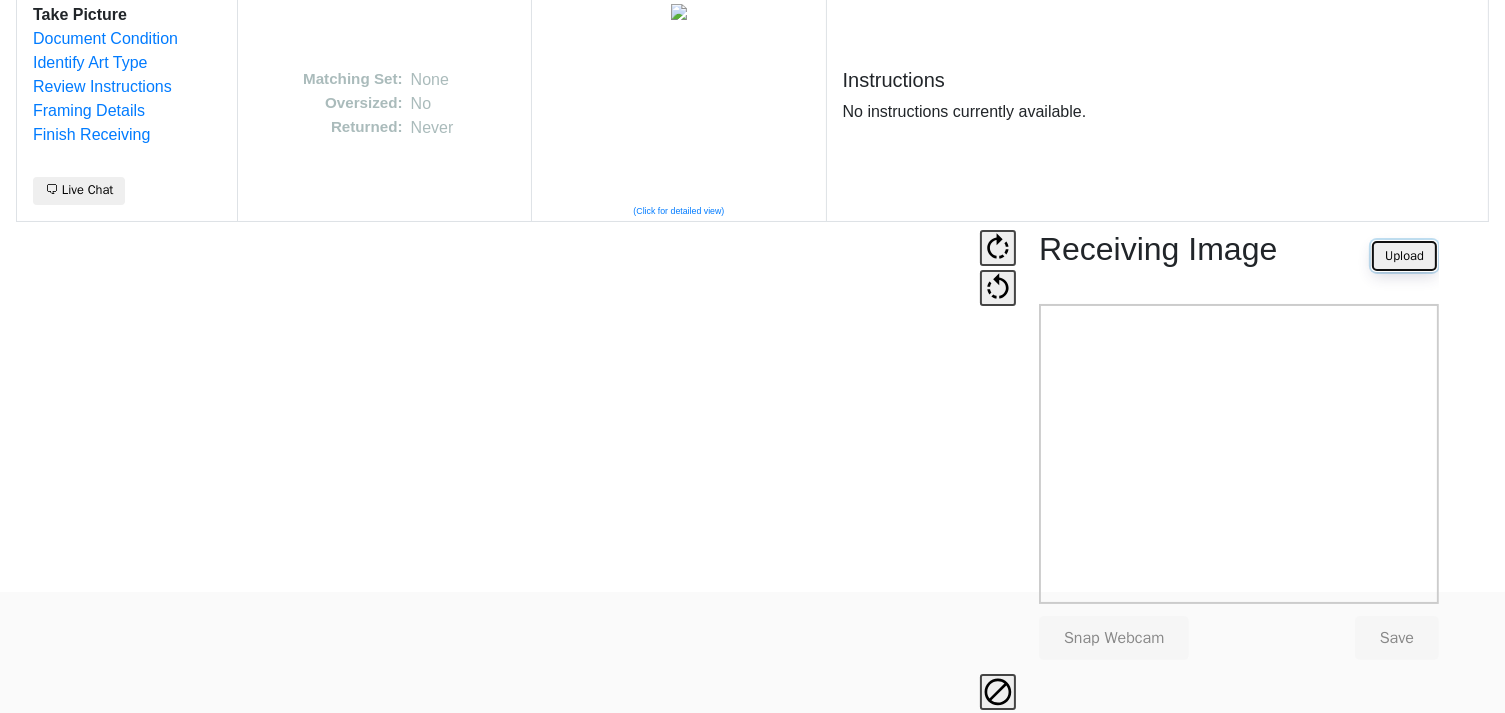 scroll, scrollTop: 124, scrollLeft: 0, axis: vertical 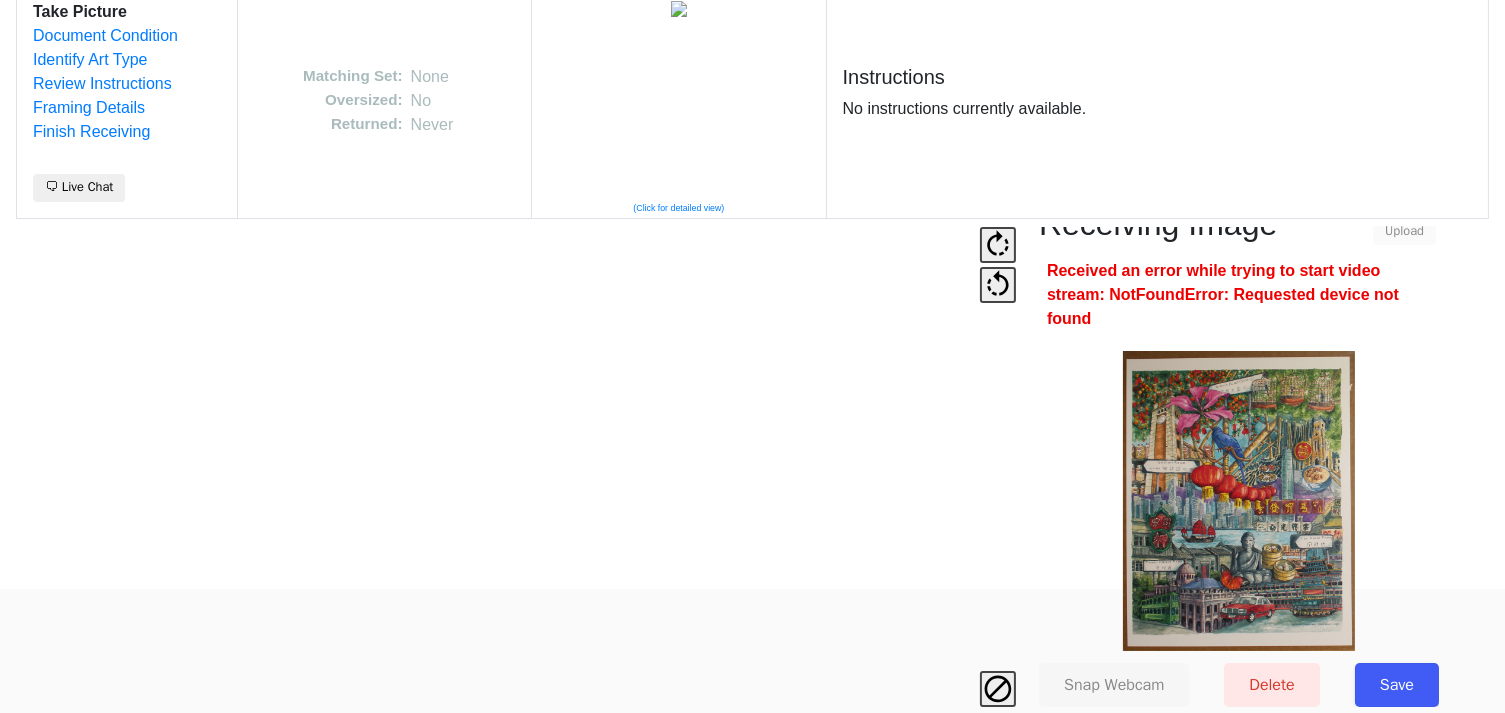 click on "Save" at bounding box center (1397, 685) 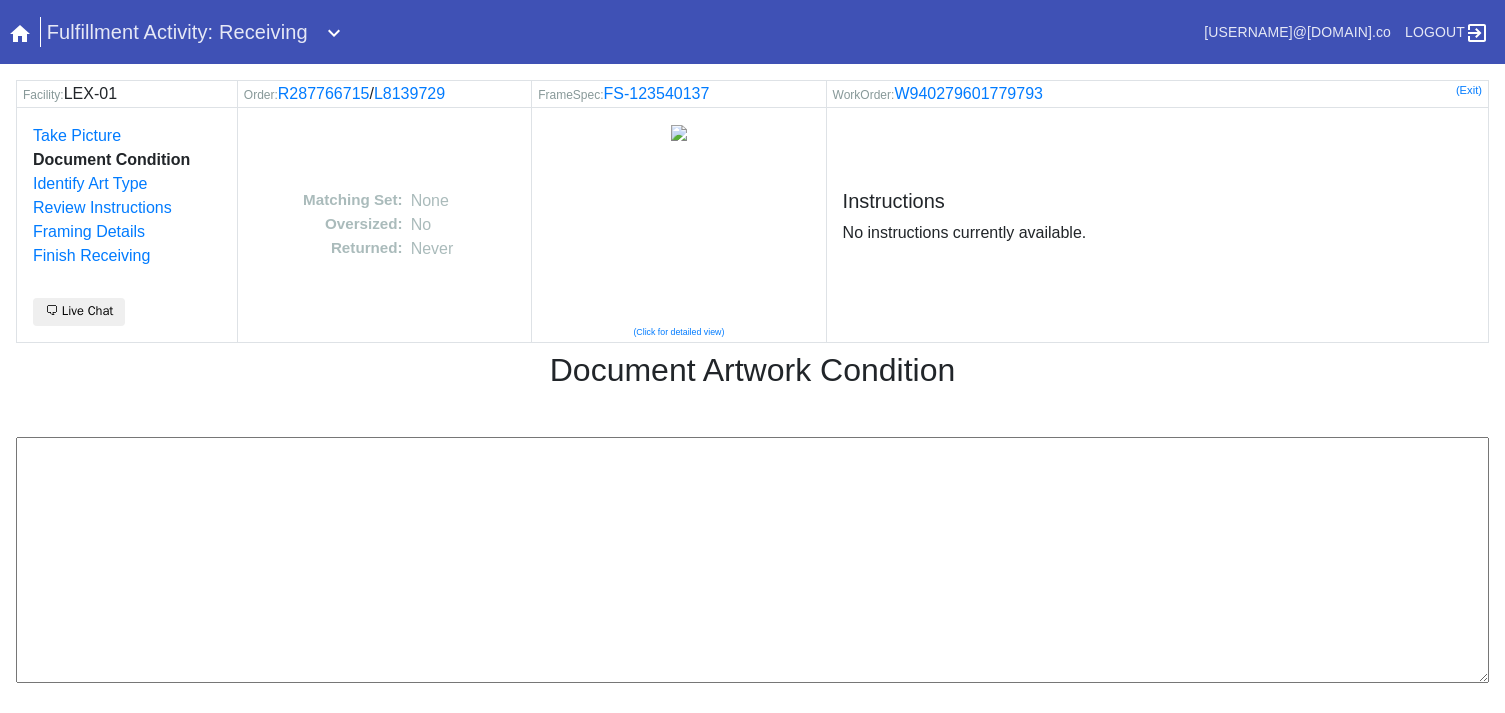 scroll, scrollTop: 0, scrollLeft: 0, axis: both 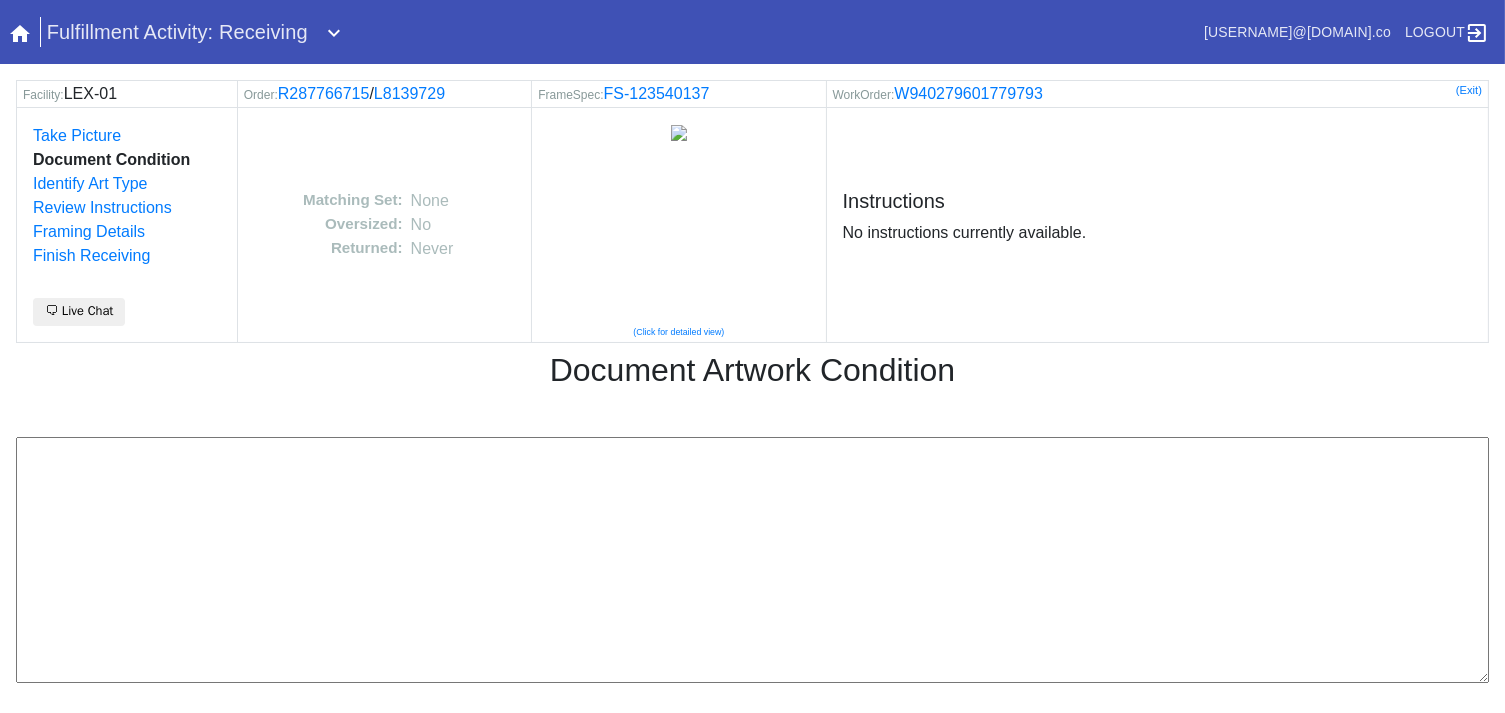 click at bounding box center [752, 560] 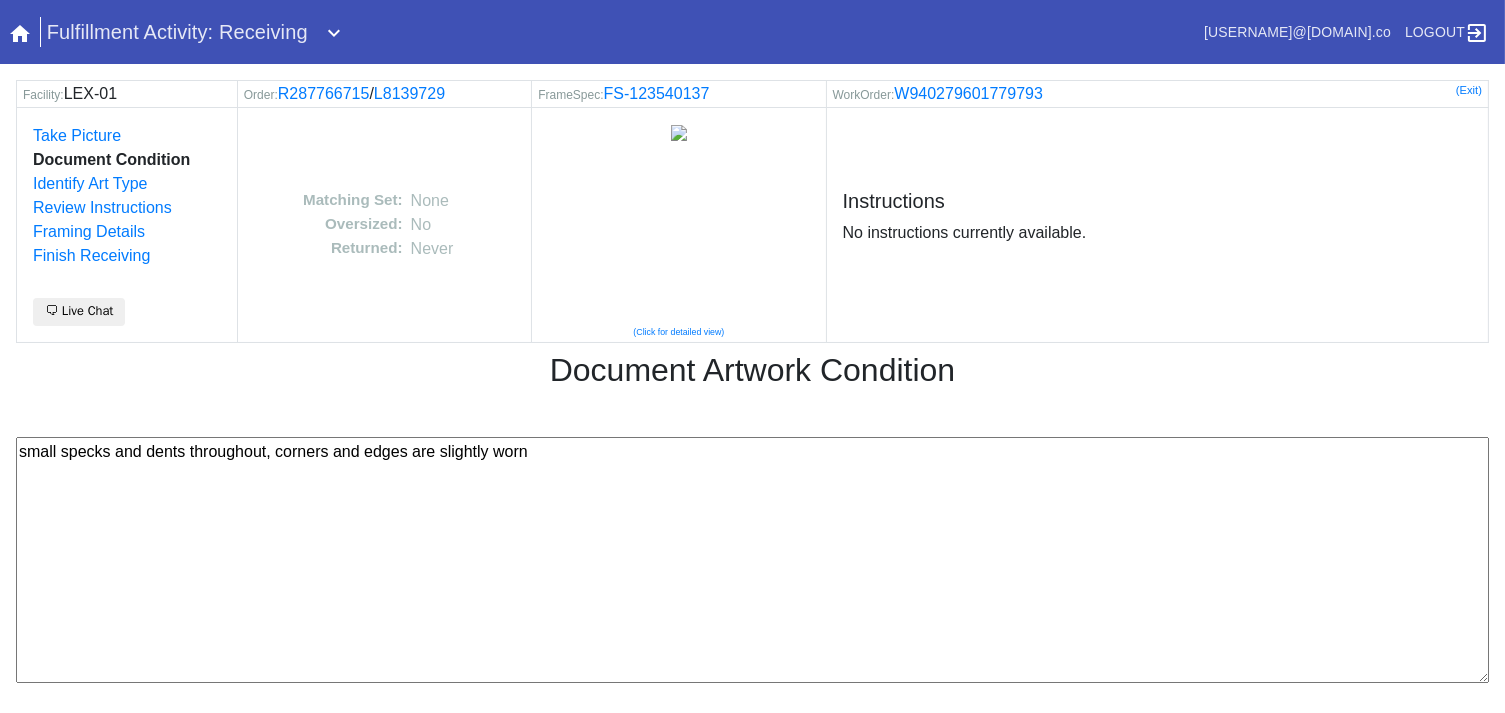 scroll, scrollTop: 80, scrollLeft: 0, axis: vertical 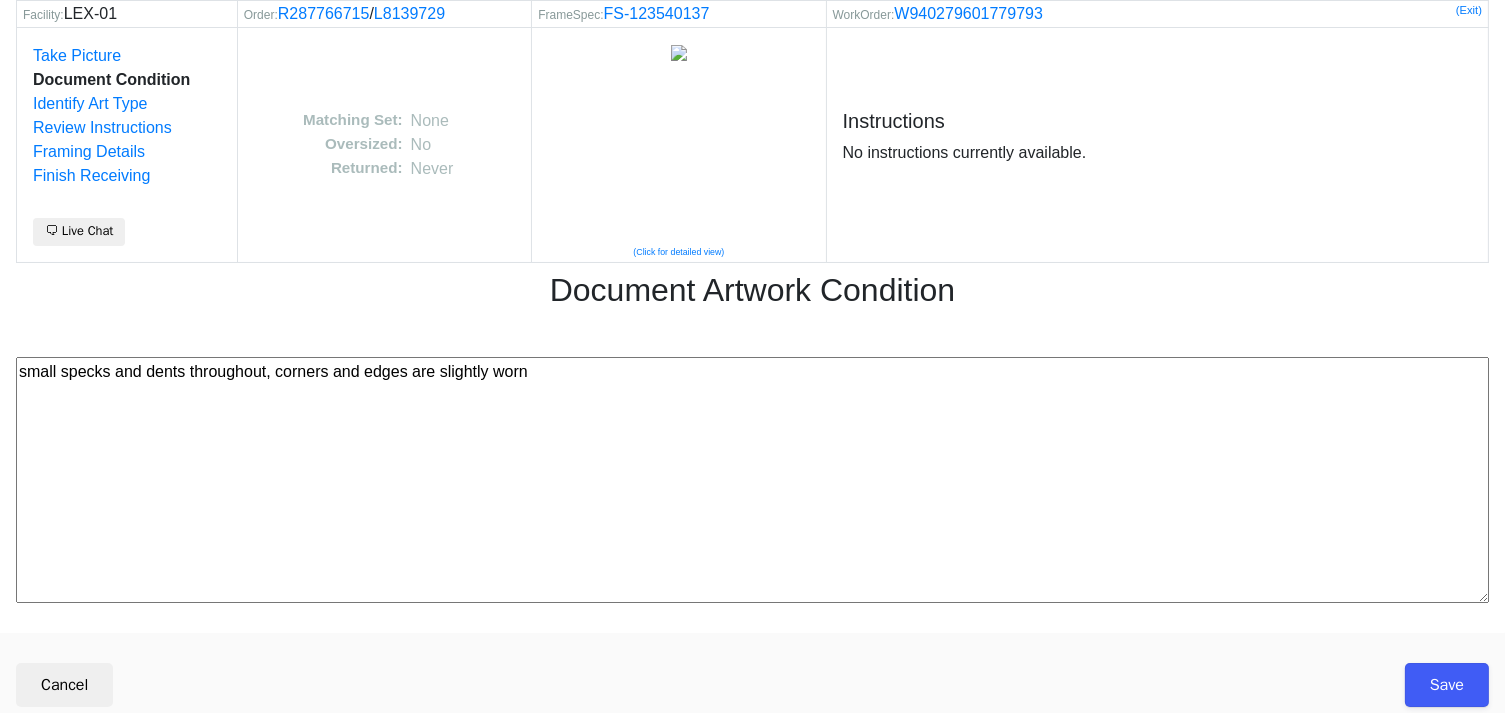 type on "small specks and dents throughout, corners and edges are slightly worn" 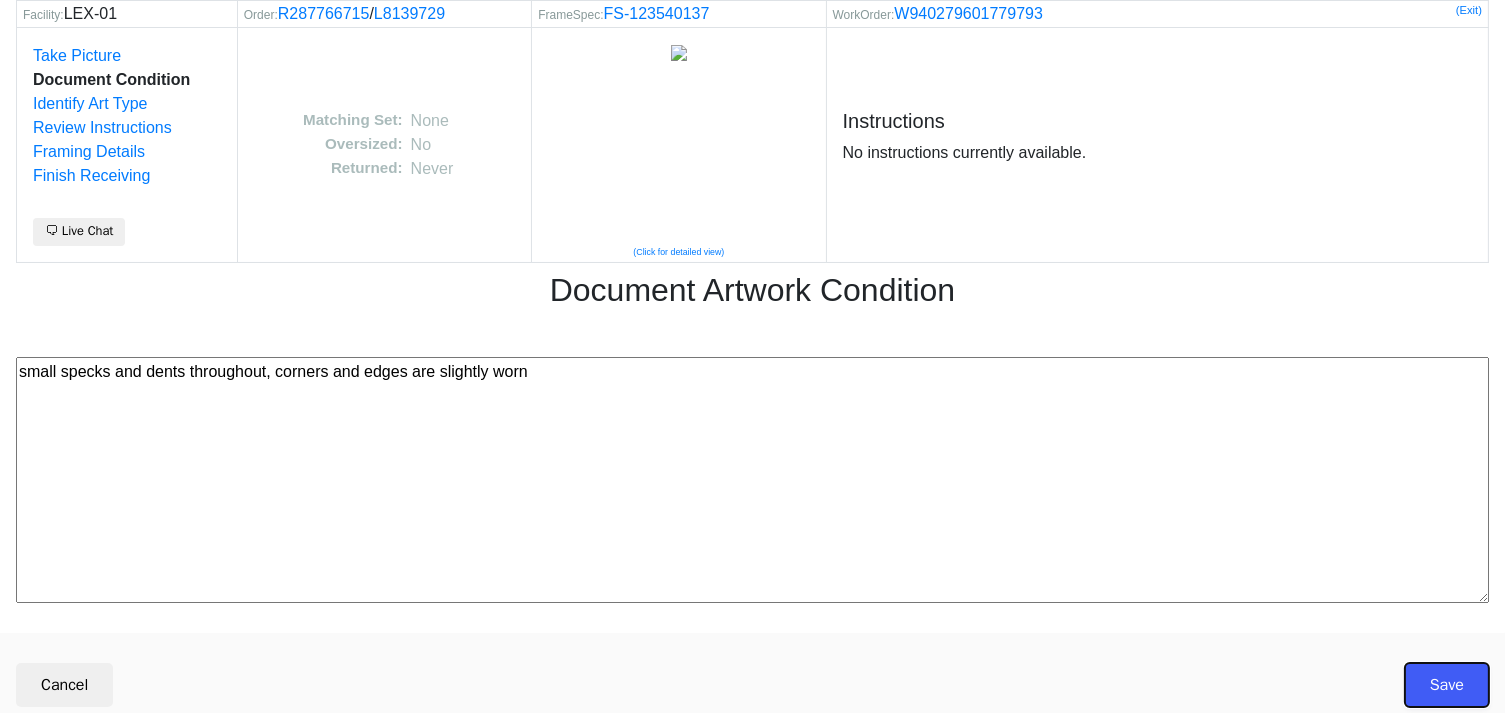 drag, startPoint x: 1442, startPoint y: 671, endPoint x: 1304, endPoint y: 513, distance: 209.78084 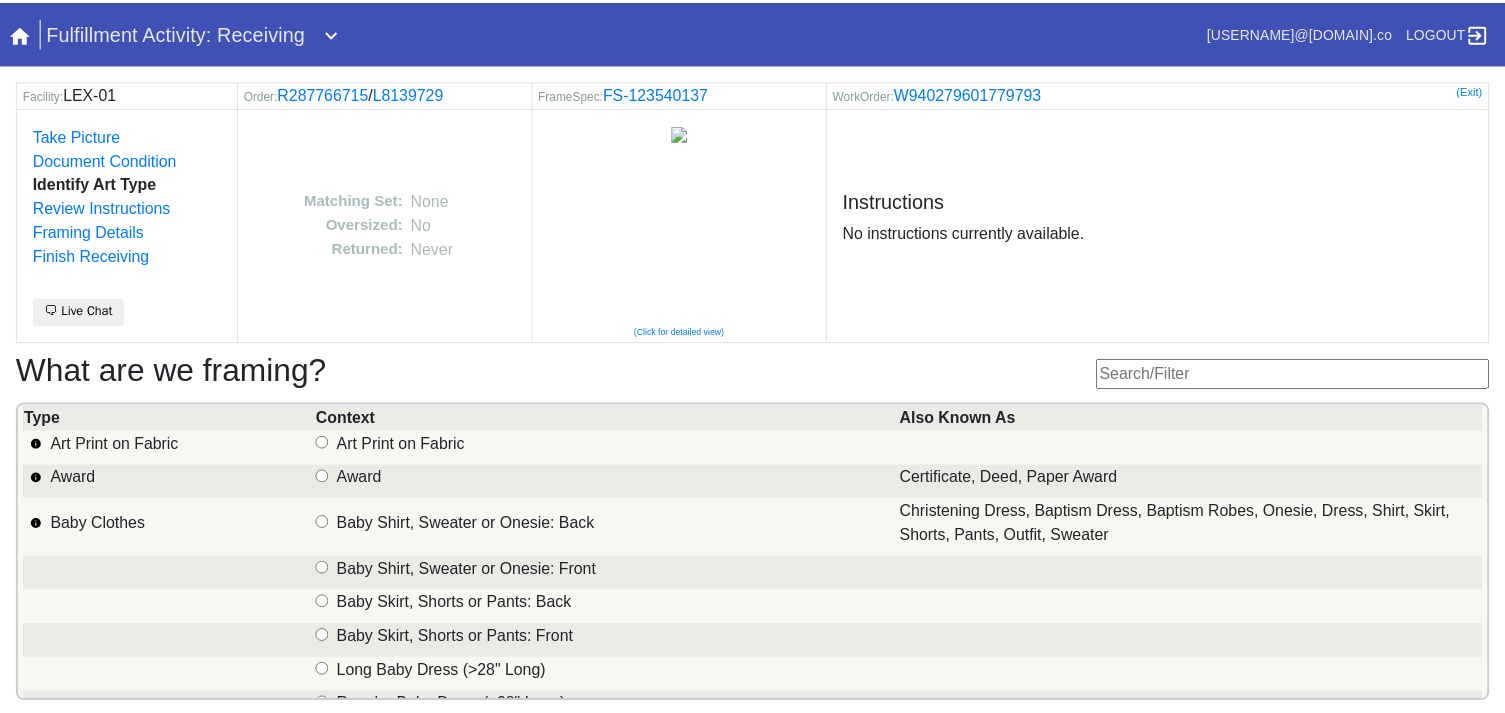 scroll, scrollTop: 0, scrollLeft: 0, axis: both 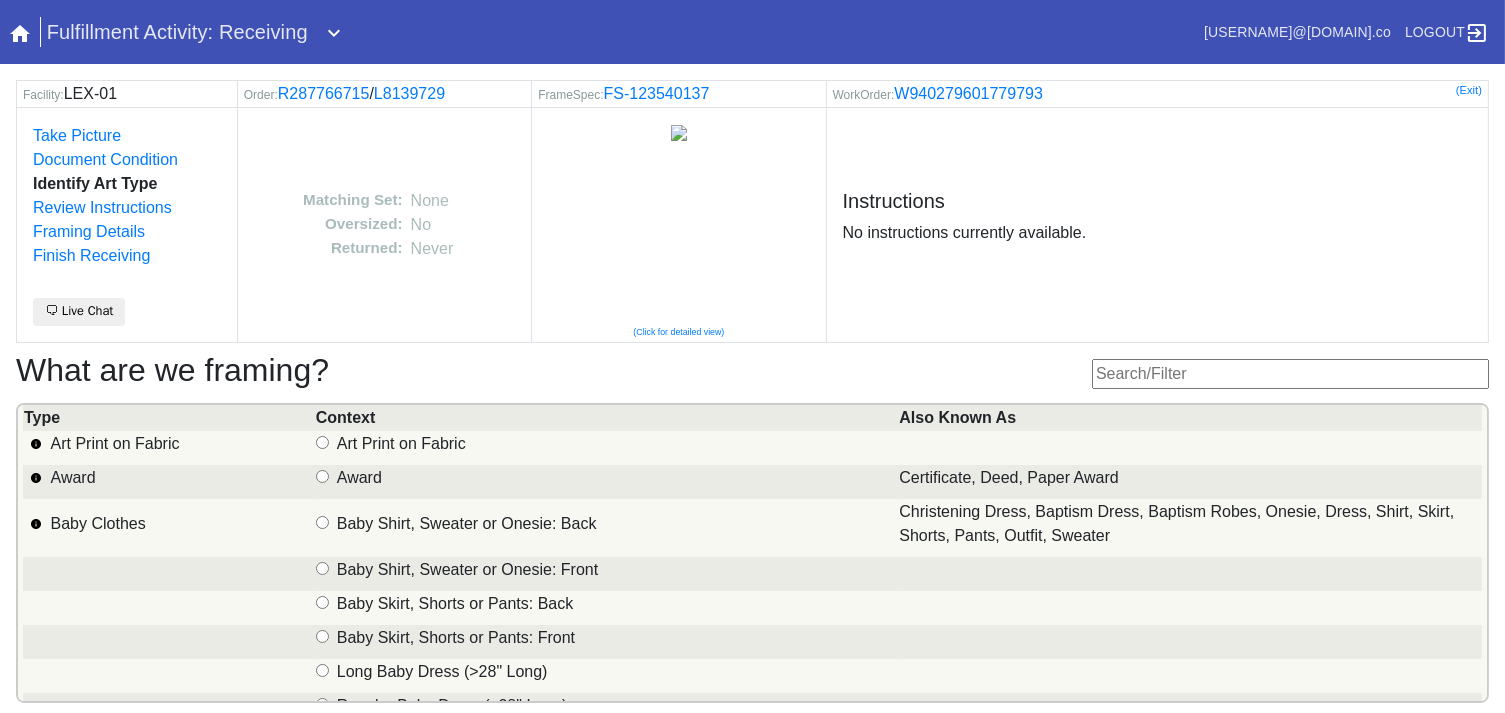 drag, startPoint x: 1246, startPoint y: 376, endPoint x: 1207, endPoint y: 26, distance: 352.16617 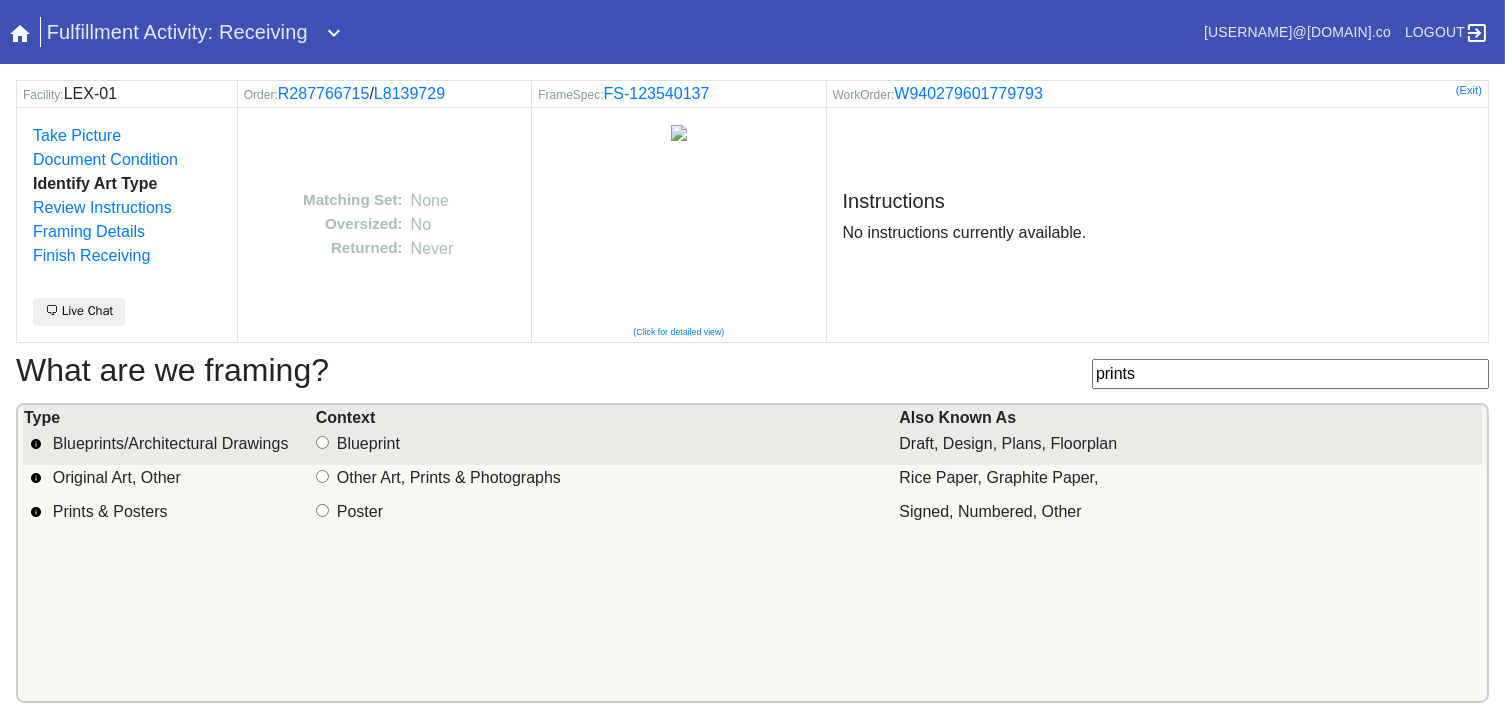 type on "prints" 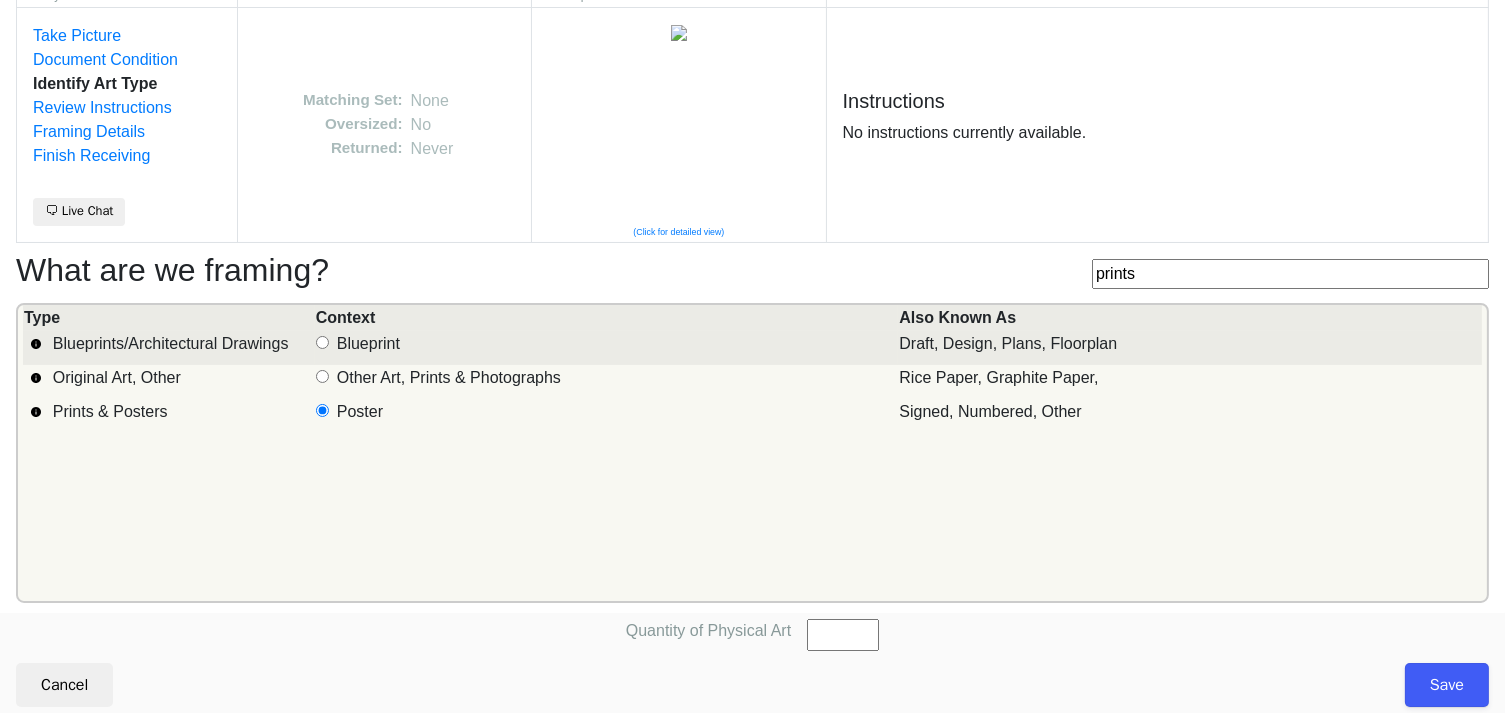 scroll, scrollTop: 101, scrollLeft: 0, axis: vertical 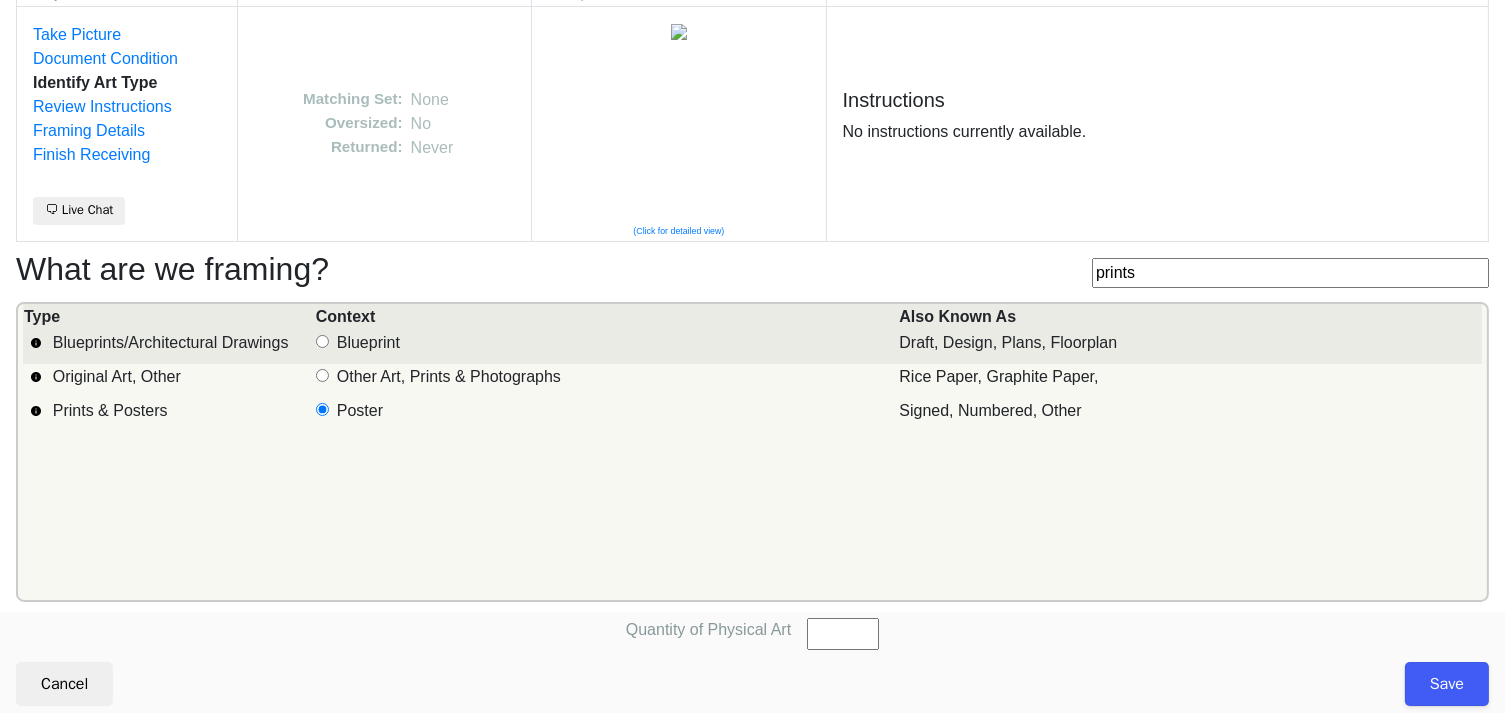 drag, startPoint x: 872, startPoint y: 620, endPoint x: 911, endPoint y: 623, distance: 39.115215 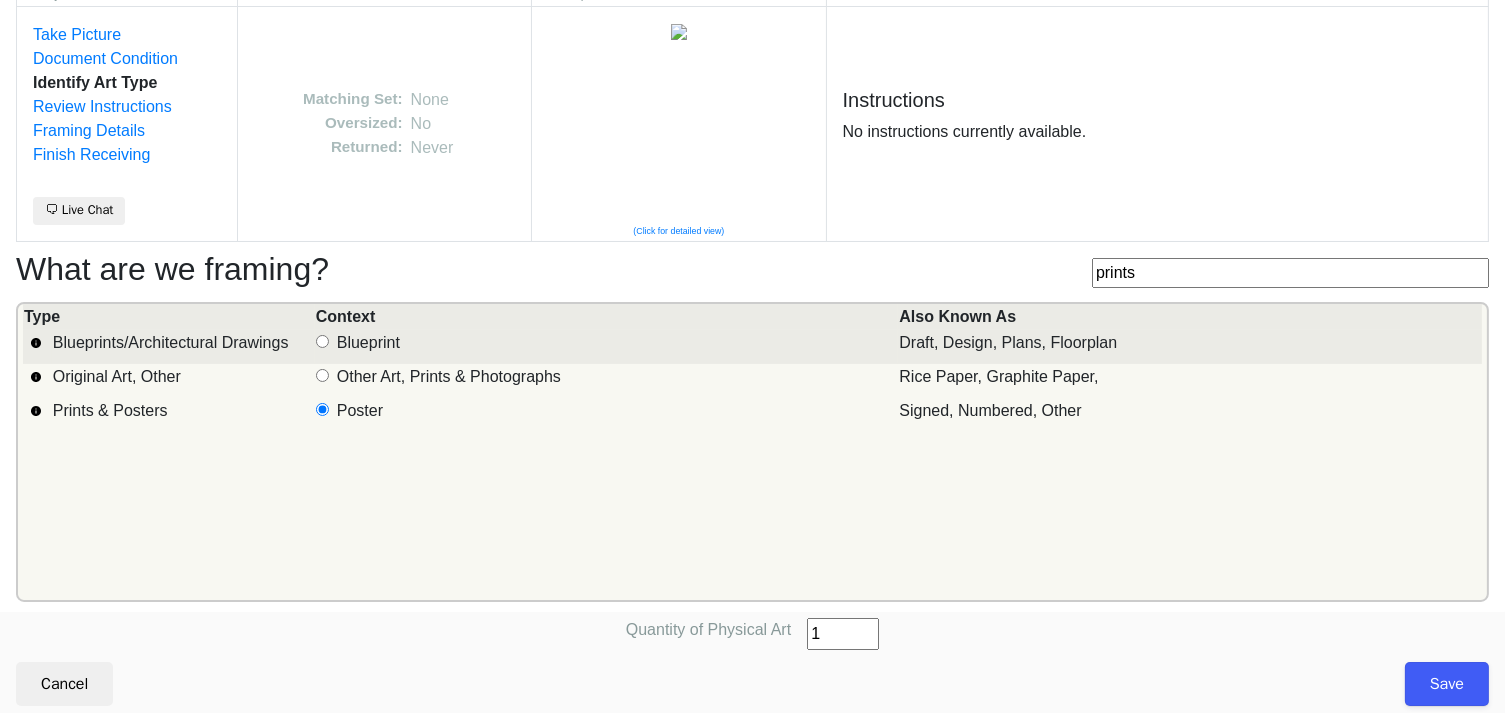 type on "1" 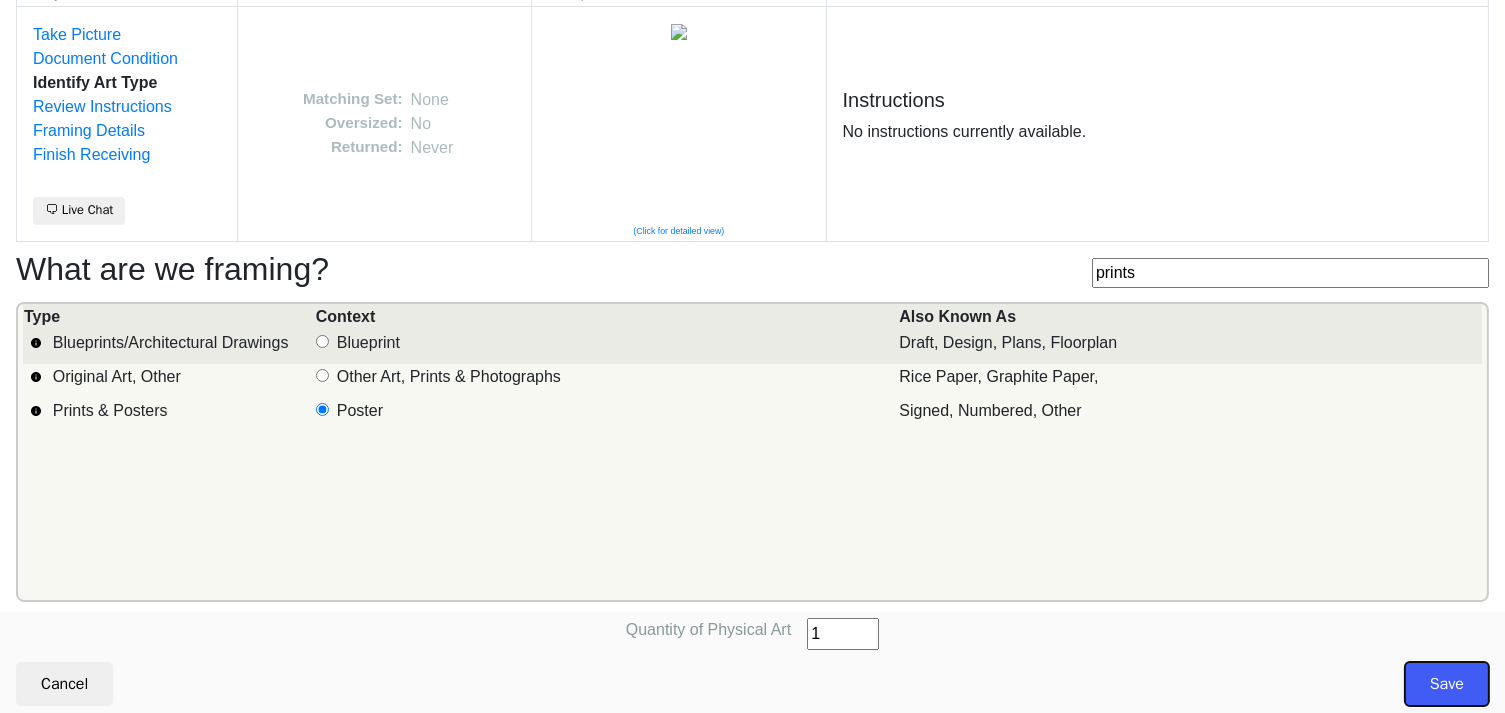 drag, startPoint x: 1422, startPoint y: 674, endPoint x: 1426, endPoint y: 601, distance: 73.109505 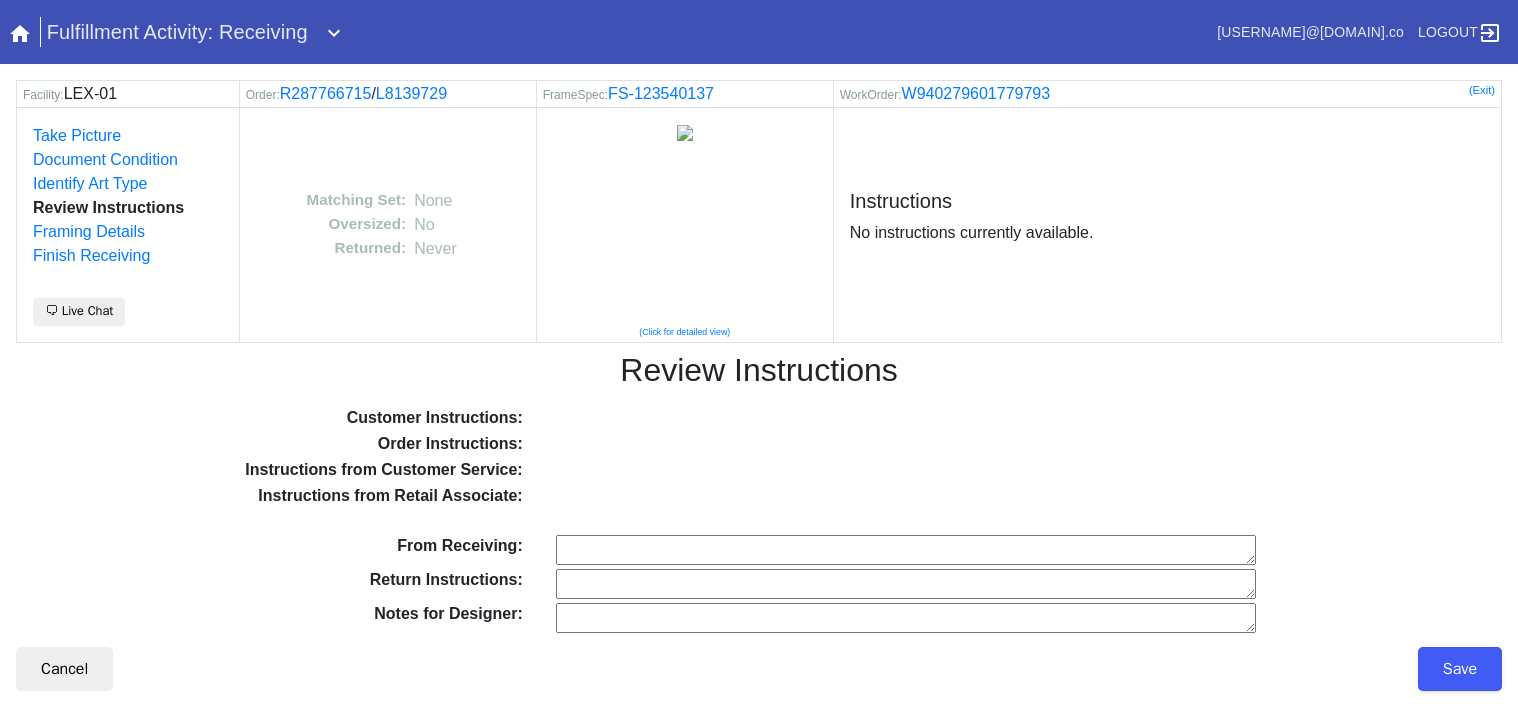 scroll, scrollTop: 0, scrollLeft: 0, axis: both 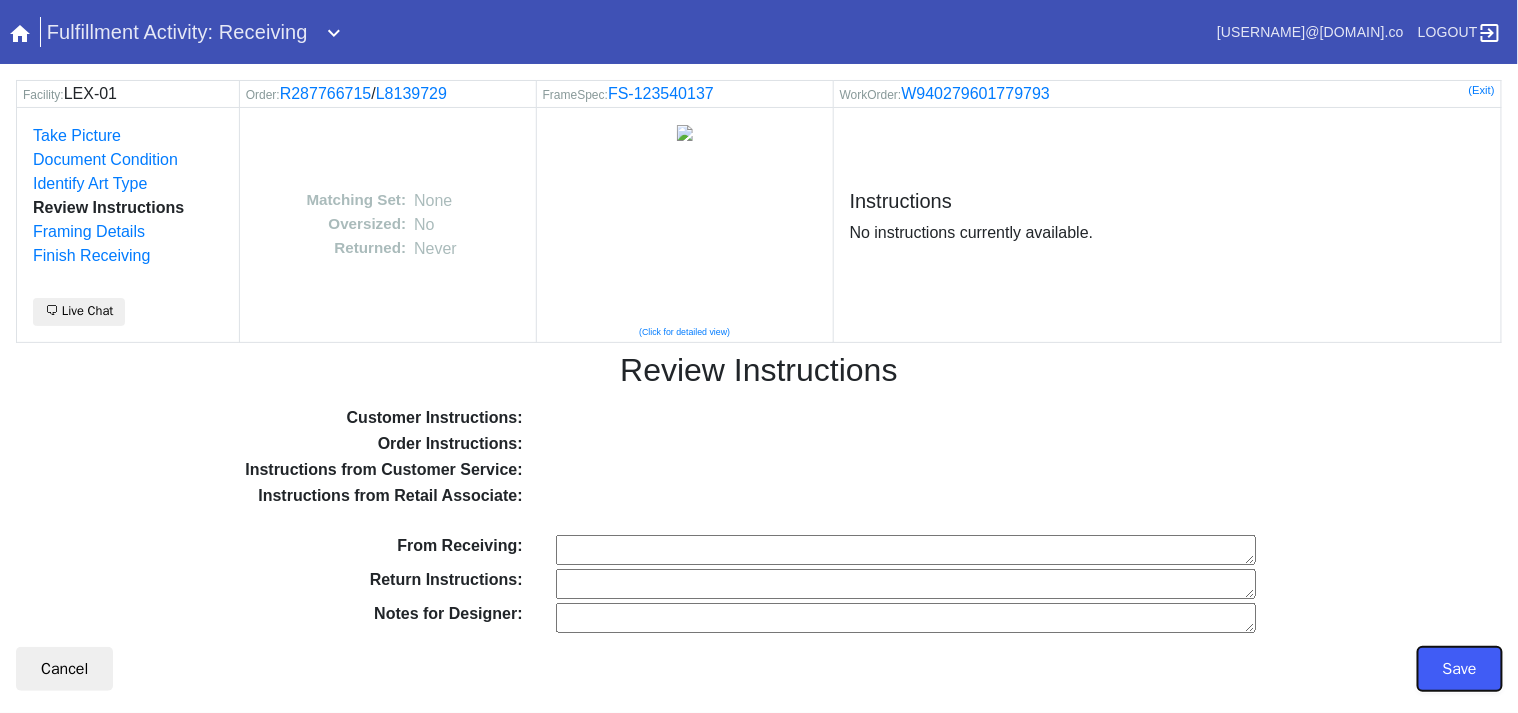 click on "Save" at bounding box center [1460, 669] 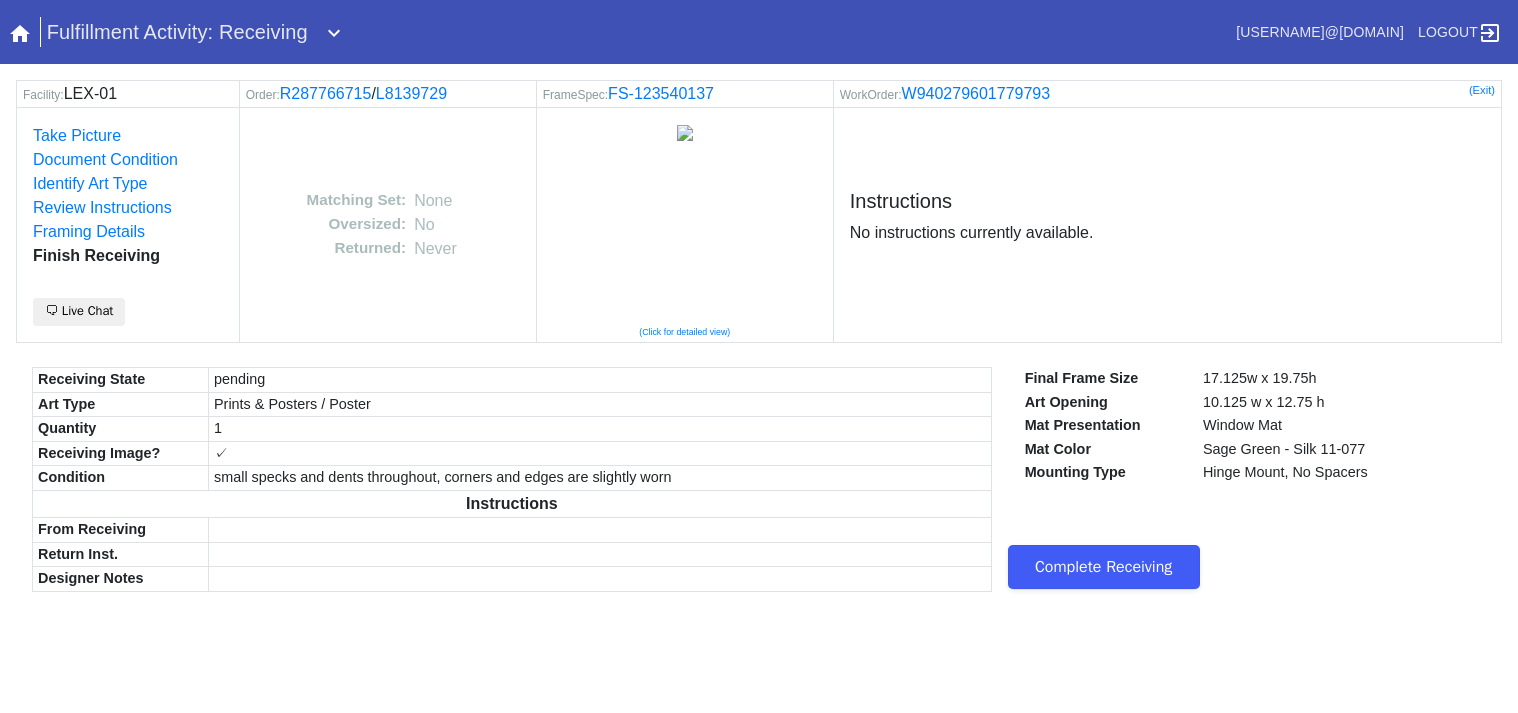 scroll, scrollTop: 0, scrollLeft: 0, axis: both 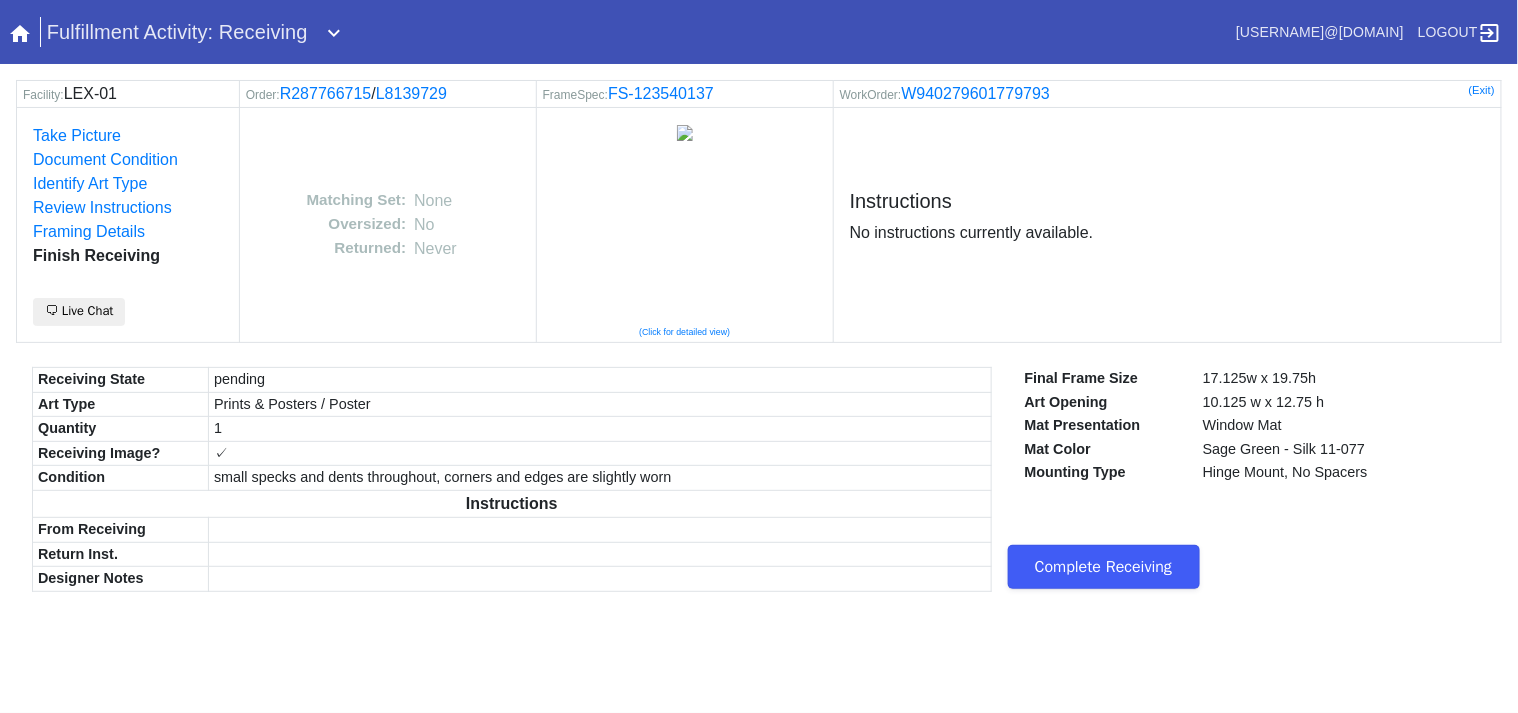 click on "Complete Receiving" at bounding box center (1104, 567) 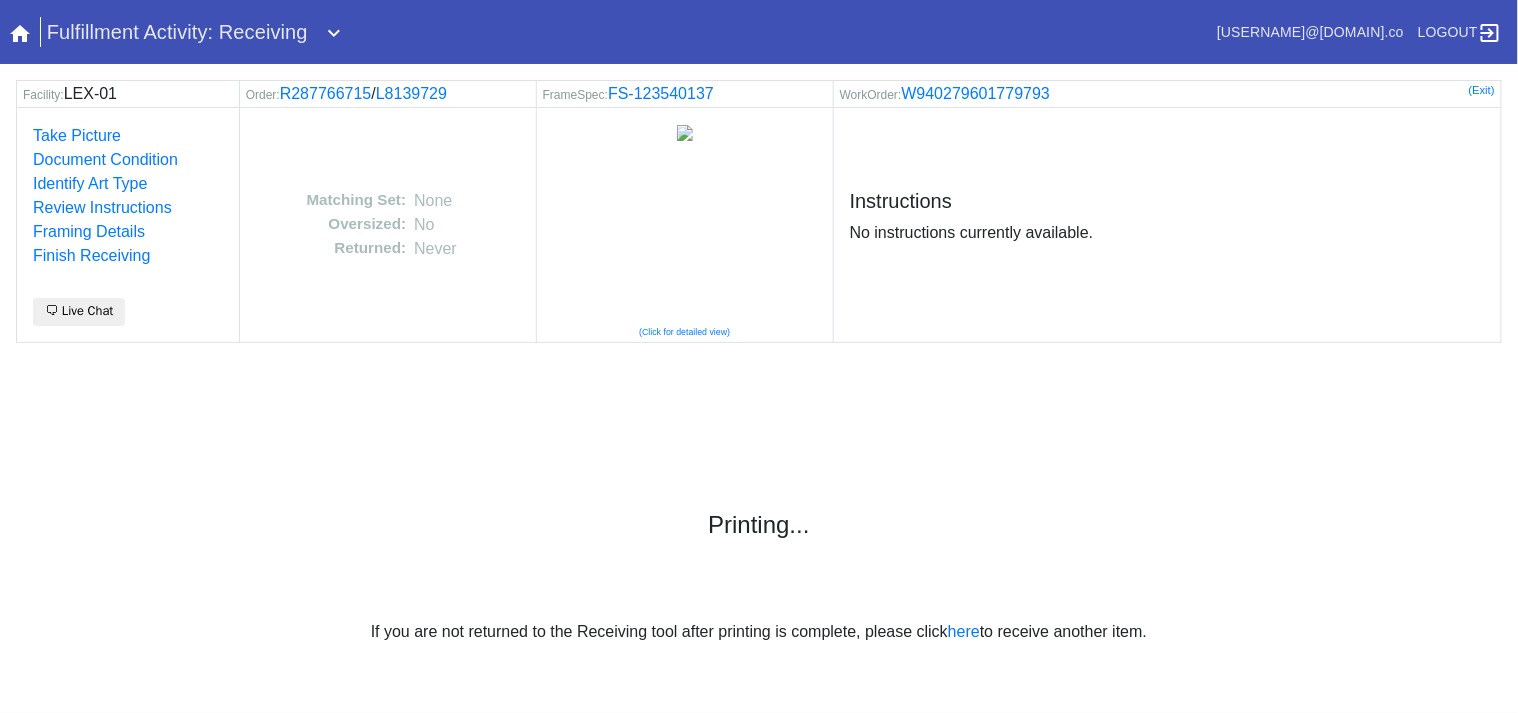 scroll, scrollTop: 0, scrollLeft: 0, axis: both 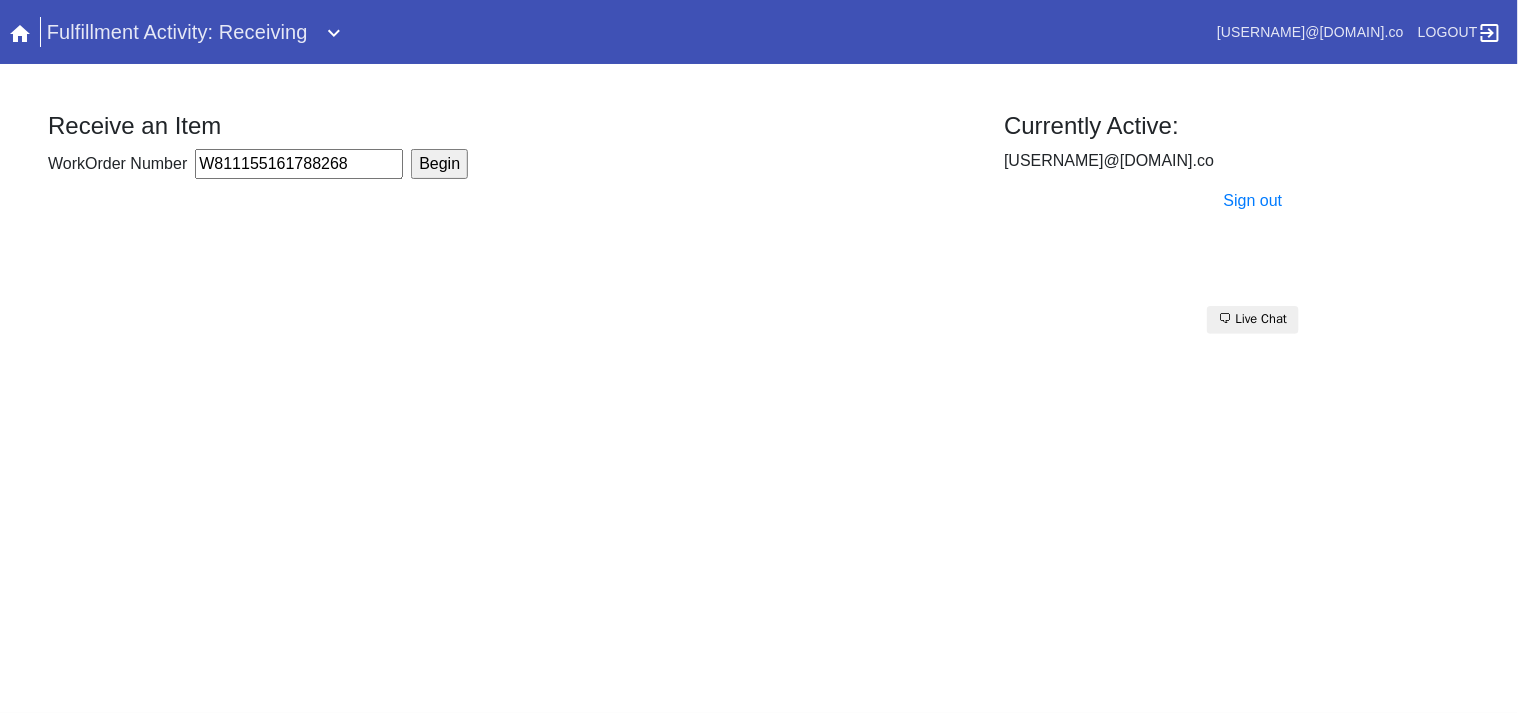 type on "W811155161788268" 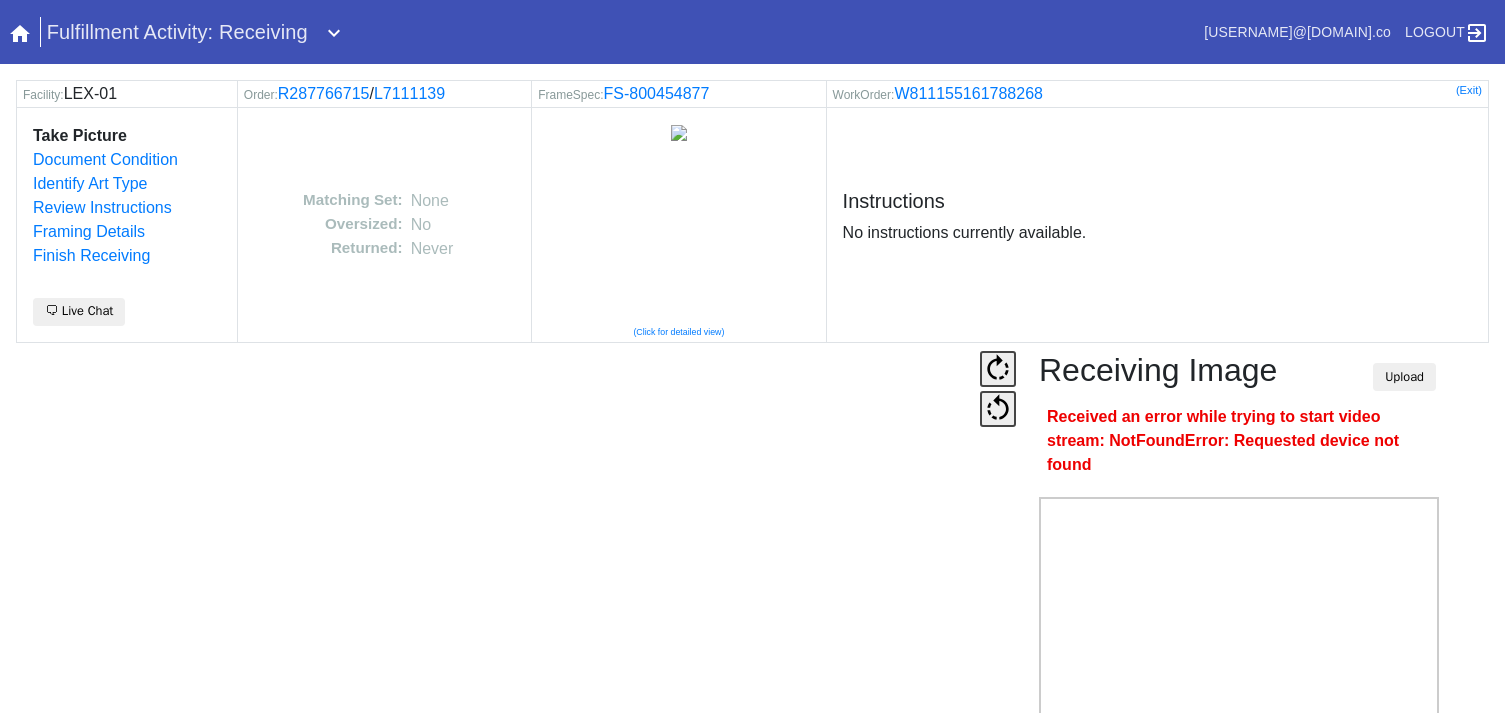 scroll, scrollTop: 0, scrollLeft: 0, axis: both 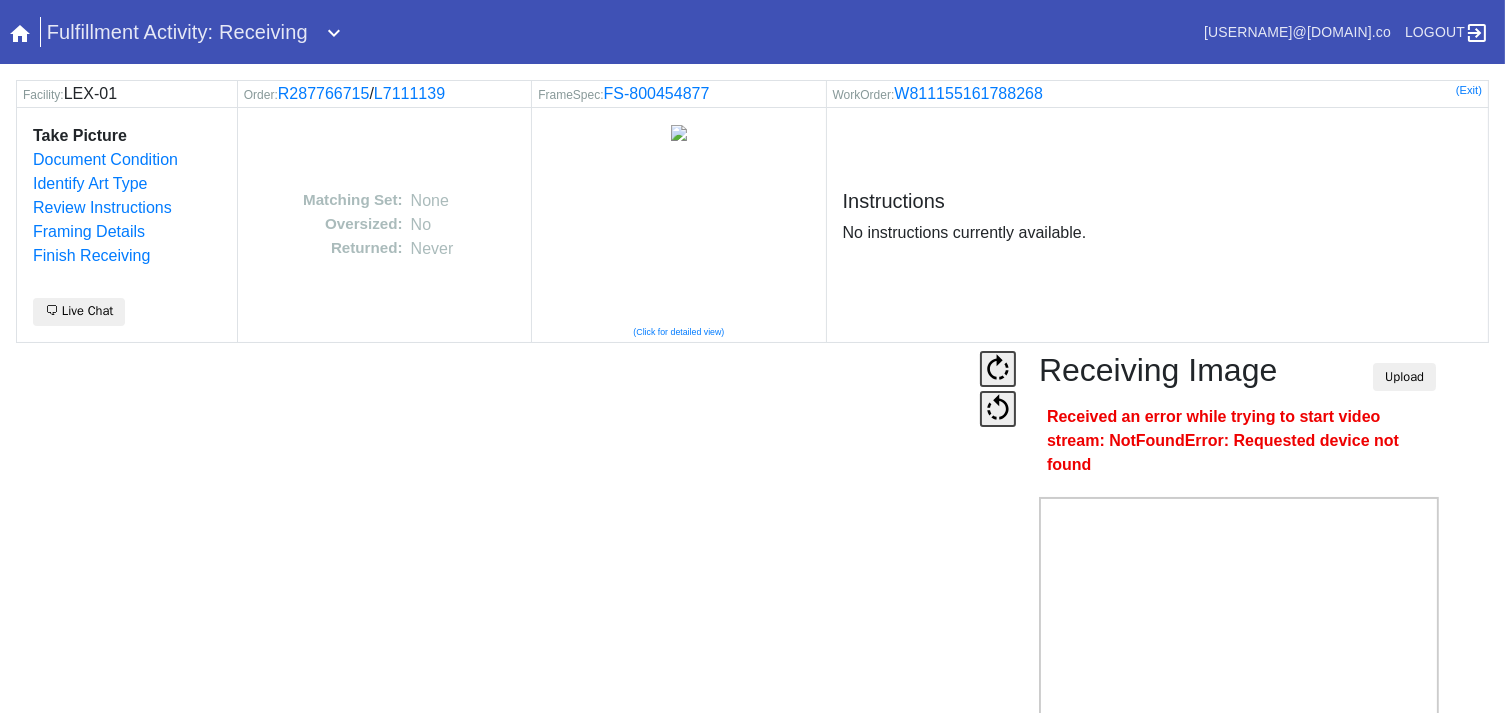 click on "Facility:  LEX-01 Order:  R287766715  /  L7111139 FrameSpec:  FS-800454877 WorkOrder:  W811155161788268 (Exit) Take Picture Document Condition Identify Art Type Review Instructions Framing Details Finish Receiving 🗨 Live Chat Matching Set: None Oversized: No Returned: Never (Click for detailed view) Instructions No instructions currently available. Camera Disabled Click  here  to re-enable it. Receiving Image Upload Received an error while trying to start video stream: NotFoundError: Requested device not found Snap Webcam Save" at bounding box center (752, 451) 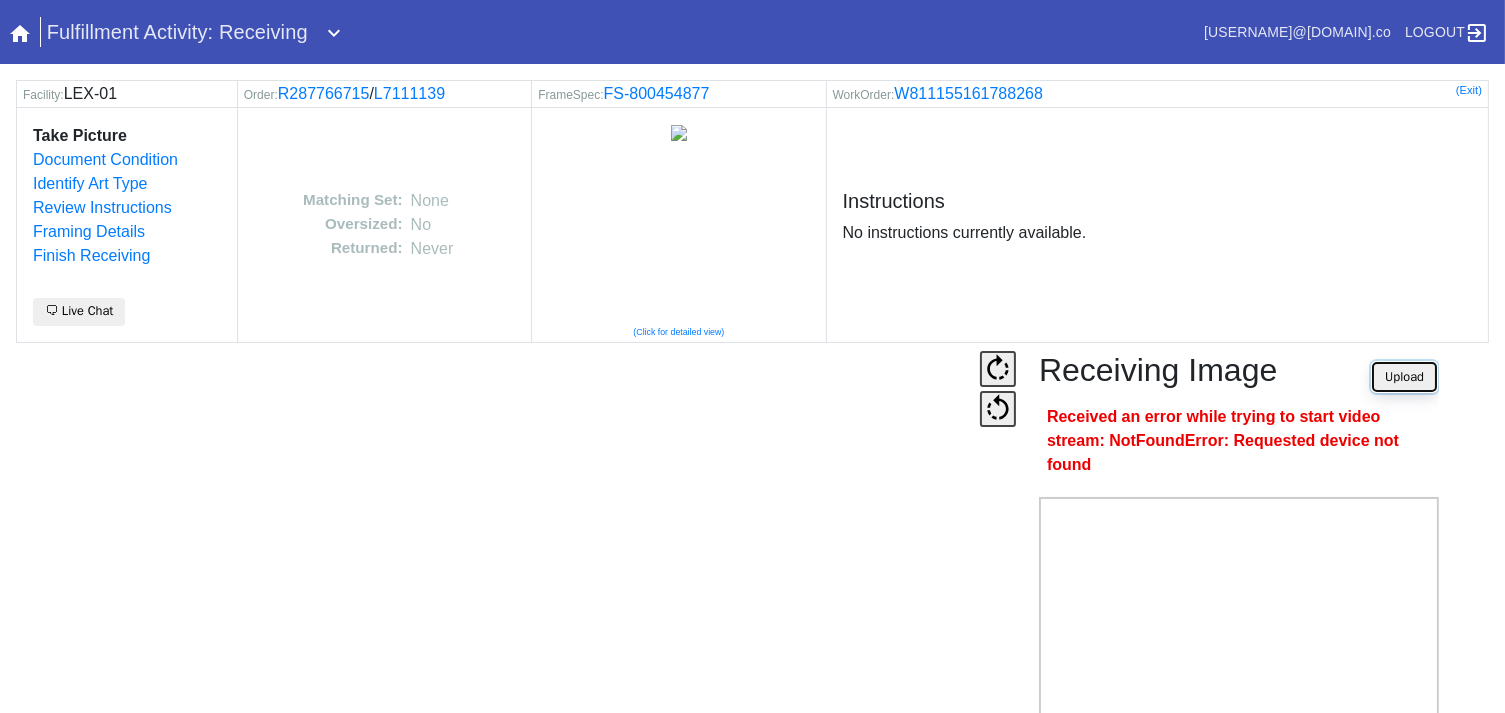 click on "Upload" at bounding box center (1404, 377) 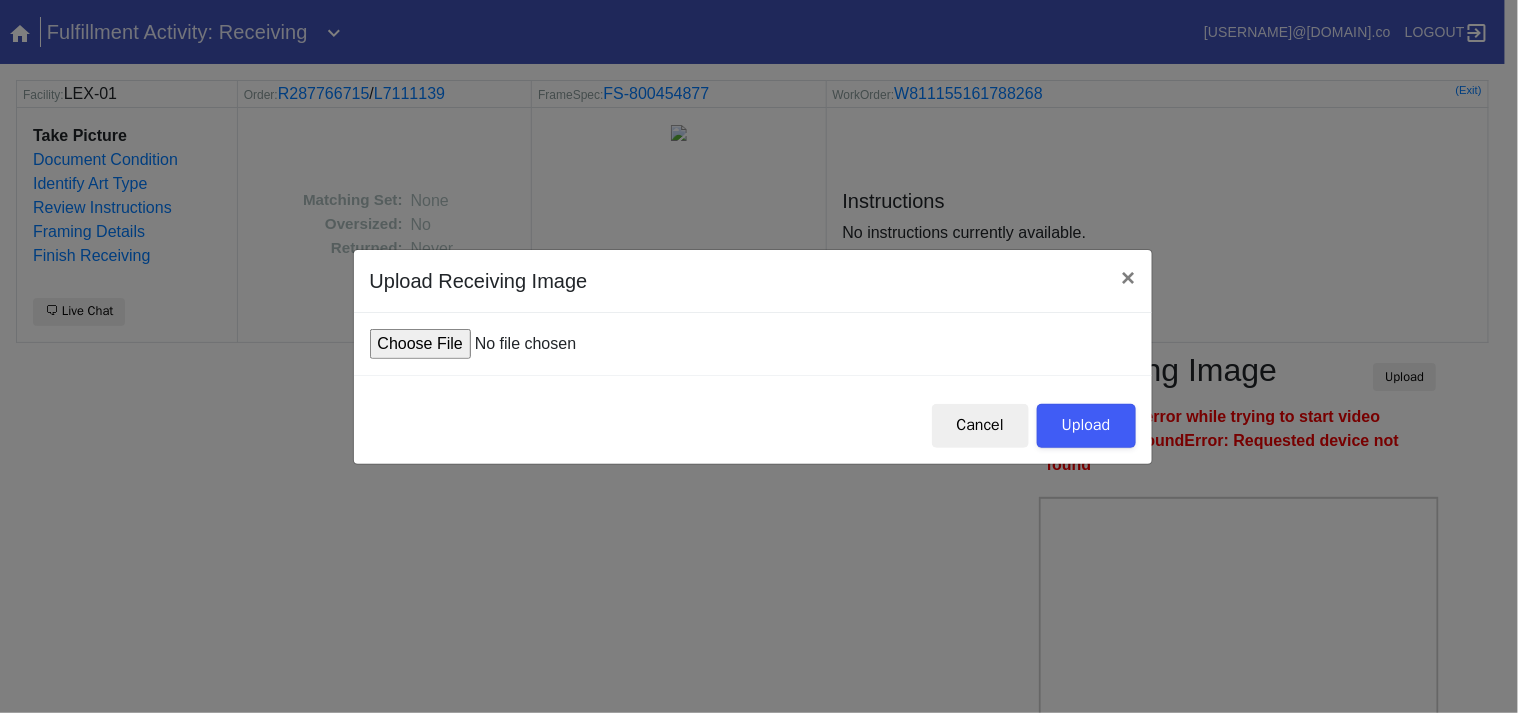 click at bounding box center [521, 344] 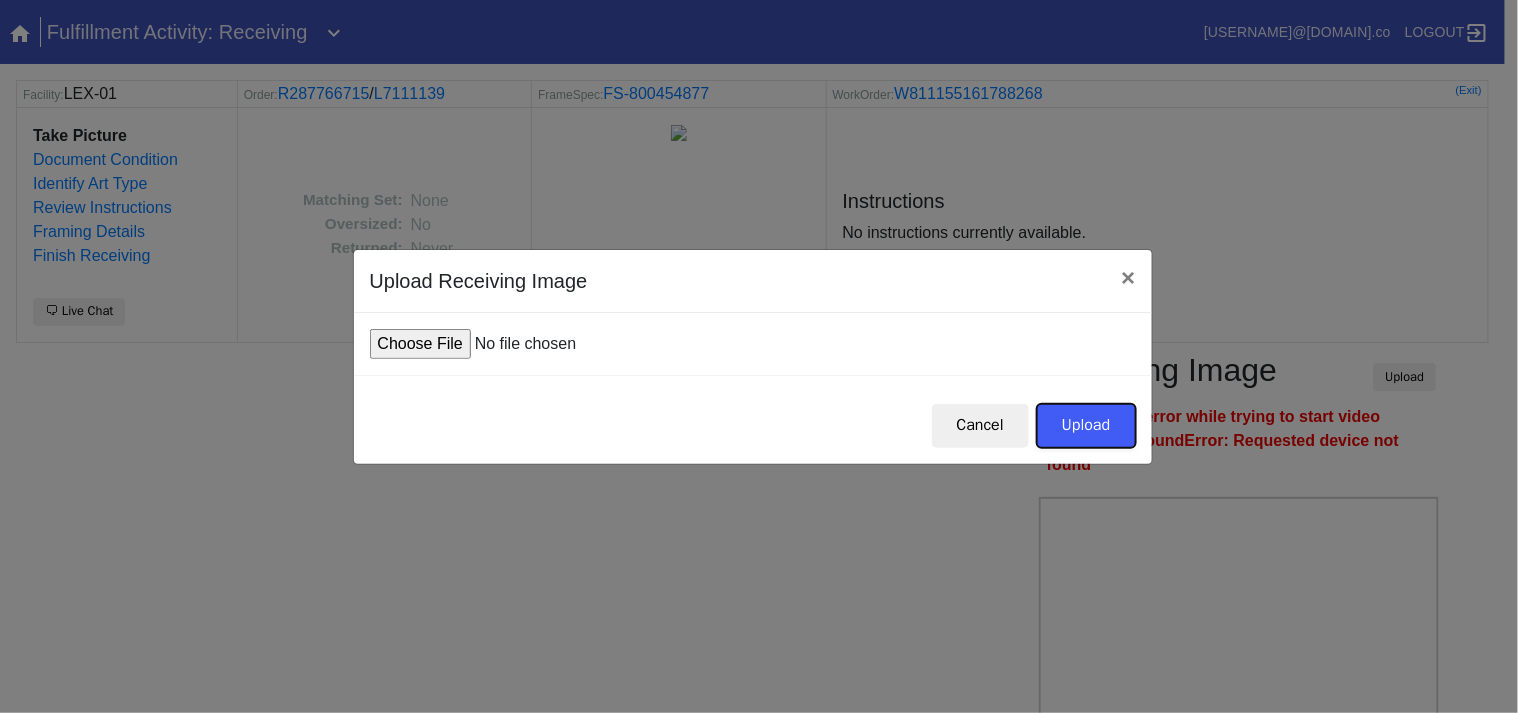 click on "Upload" at bounding box center (1086, 426) 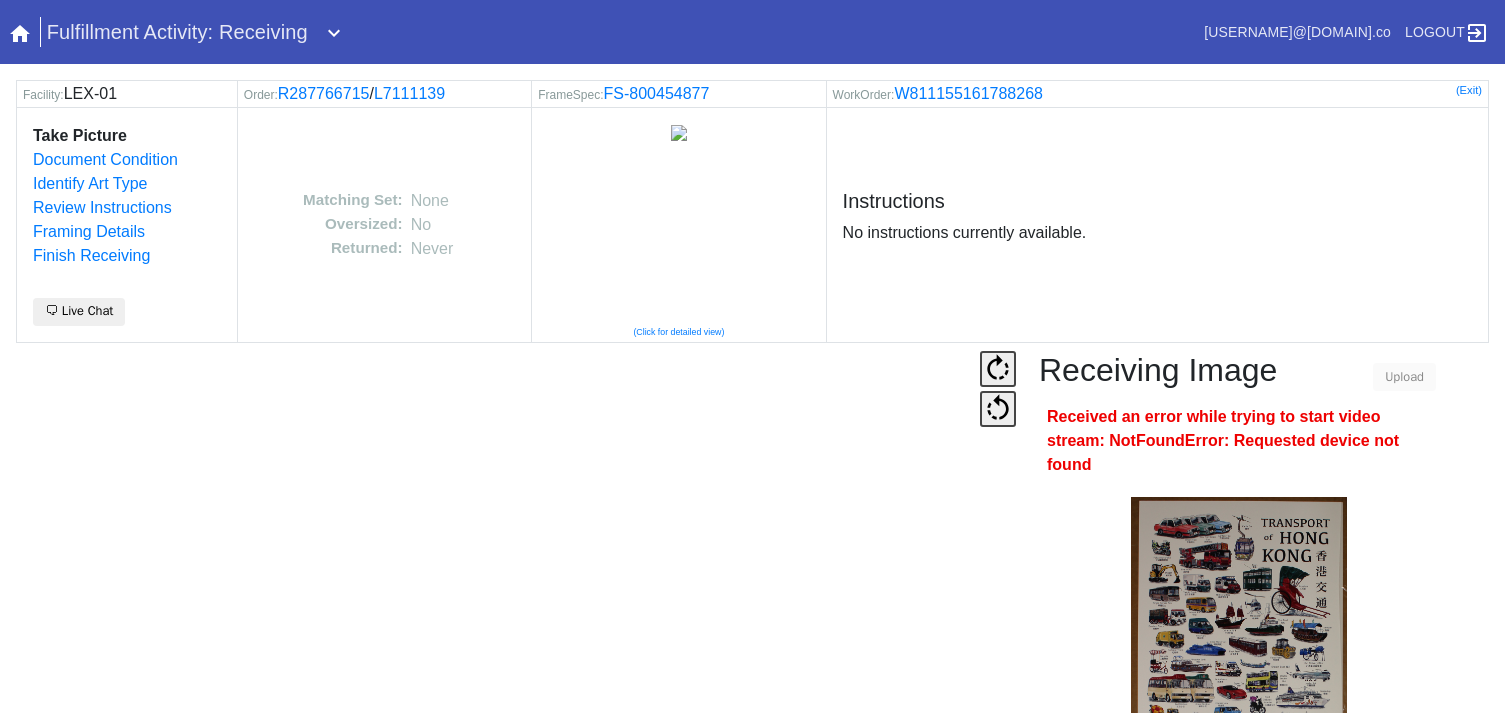 scroll, scrollTop: 0, scrollLeft: 0, axis: both 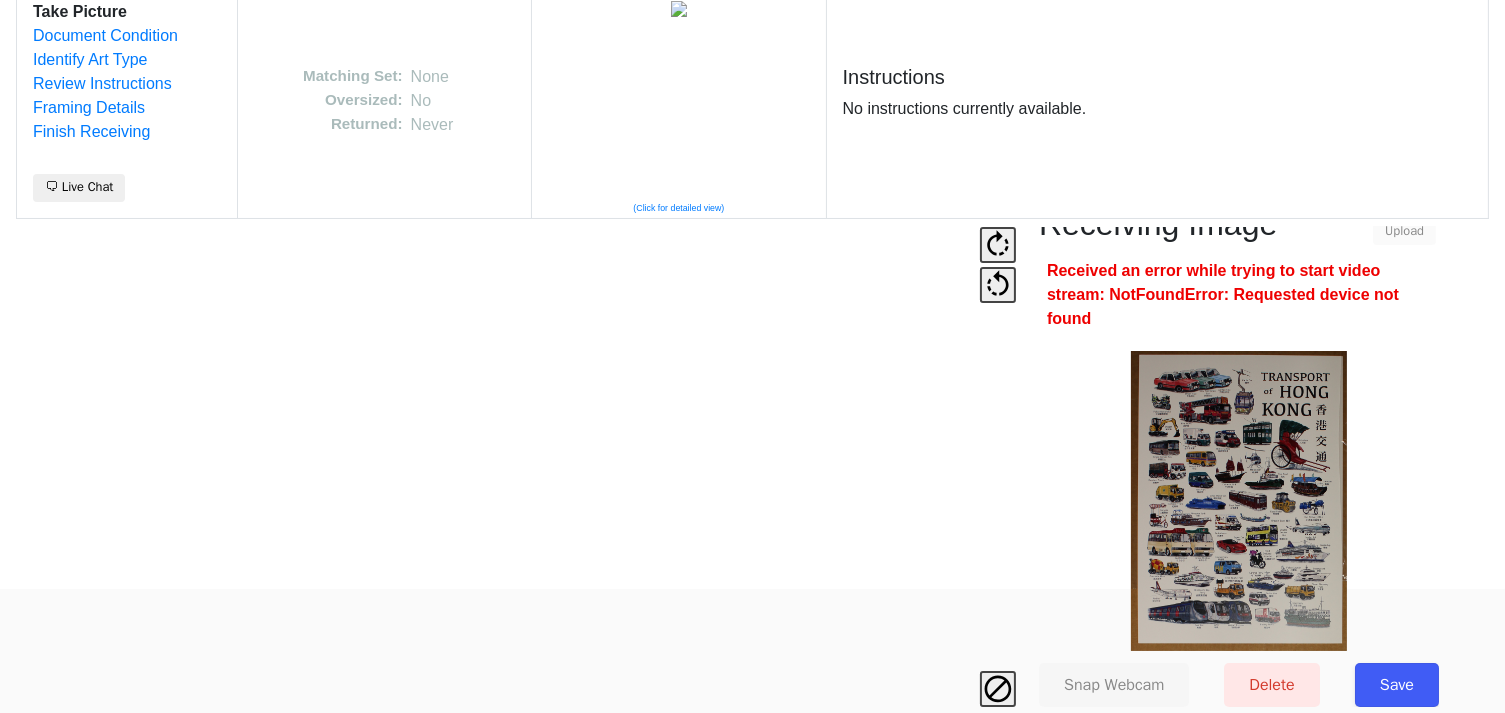 click on "Save" at bounding box center [1397, 685] 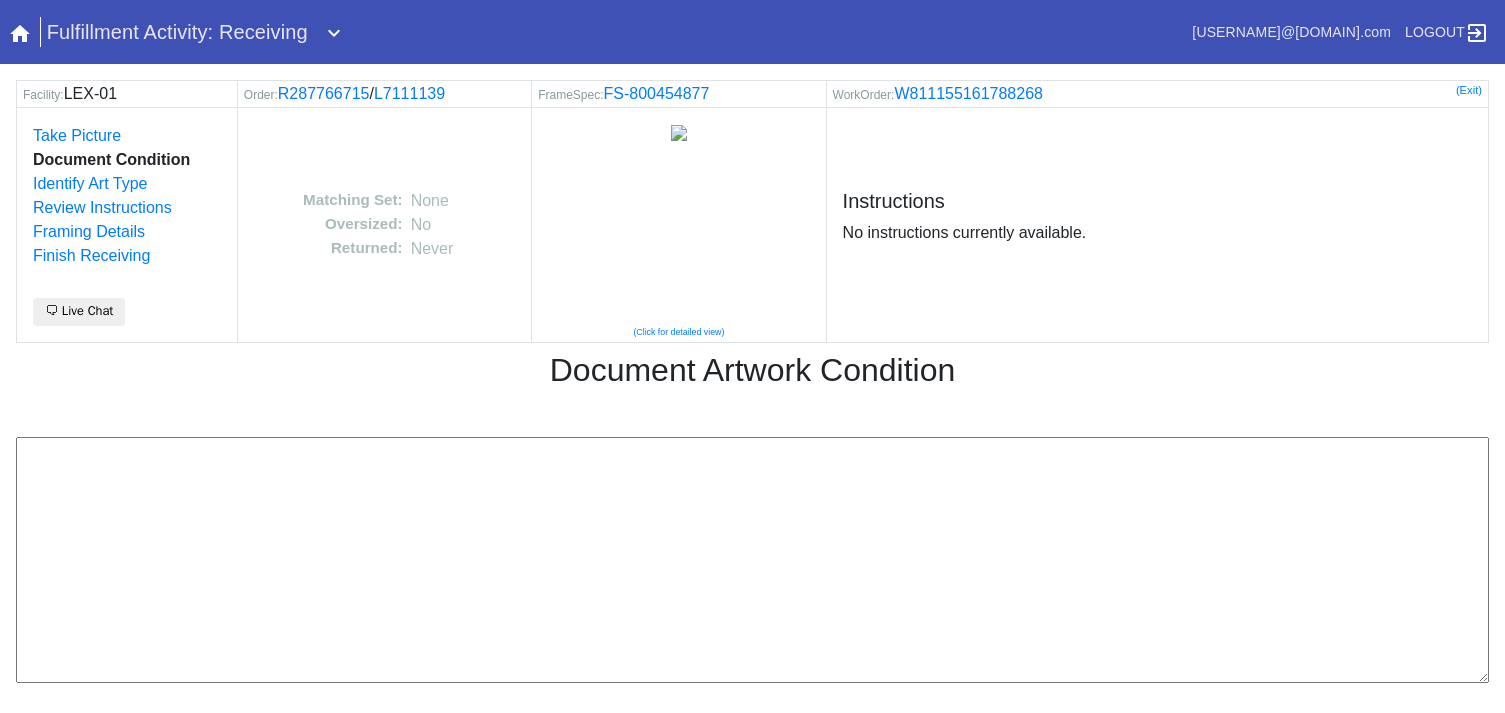 scroll, scrollTop: 0, scrollLeft: 0, axis: both 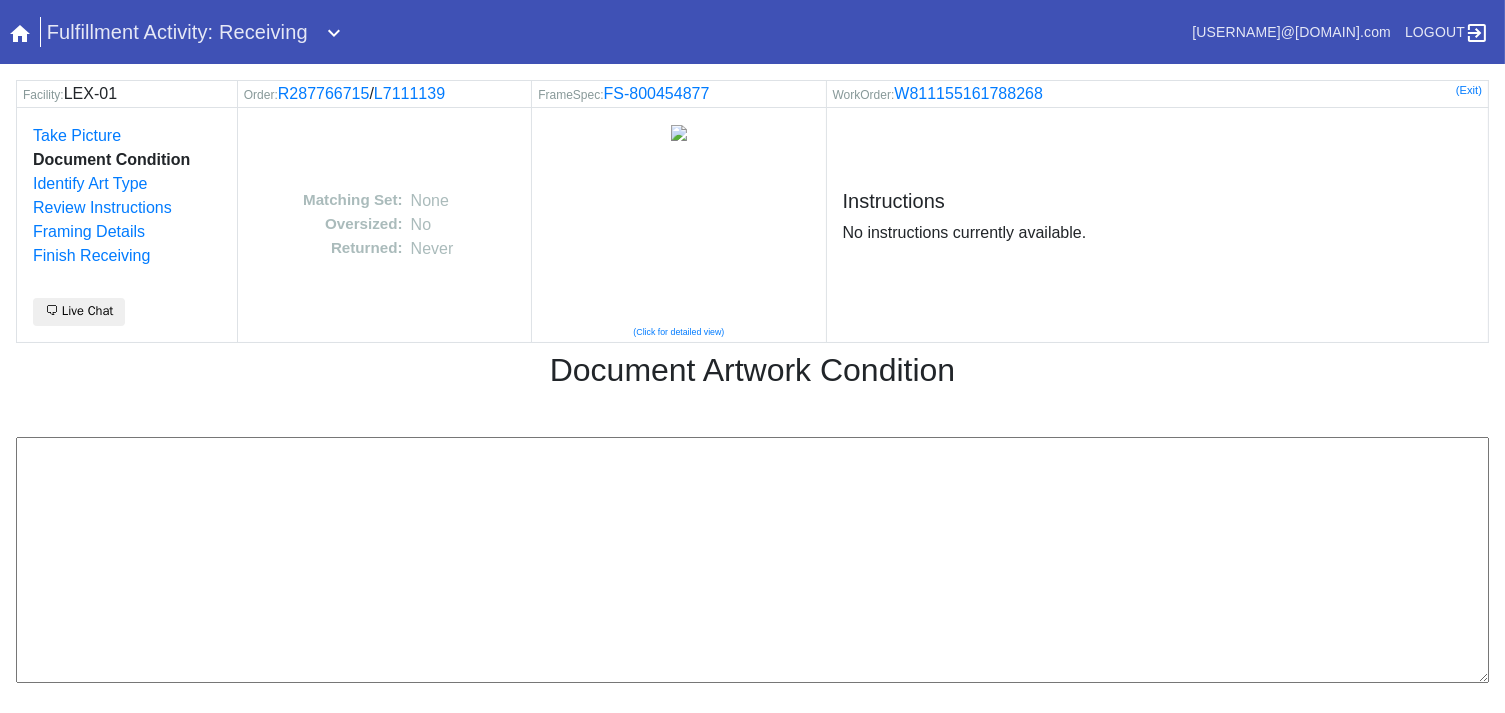 click at bounding box center (752, 560) 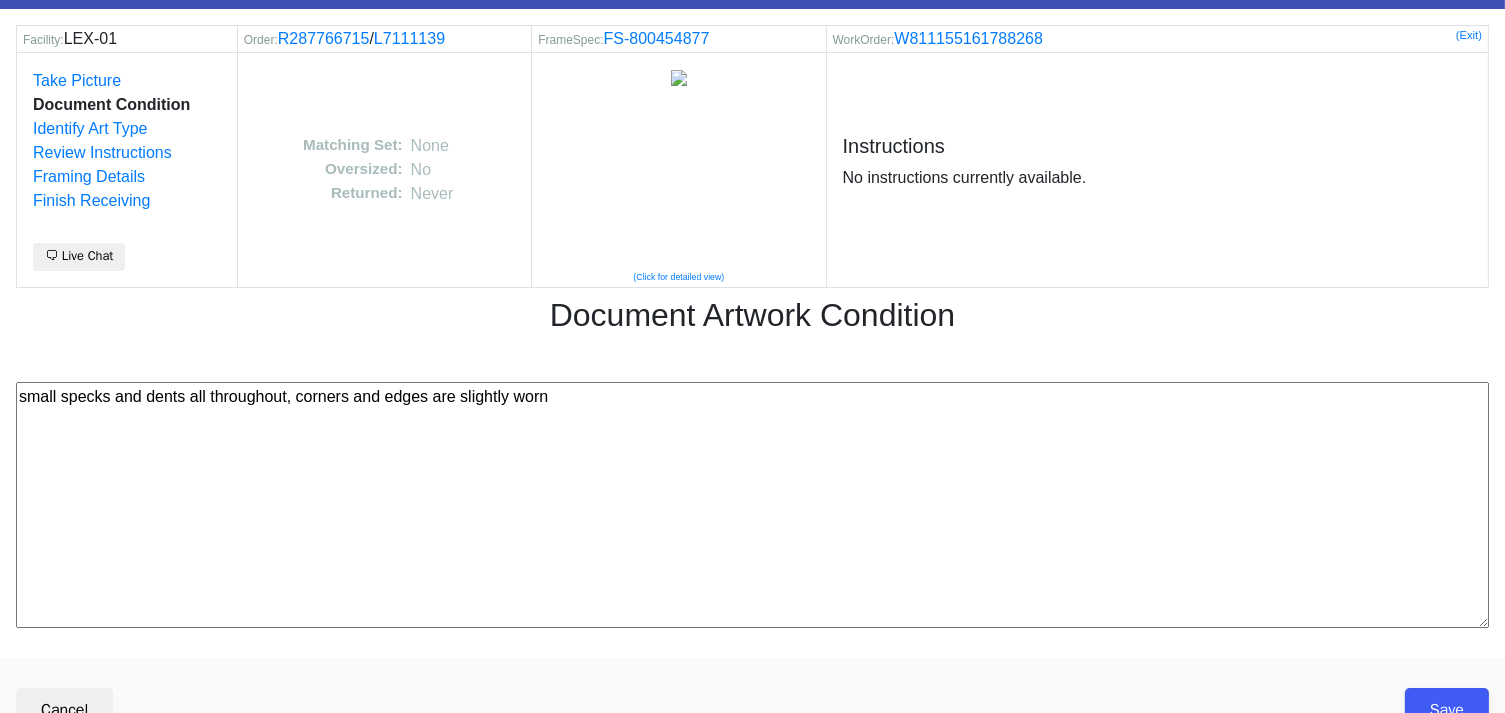 scroll, scrollTop: 80, scrollLeft: 0, axis: vertical 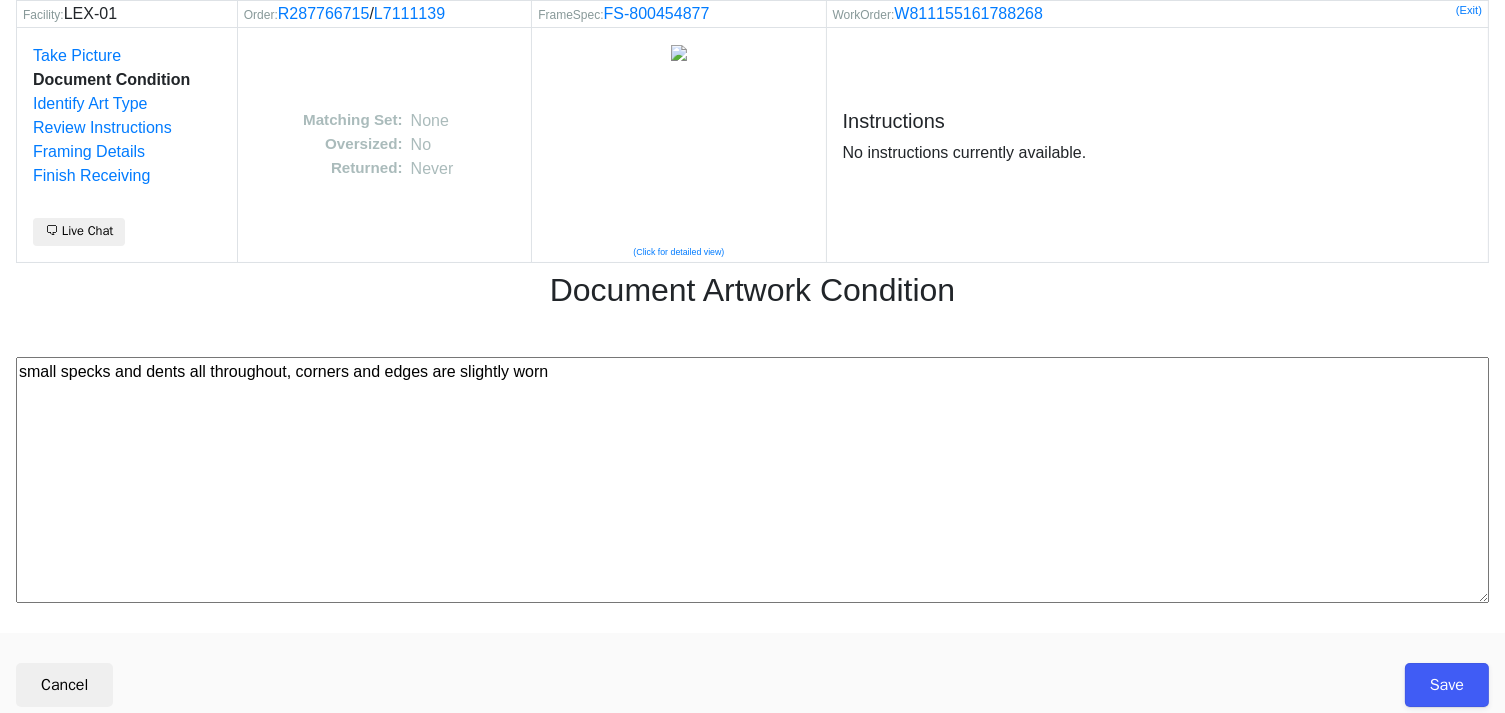 type on "small specks and dents all throughout, corners and edges are slightly worn" 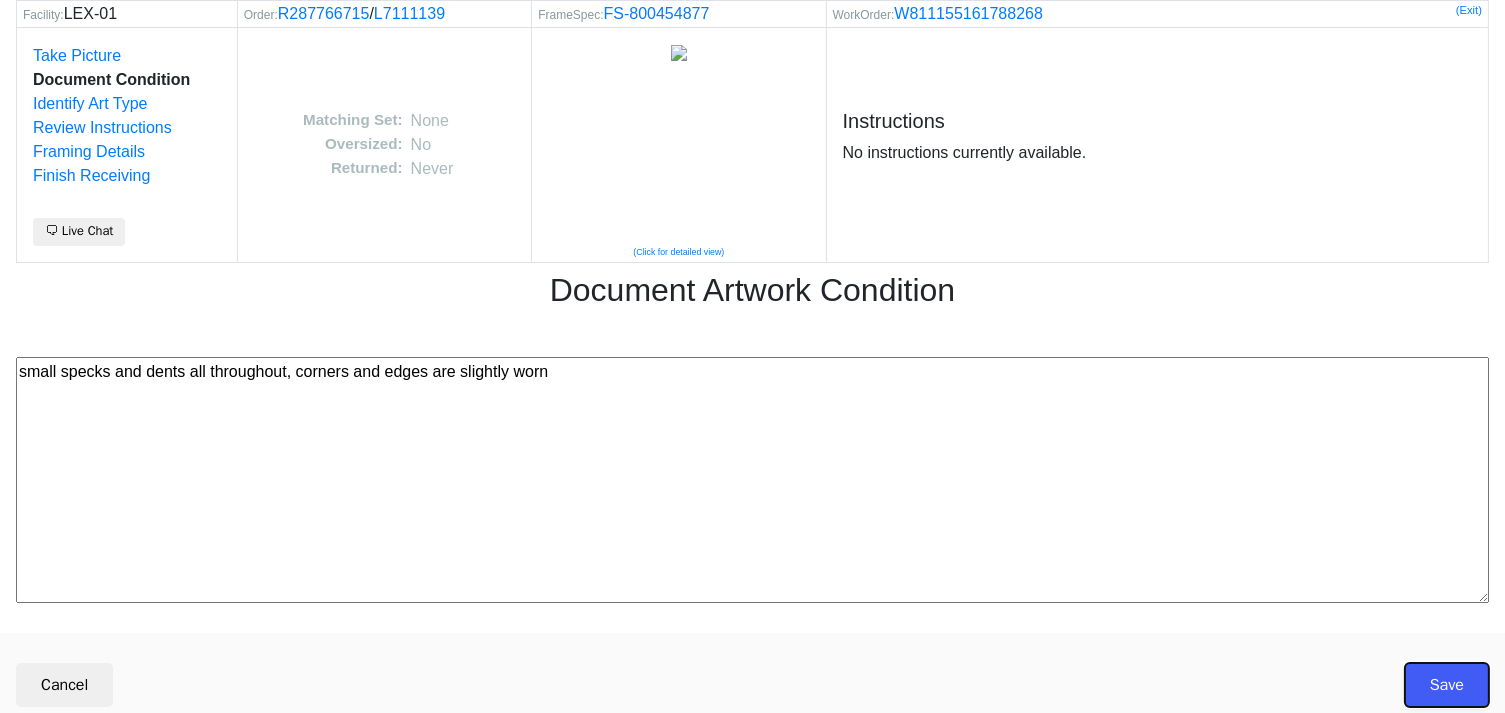 drag, startPoint x: 1429, startPoint y: 690, endPoint x: 1428, endPoint y: 546, distance: 144.00348 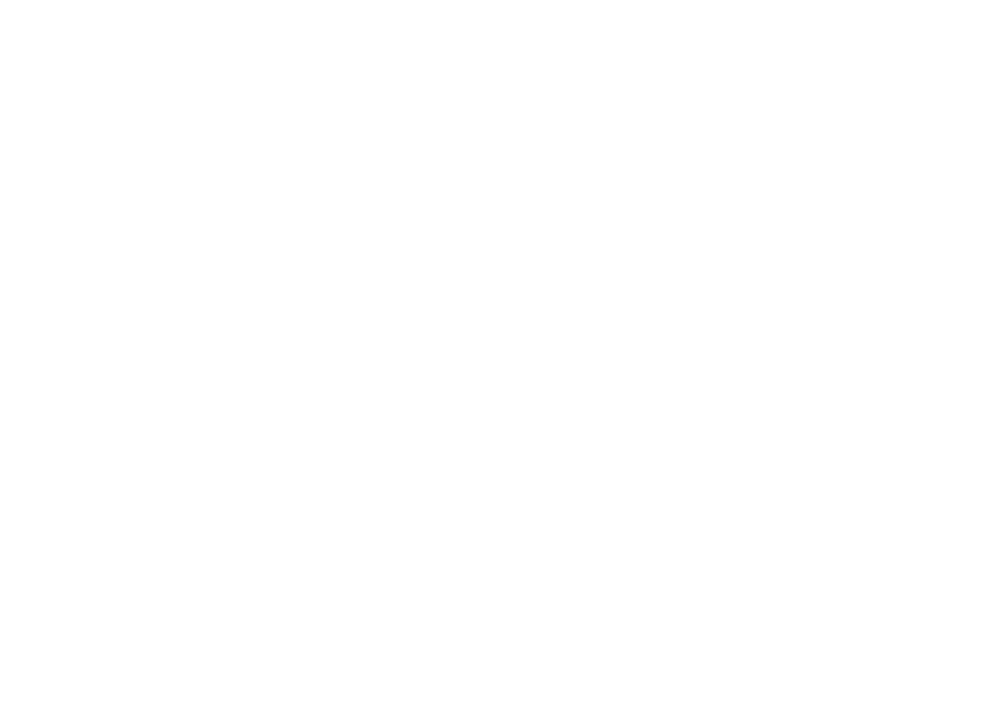scroll, scrollTop: 0, scrollLeft: 0, axis: both 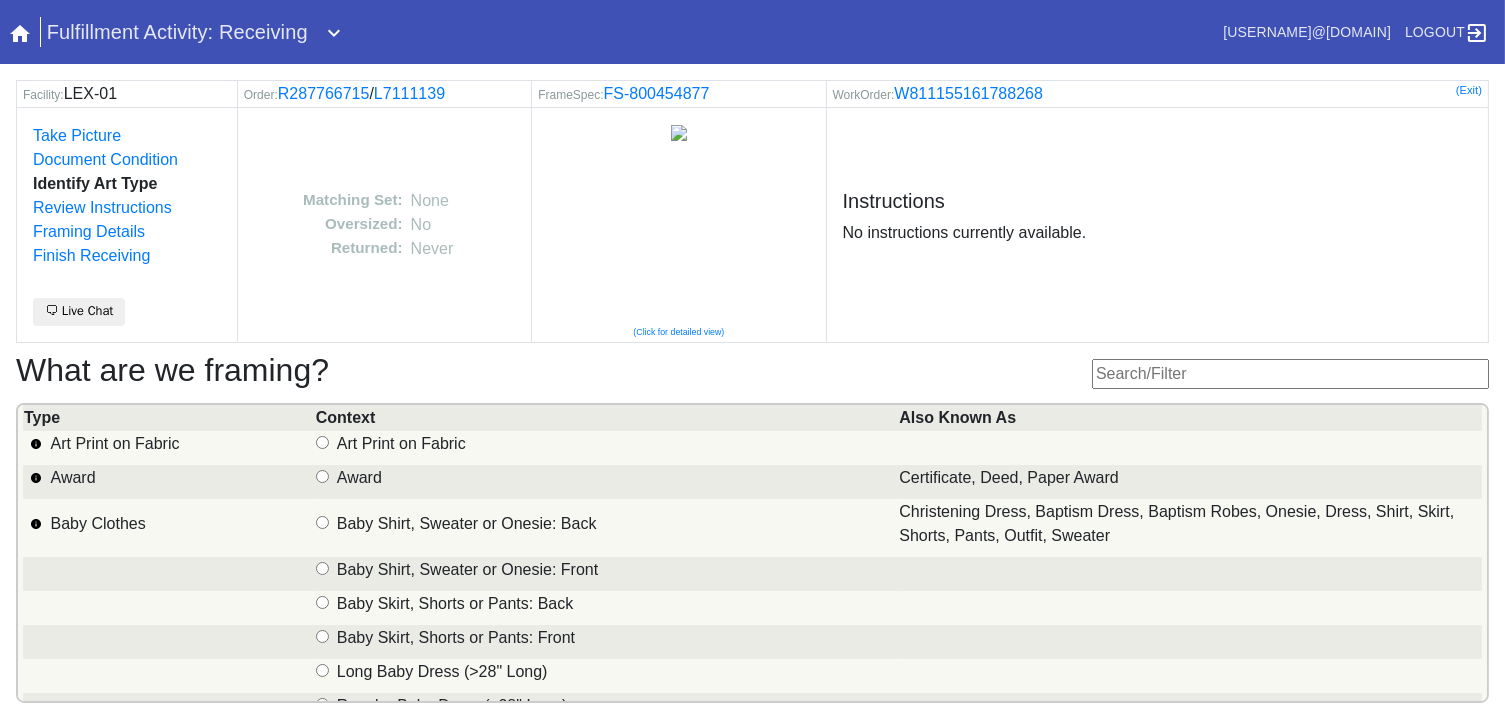 click at bounding box center [1290, 374] 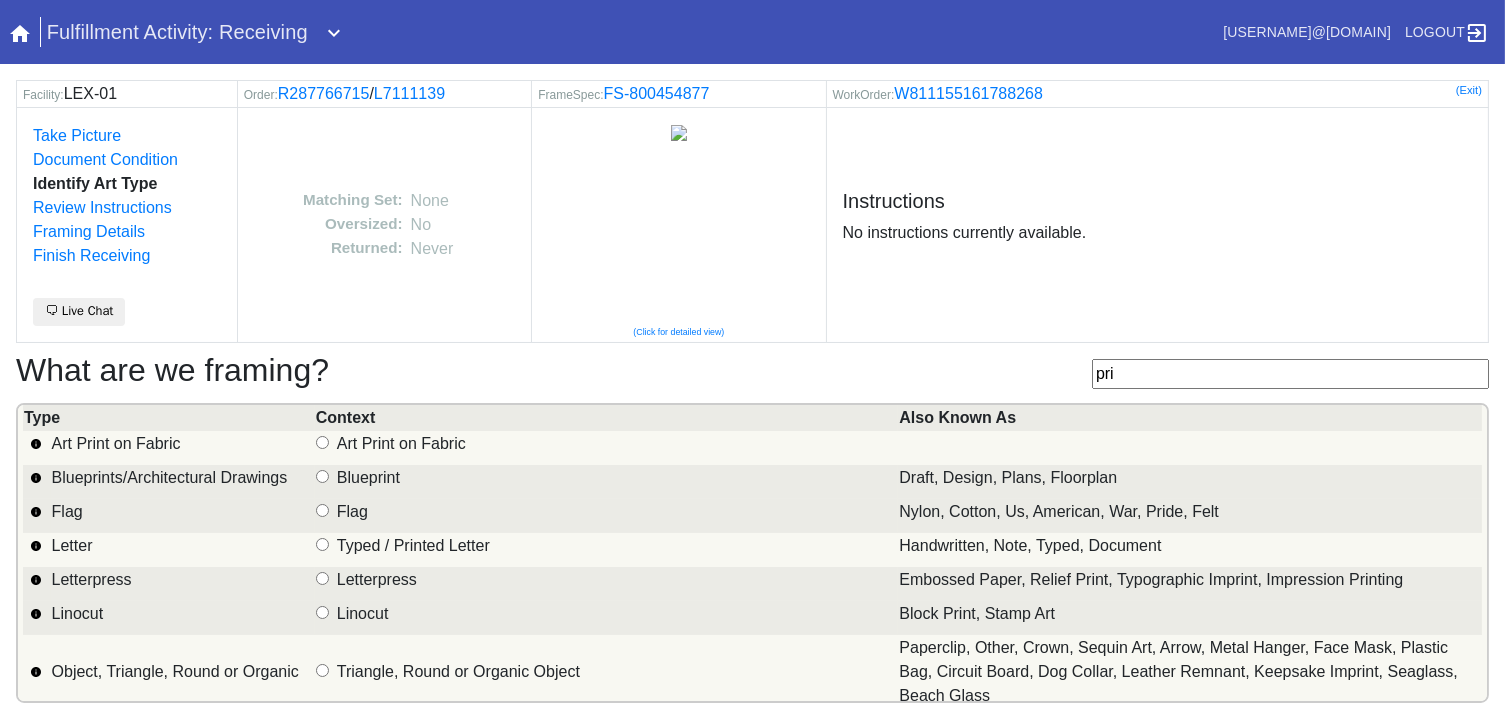 type on "pri" 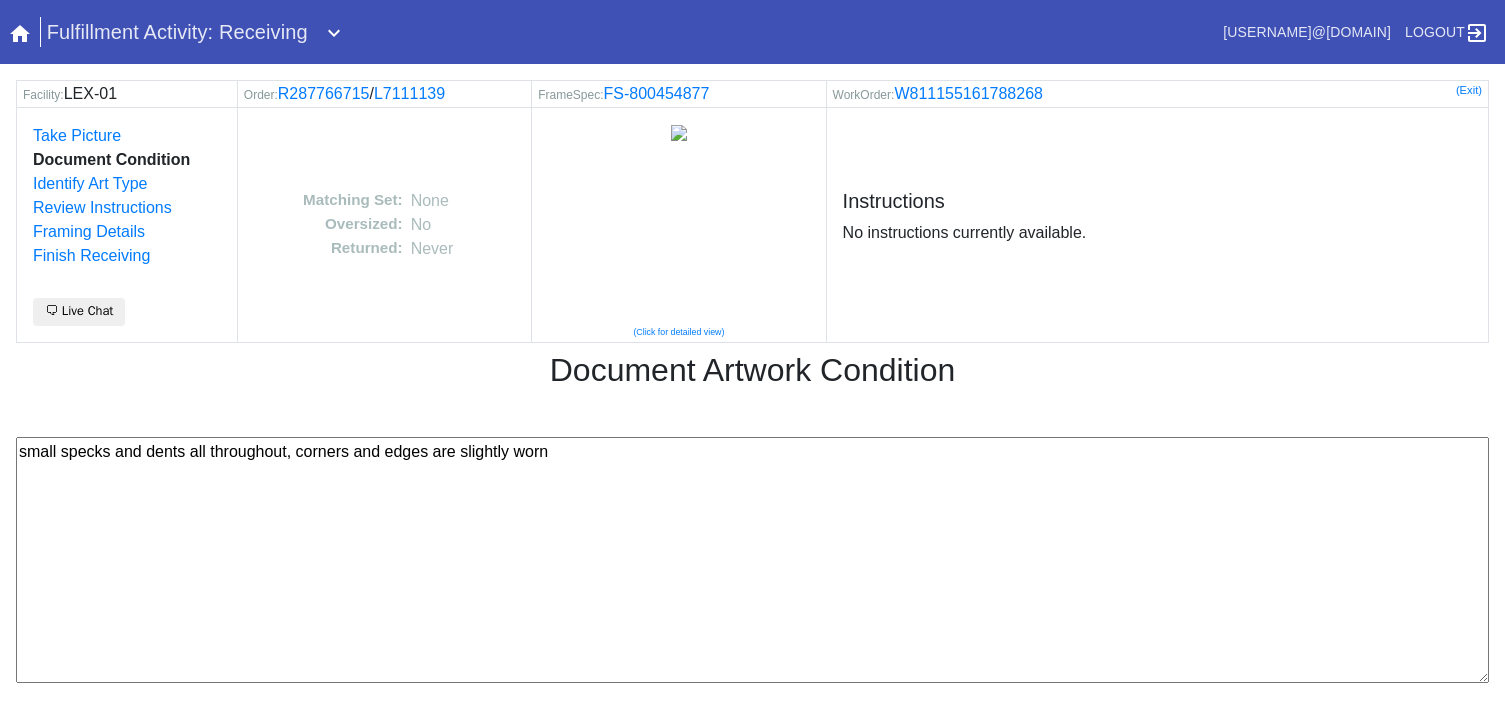 scroll, scrollTop: 80, scrollLeft: 0, axis: vertical 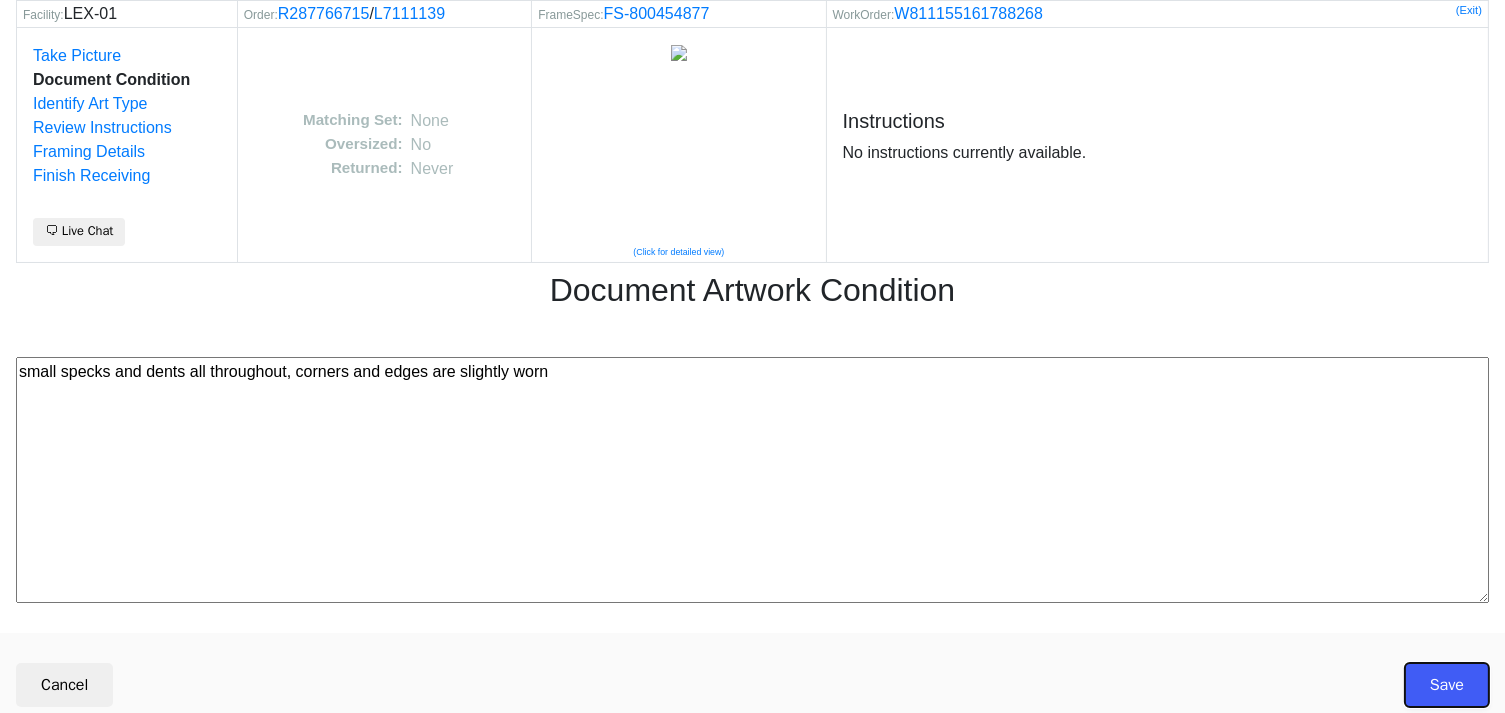 drag, startPoint x: 1443, startPoint y: 662, endPoint x: 1443, endPoint y: 651, distance: 11 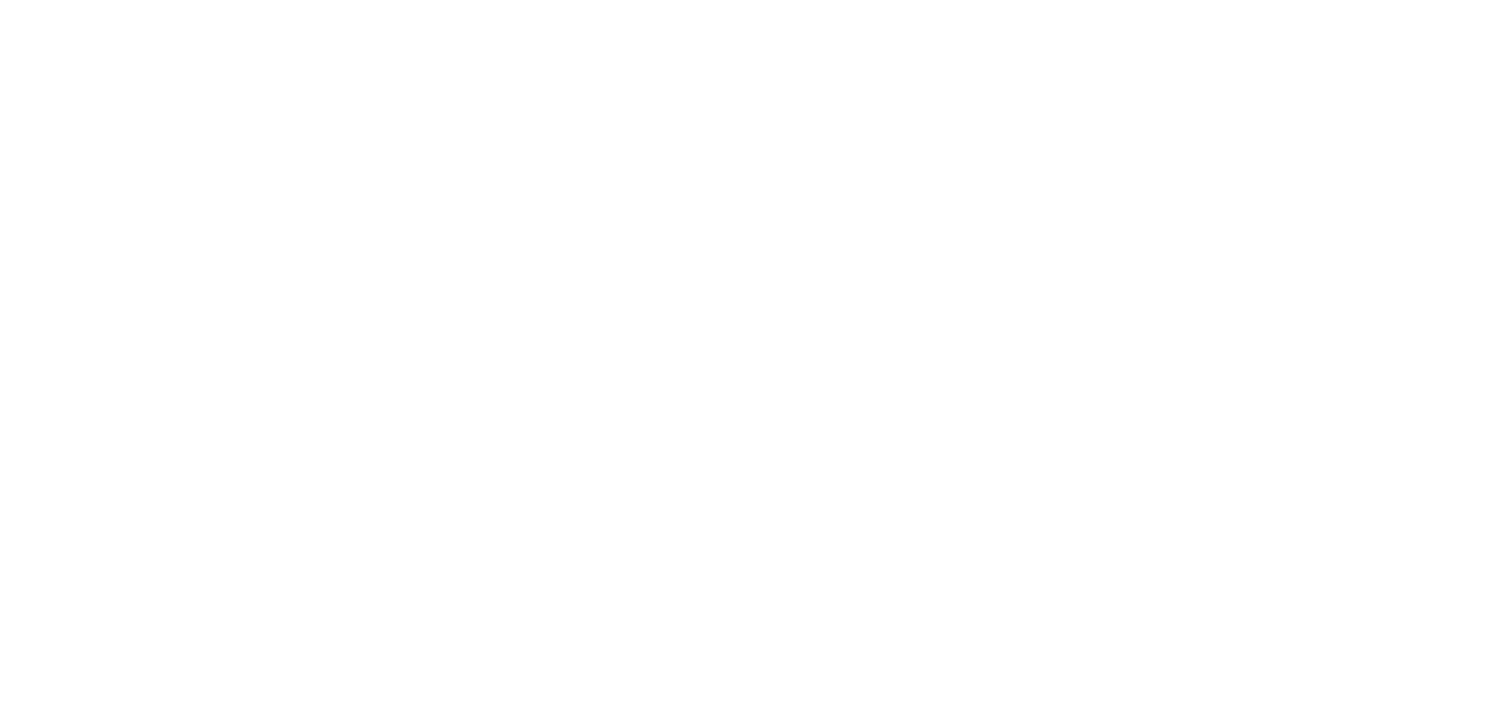 scroll, scrollTop: 0, scrollLeft: 0, axis: both 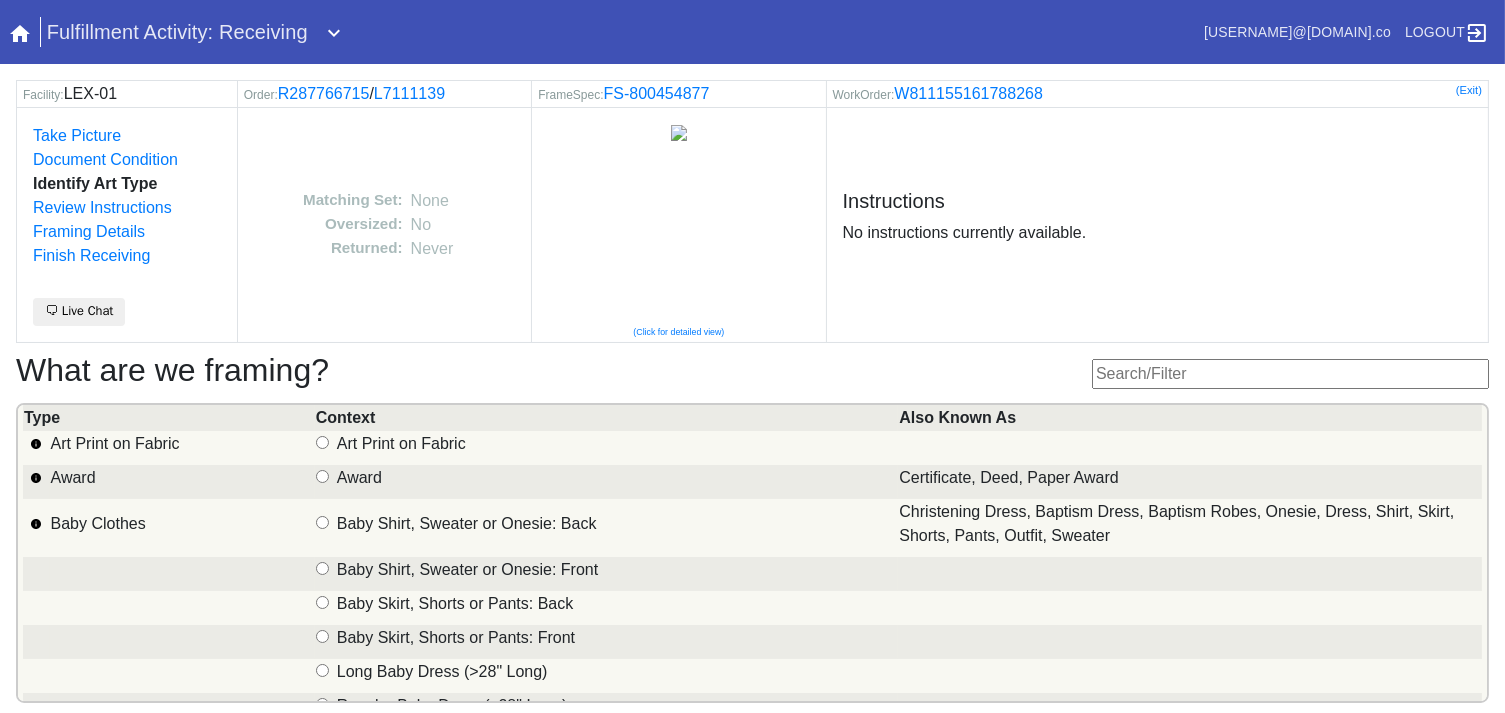 click at bounding box center [1290, 374] 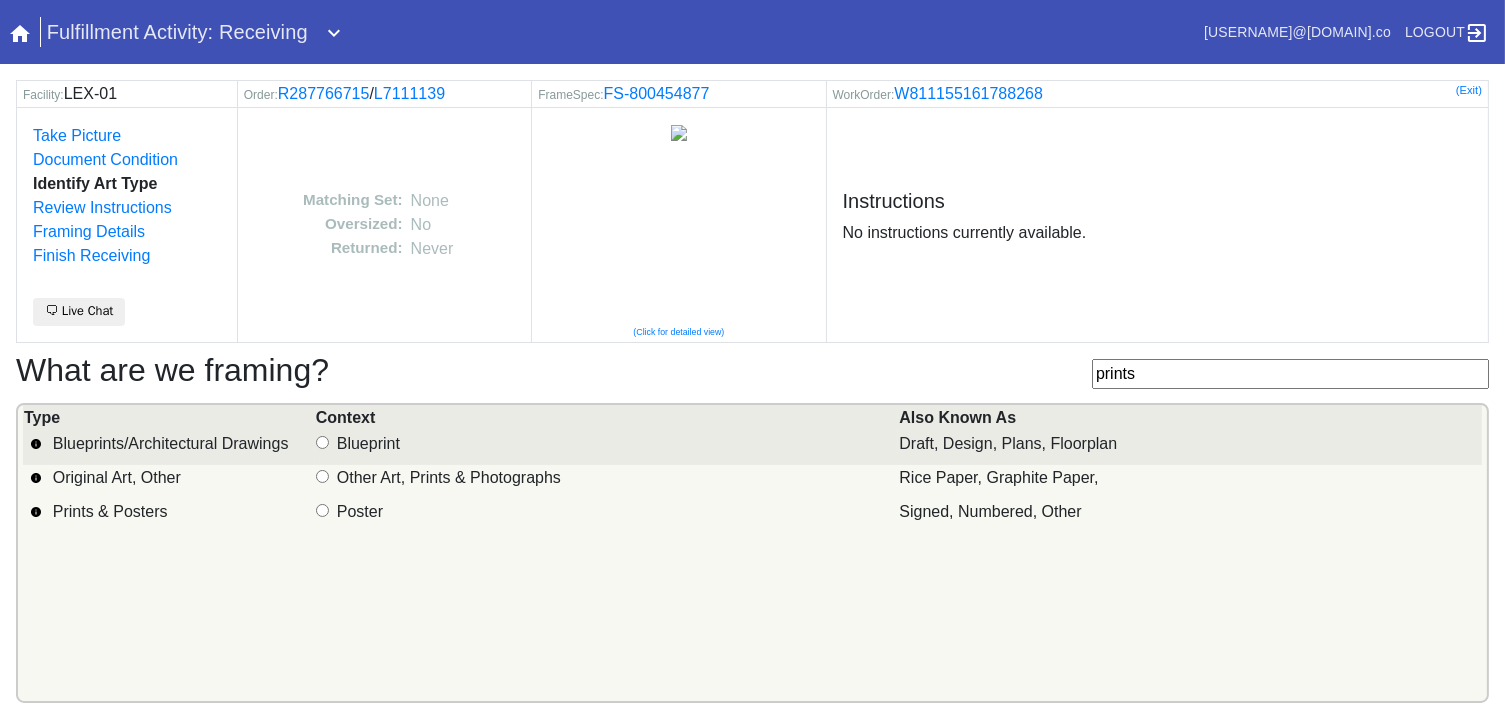 type on "prints" 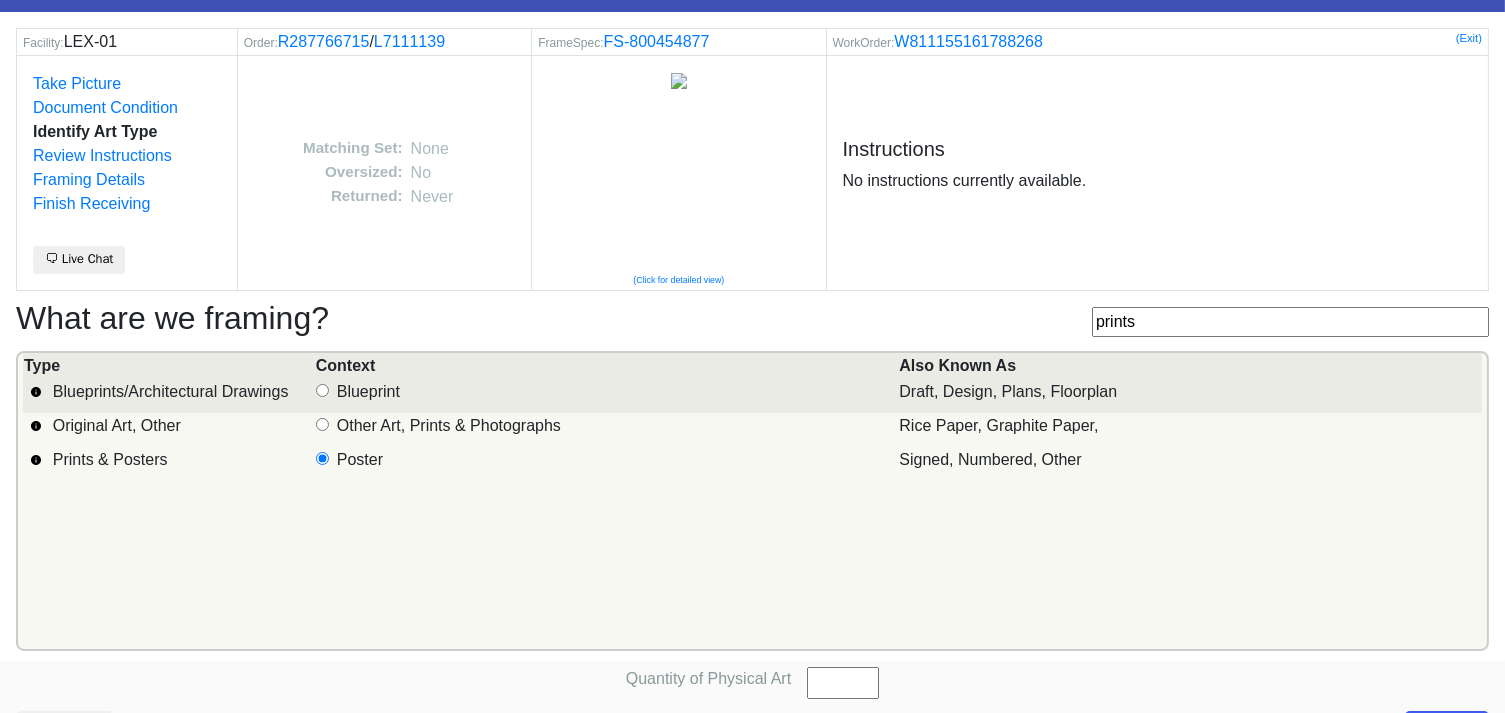 scroll, scrollTop: 101, scrollLeft: 0, axis: vertical 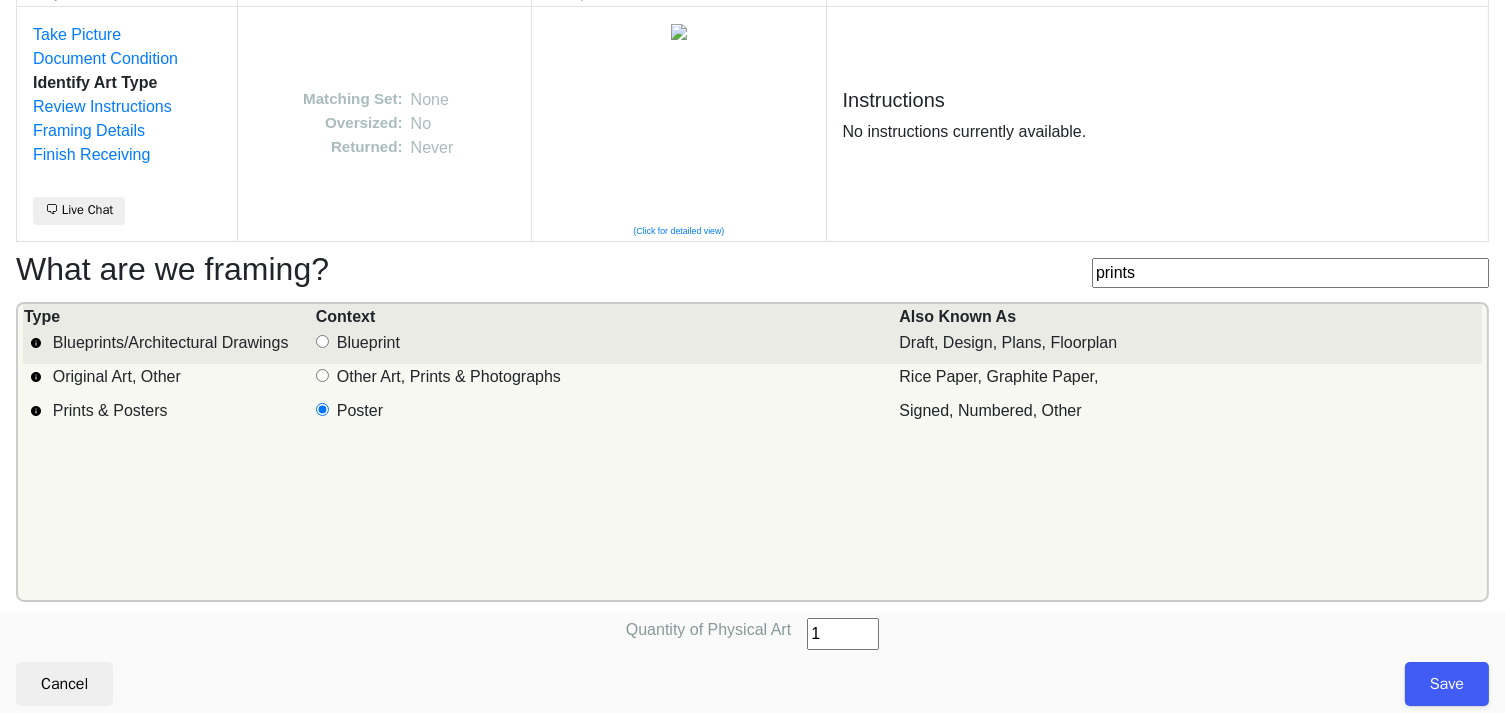 type on "1" 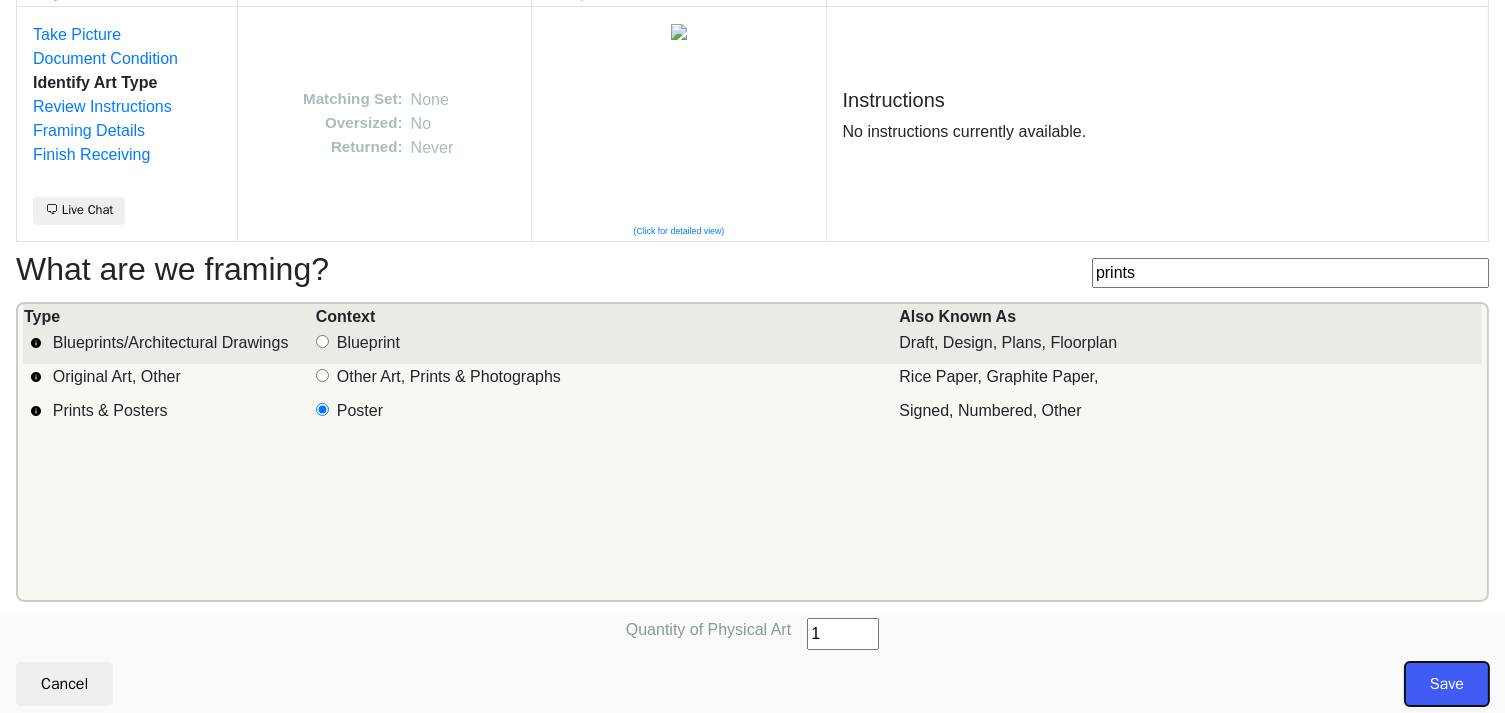 click on "Save" at bounding box center (1447, 684) 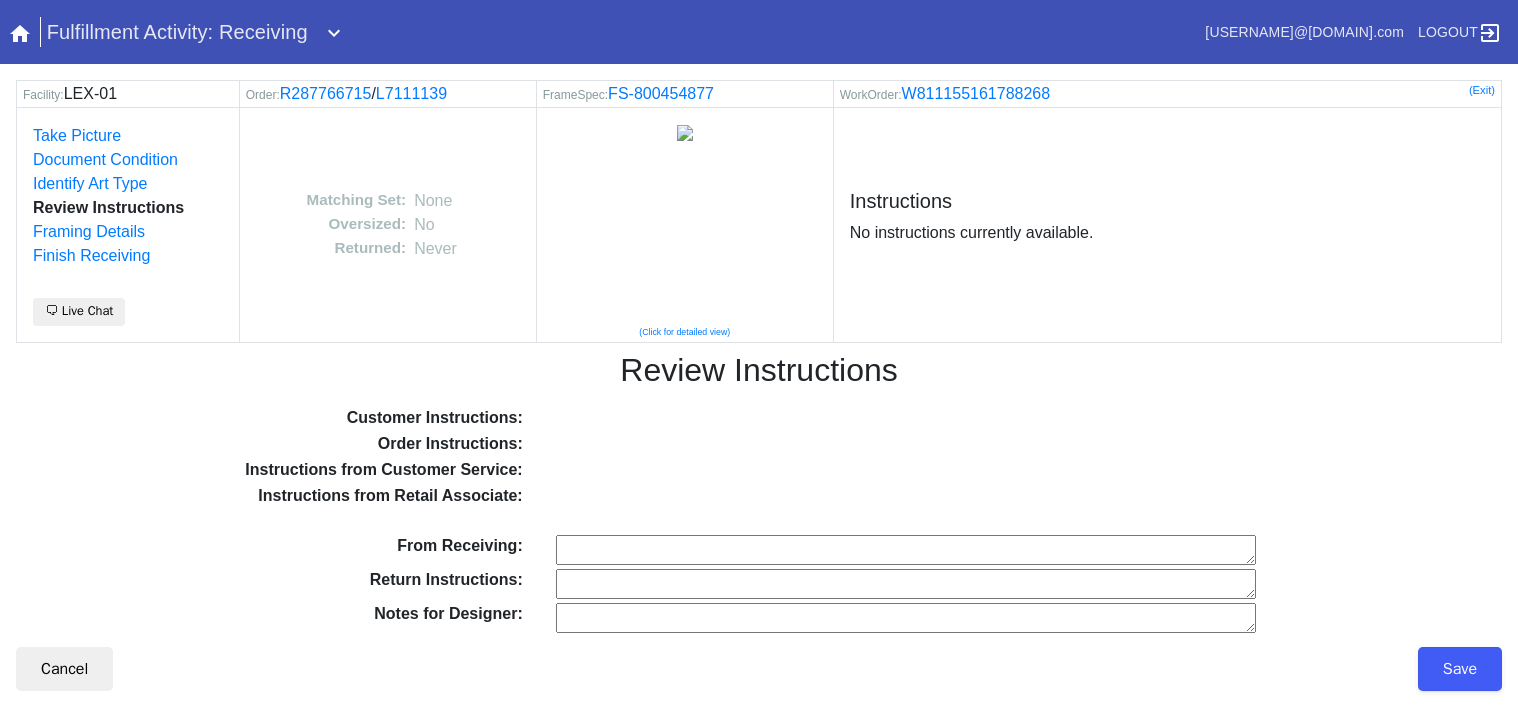 scroll, scrollTop: 0, scrollLeft: 0, axis: both 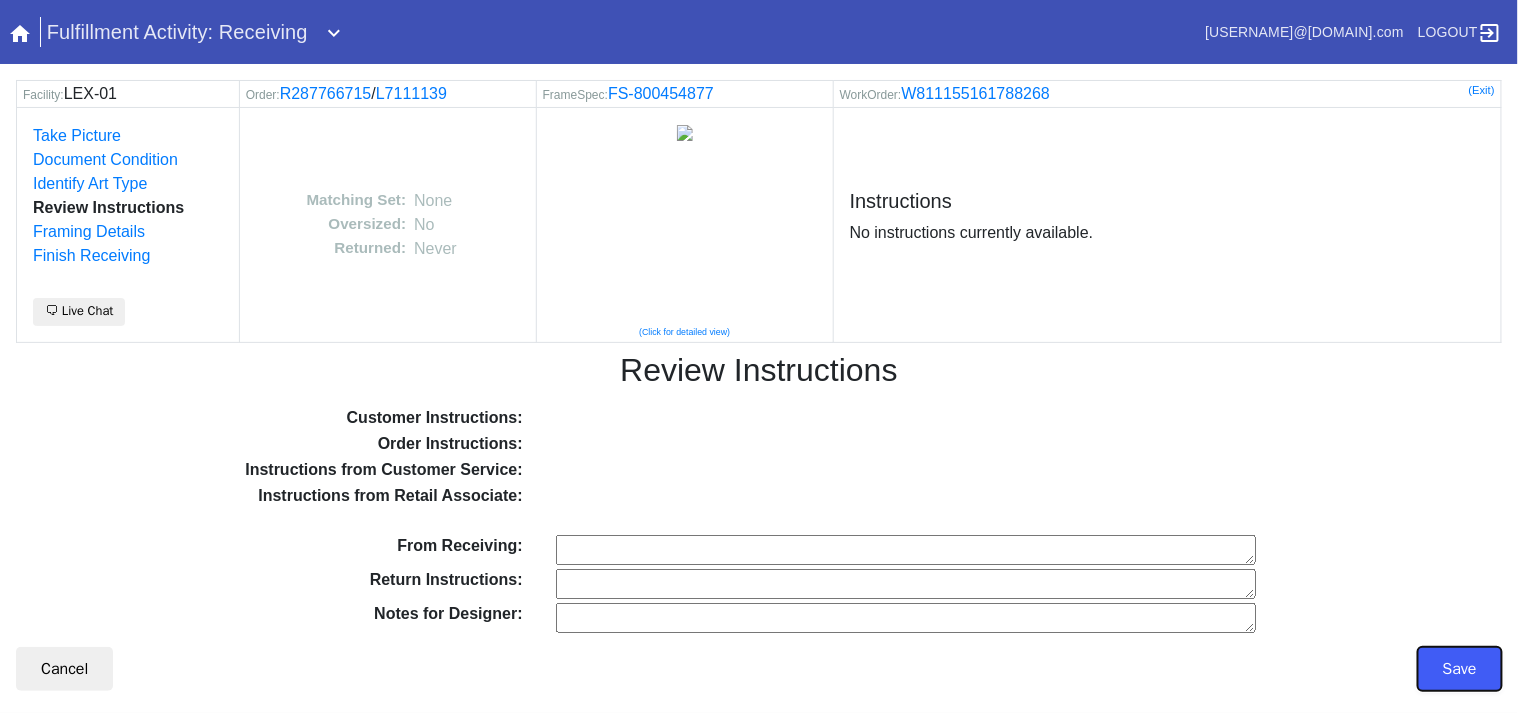 drag, startPoint x: 1456, startPoint y: 674, endPoint x: 1363, endPoint y: 1, distance: 679.3953 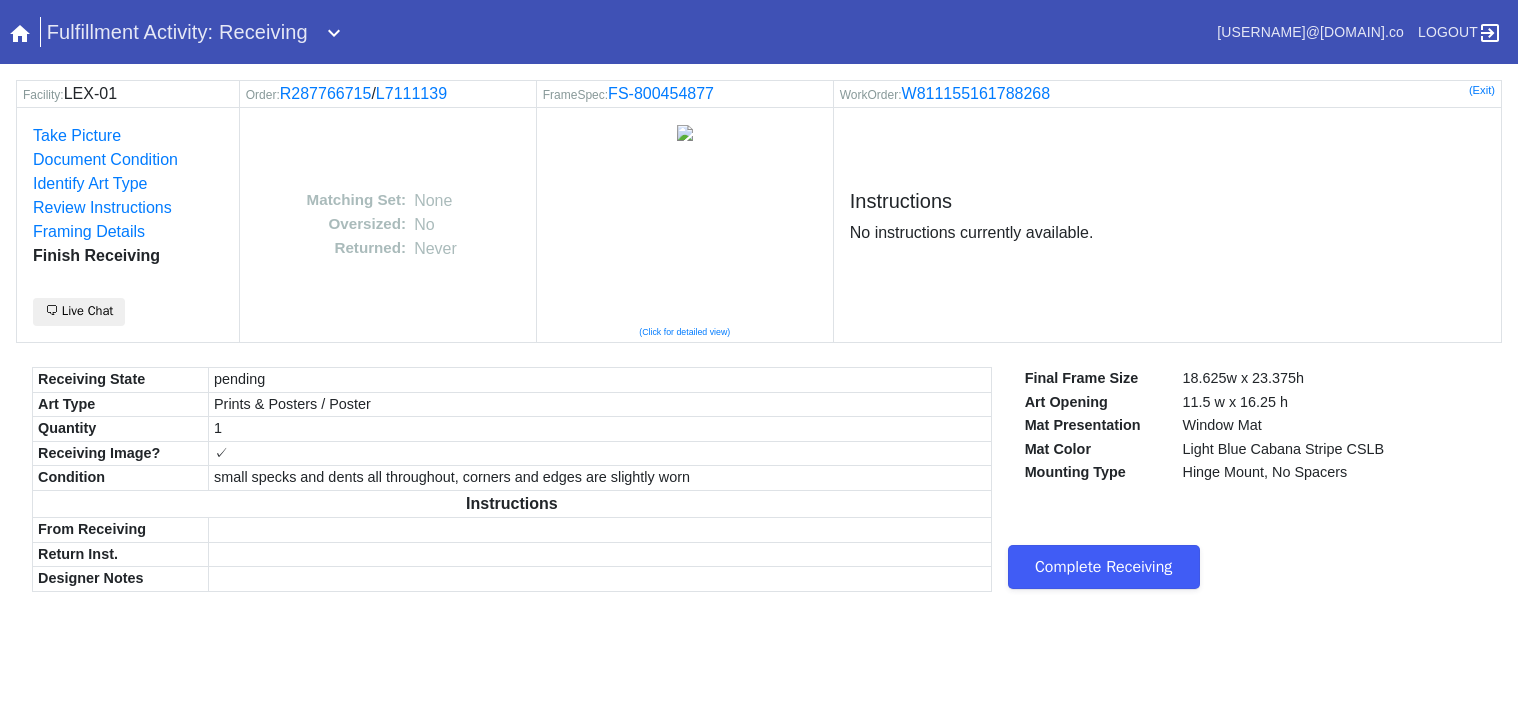scroll, scrollTop: 0, scrollLeft: 0, axis: both 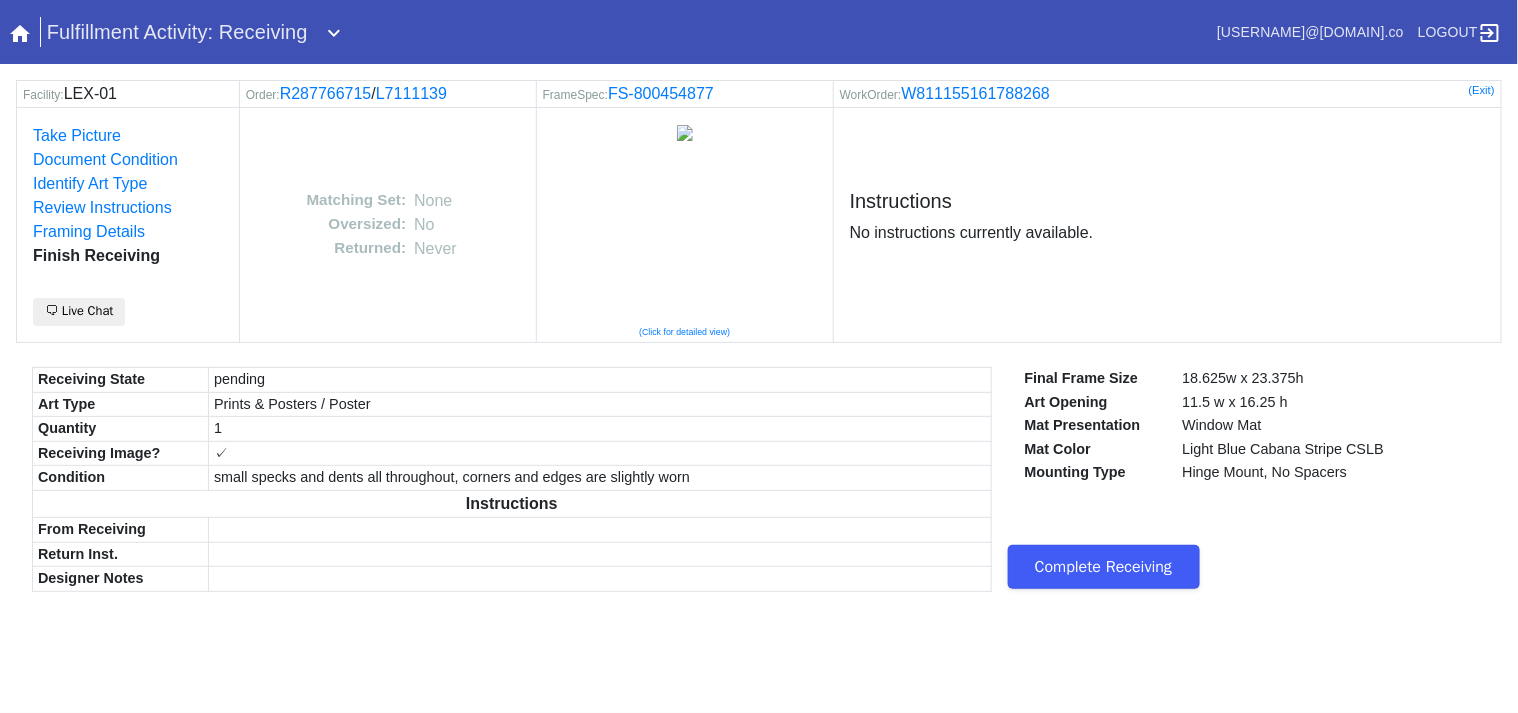 click on "Complete Receiving" at bounding box center (1104, 567) 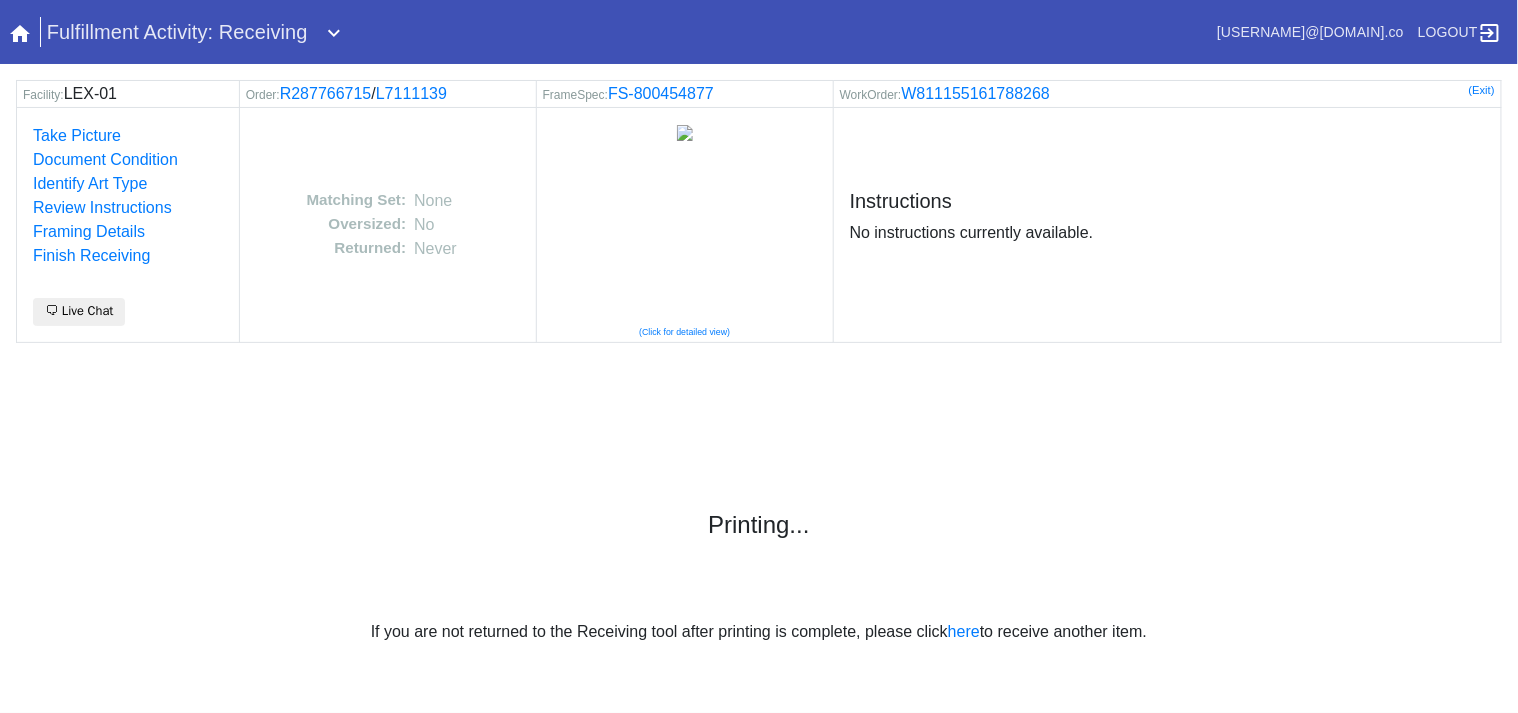 scroll, scrollTop: 0, scrollLeft: 0, axis: both 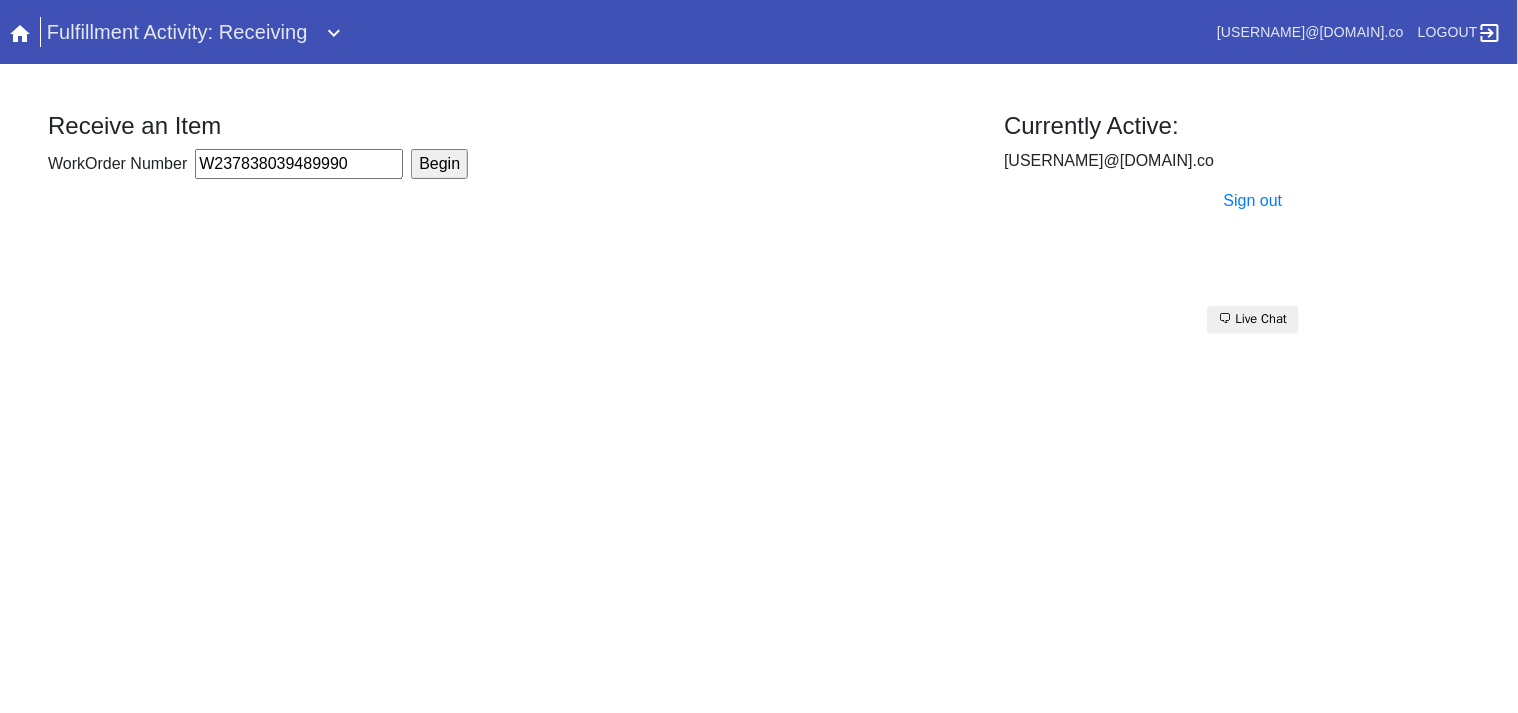 type on "W237838039489990" 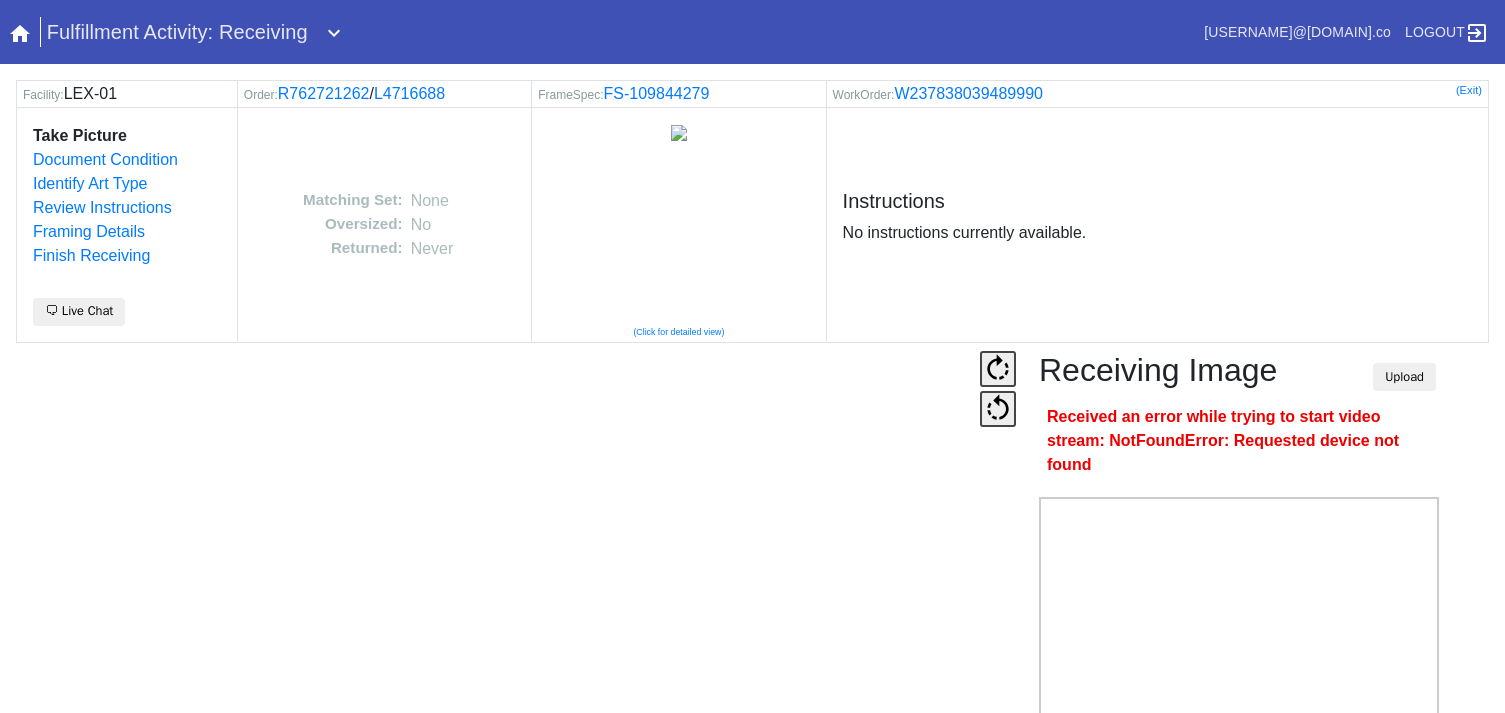 scroll, scrollTop: 0, scrollLeft: 0, axis: both 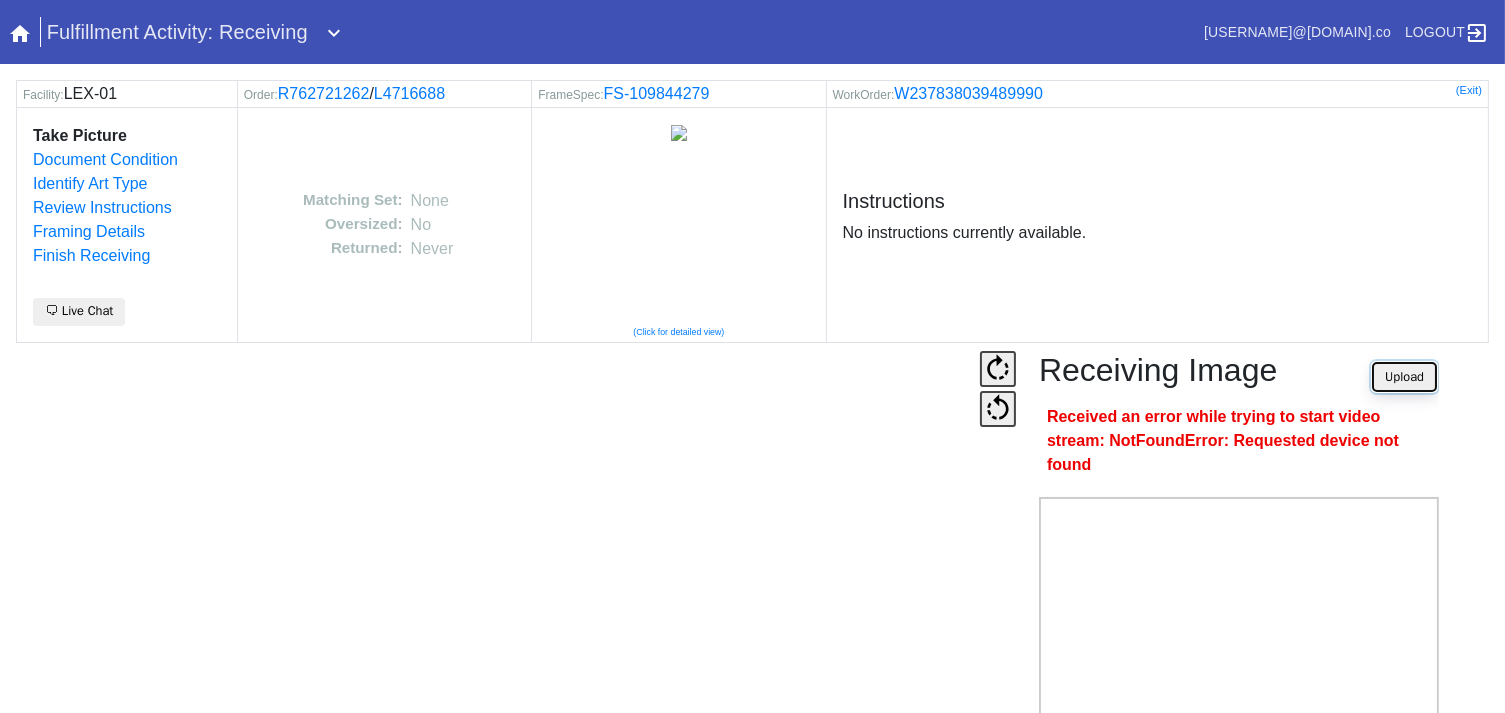 click on "Upload" at bounding box center [1404, 377] 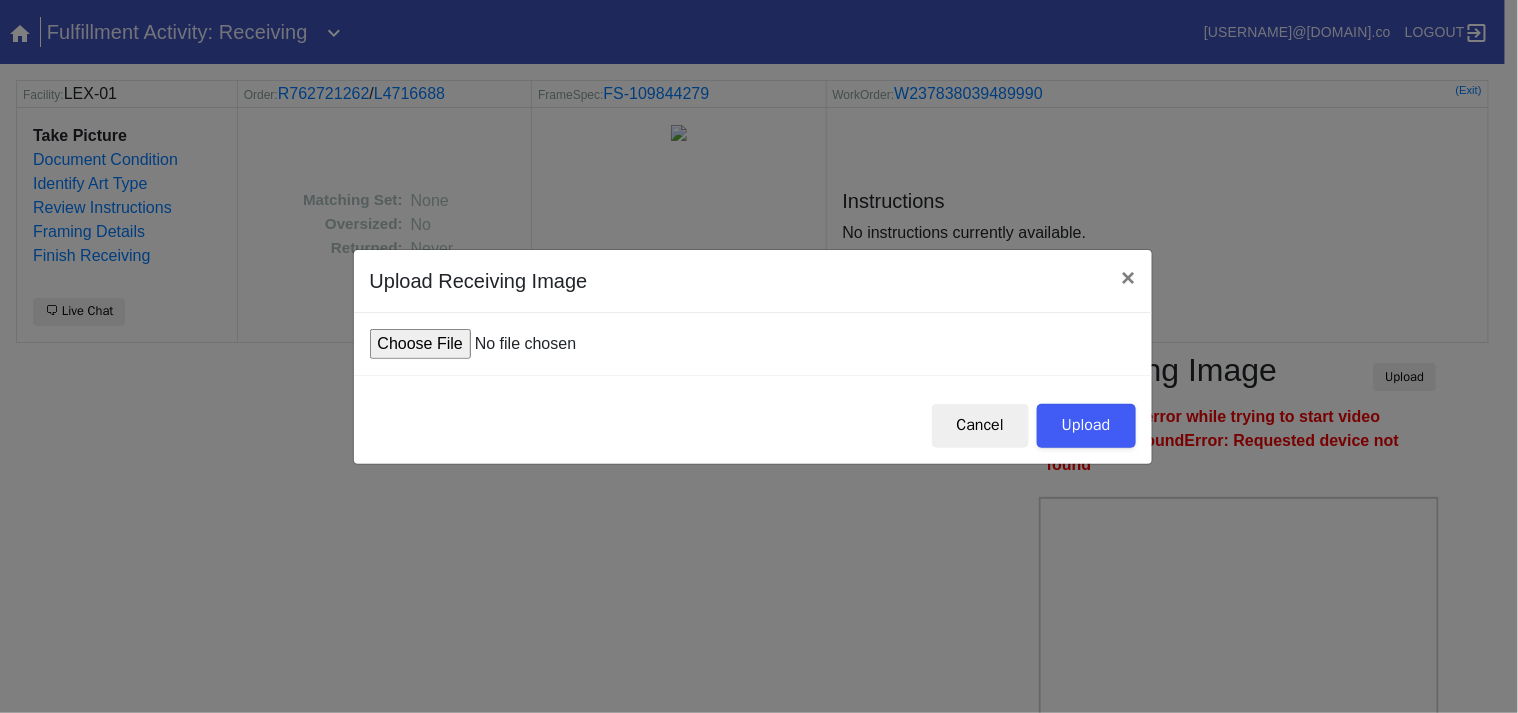 click at bounding box center [521, 344] 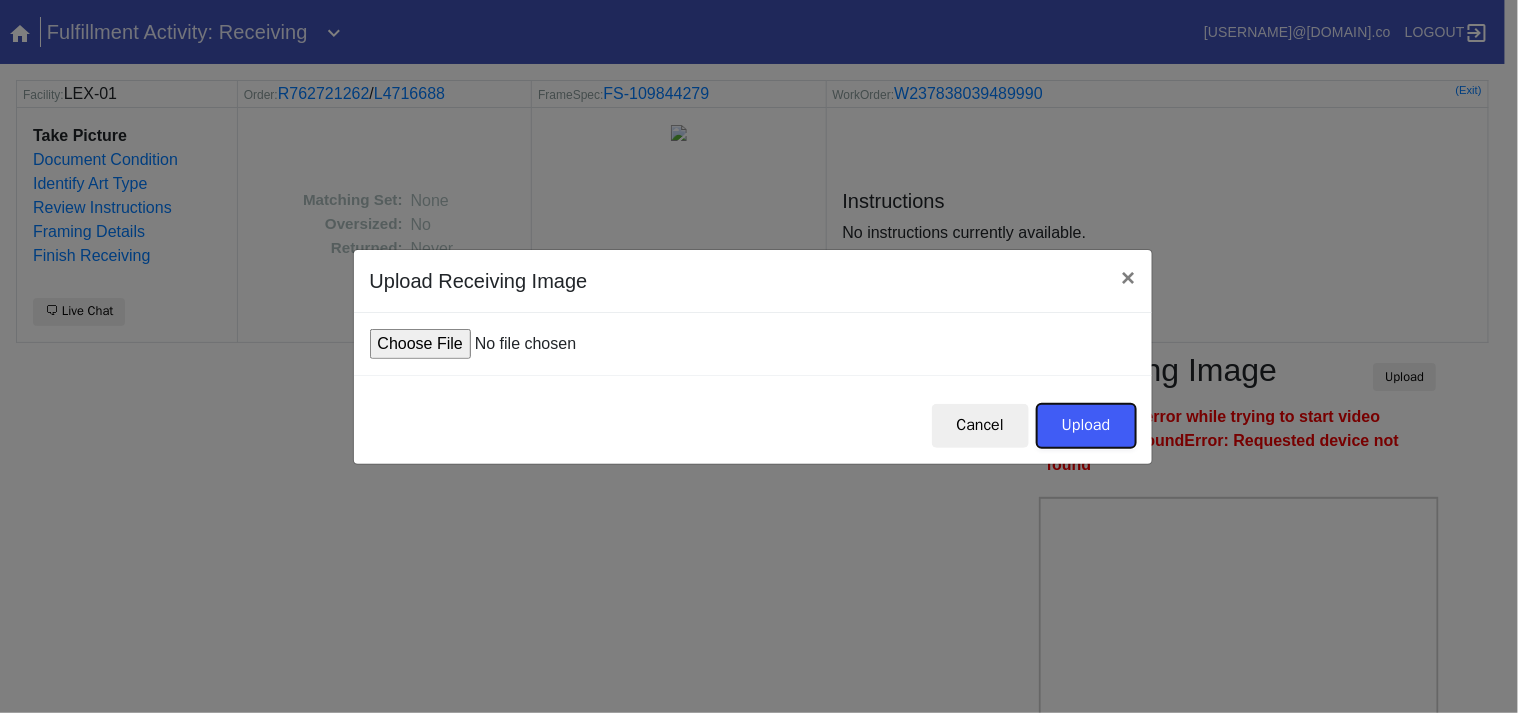 click on "Upload" at bounding box center (1086, 426) 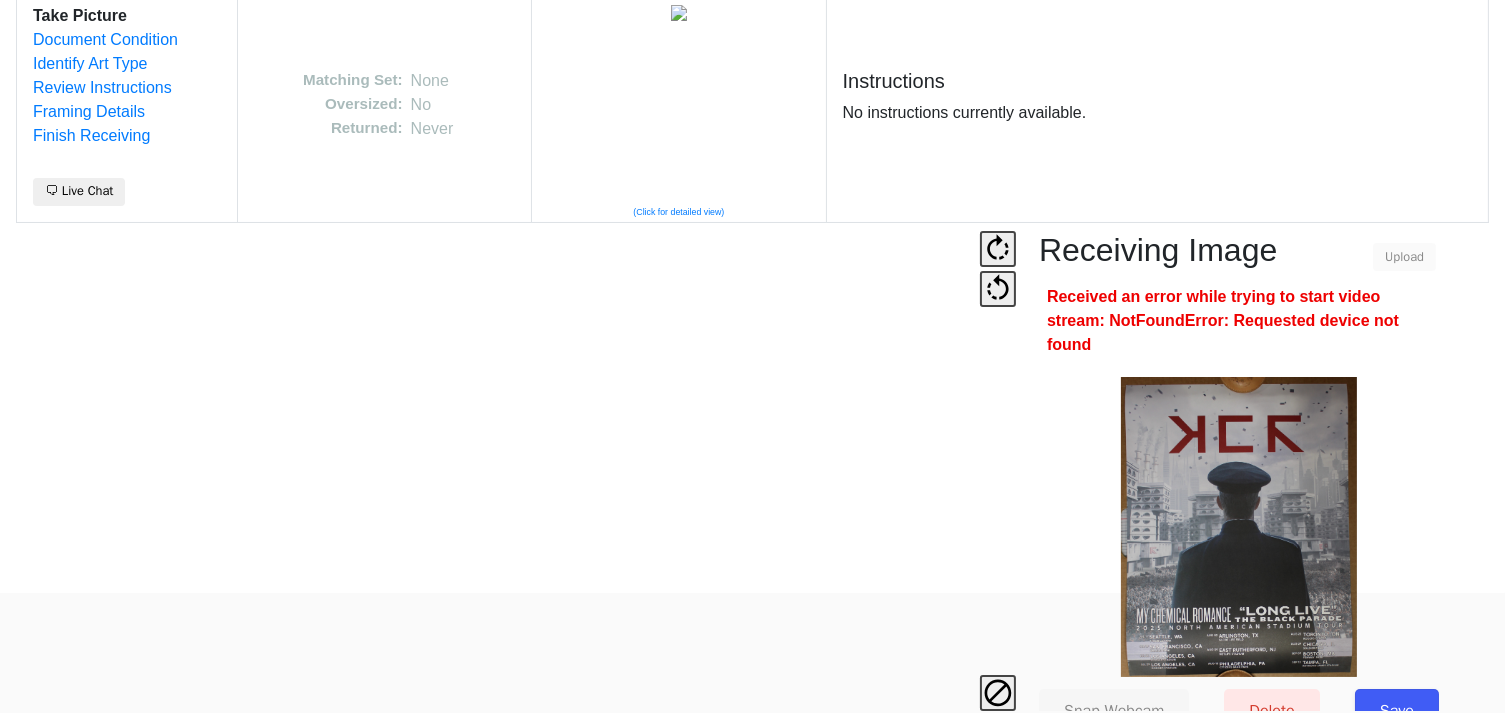 scroll, scrollTop: 124, scrollLeft: 0, axis: vertical 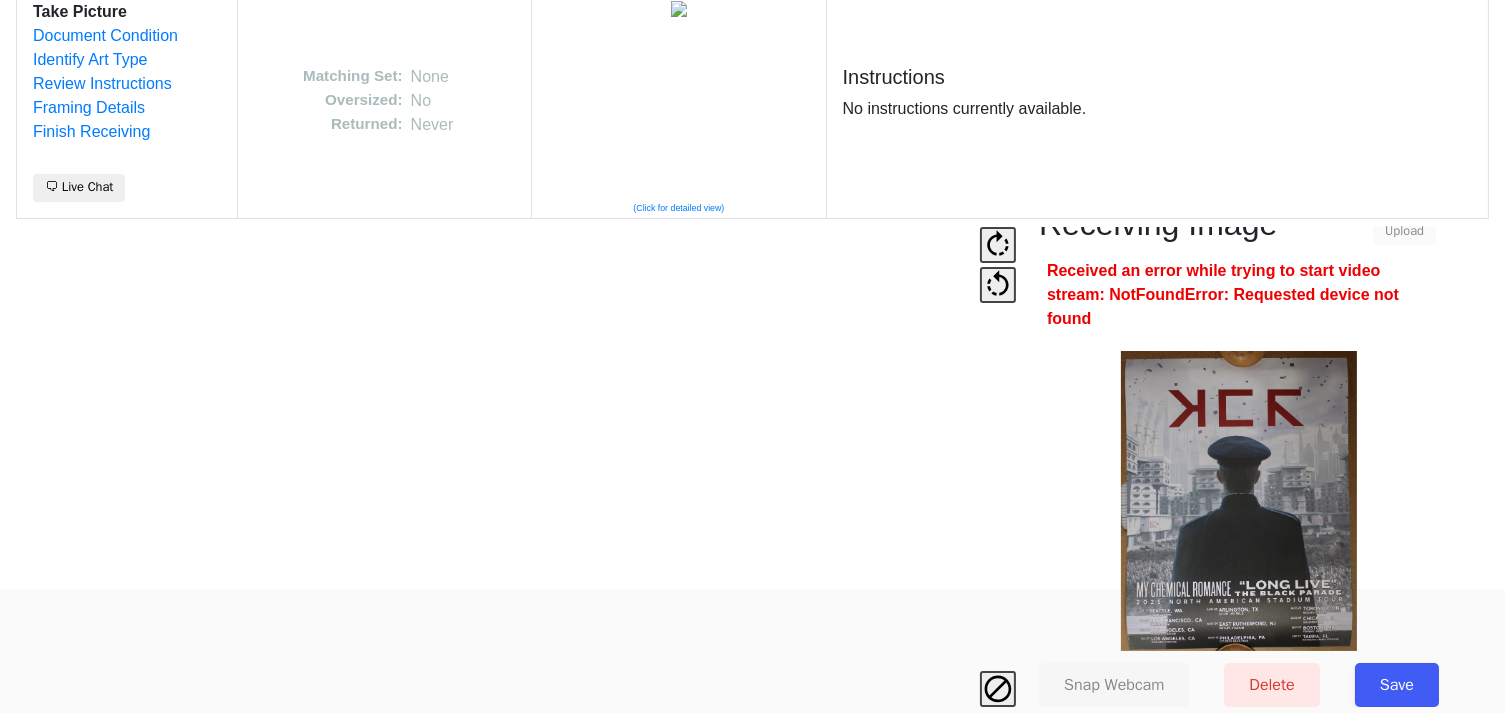 click on "Save" at bounding box center (1397, 685) 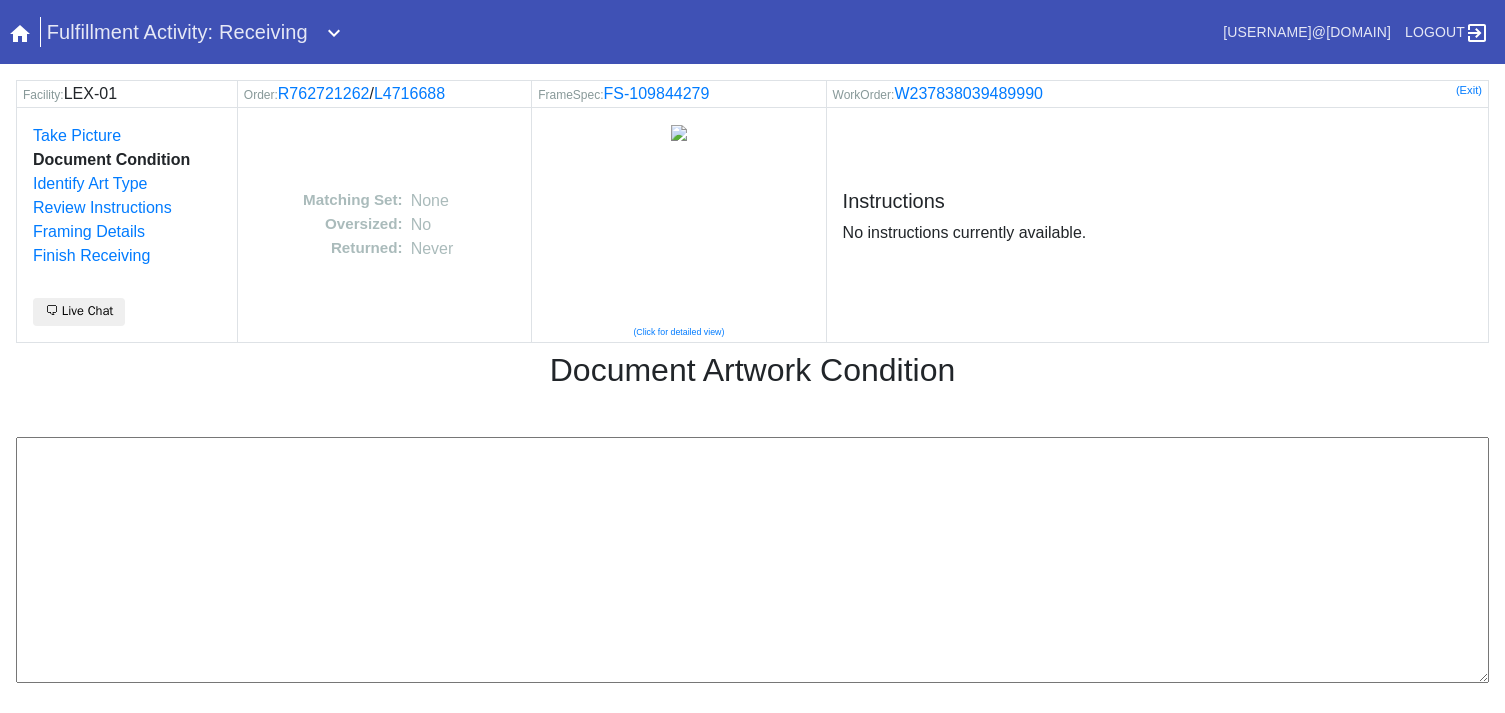scroll, scrollTop: 0, scrollLeft: 0, axis: both 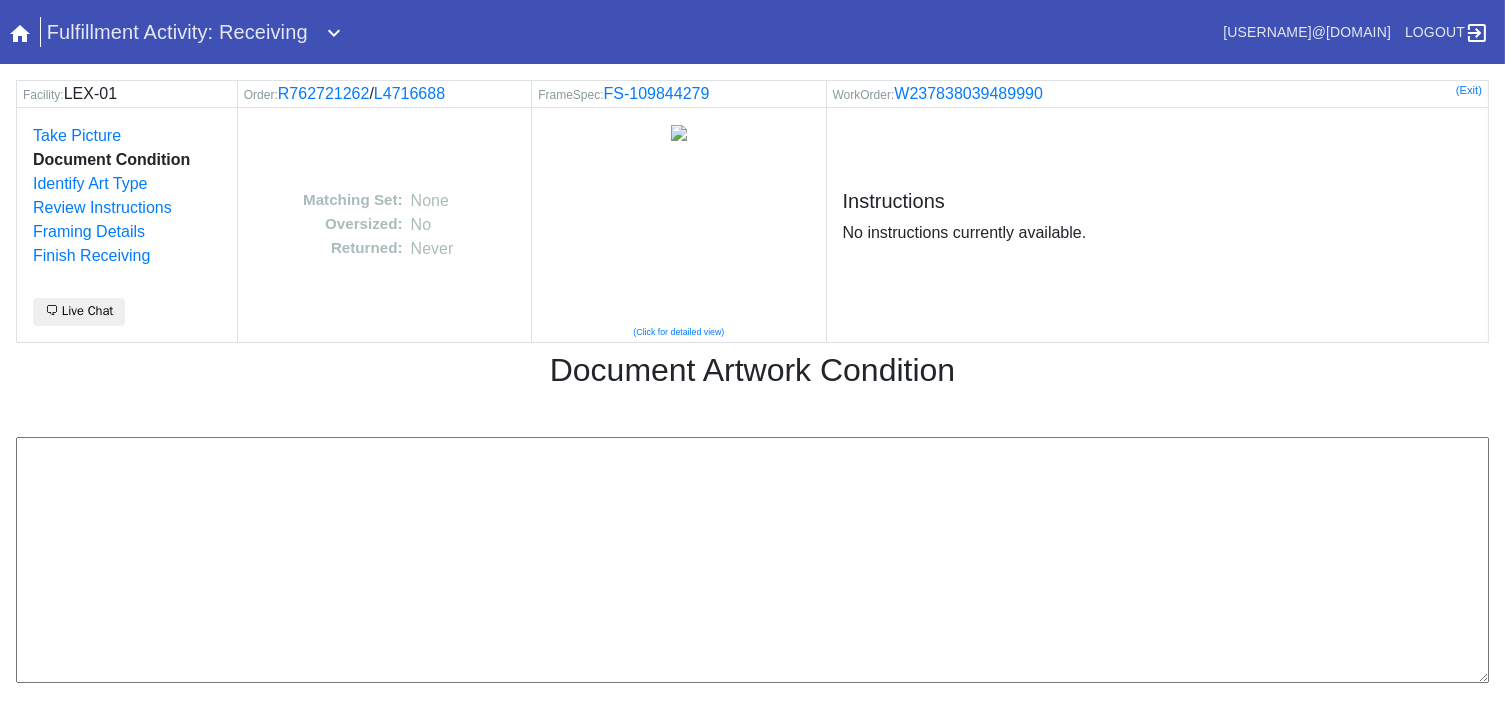 drag, startPoint x: 524, startPoint y: 507, endPoint x: 593, endPoint y: 343, distance: 177.92415 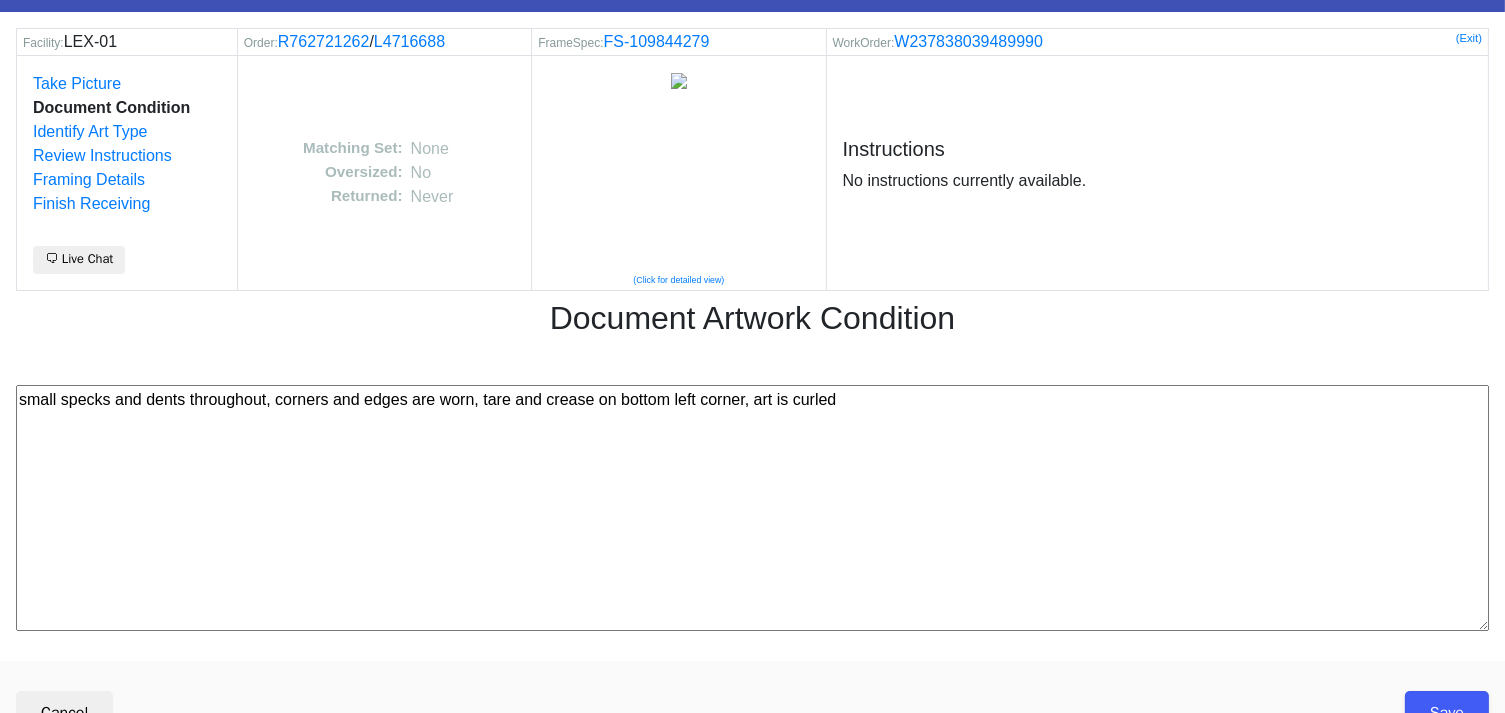 scroll, scrollTop: 80, scrollLeft: 0, axis: vertical 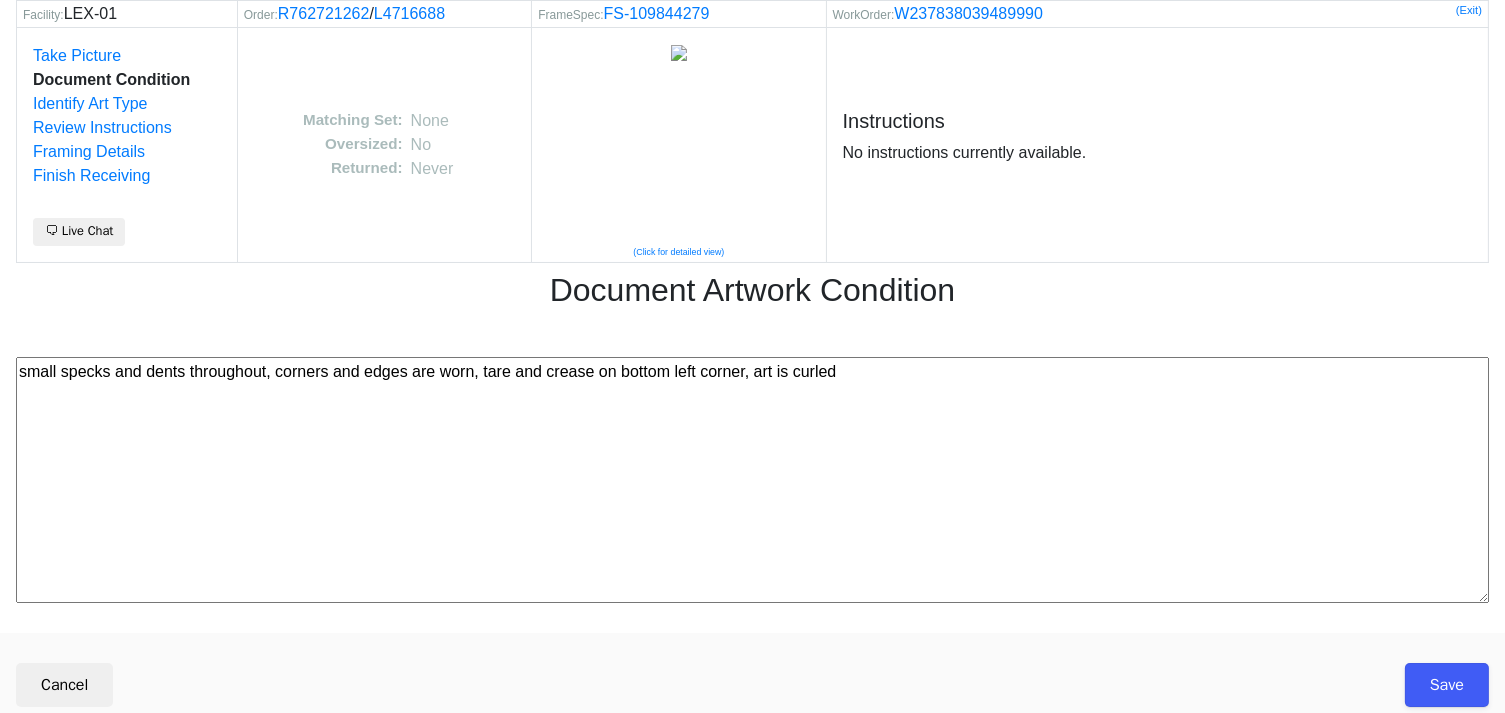 type on "small specks and dents throughout, corners and edges are worn, tare and crease on bottom left corner, art is curled" 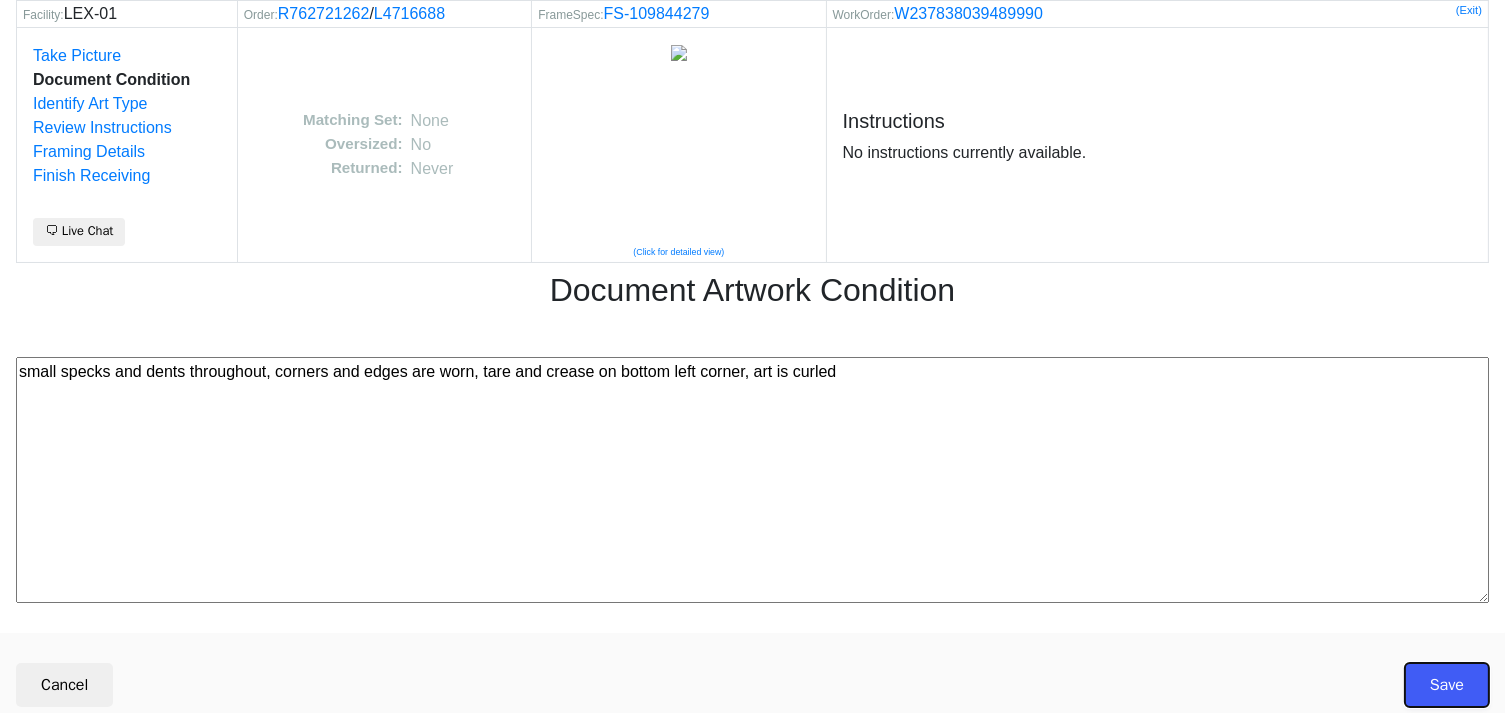 click on "Save" at bounding box center [1447, 685] 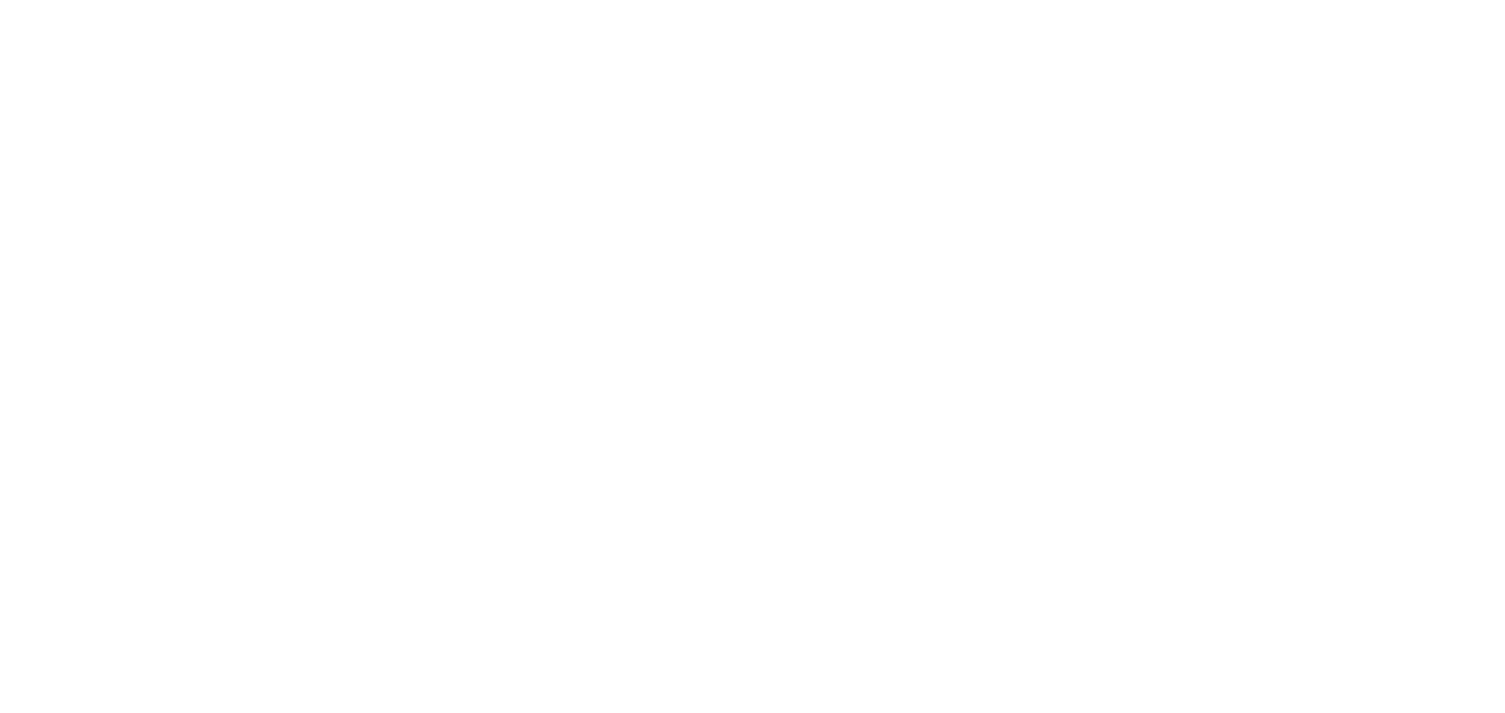 scroll, scrollTop: 0, scrollLeft: 0, axis: both 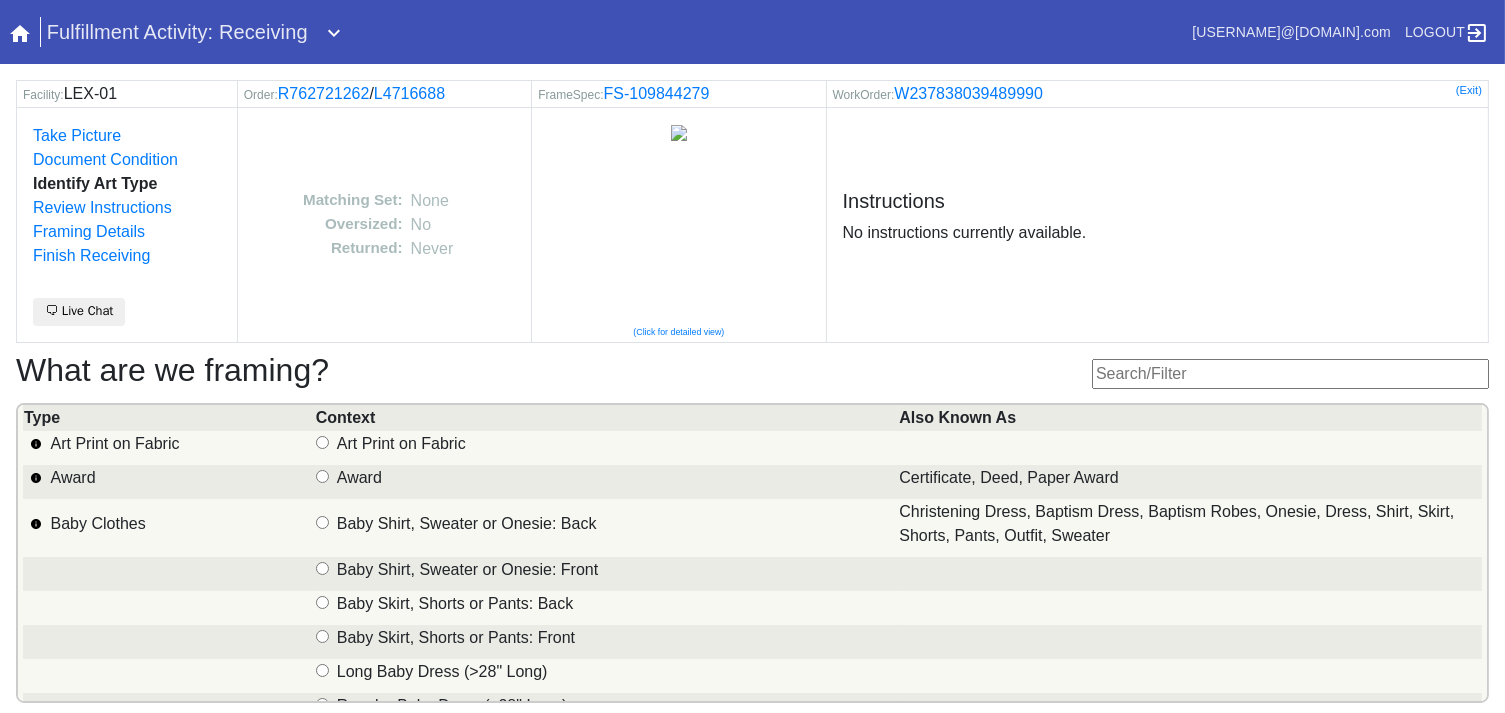 click at bounding box center (1290, 374) 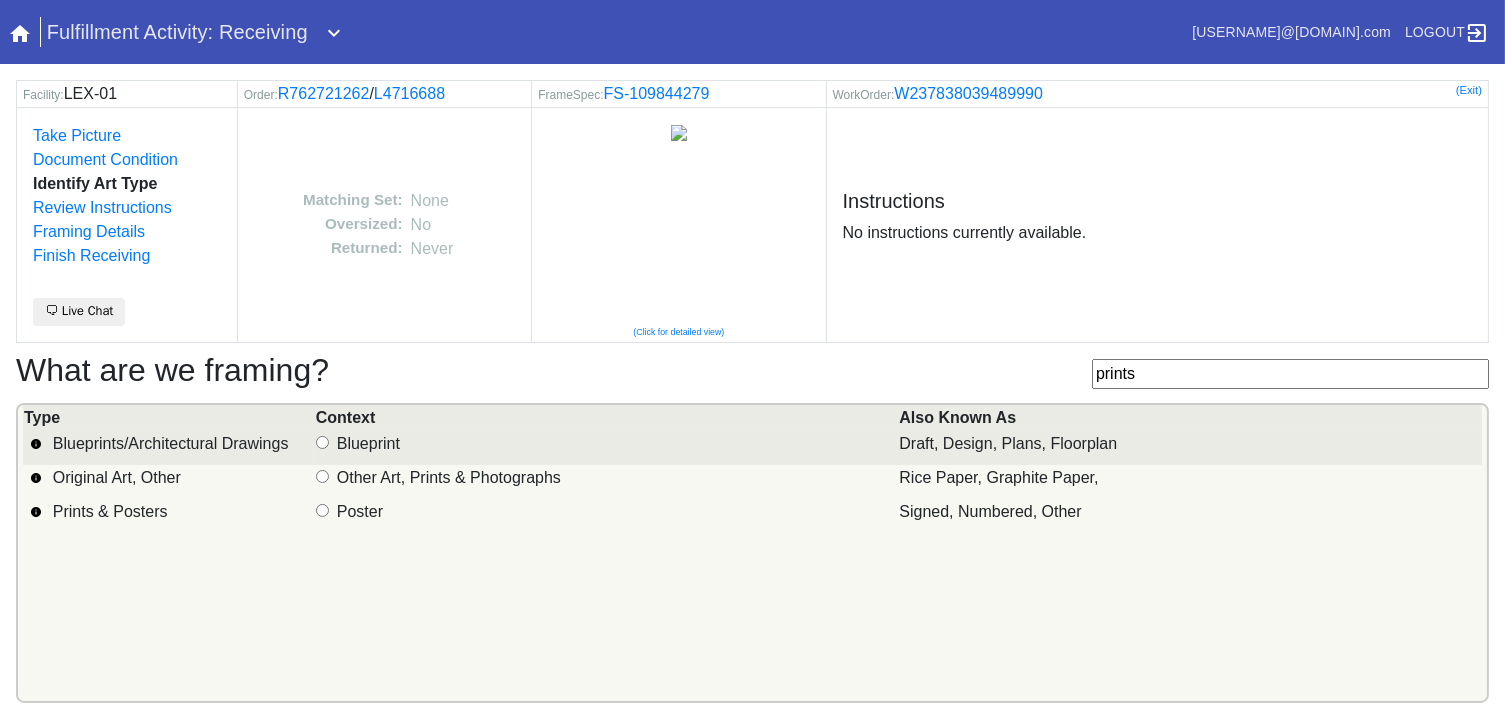 type on "prints" 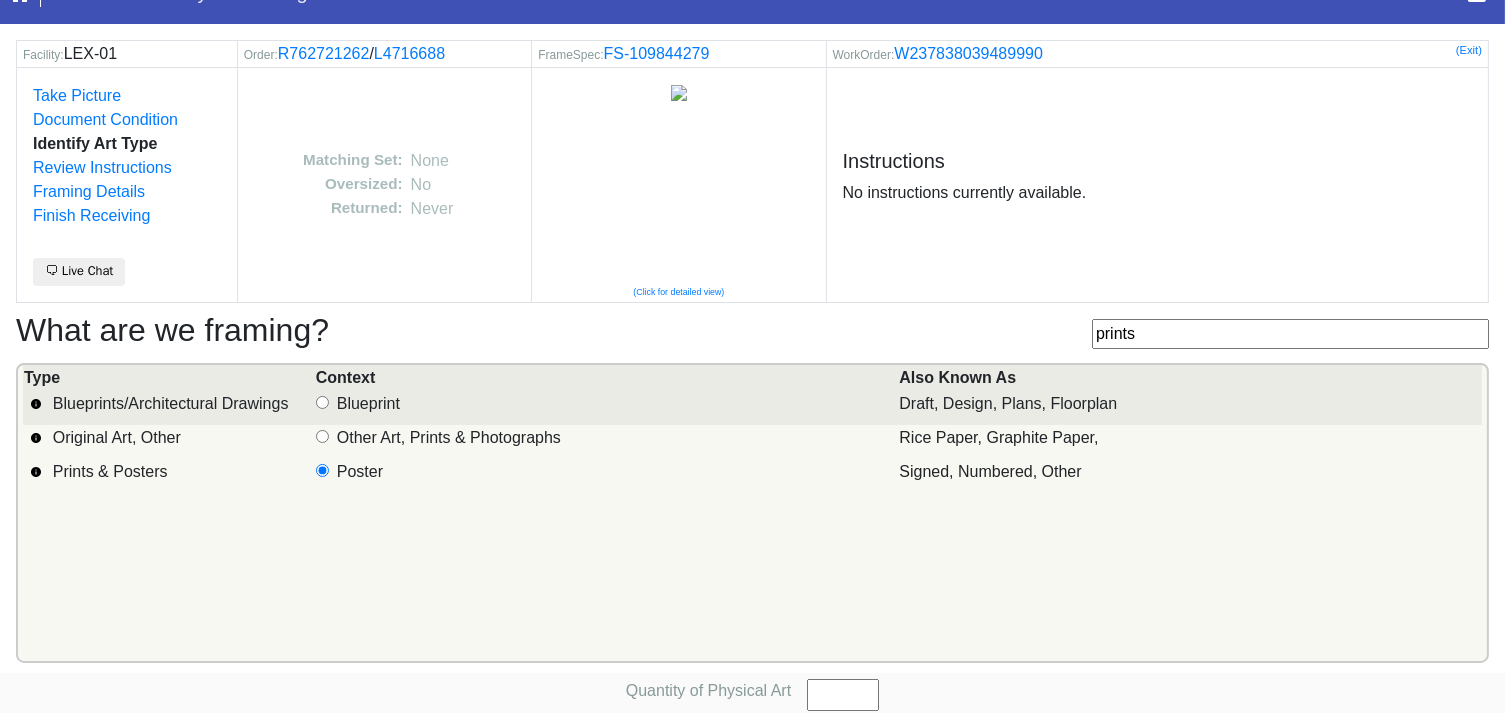 scroll, scrollTop: 101, scrollLeft: 0, axis: vertical 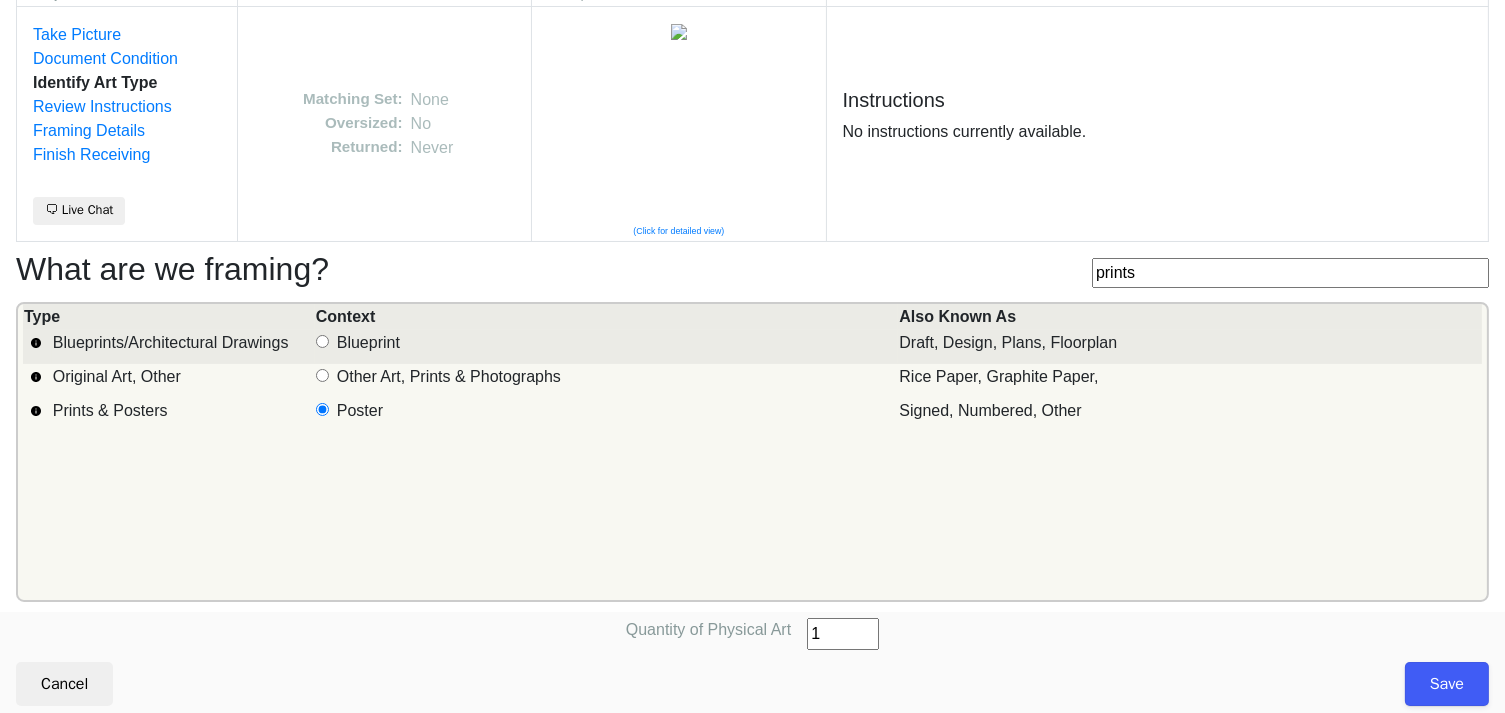 type on "1" 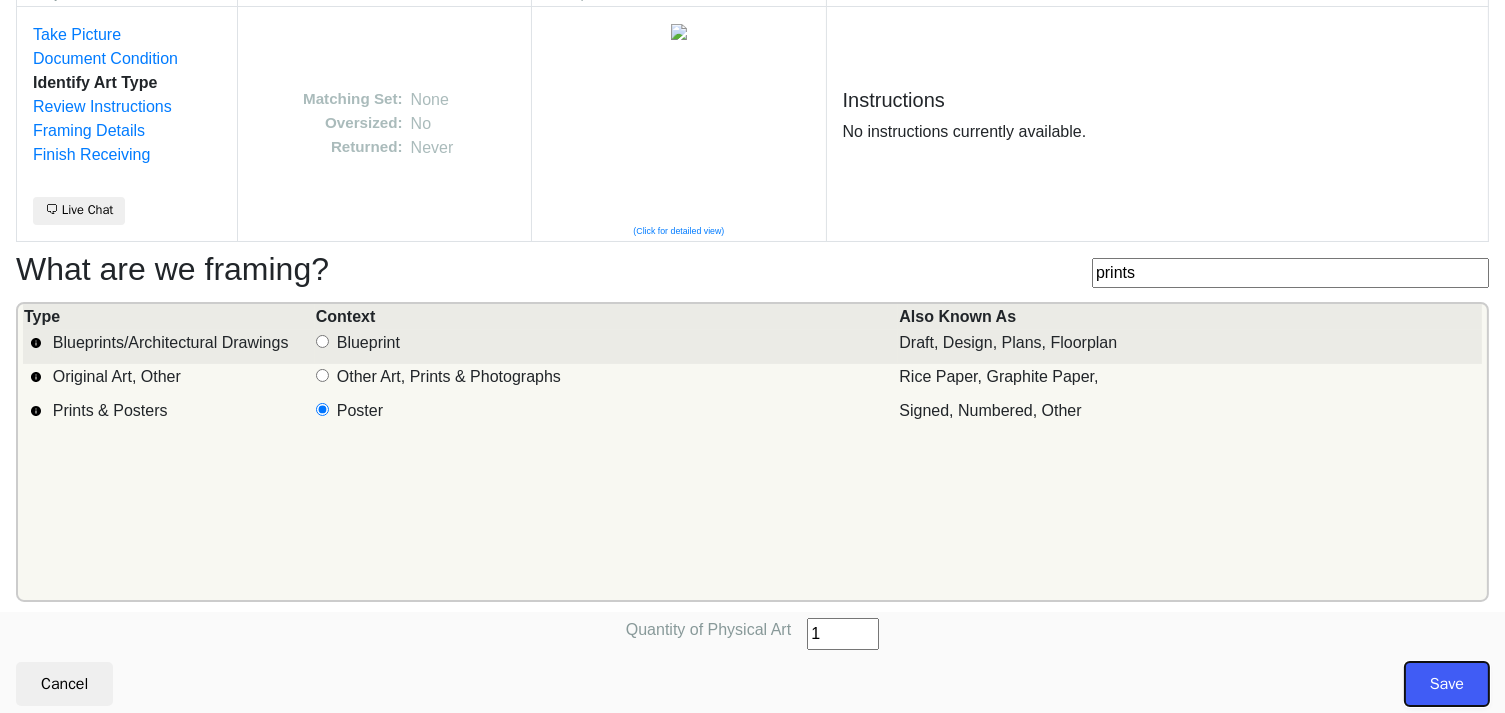 click on "Save" at bounding box center [1447, 684] 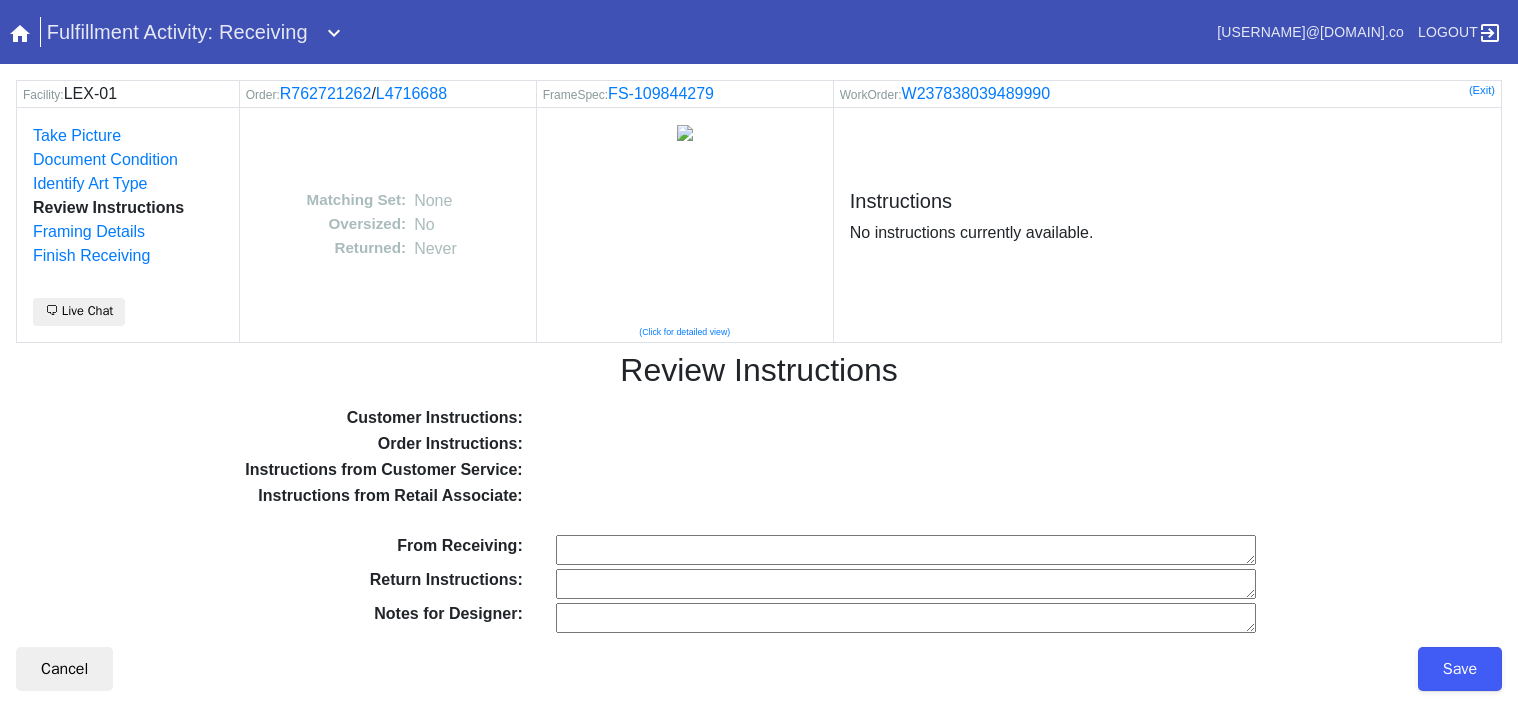 scroll, scrollTop: 0, scrollLeft: 0, axis: both 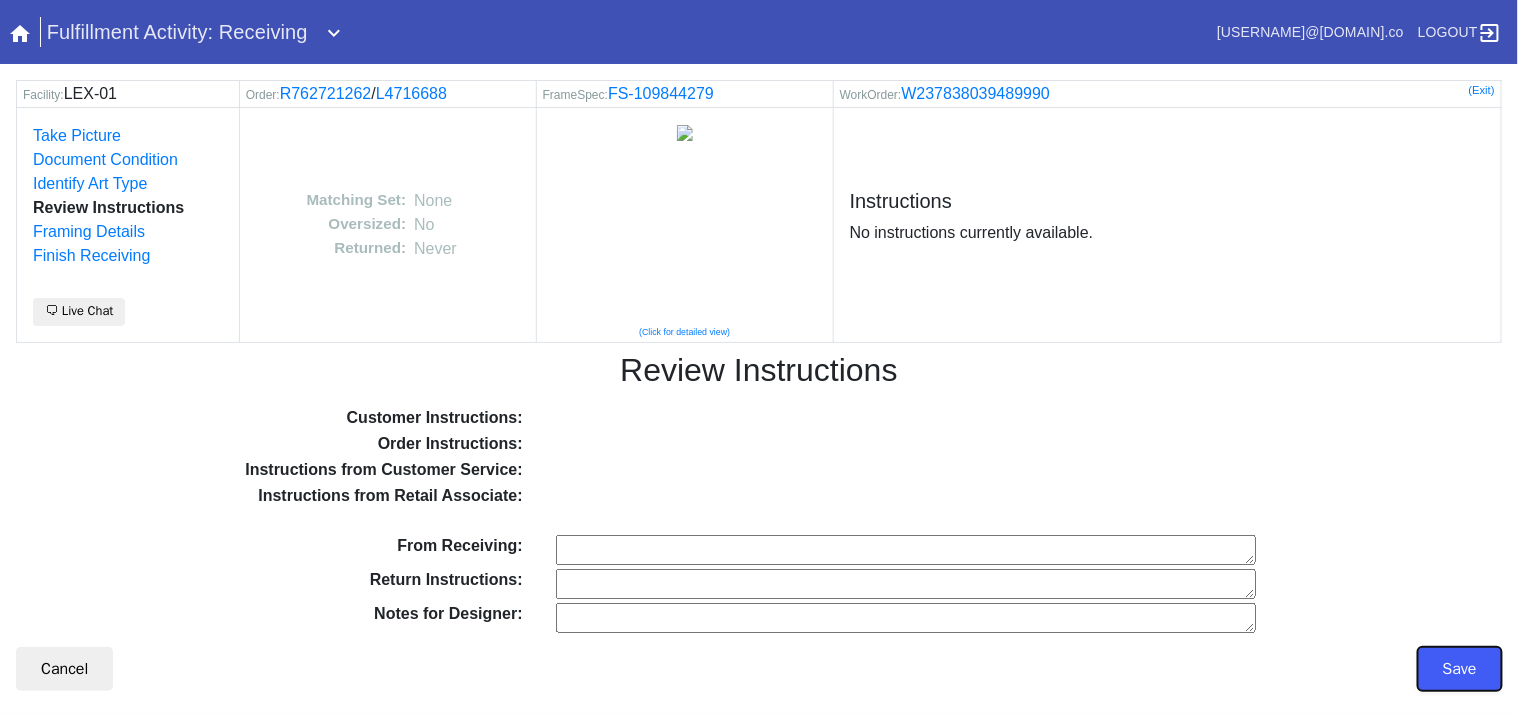 click on "Save" at bounding box center (1460, 669) 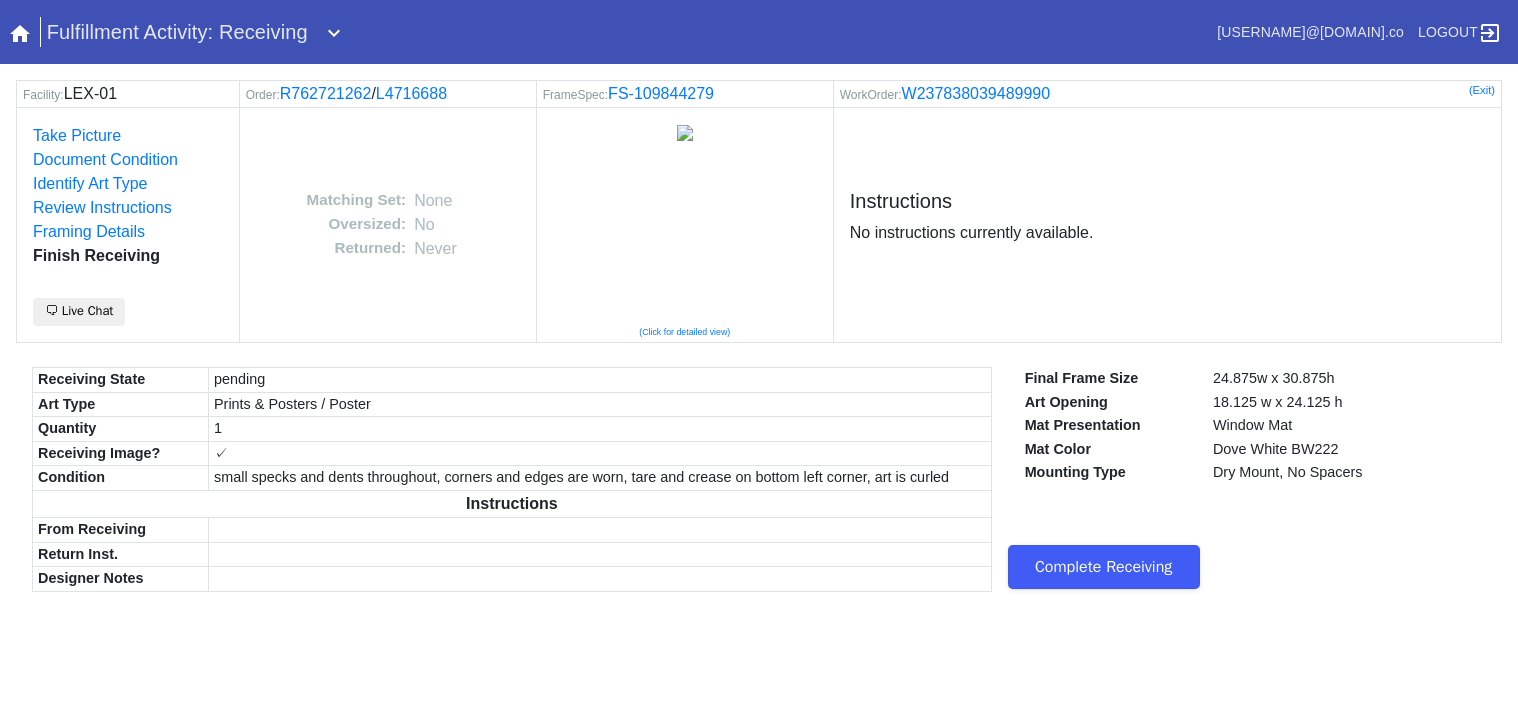 scroll, scrollTop: 0, scrollLeft: 0, axis: both 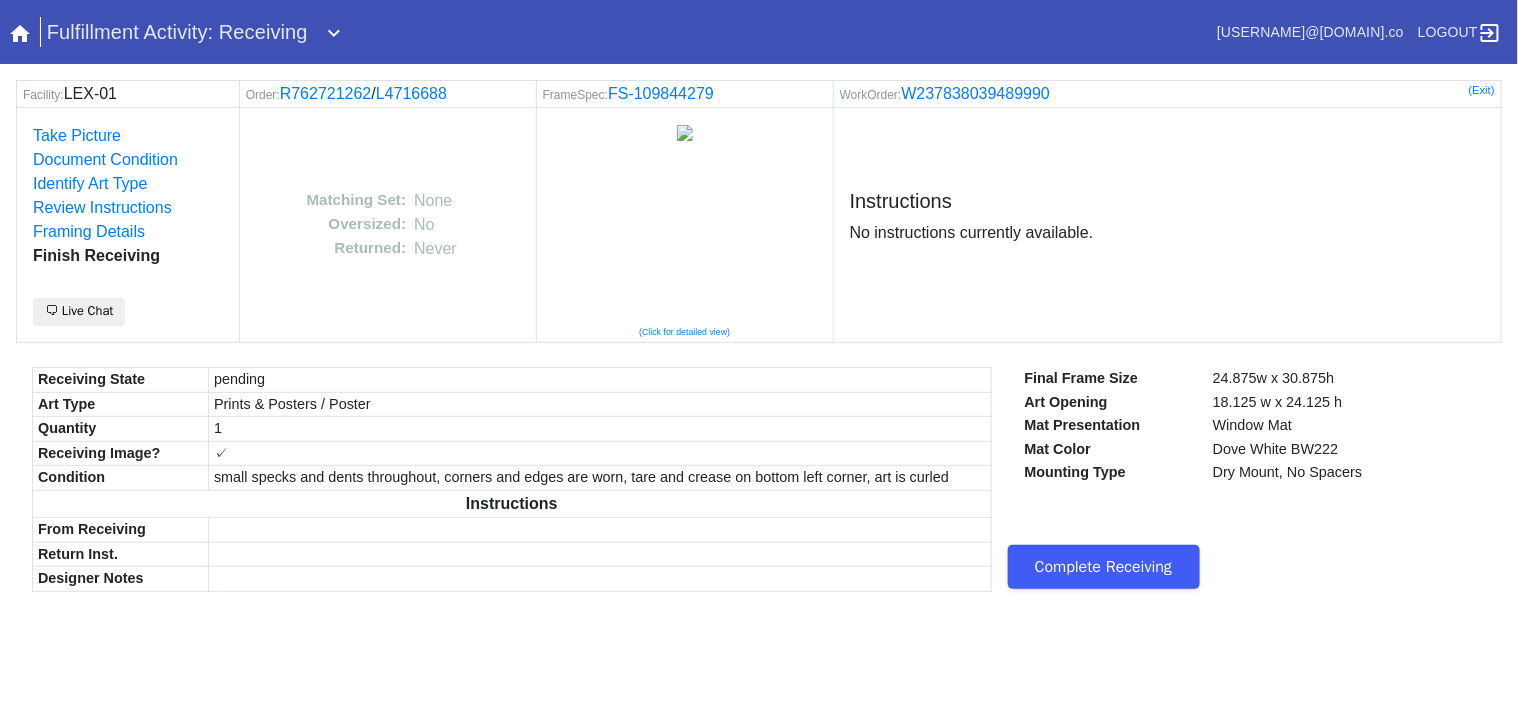 drag, startPoint x: 1053, startPoint y: 562, endPoint x: 1328, endPoint y: 427, distance: 306.3495 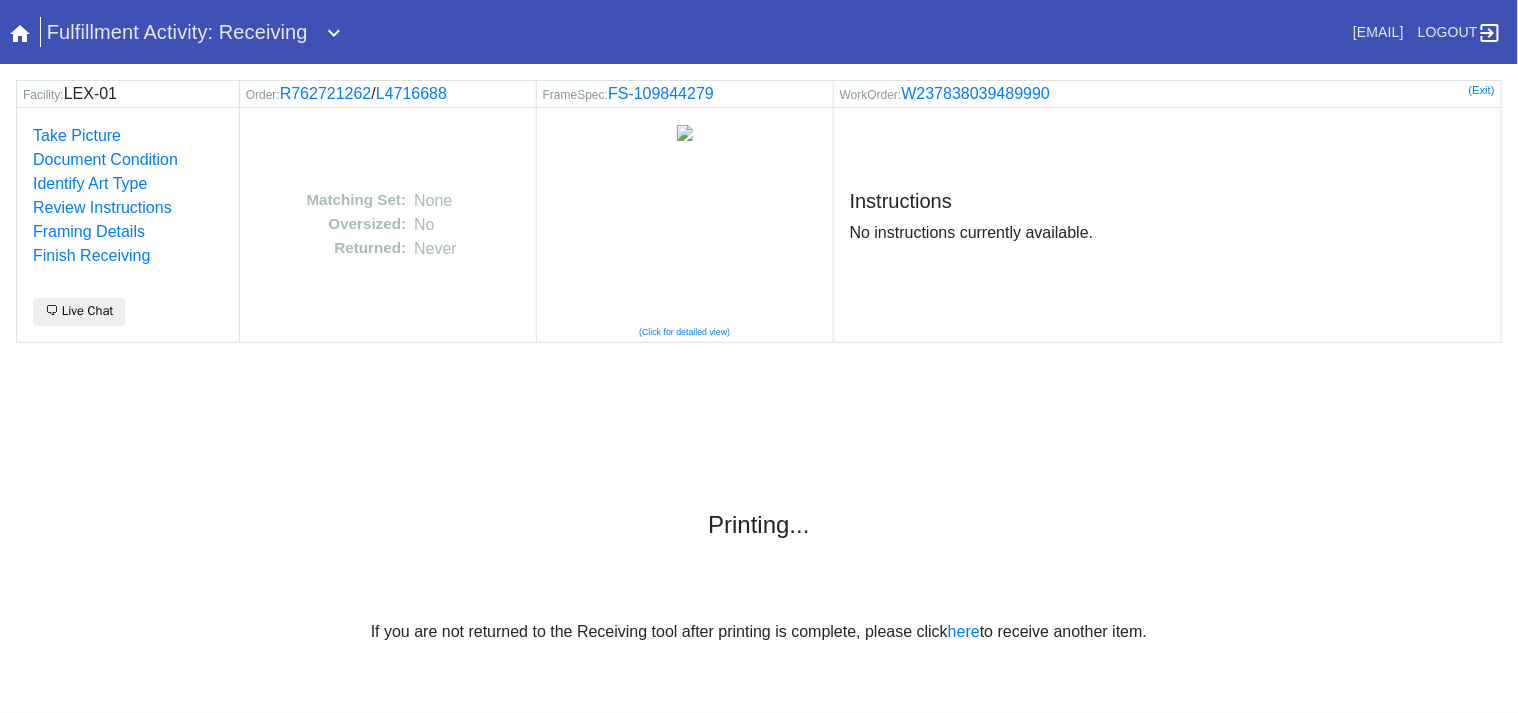 scroll, scrollTop: 0, scrollLeft: 0, axis: both 